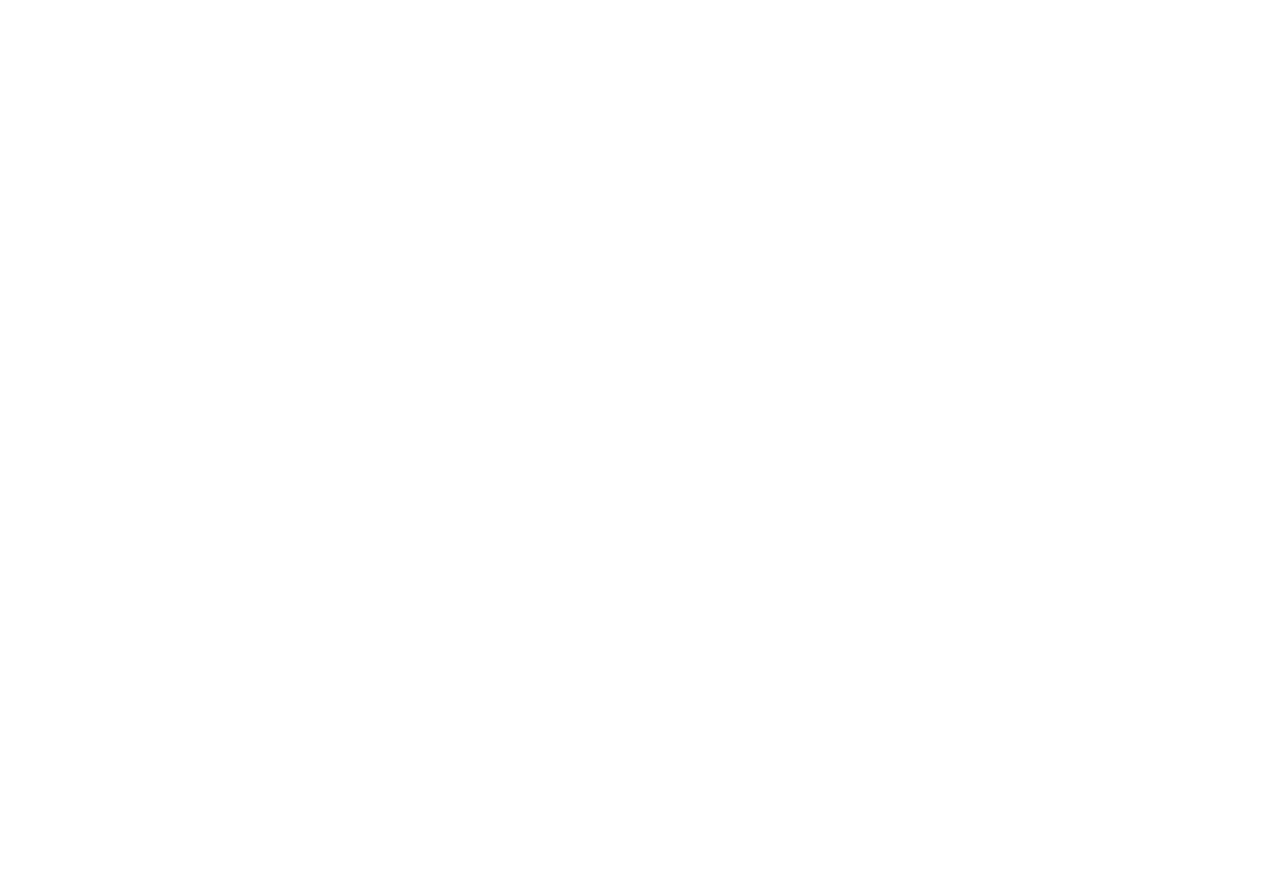 scroll, scrollTop: 0, scrollLeft: 0, axis: both 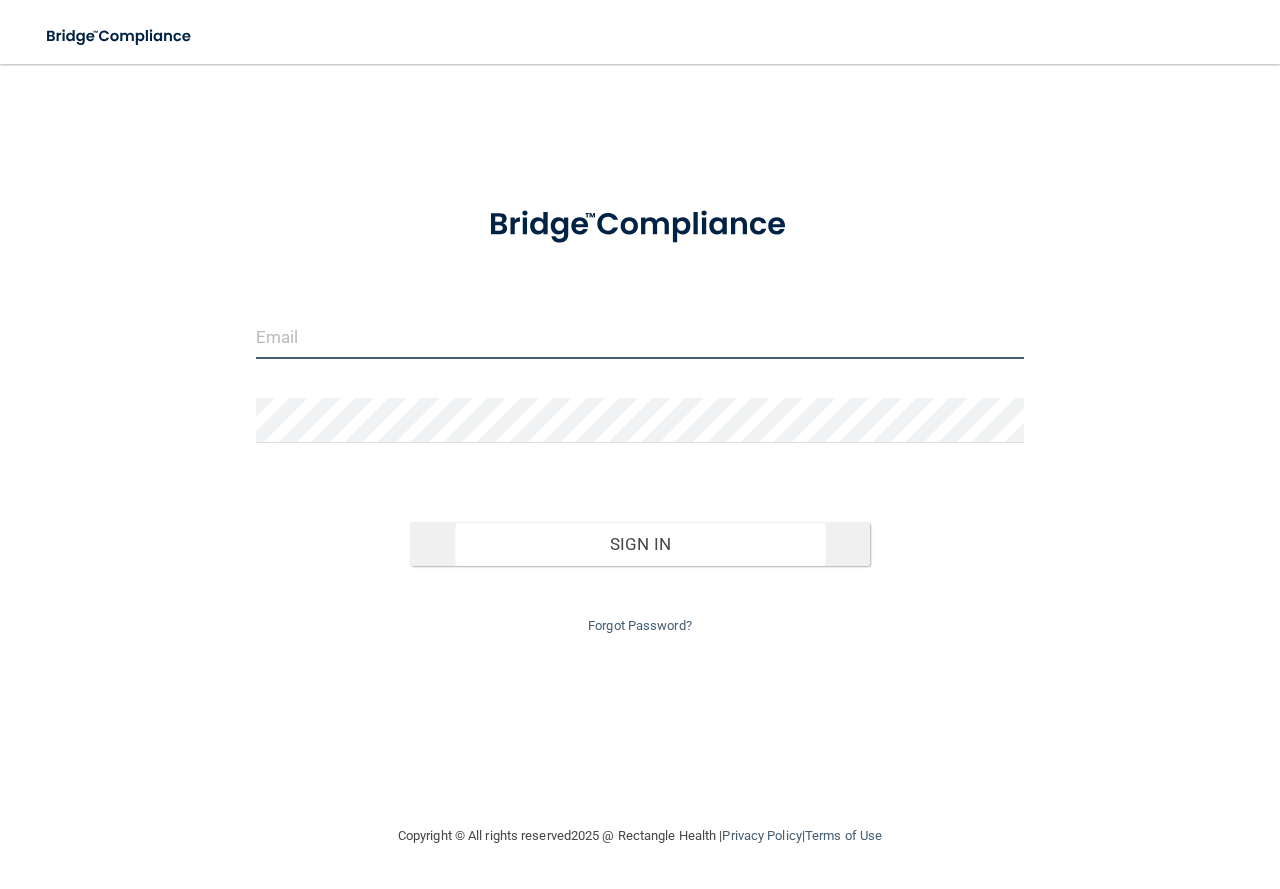 type on "[EMAIL_ADDRESS][DOMAIN_NAME]" 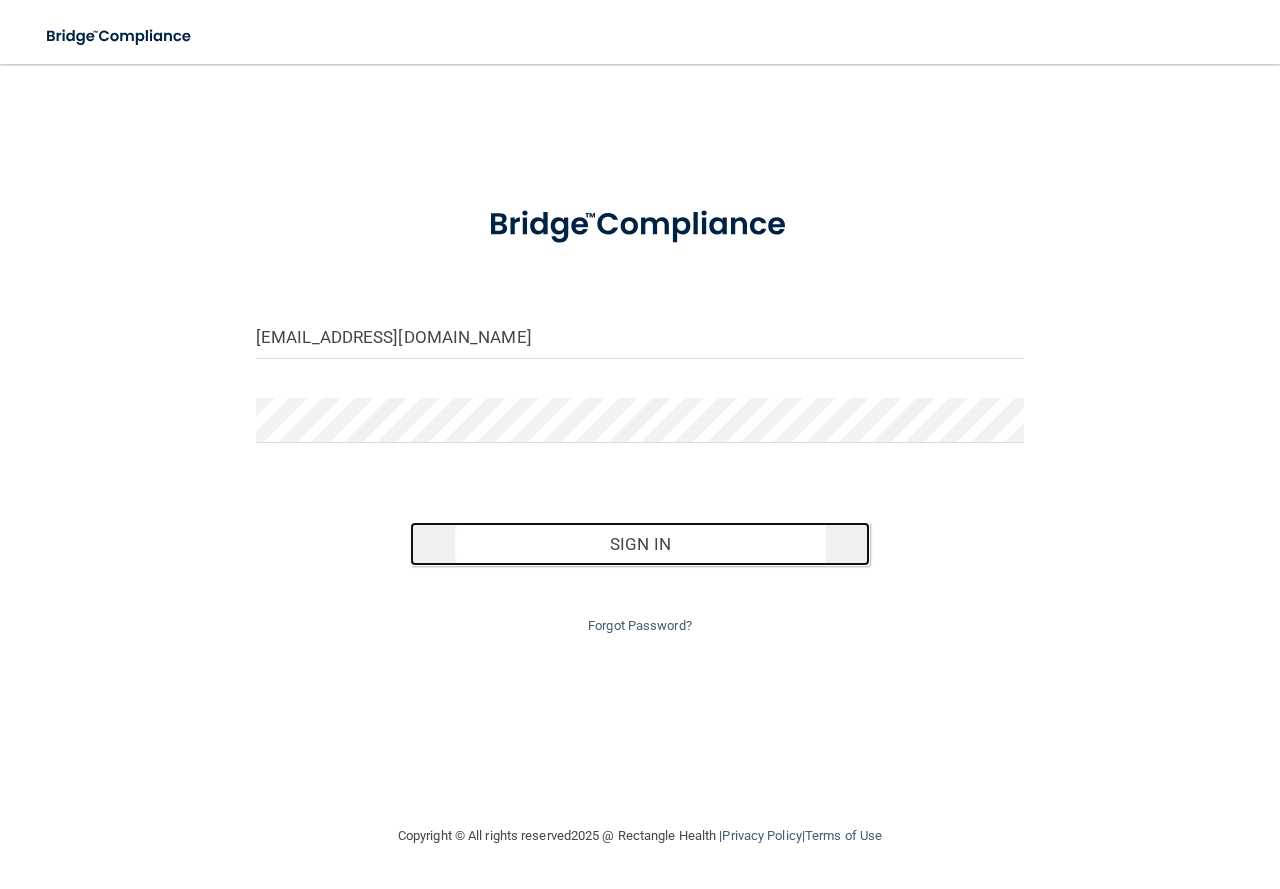 click on "Sign In" at bounding box center [640, 544] 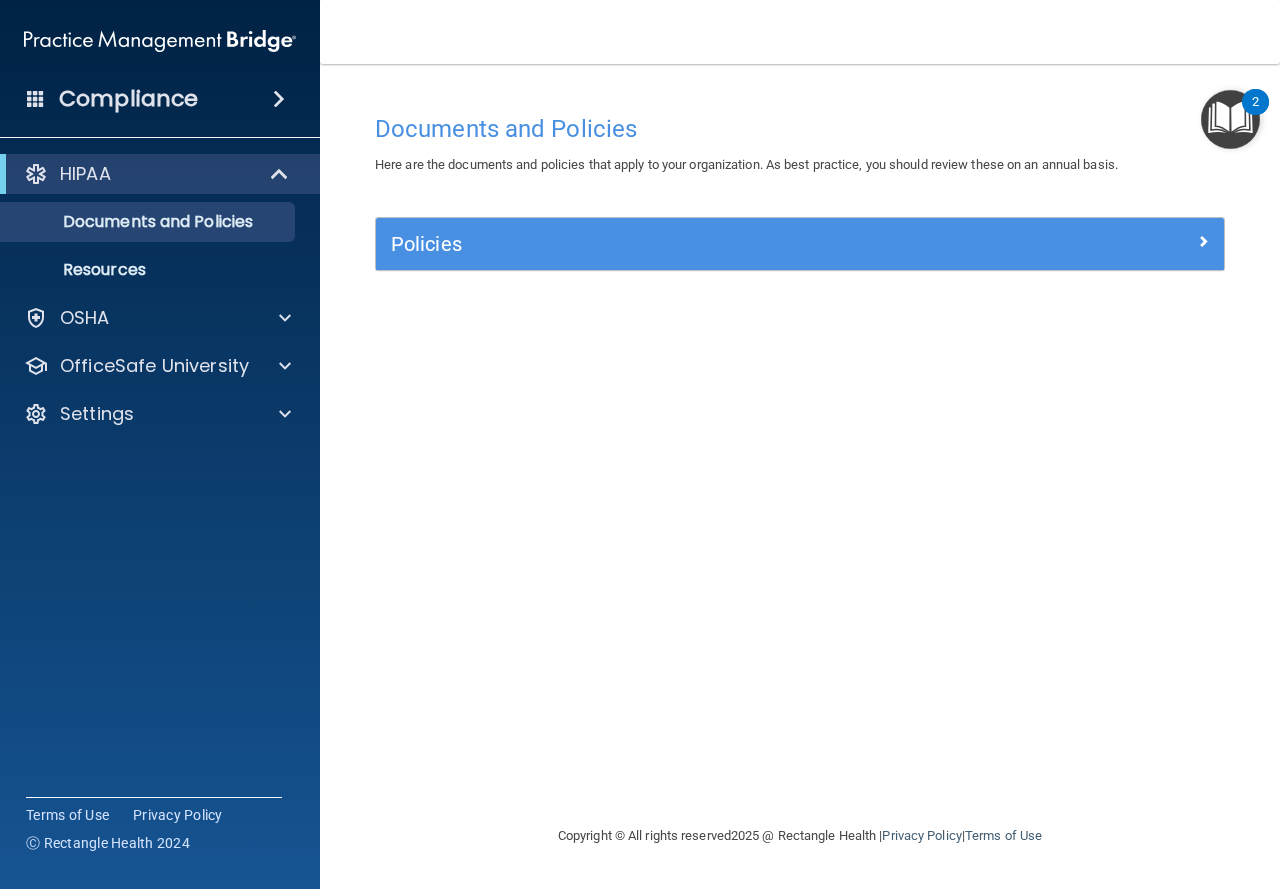 click at bounding box center [1230, 119] 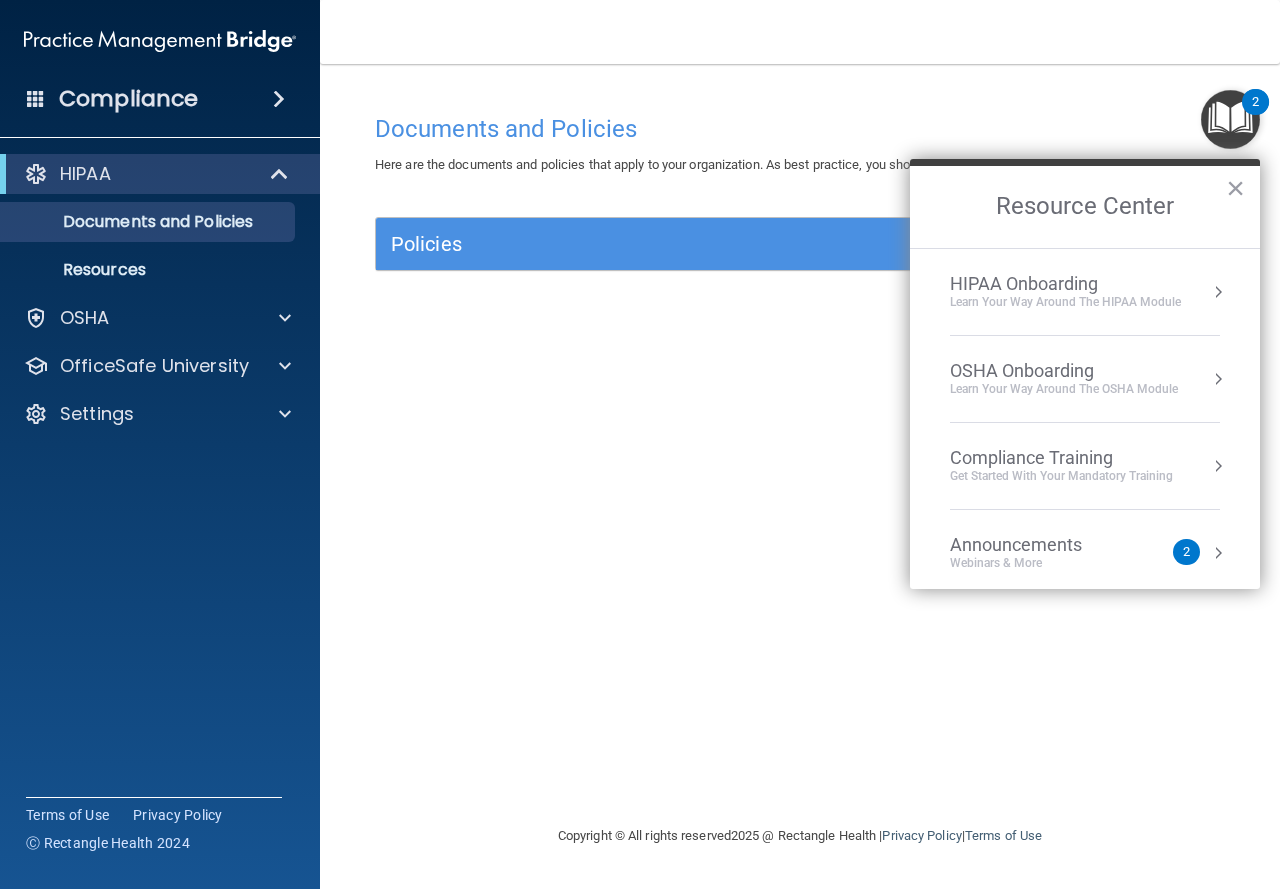 click on "Documents and Policies       Here are the documents and policies that apply to your organization. As best practice, you should review these on an annual basis.             There are no documents selected                Search Documents:                      Search Results            Name  Description        Acceptable Use Policy   Acceptable Use Policy     Policy that defines acceptable and unacceptable use of electronic devices and network resources in conjunction with its established culture of ethical and lawful behavior, openness, trust, and integrity.        Business Associates Policy   Business Associates Policy     Policy that describes the obligations of business associates and the requirements for contracting with business associates.        Complaint Process Policy   Complaint Process Policy     Policy to provide a process for patients and responsible parties to make complaints concerning privacy and security practices.        Document Destruction Policy   Document Destruction Policy" at bounding box center [800, 464] 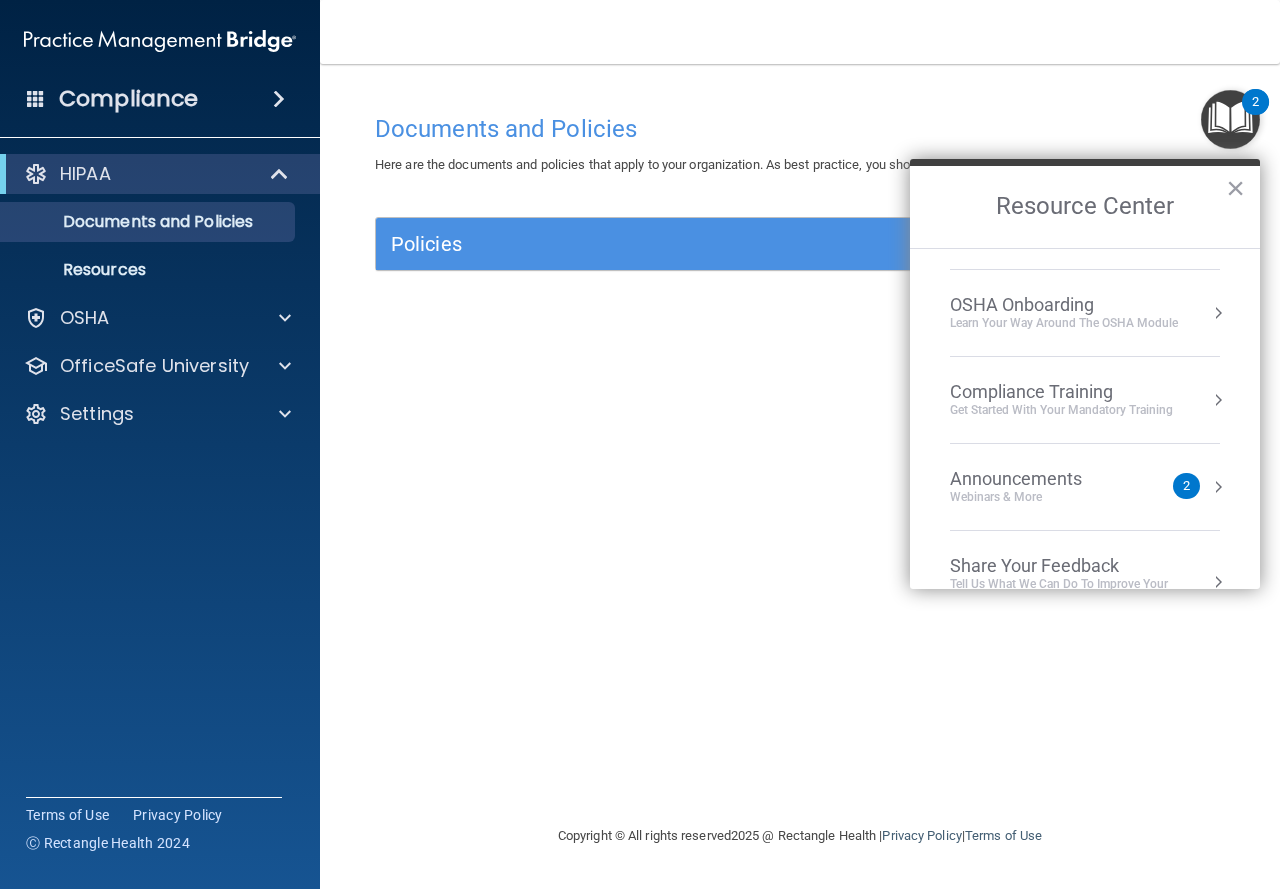 scroll, scrollTop: 112, scrollLeft: 0, axis: vertical 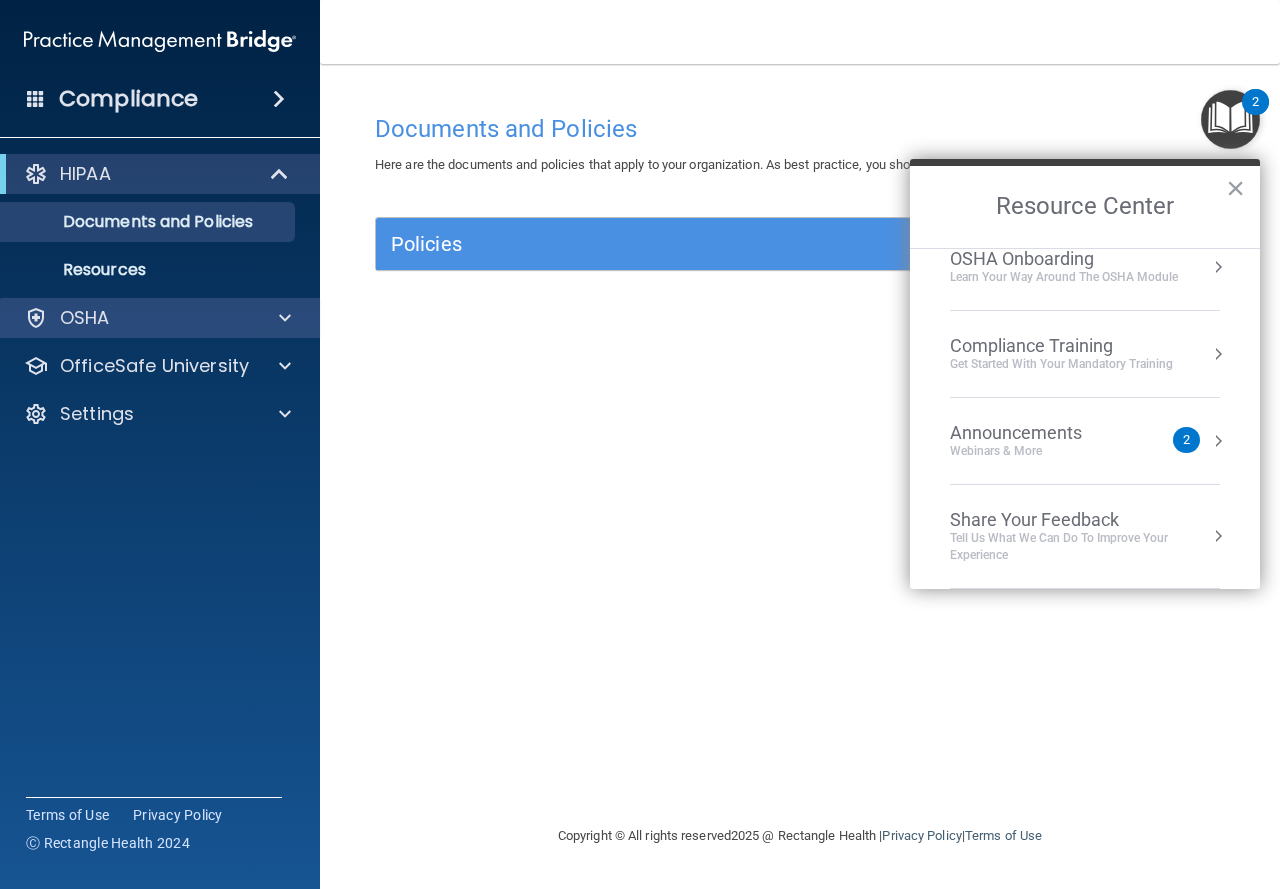 click on "OSHA" at bounding box center (160, 318) 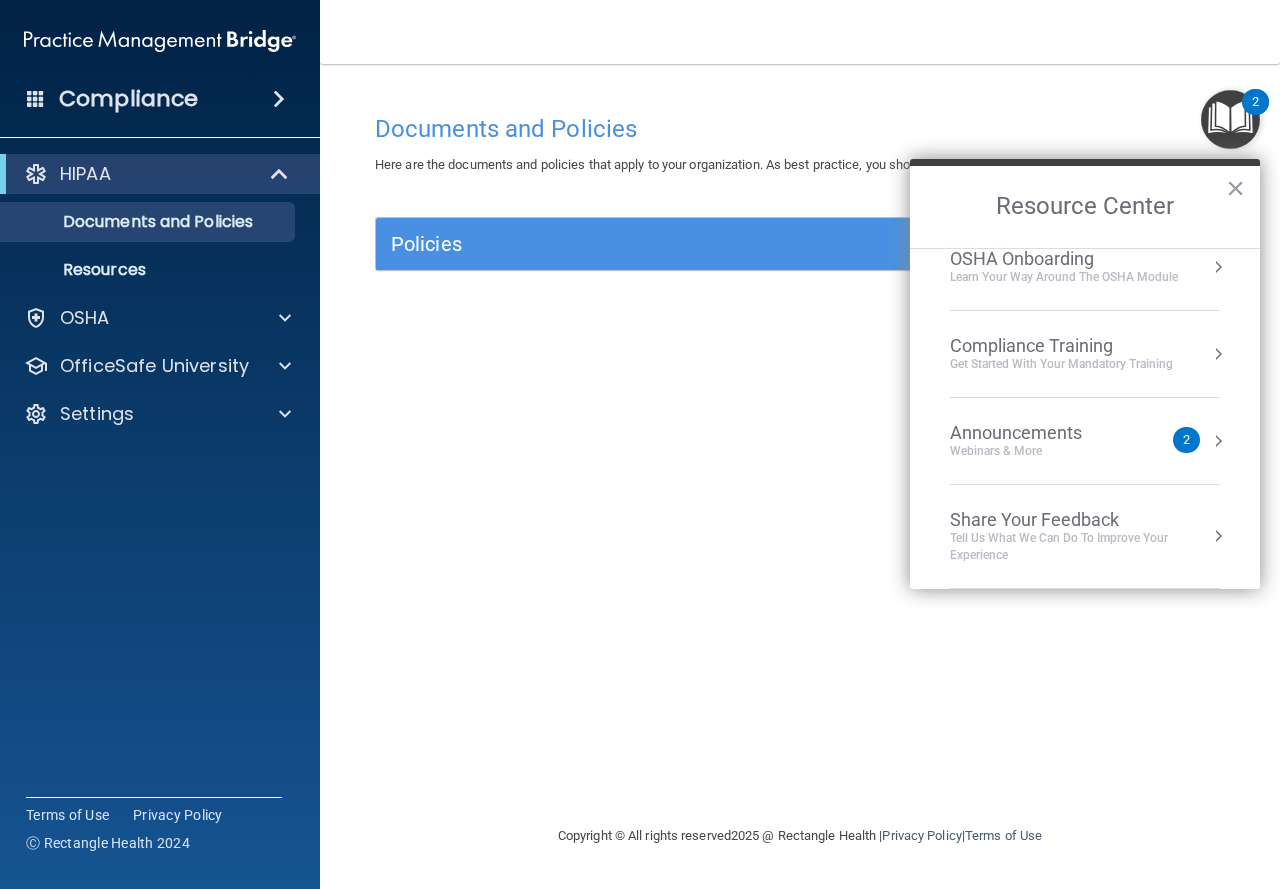 click on "Documents and Policies       Here are the documents and policies that apply to your organization. As best practice, you should review these on an annual basis.             There are no documents selected                Search Documents:                      Search Results            Name  Description        Acceptable Use Policy   Acceptable Use Policy     Policy that defines acceptable and unacceptable use of electronic devices and network resources in conjunction with its established culture of ethical and lawful behavior, openness, trust, and integrity.        Business Associates Policy   Business Associates Policy     Policy that describes the obligations of business associates and the requirements for contracting with business associates.        Complaint Process Policy   Complaint Process Policy     Policy to provide a process for patients and responsible parties to make complaints concerning privacy and security practices.        Document Destruction Policy   Document Destruction Policy" at bounding box center [800, 464] 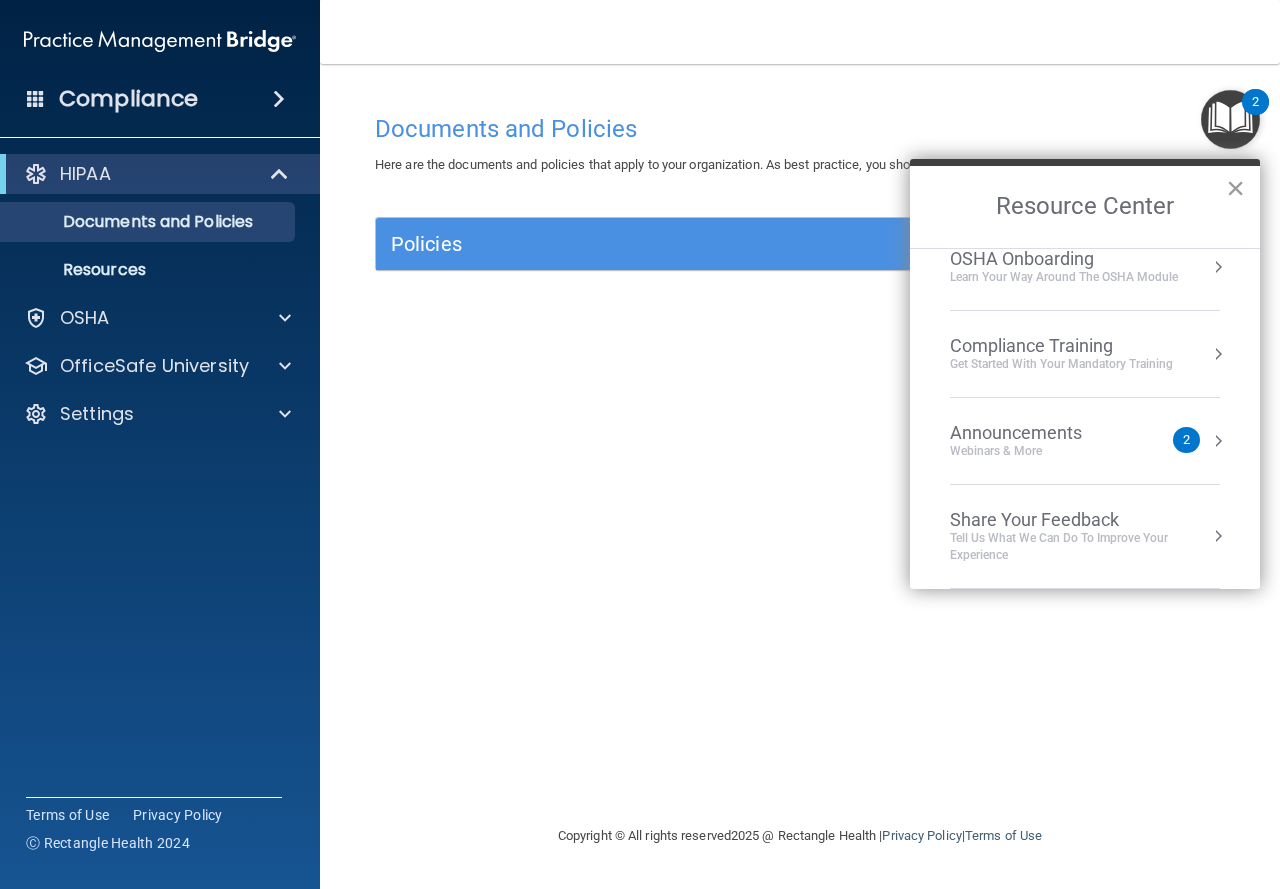 click on "×" at bounding box center (1235, 188) 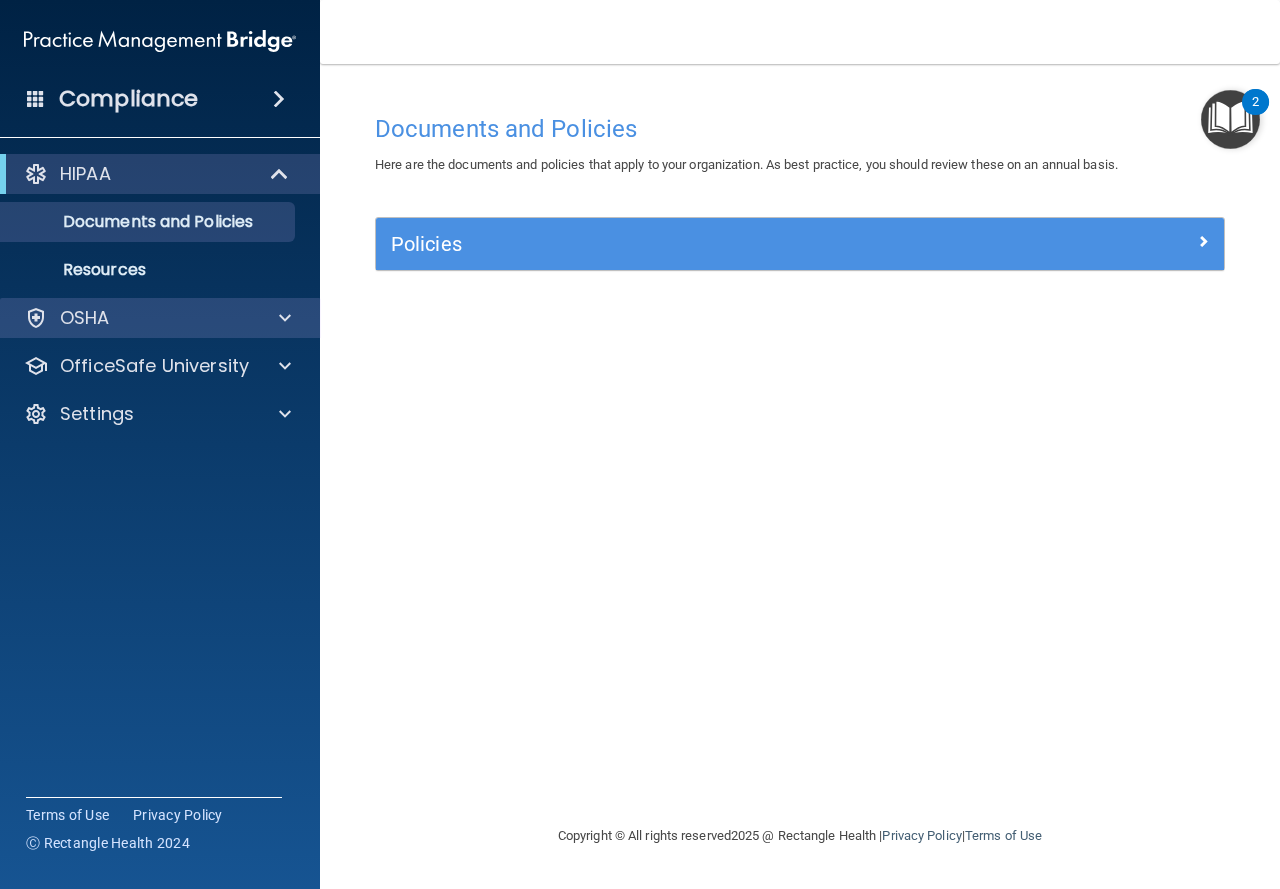 click on "OSHA" at bounding box center (160, 318) 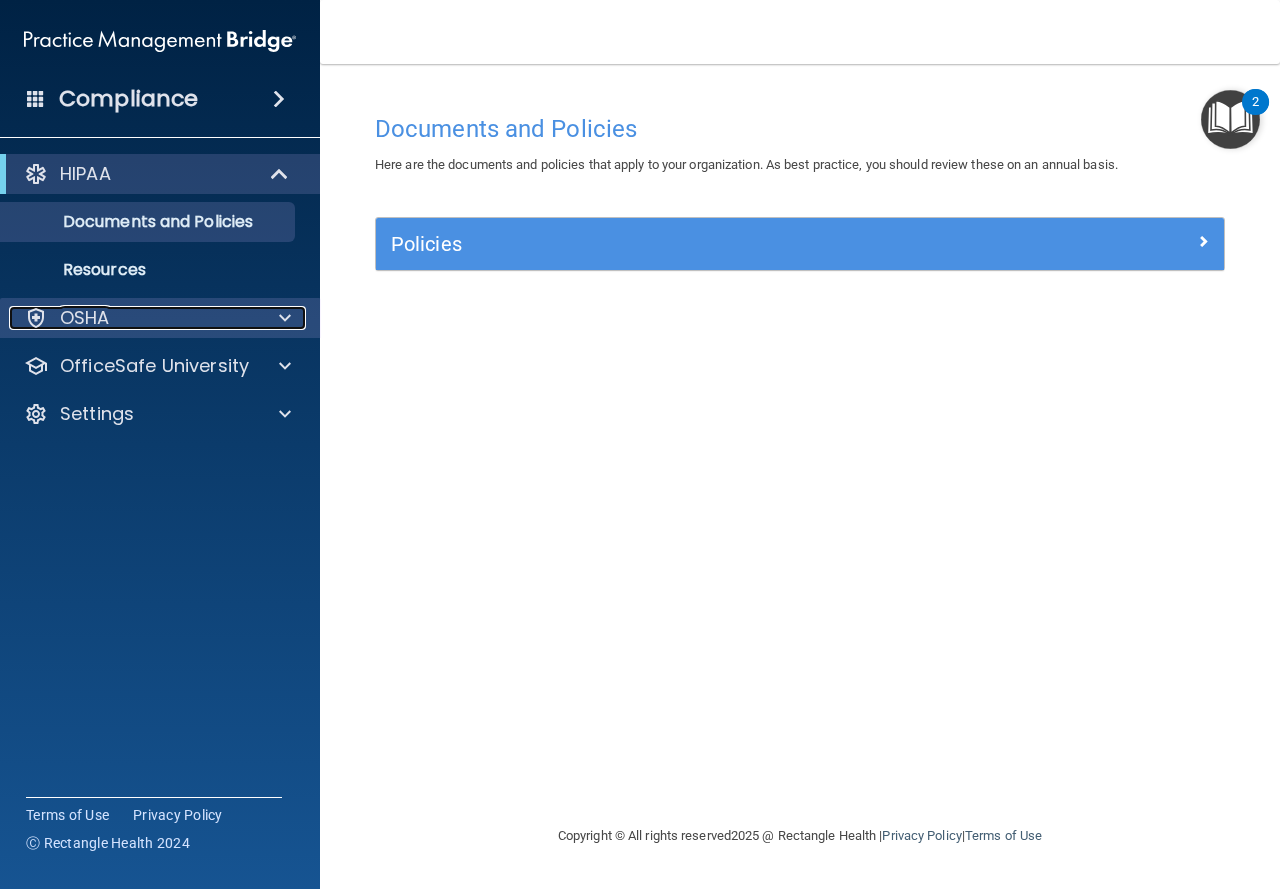 click at bounding box center [285, 318] 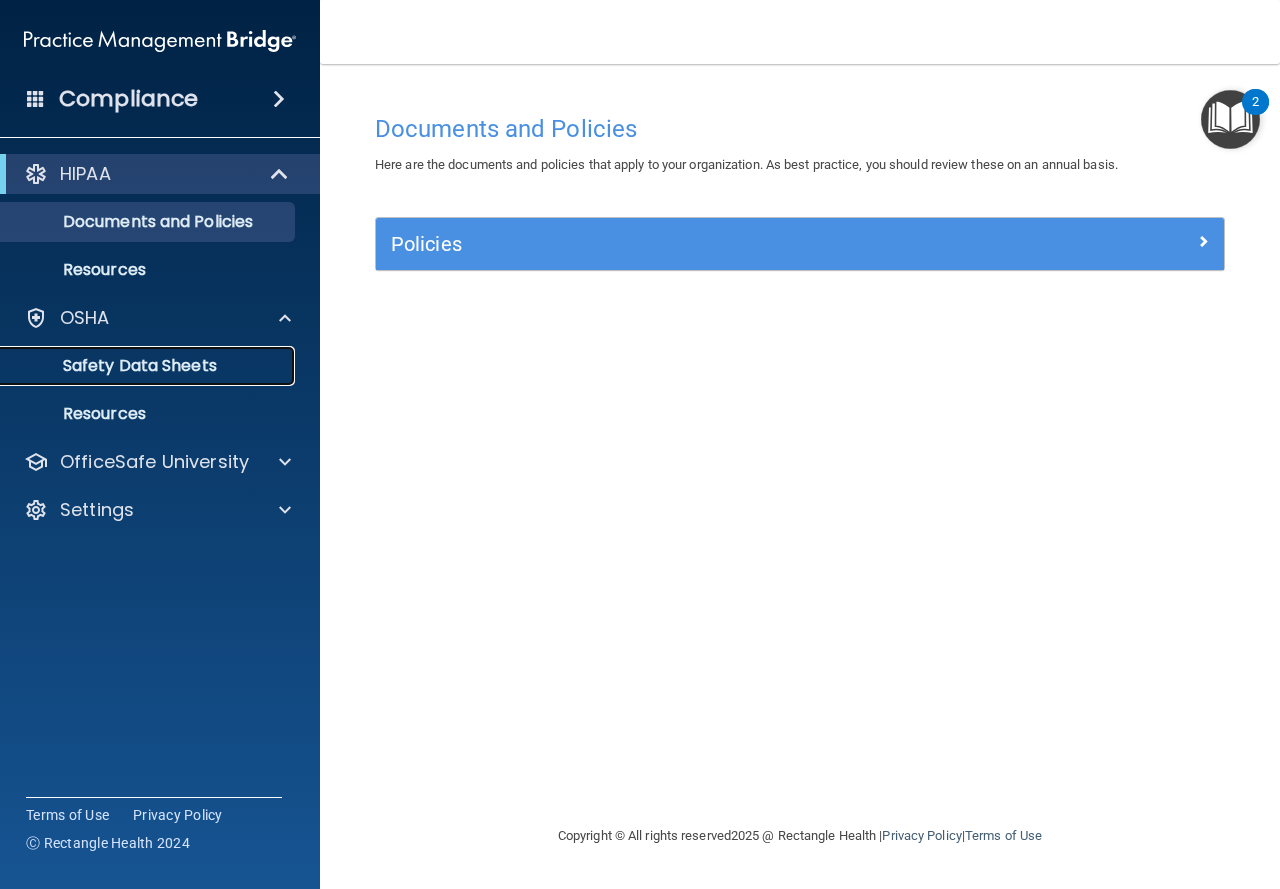 click on "Safety Data Sheets" at bounding box center [149, 366] 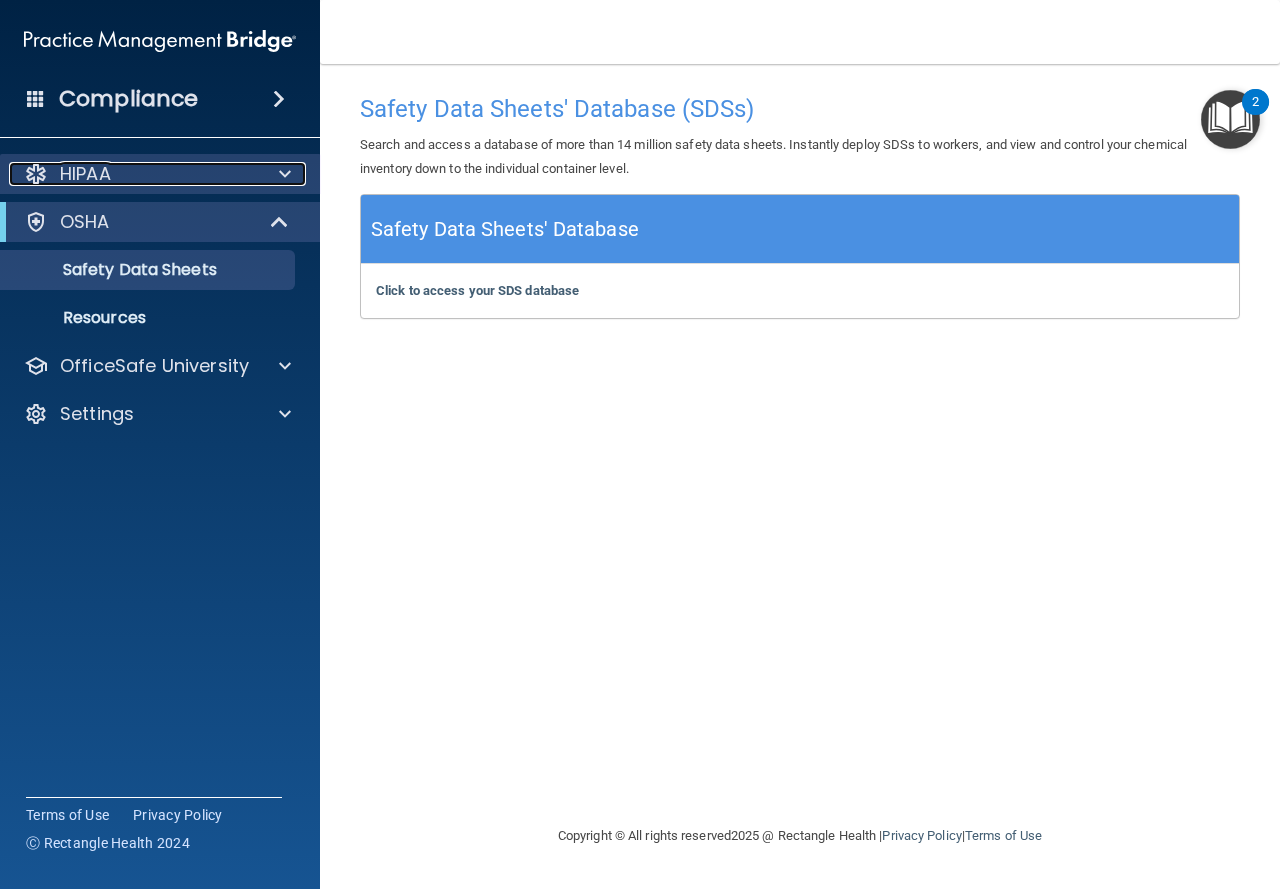 click at bounding box center (282, 174) 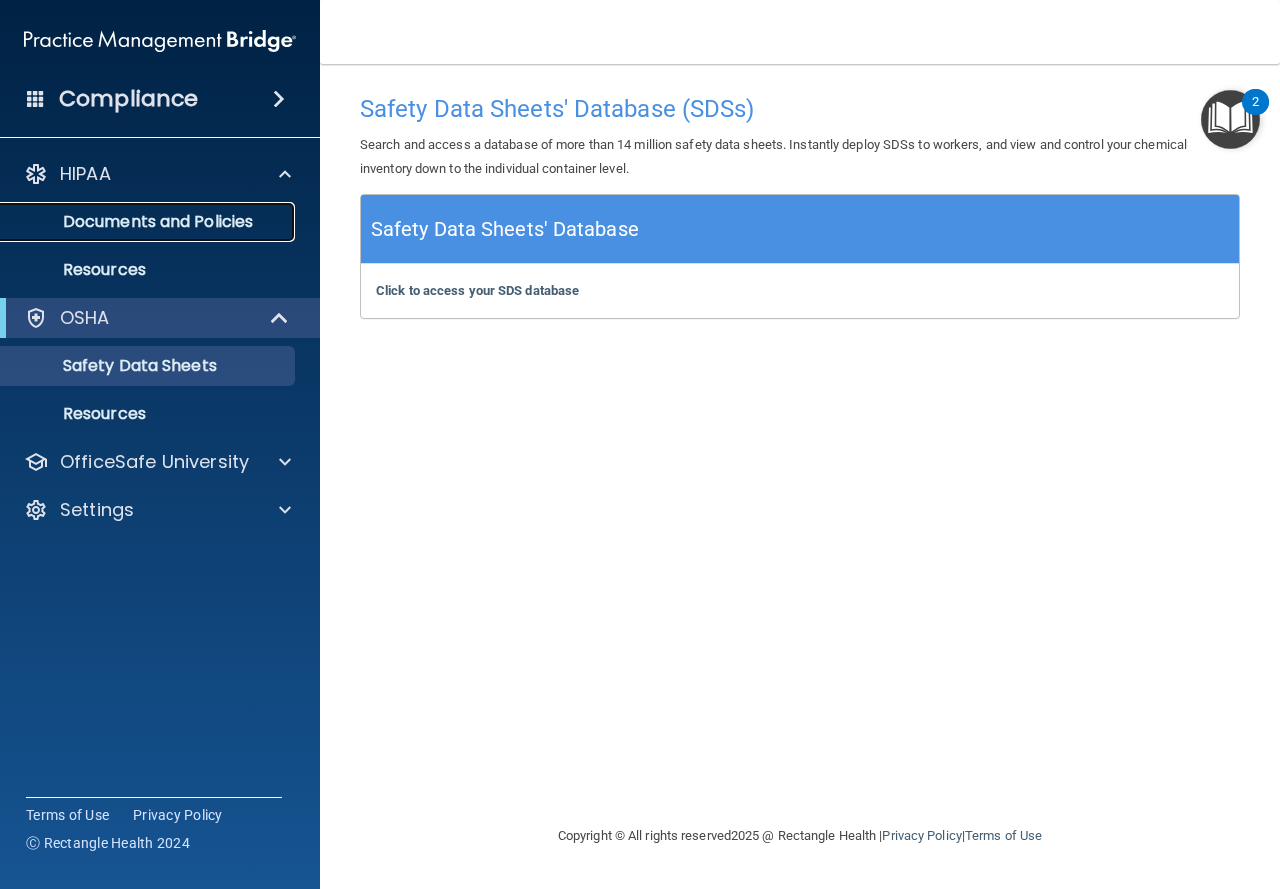 click on "Documents and Policies" at bounding box center [149, 222] 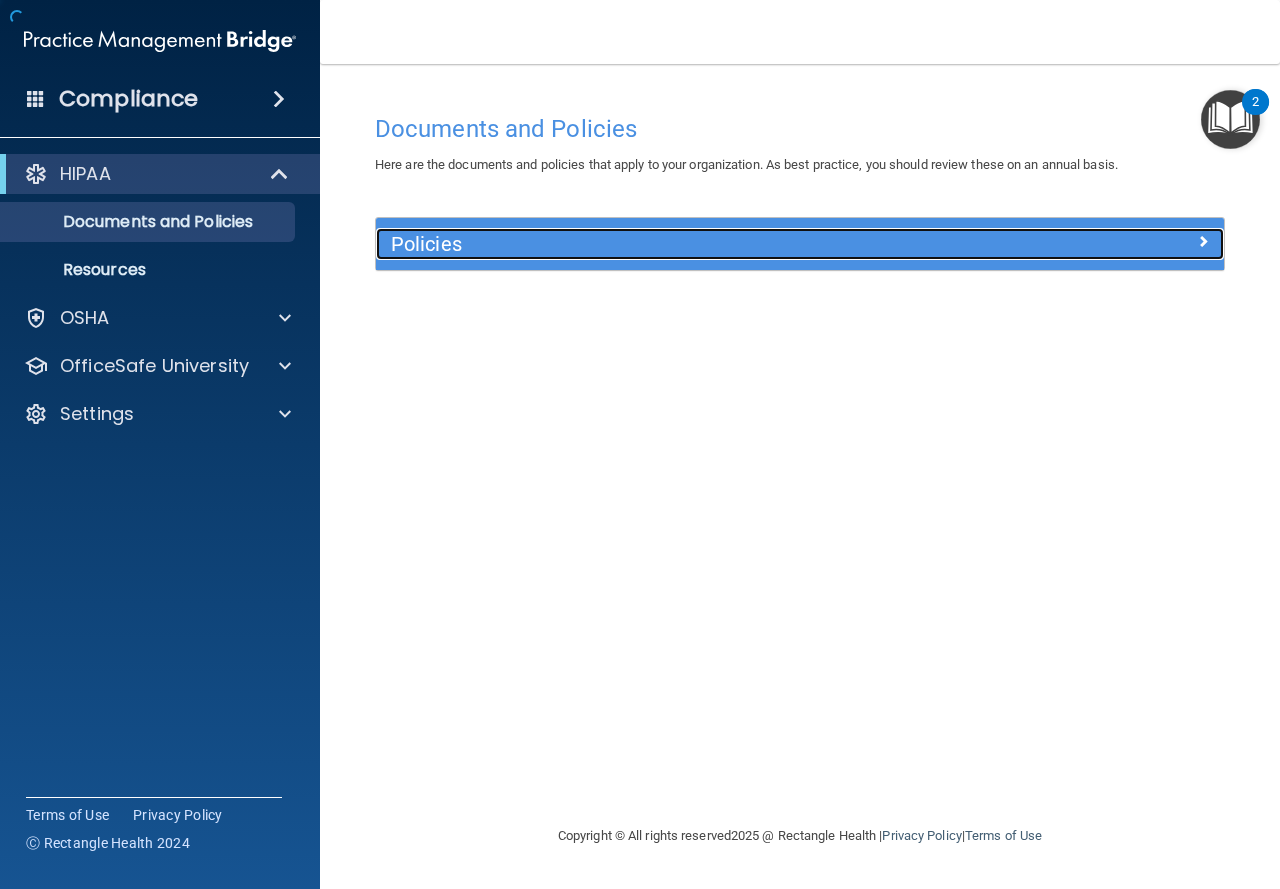 click on "Policies" at bounding box center (694, 244) 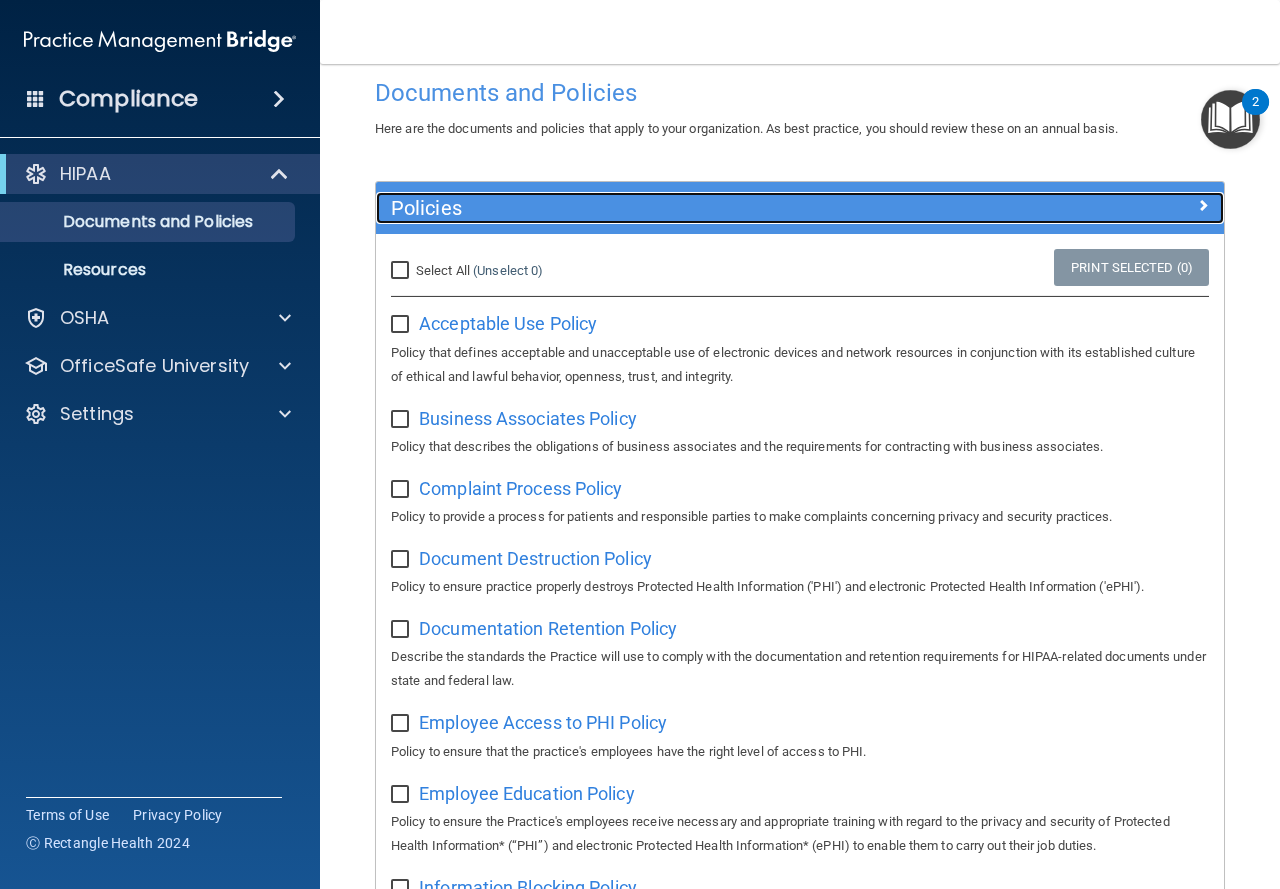 scroll, scrollTop: 0, scrollLeft: 0, axis: both 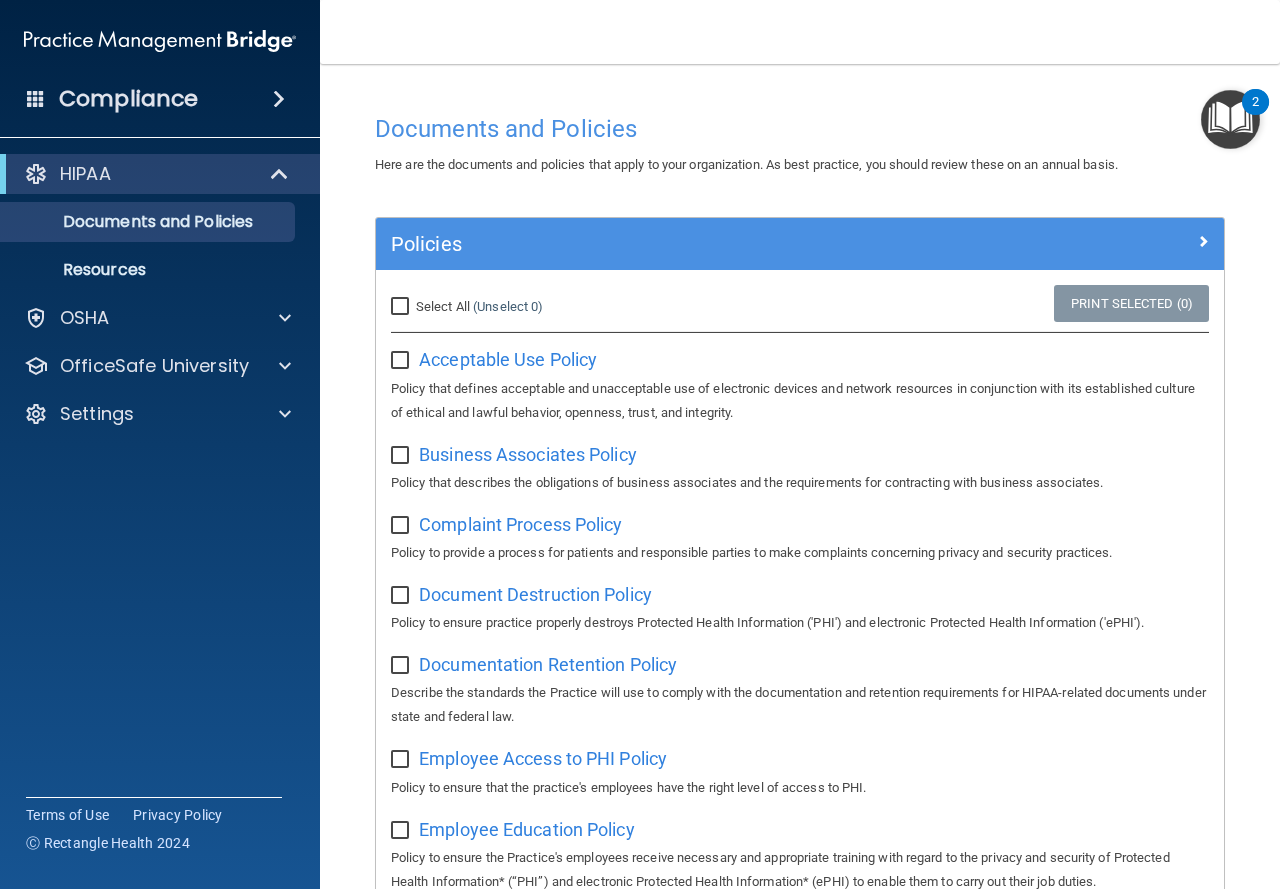 click at bounding box center (279, 99) 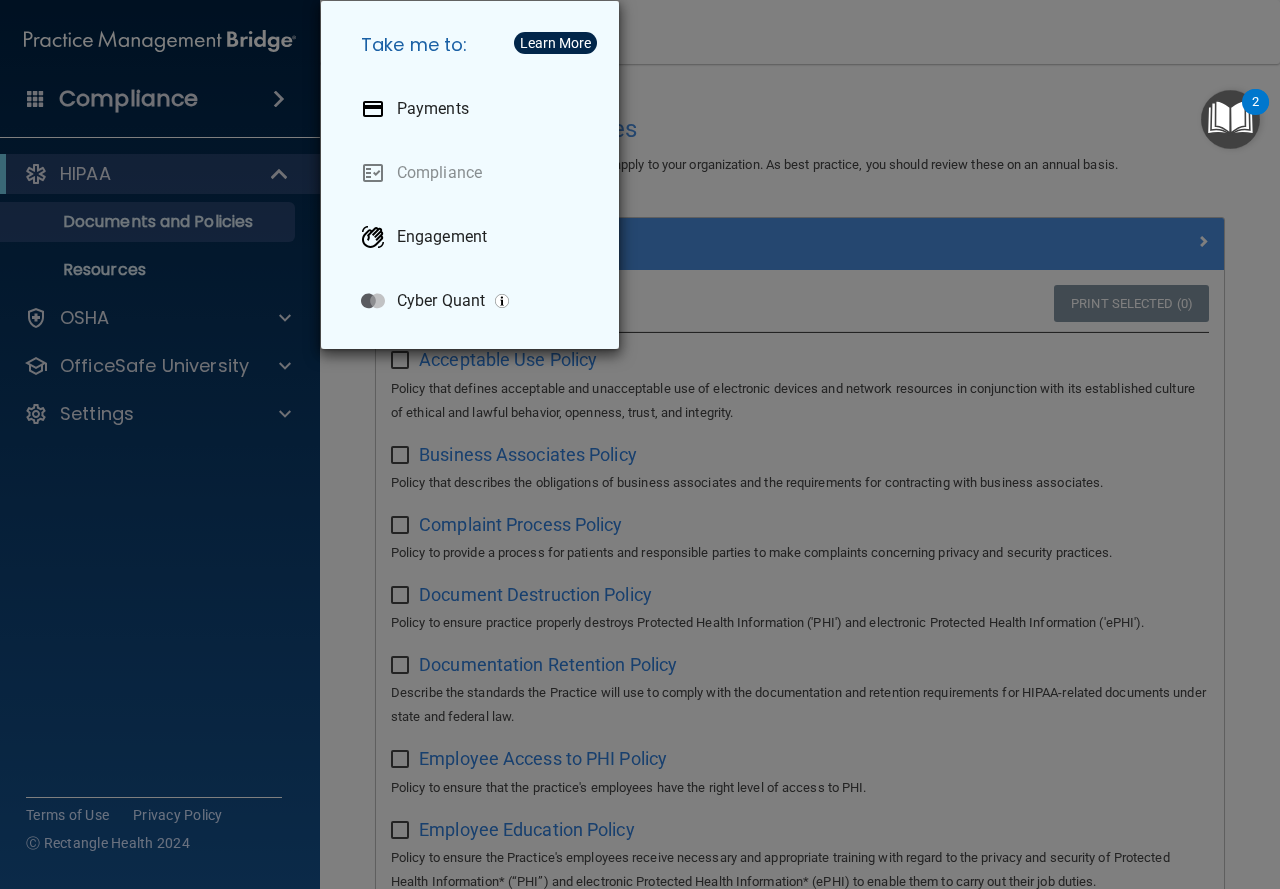 click on "Take me to:             Payments                   Compliance                     Engagement                     Cyber Quant" at bounding box center [640, 444] 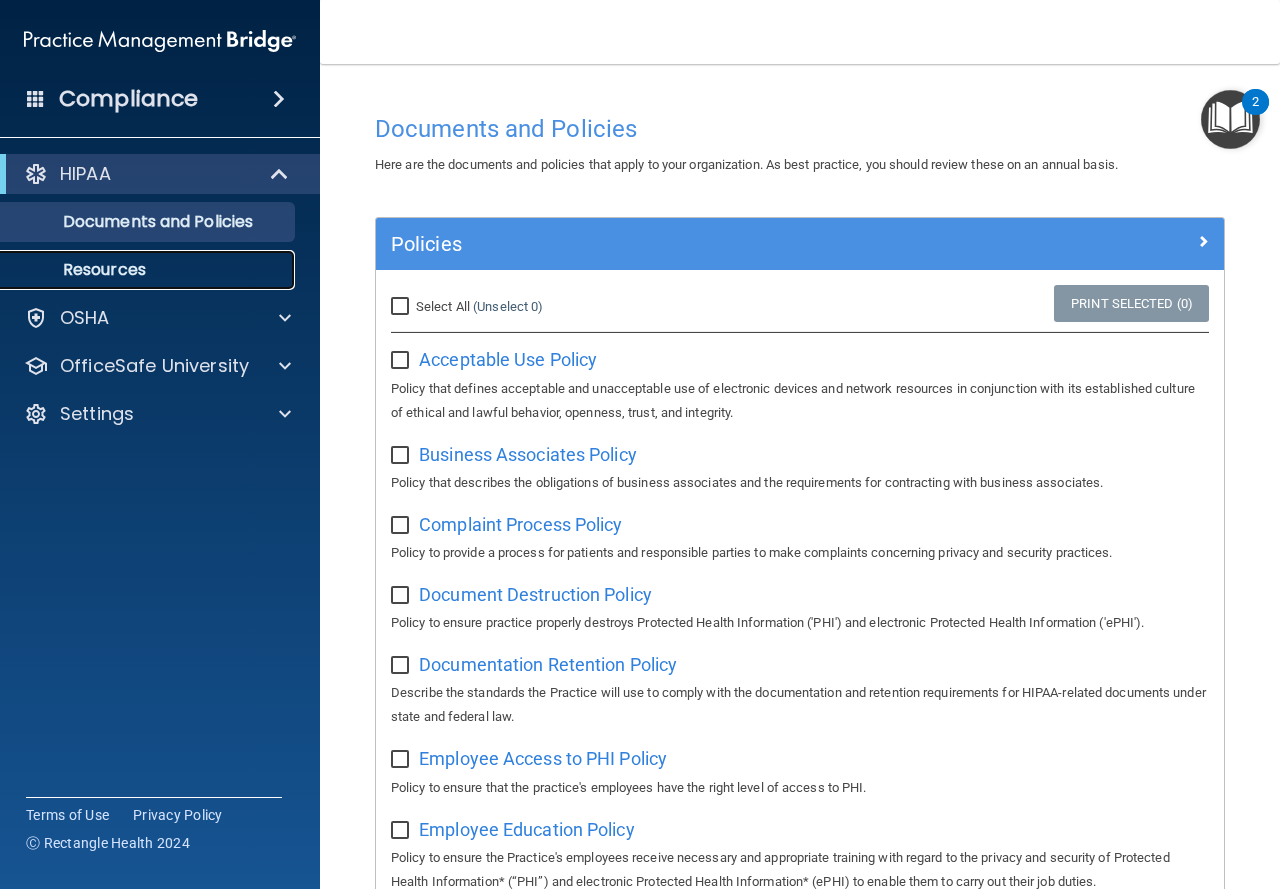 click on "Resources" at bounding box center (137, 270) 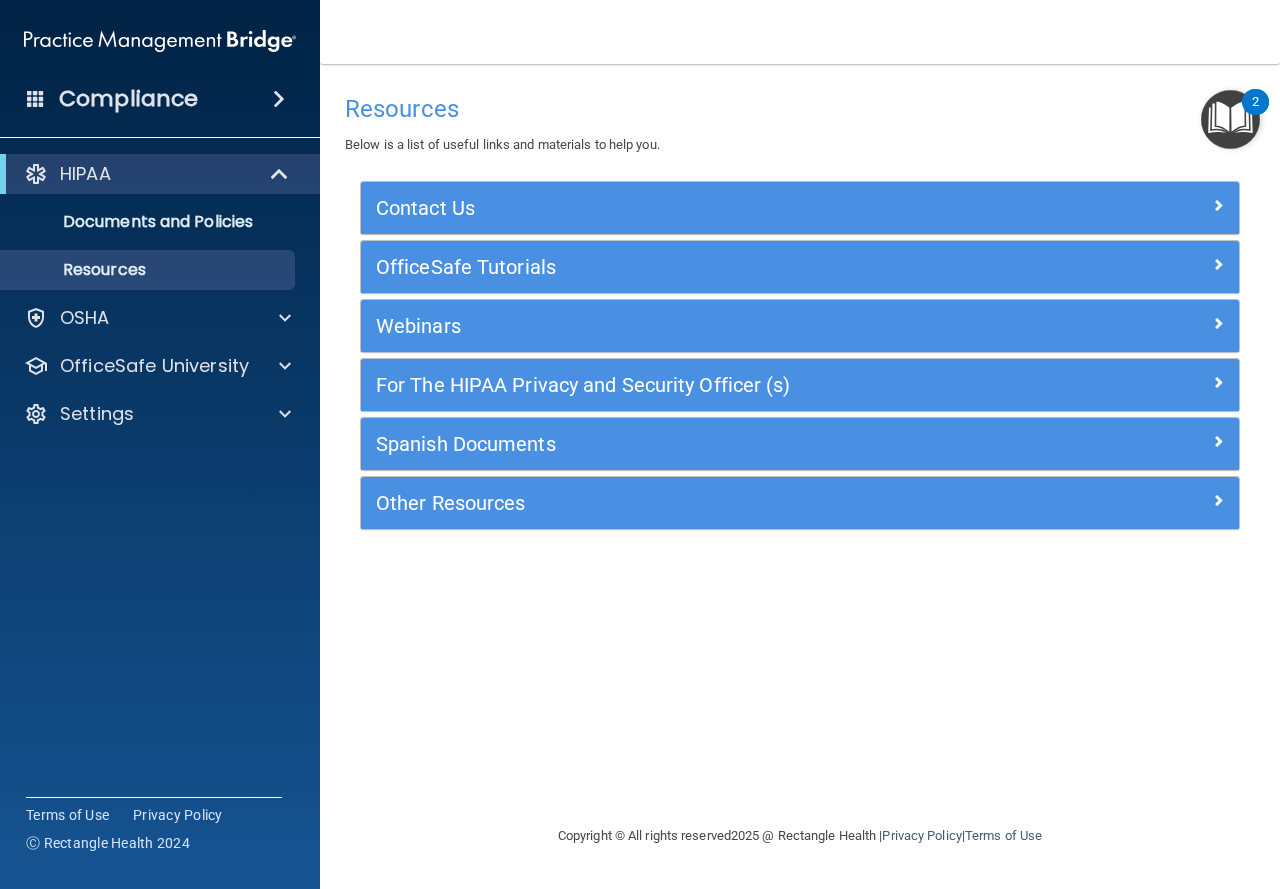 click at bounding box center [1230, 119] 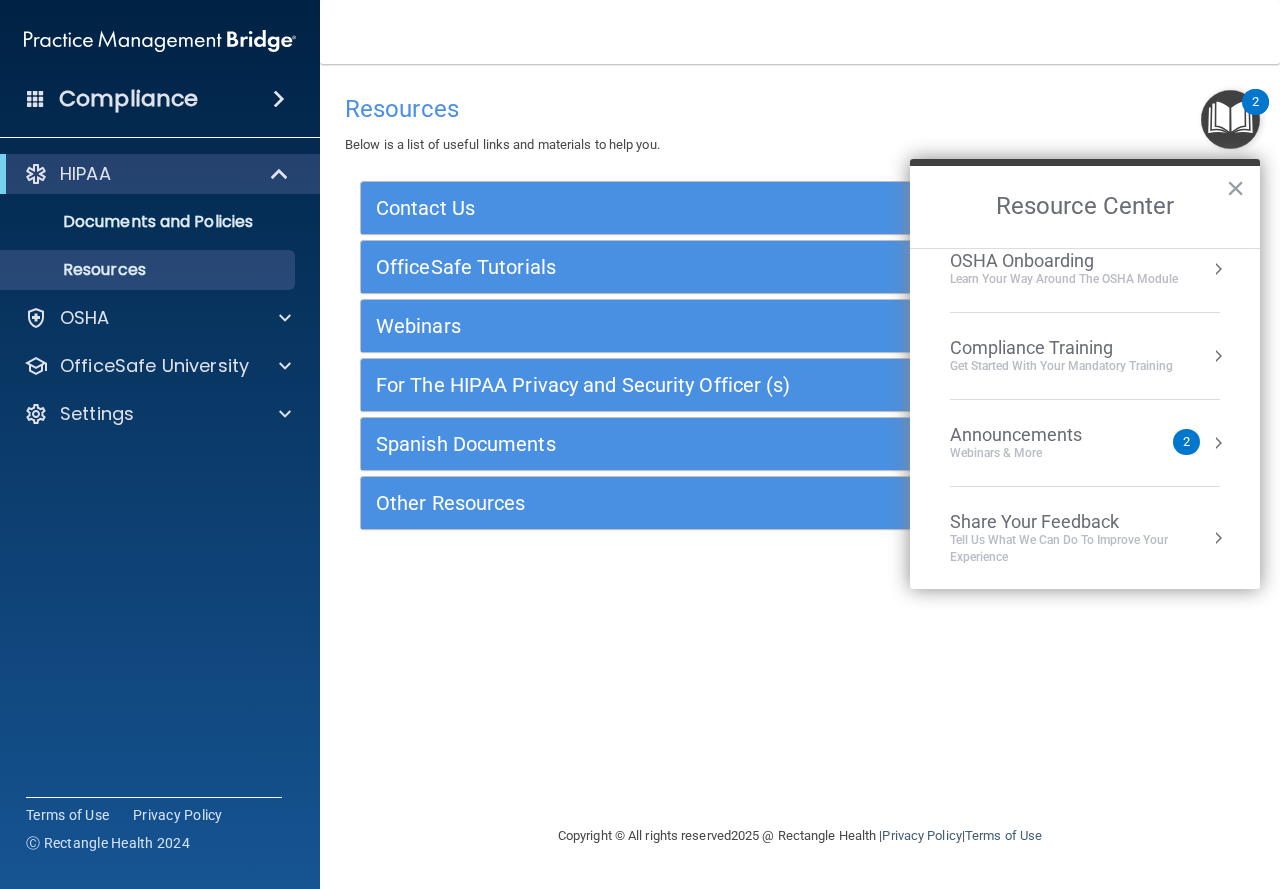 scroll, scrollTop: 112, scrollLeft: 0, axis: vertical 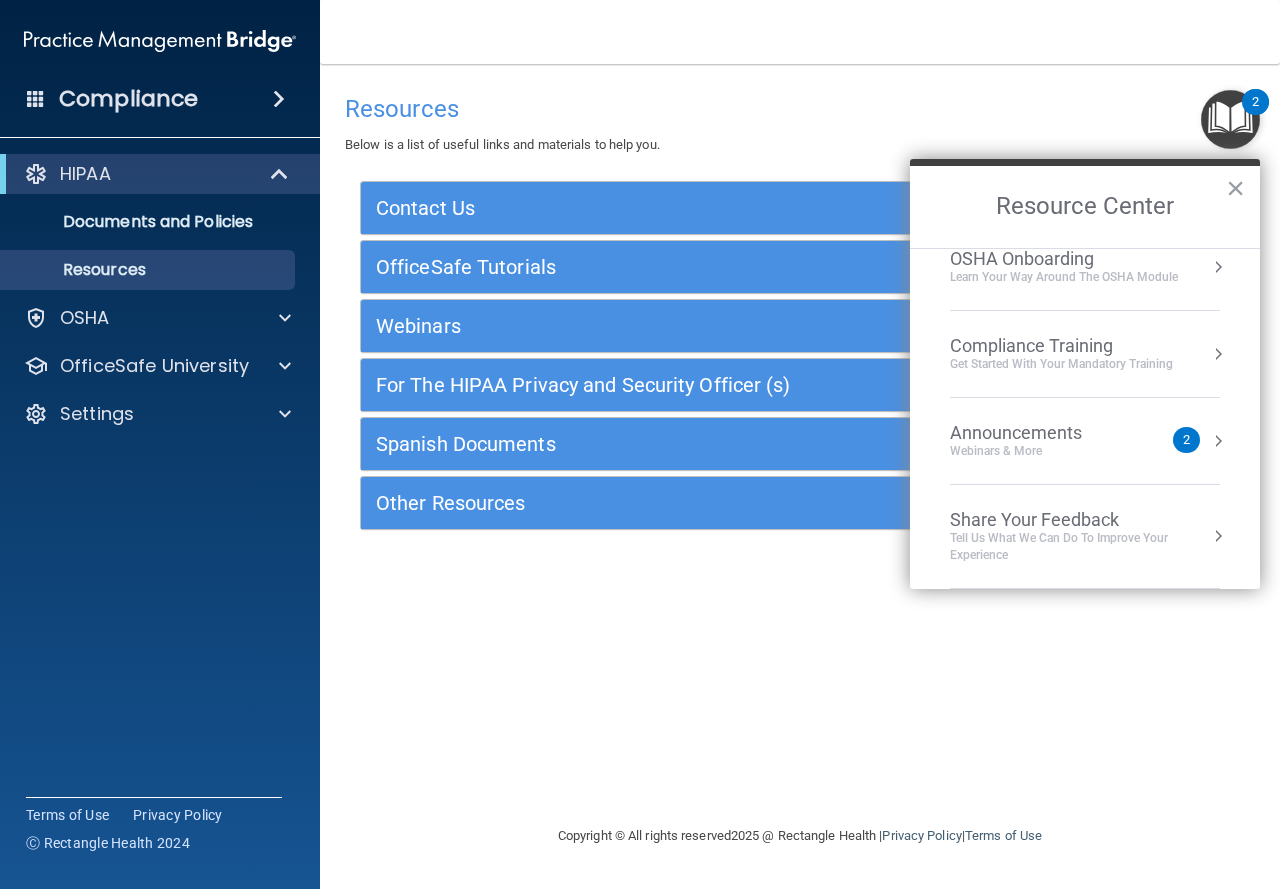 click on "Webinars & More" at bounding box center (1036, 451) 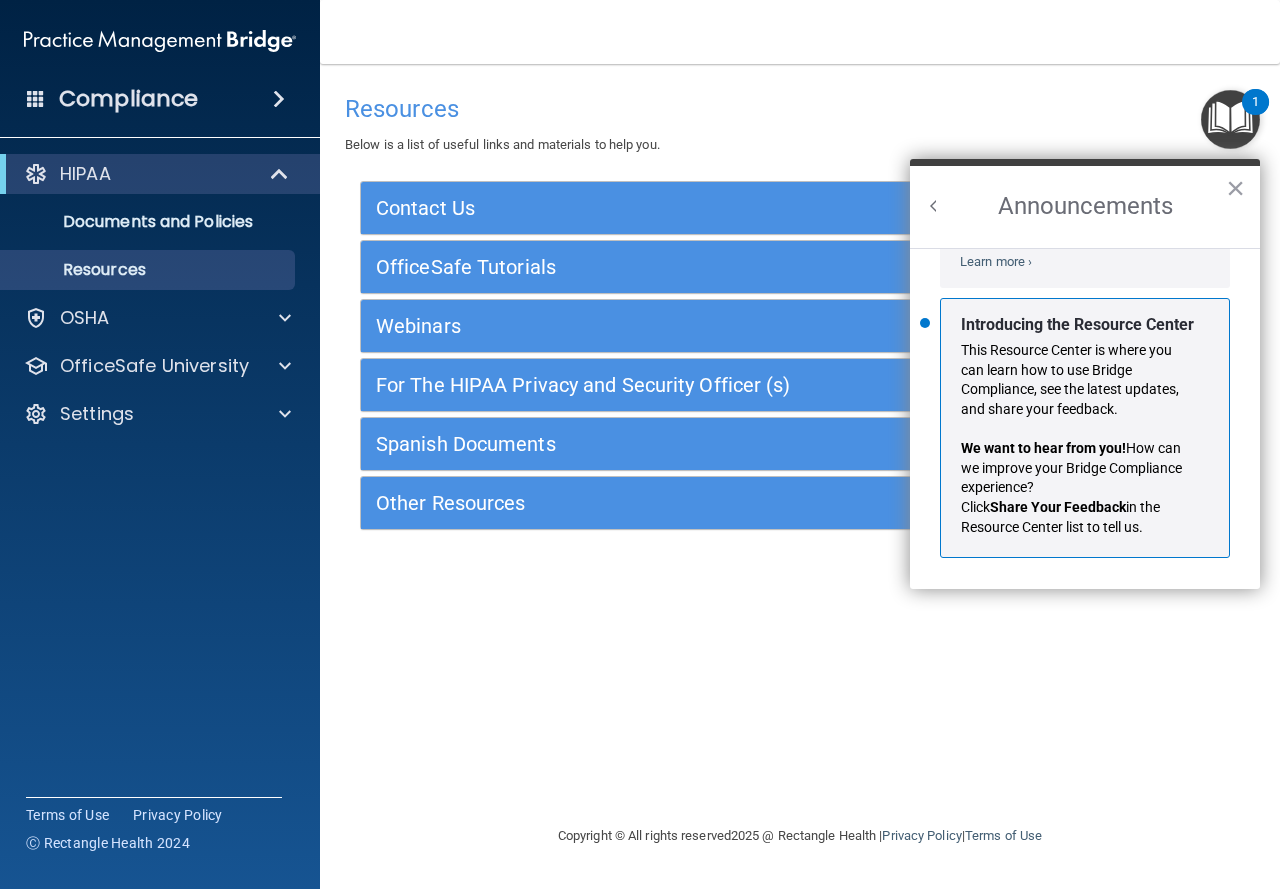 scroll, scrollTop: 351, scrollLeft: 0, axis: vertical 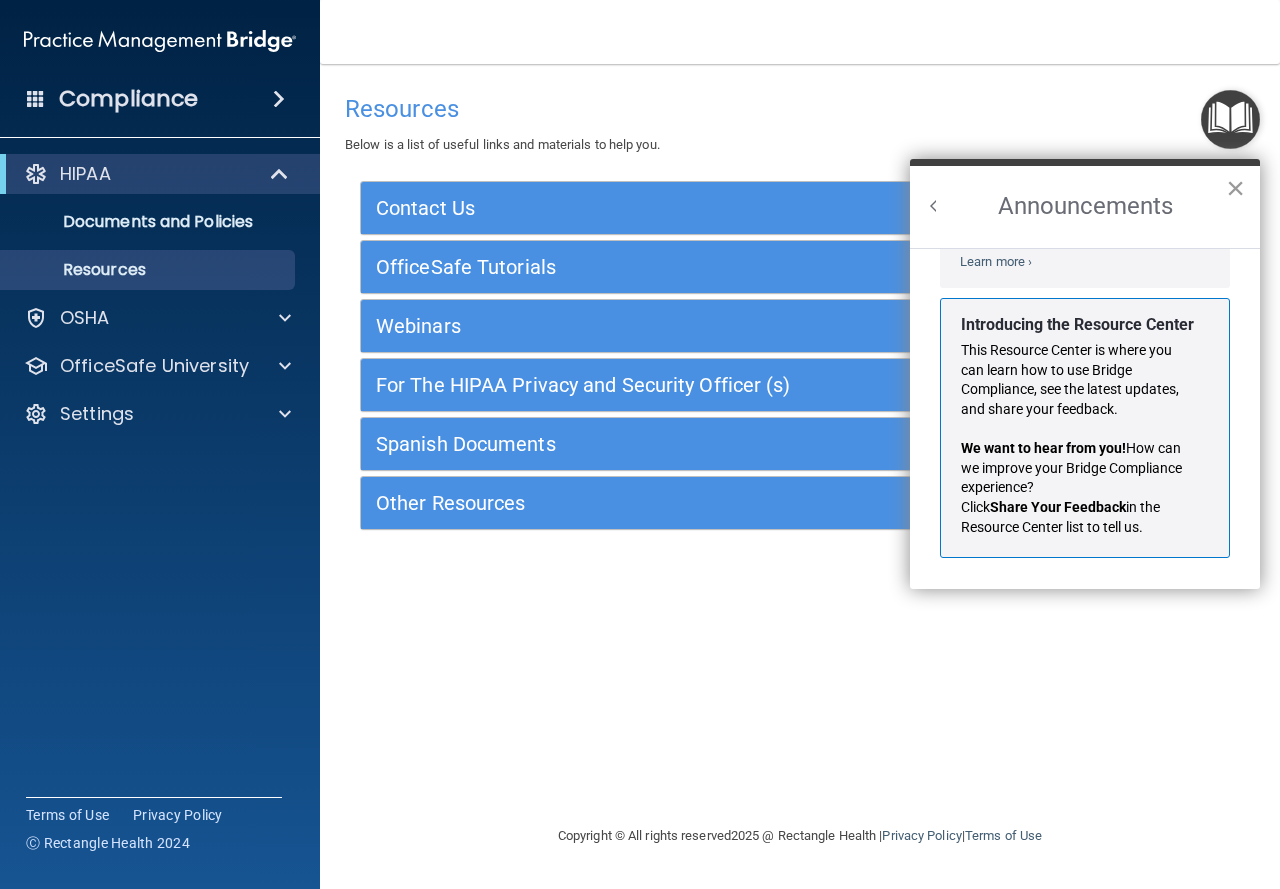 click on "×" at bounding box center [1235, 188] 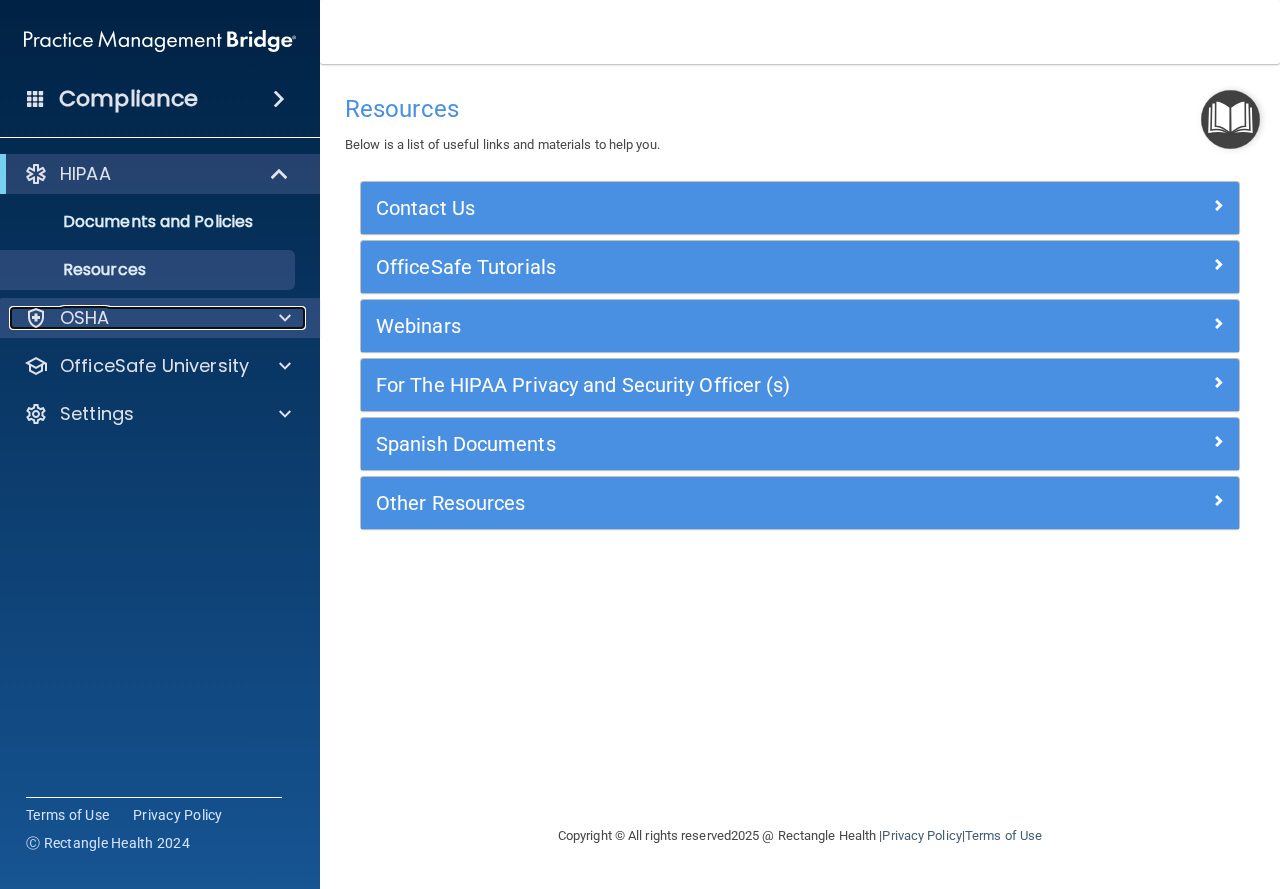 click on "OSHA" at bounding box center (133, 318) 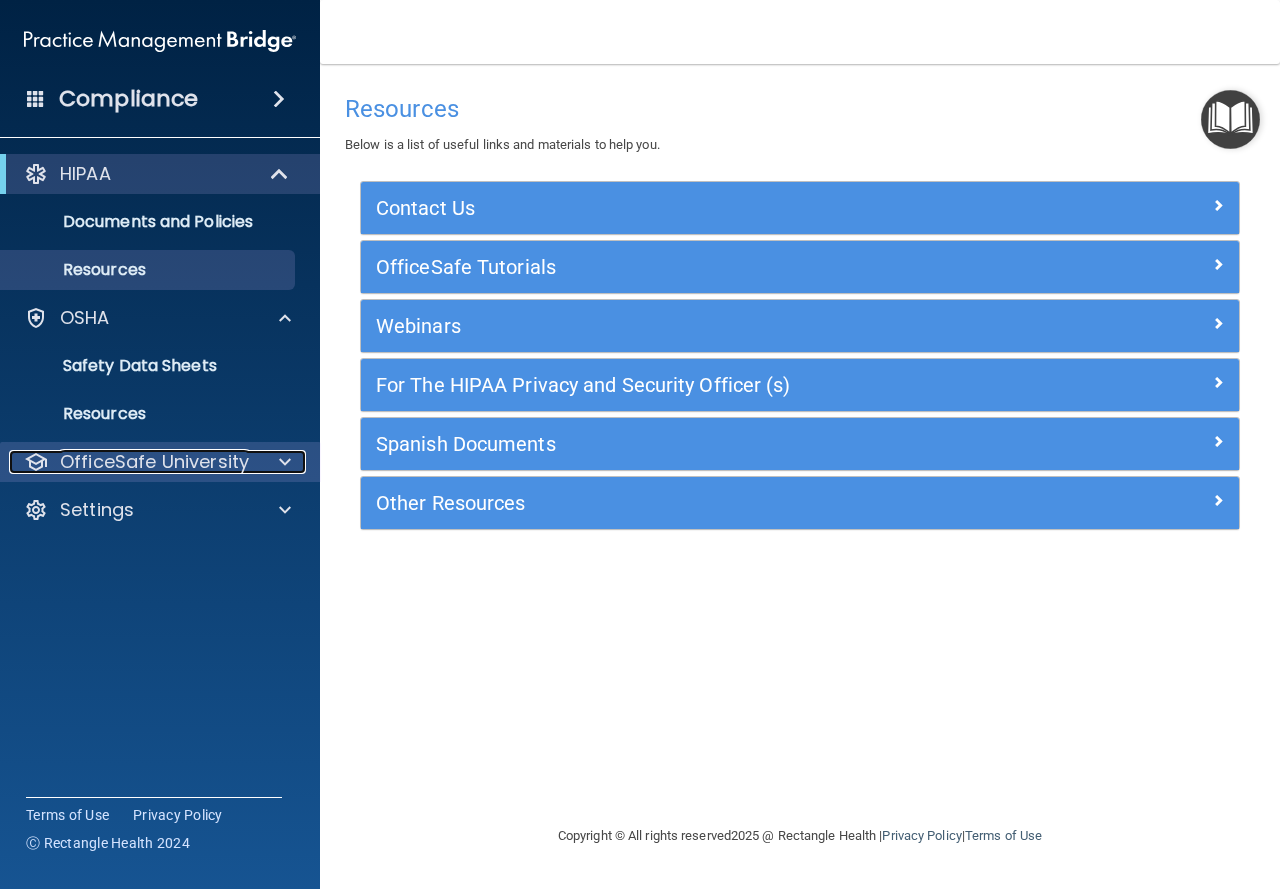click on "OfficeSafe University" at bounding box center (133, 462) 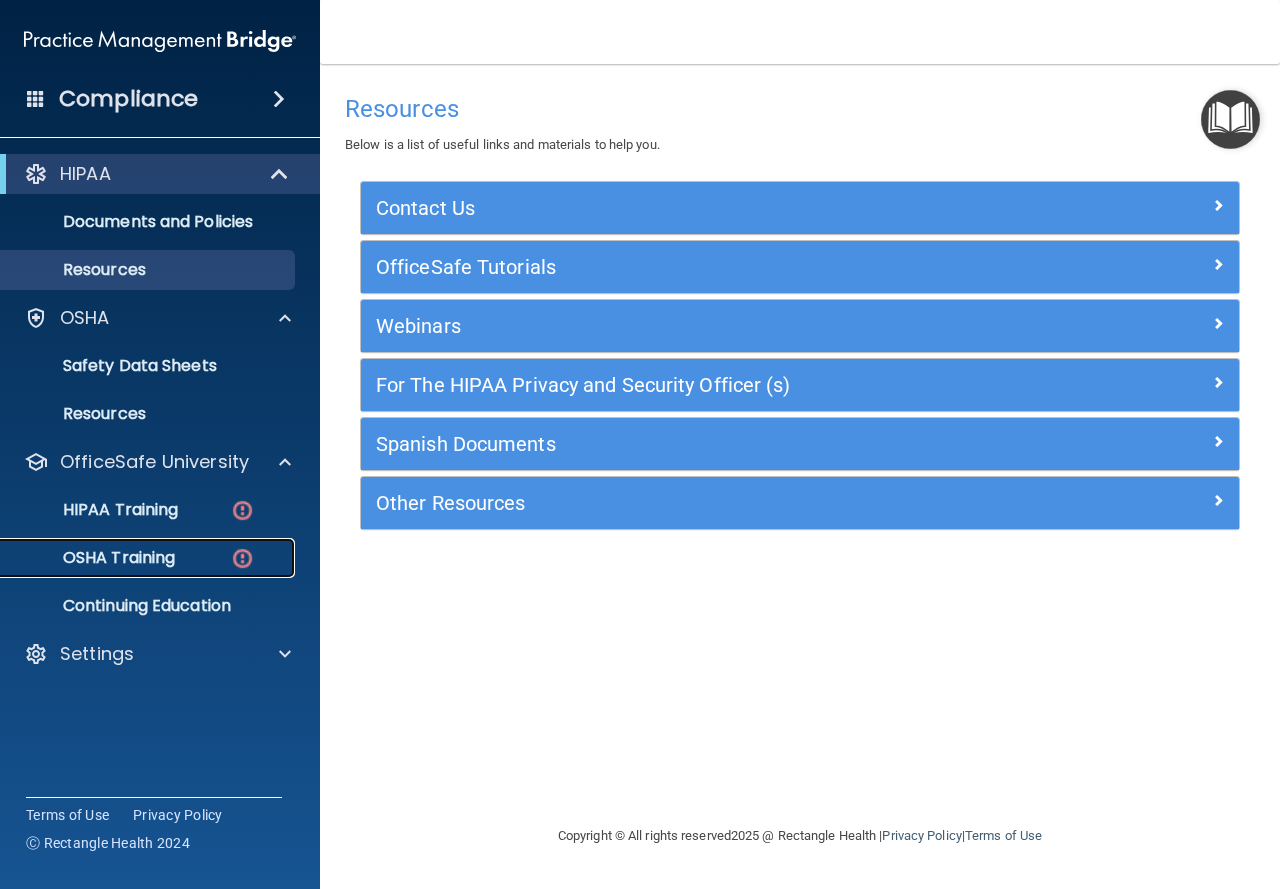 click on "OSHA Training" at bounding box center (94, 558) 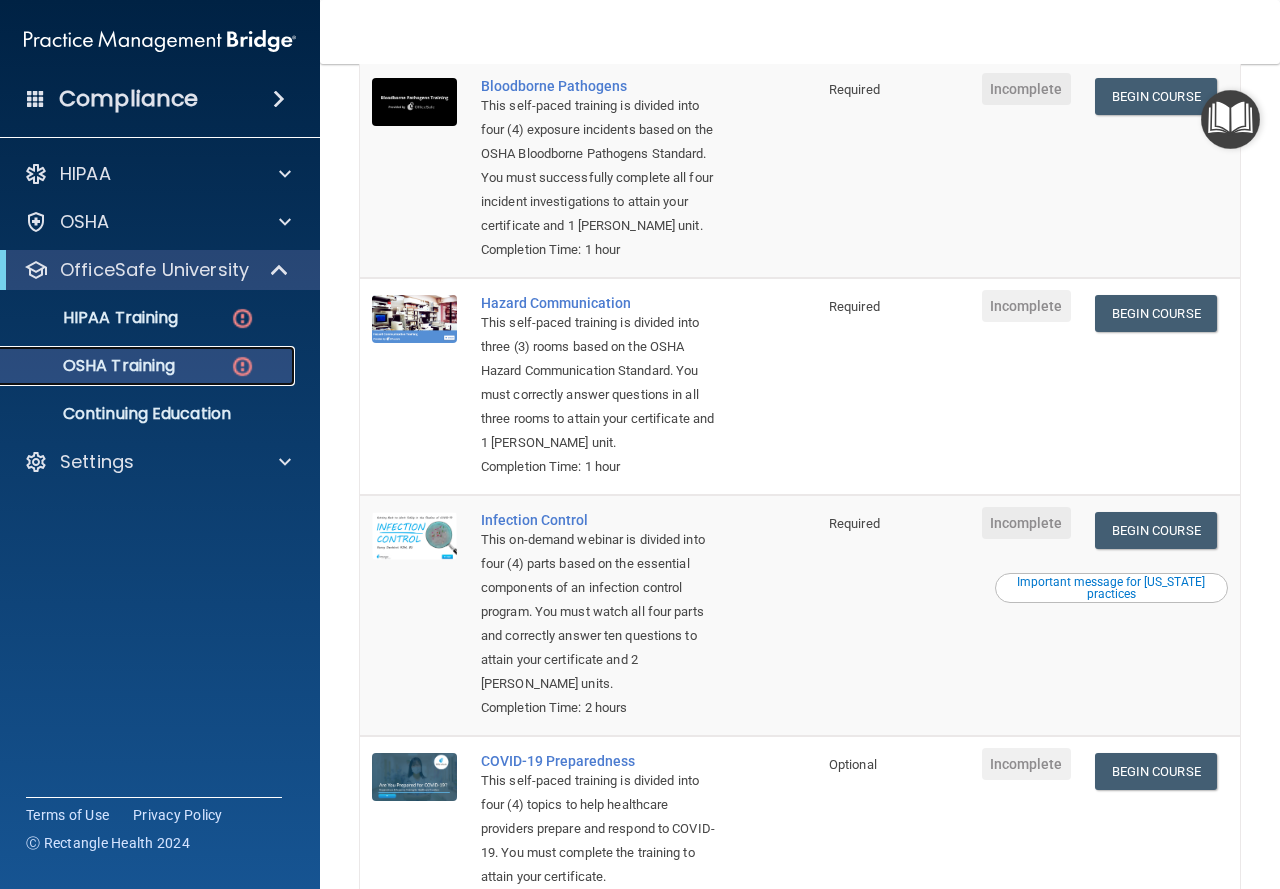 scroll, scrollTop: 0, scrollLeft: 0, axis: both 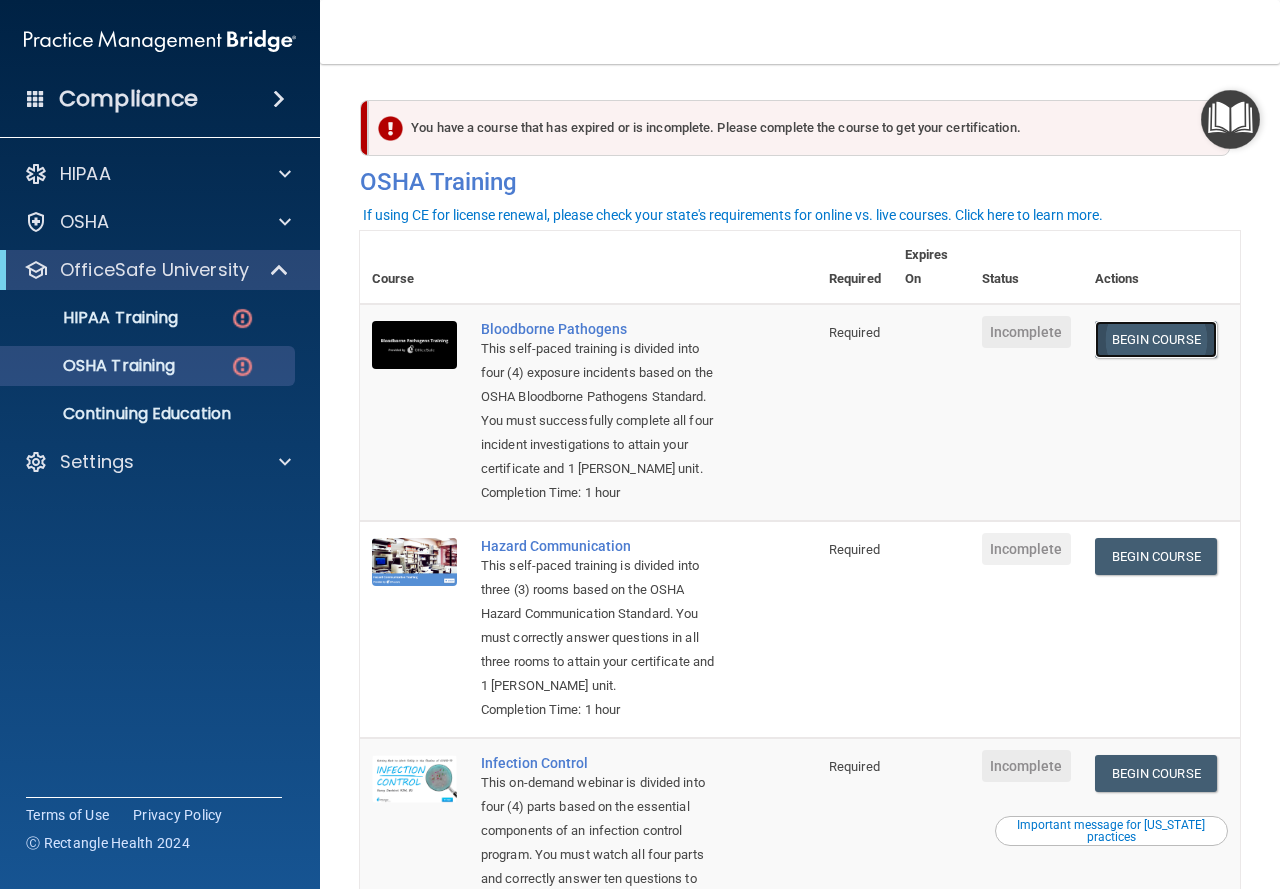 click on "Begin Course" at bounding box center (1156, 339) 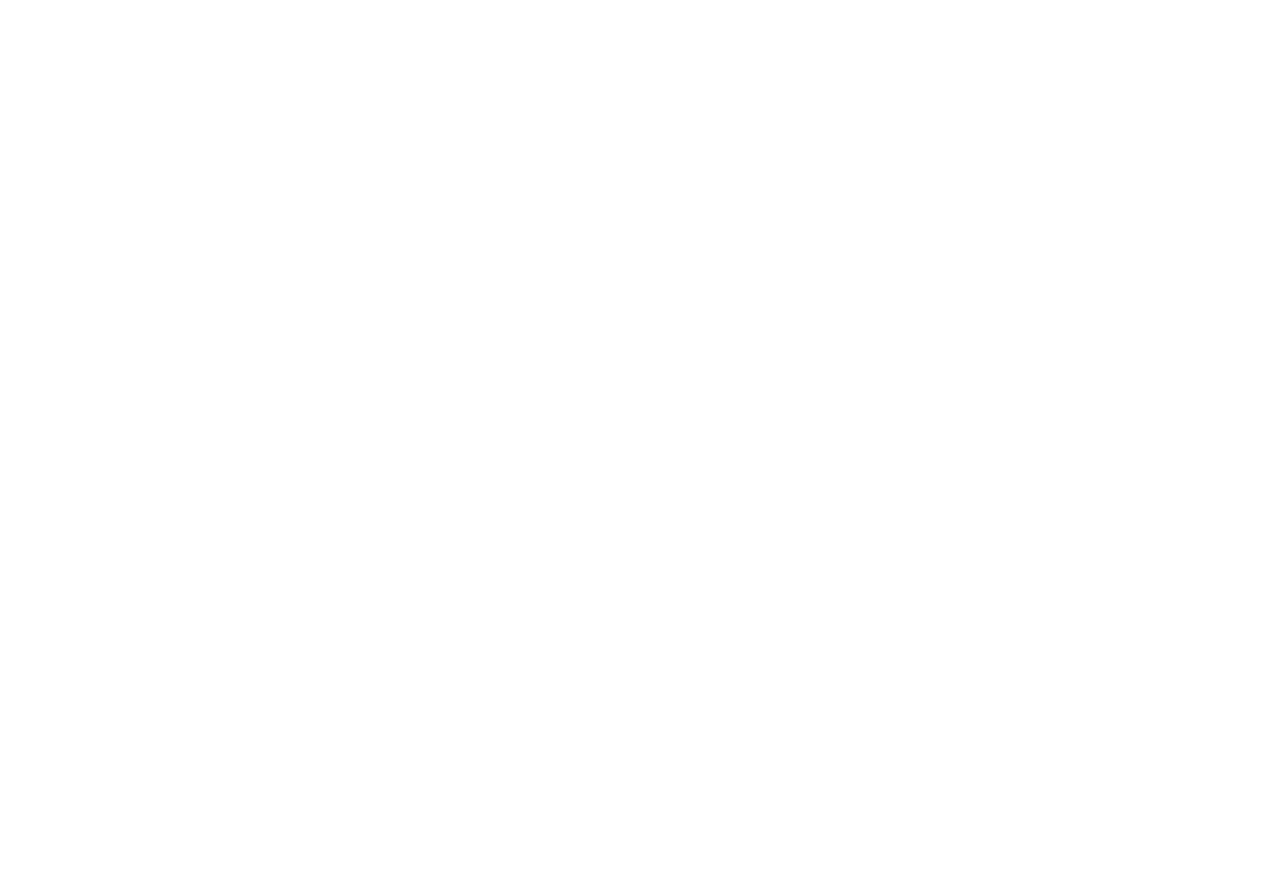 scroll, scrollTop: 0, scrollLeft: 0, axis: both 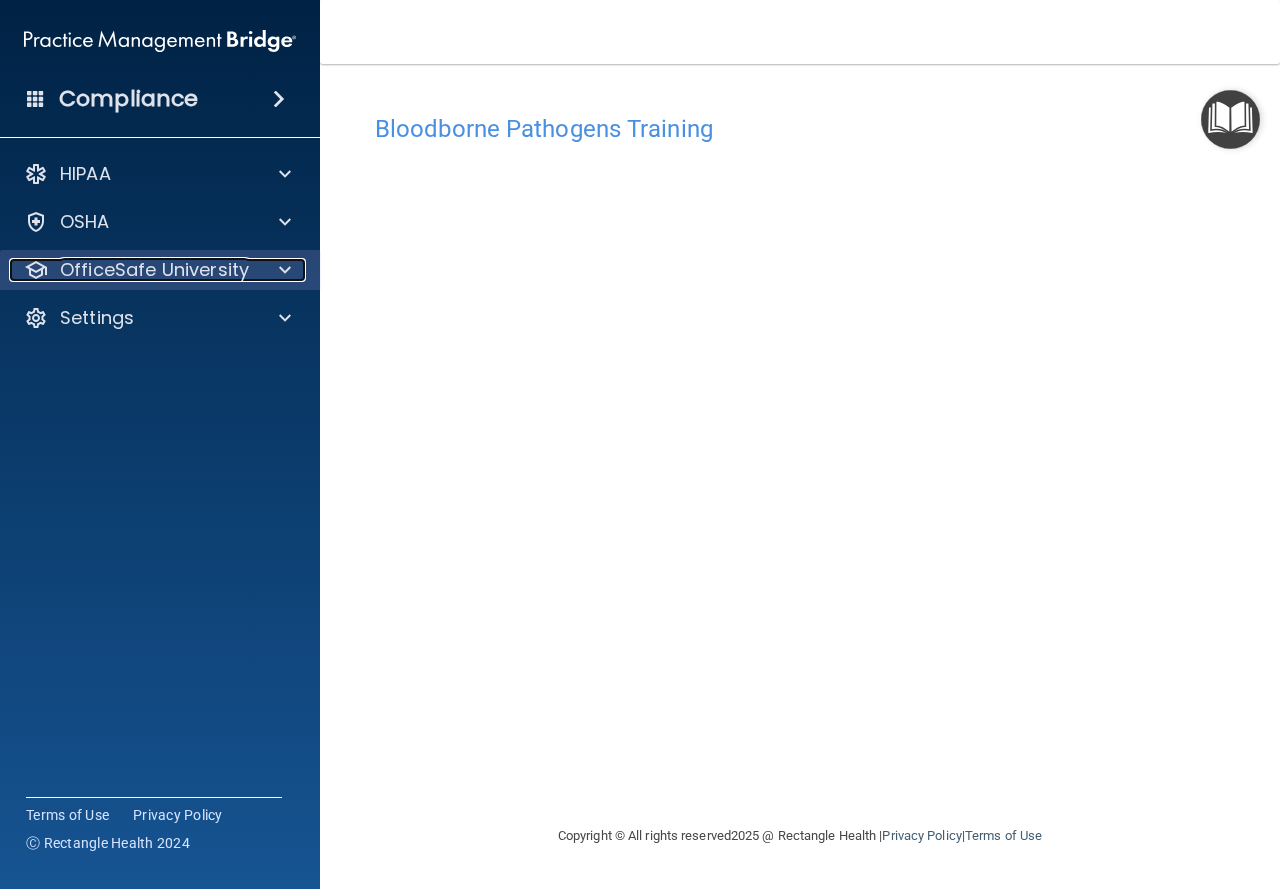 click on "OfficeSafe University" at bounding box center [154, 270] 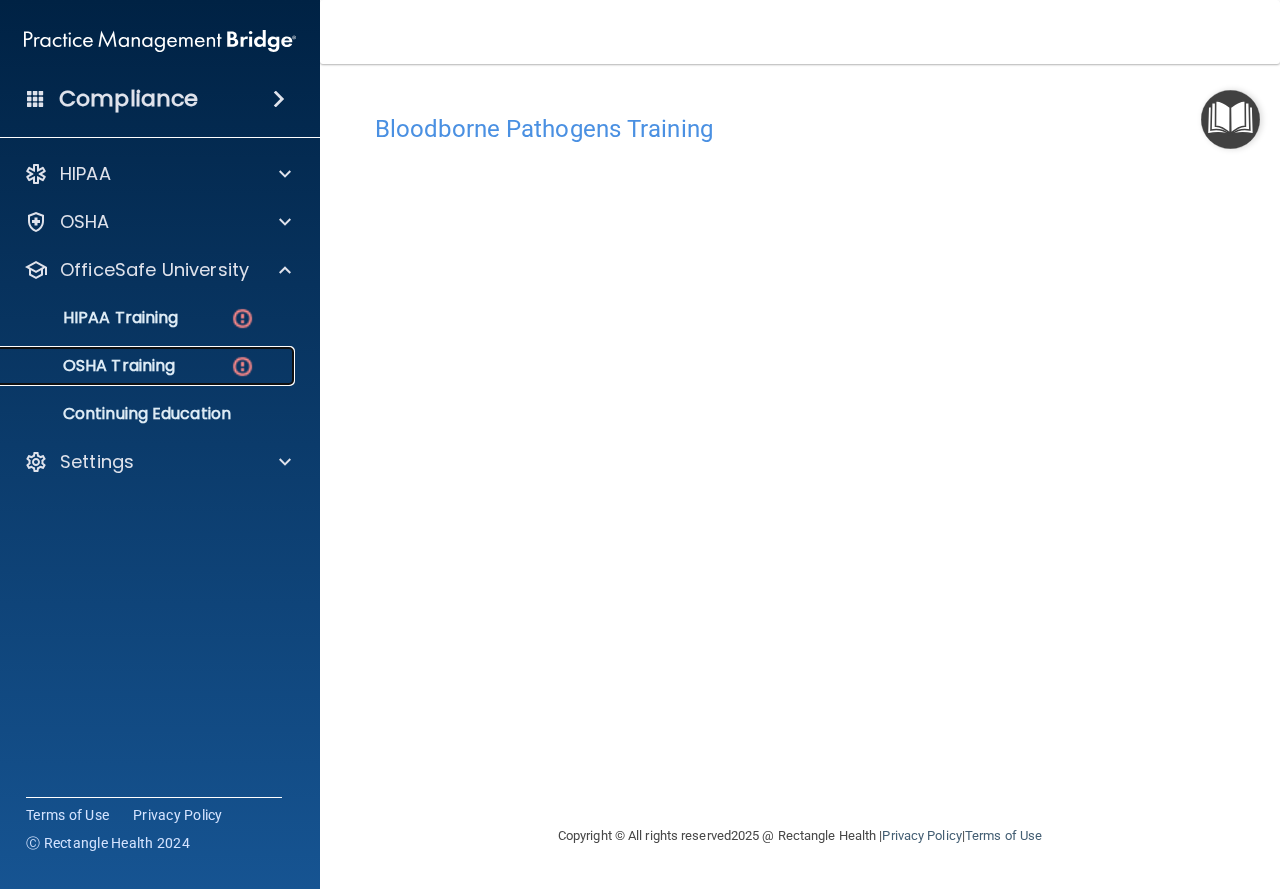 click on "OSHA Training" at bounding box center [149, 366] 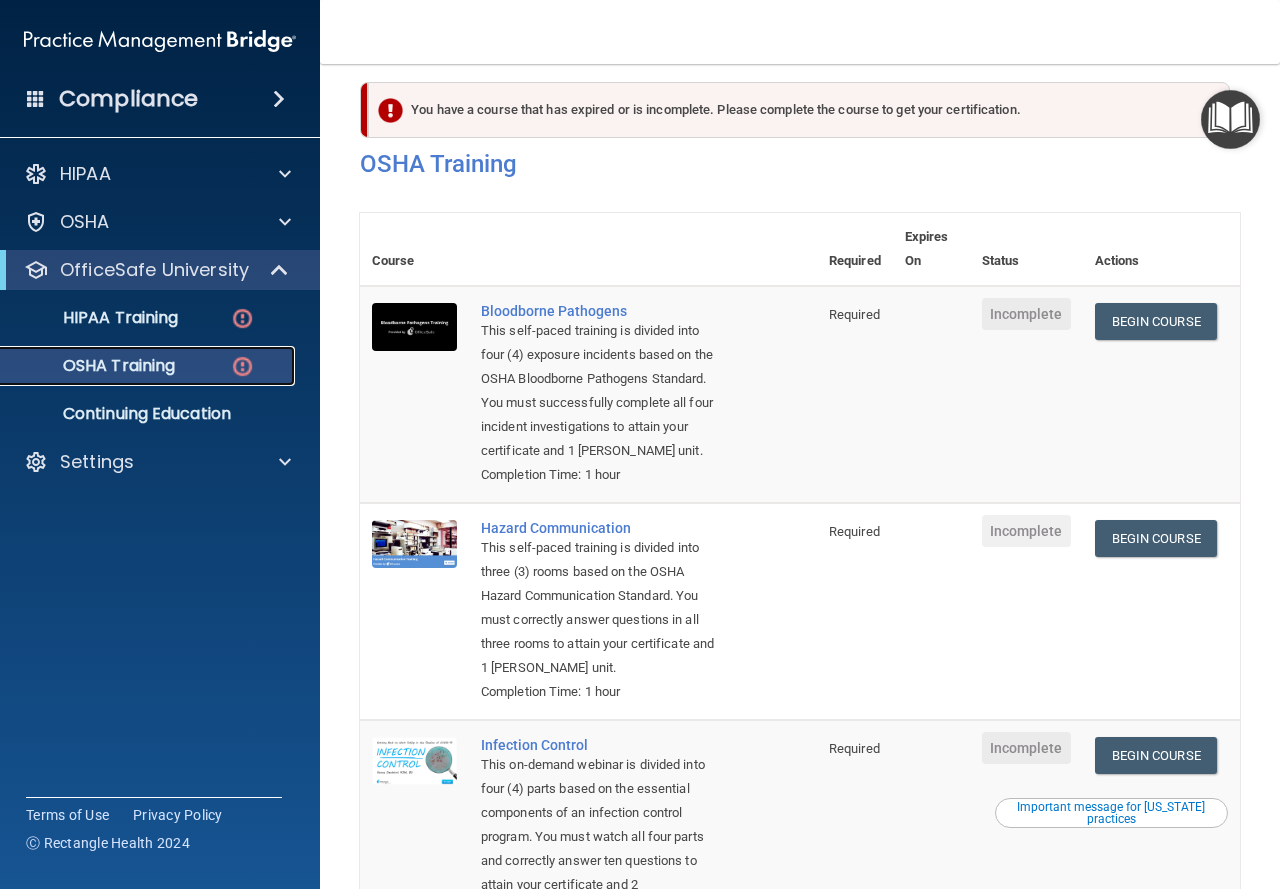 scroll, scrollTop: 15, scrollLeft: 0, axis: vertical 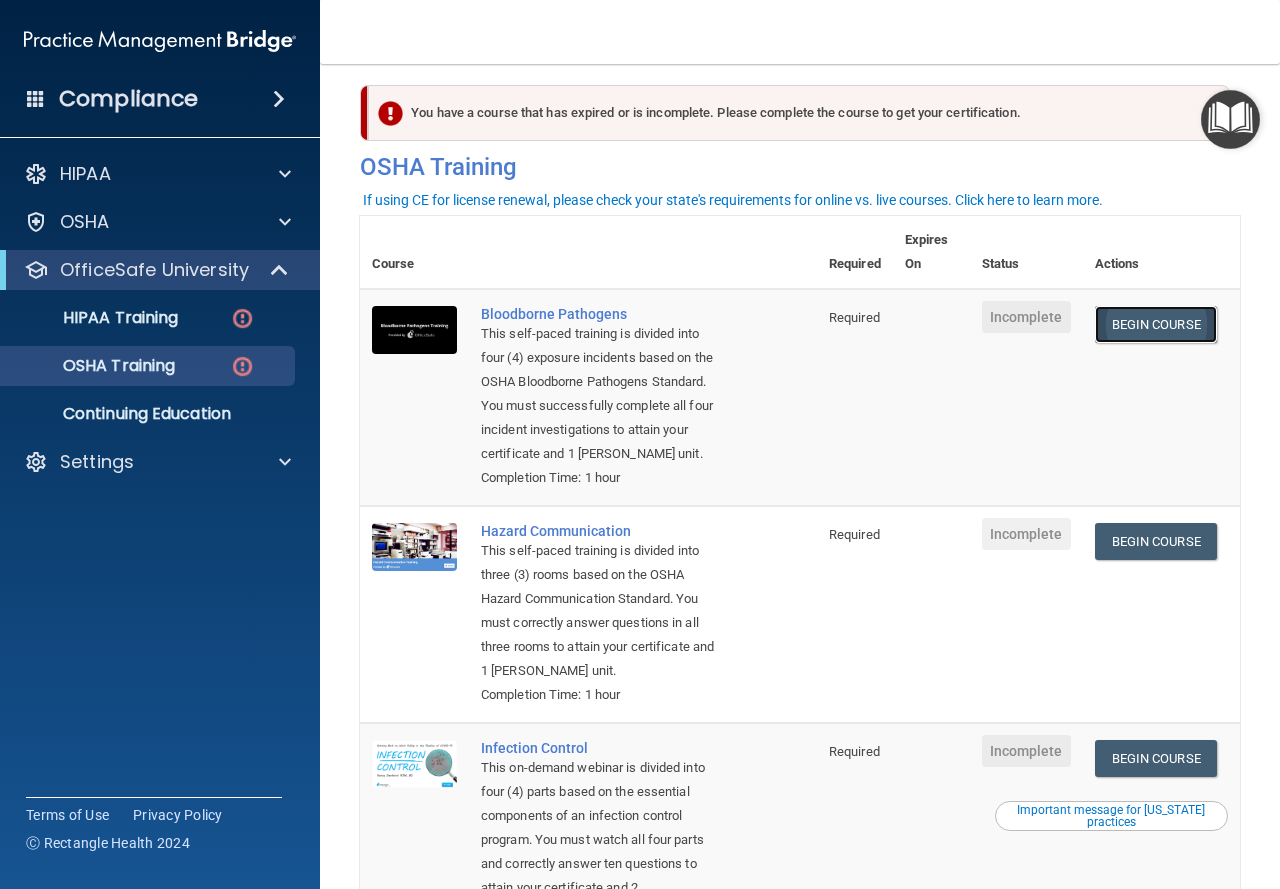 click on "Begin Course" at bounding box center [1156, 324] 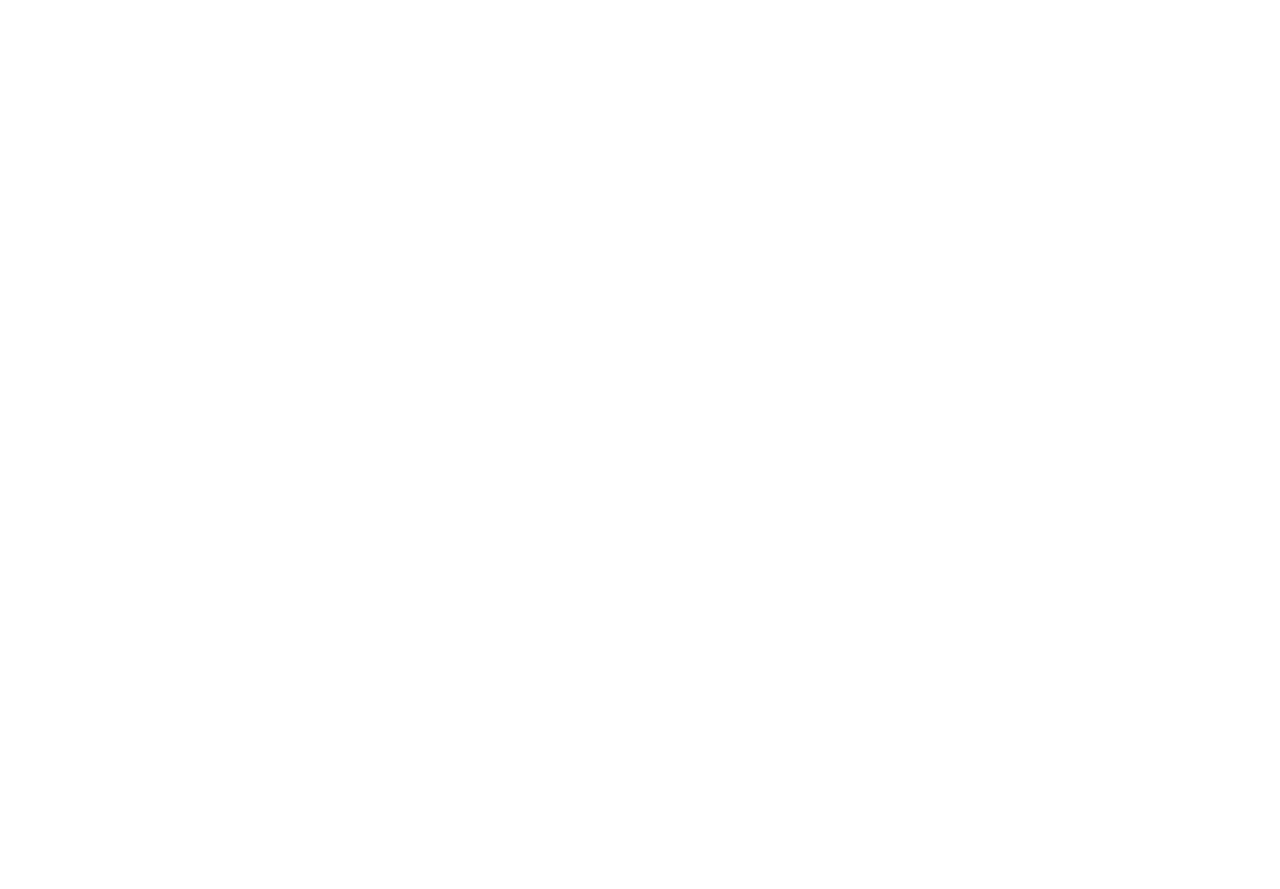 scroll, scrollTop: 0, scrollLeft: 0, axis: both 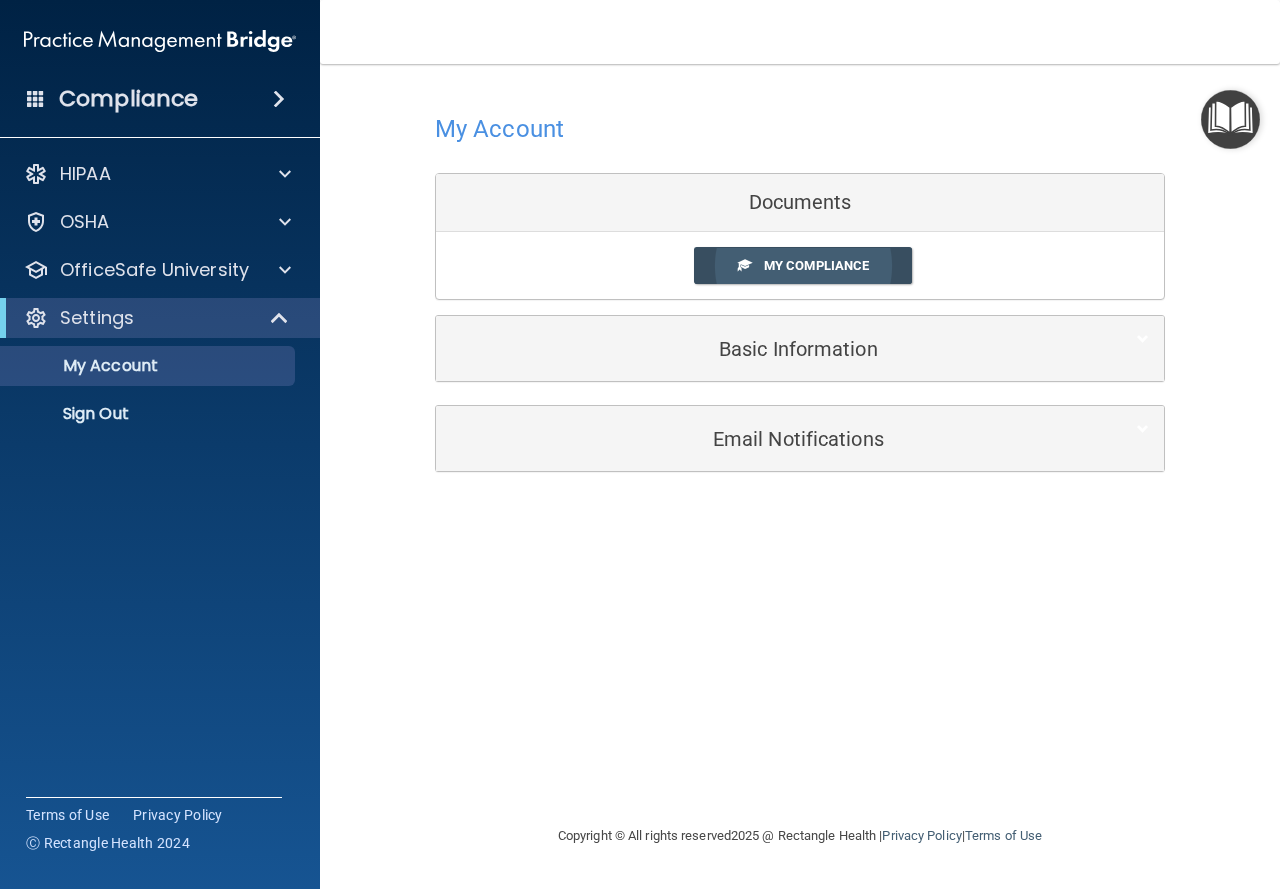click on "My Compliance" at bounding box center [816, 265] 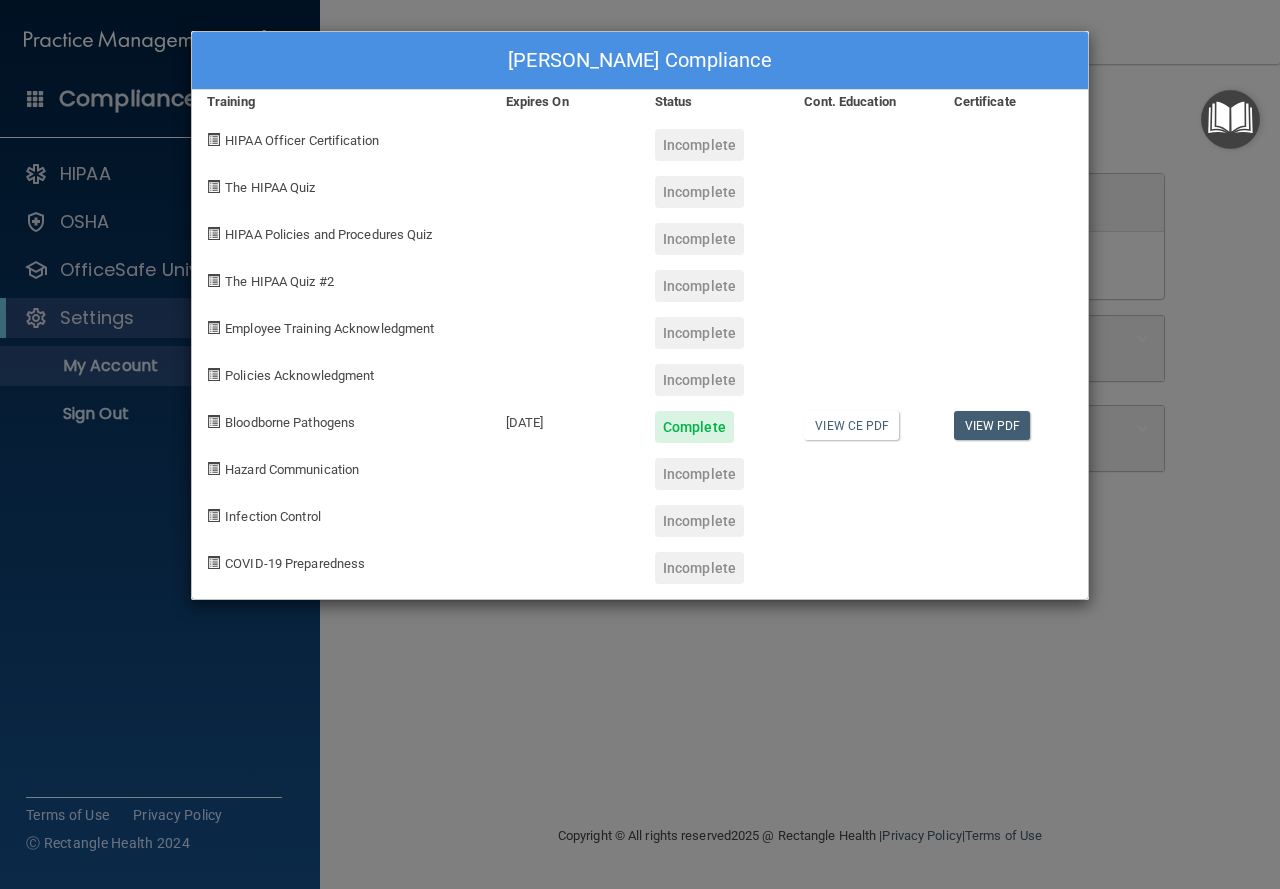 click on "[PERSON_NAME] Compliance      Training   Expires On   Status   Cont. Education   Certificate         HIPAA Officer Certification             Incomplete                      The HIPAA Quiz             Incomplete                      HIPAA Policies and Procedures Quiz             Incomplete                      The HIPAA Quiz #2             Incomplete                      Employee Training Acknowledgment             Incomplete                      Policies Acknowledgment             Incomplete                      Bloodborne Pathogens      [DATE]       Complete        View CE PDF       View PDF         Hazard Communication             Incomplete                      Infection Control             Incomplete                      COVID-19 Preparedness             Incomplete" at bounding box center [640, 444] 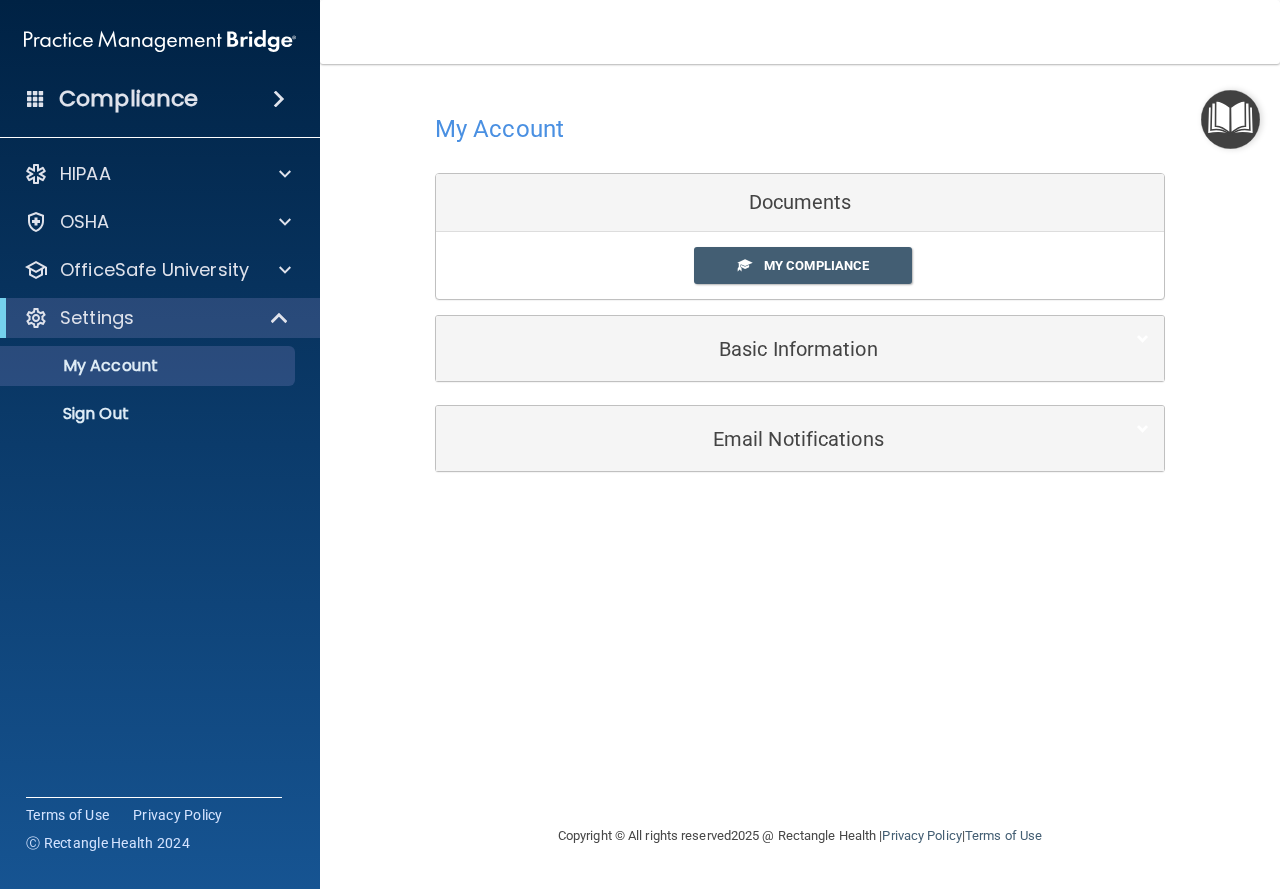 click on "Settings" at bounding box center (160, 318) 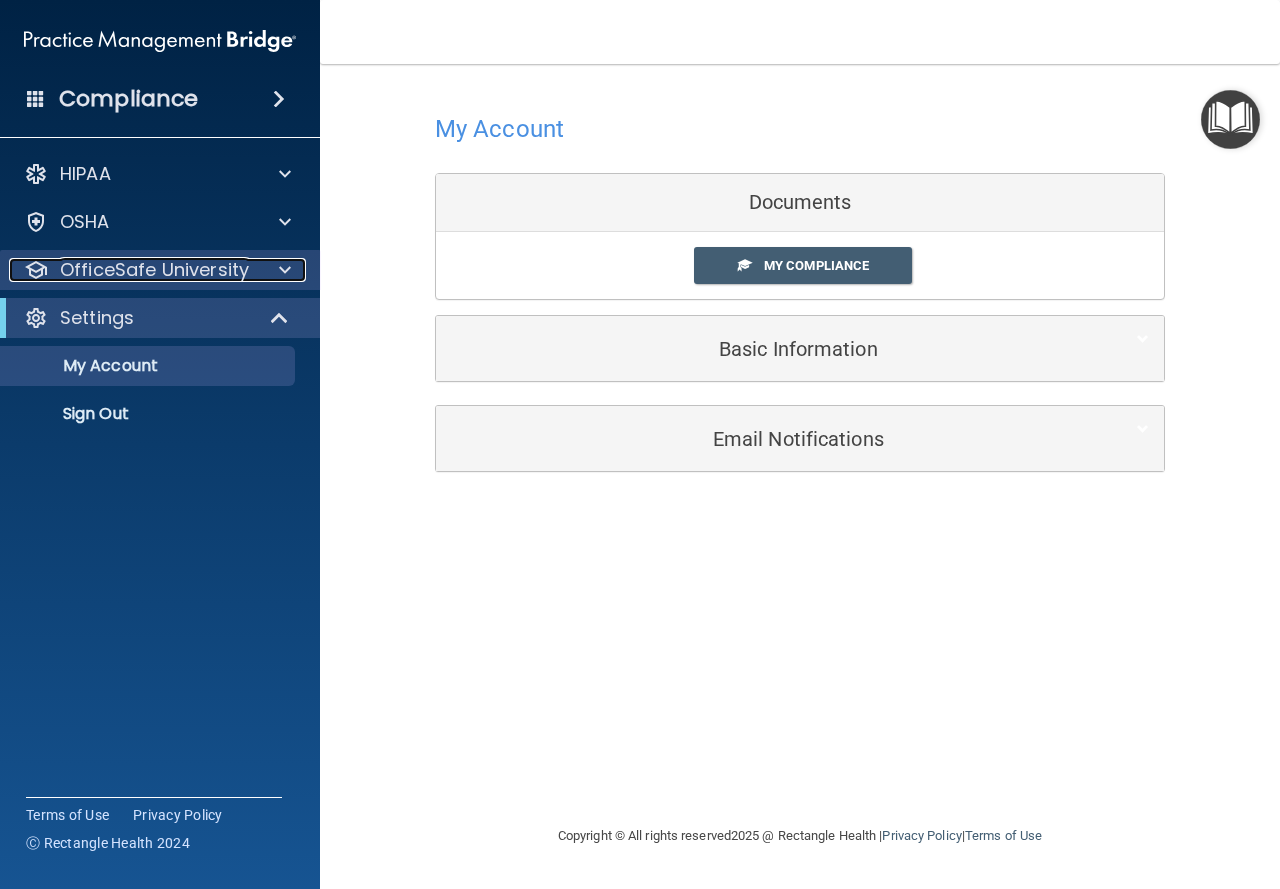 click on "OfficeSafe University" at bounding box center (154, 270) 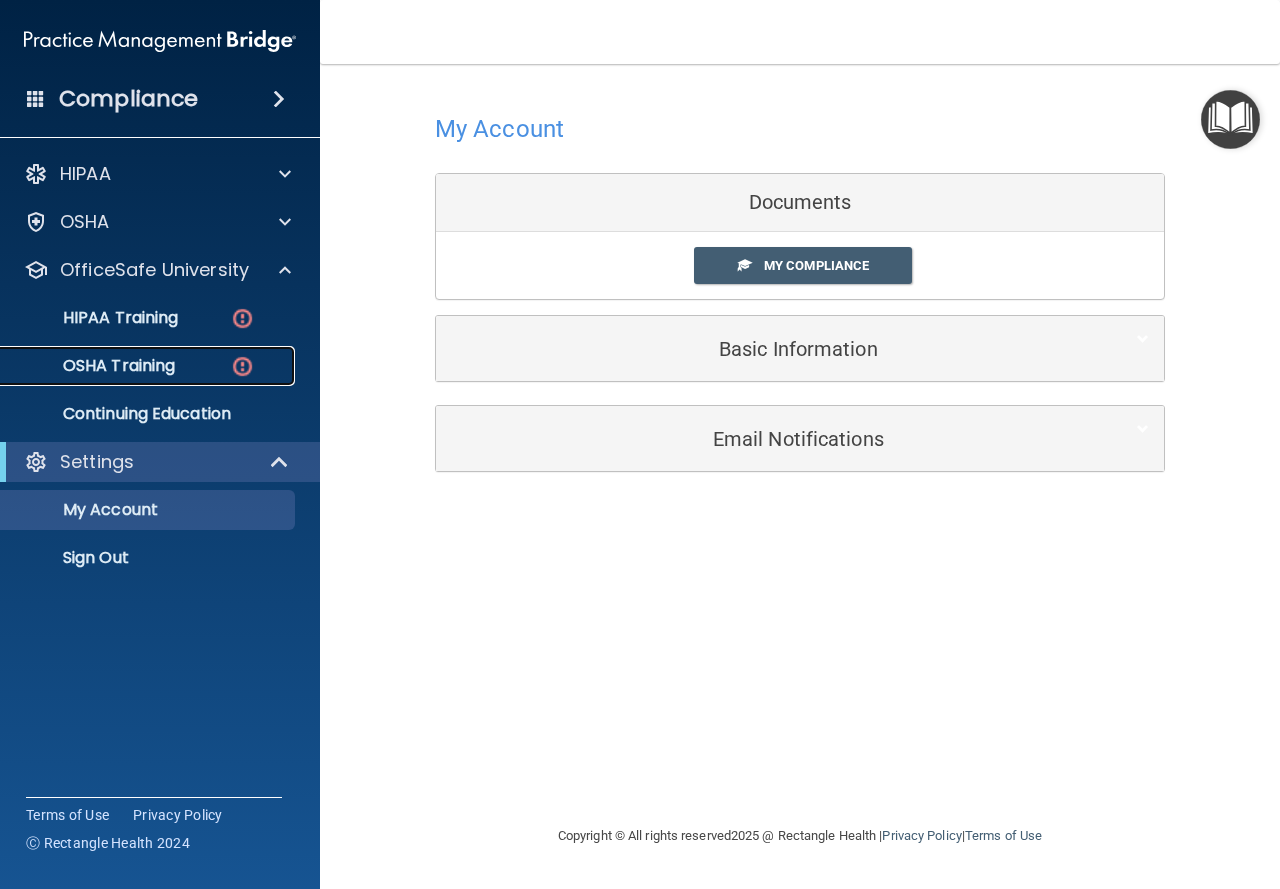 click on "OSHA Training" at bounding box center [149, 366] 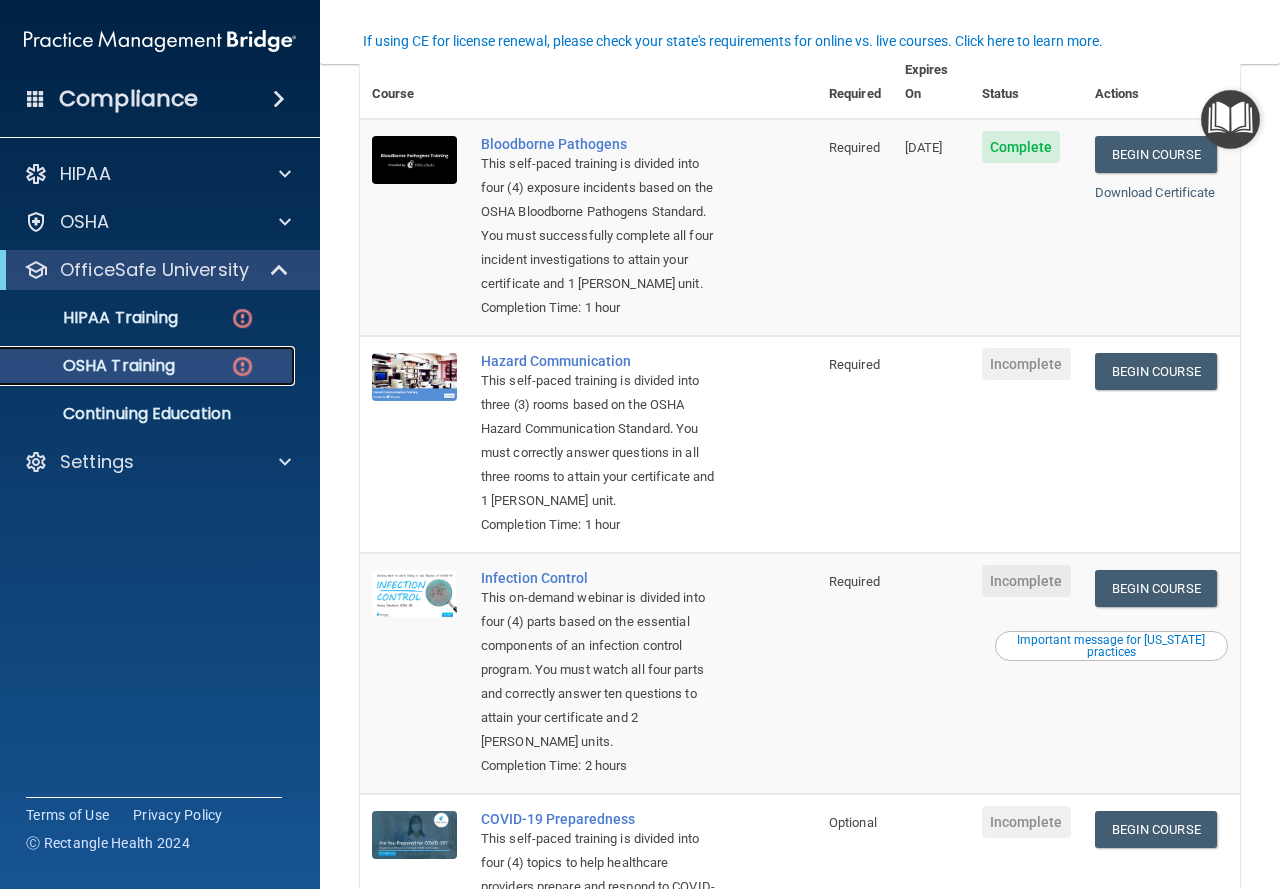 scroll, scrollTop: 200, scrollLeft: 0, axis: vertical 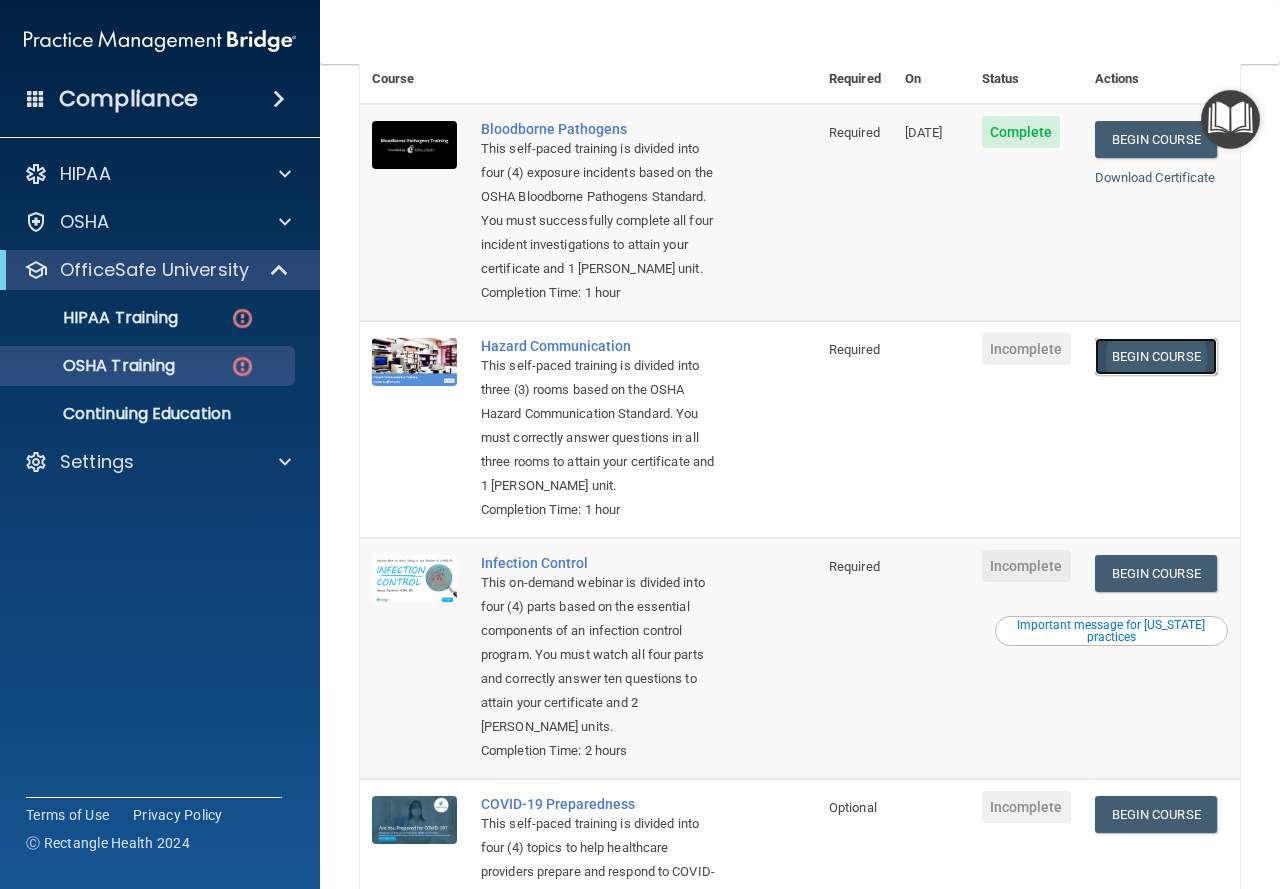 click on "Begin Course" at bounding box center (1156, 356) 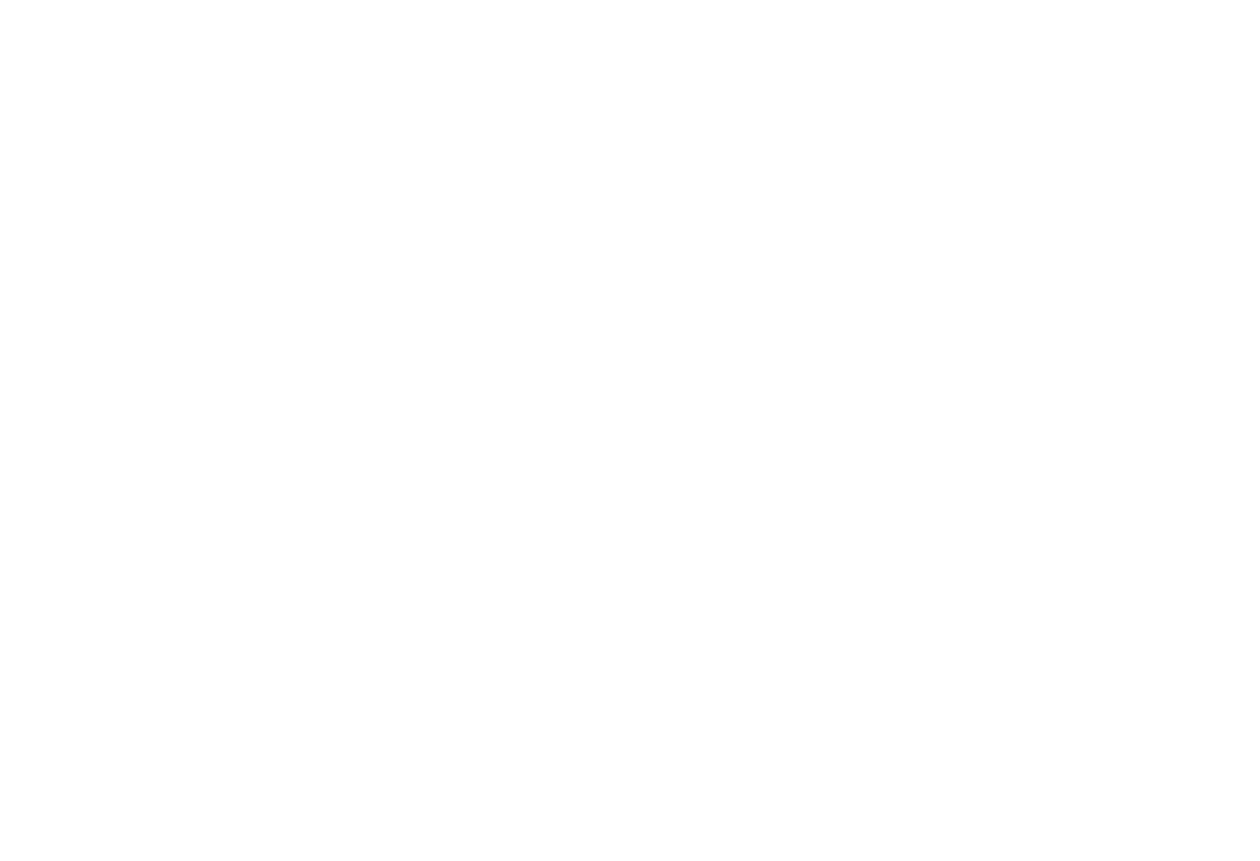 scroll, scrollTop: 0, scrollLeft: 0, axis: both 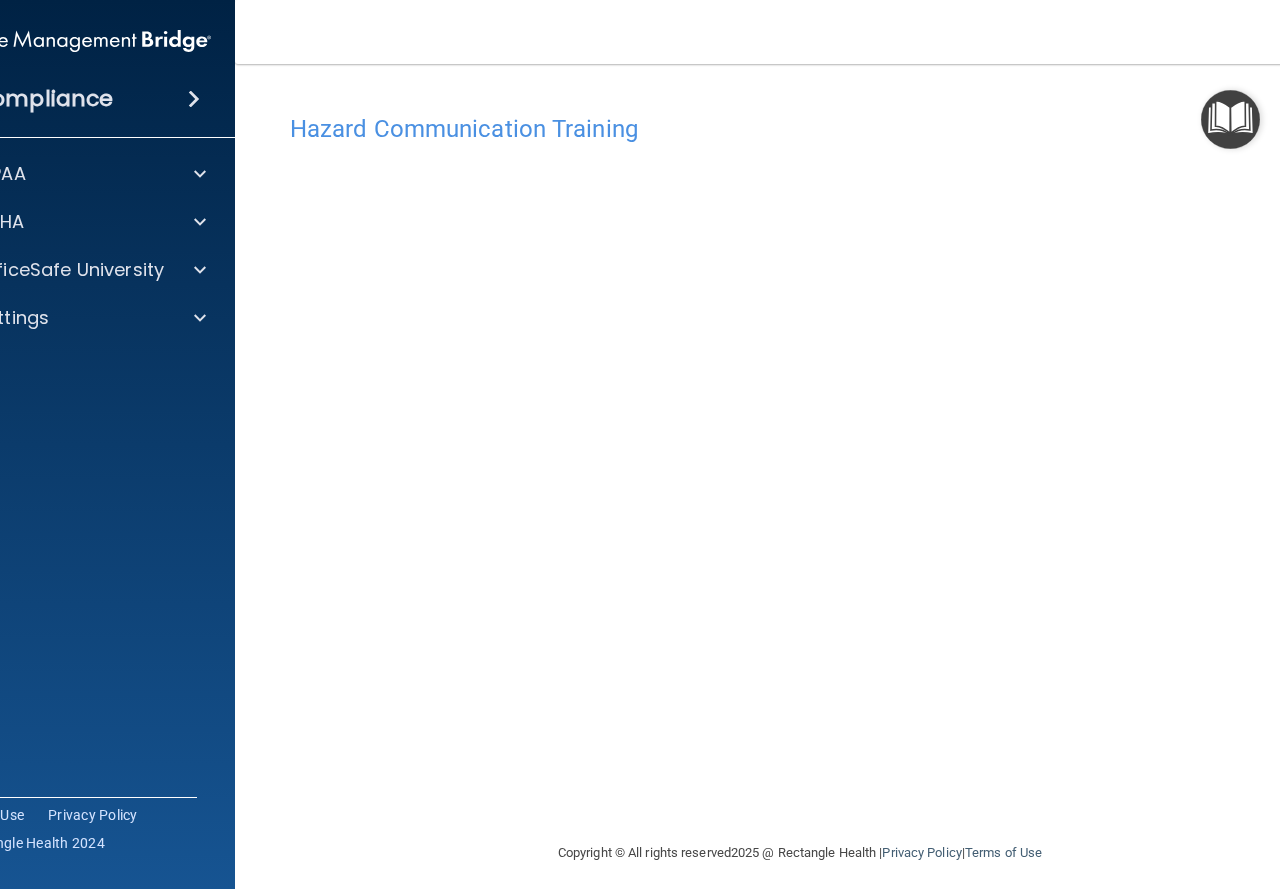 click on "Hazard Communication Training         This course doesn’t expire until . Are you sure you want to take this course now?   Take the course anyway!            Copyright © All rights reserved  2025 @ Rectangle Health |  Privacy Policy  |  Terms of Use" at bounding box center [800, 476] 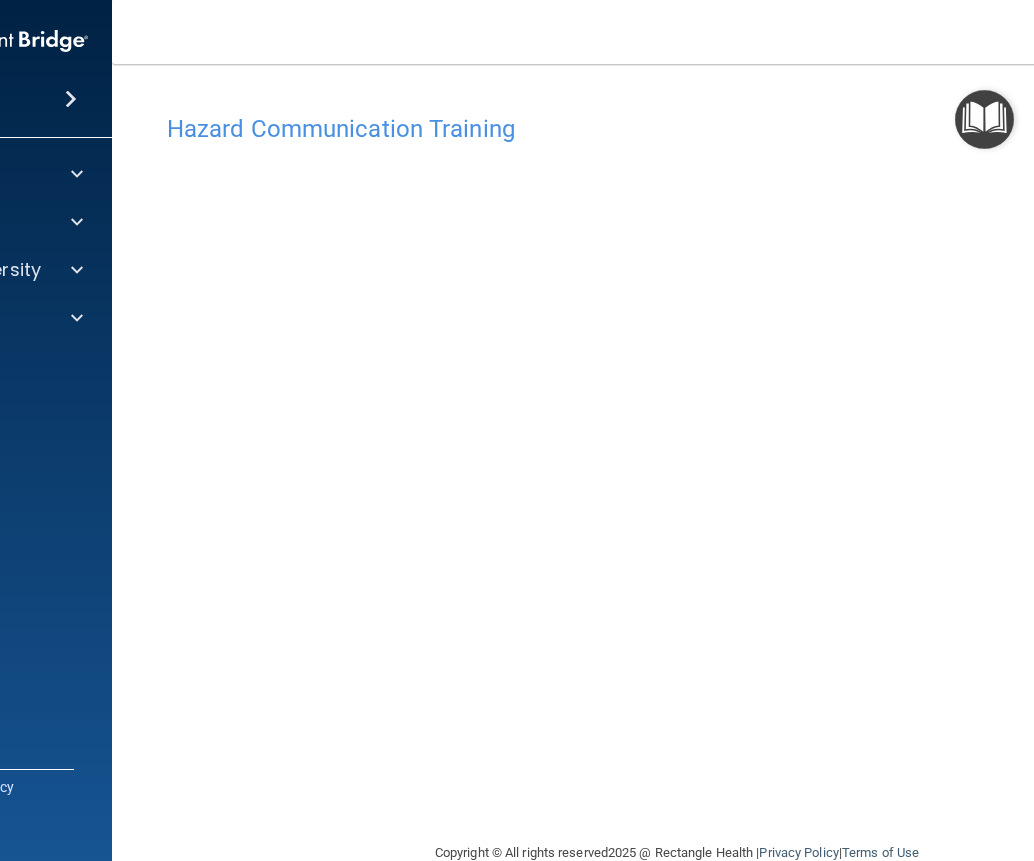 click on "Hazard Communication Training         This course doesn’t expire until . Are you sure you want to take this course now?   Take the course anyway!" at bounding box center [677, 452] 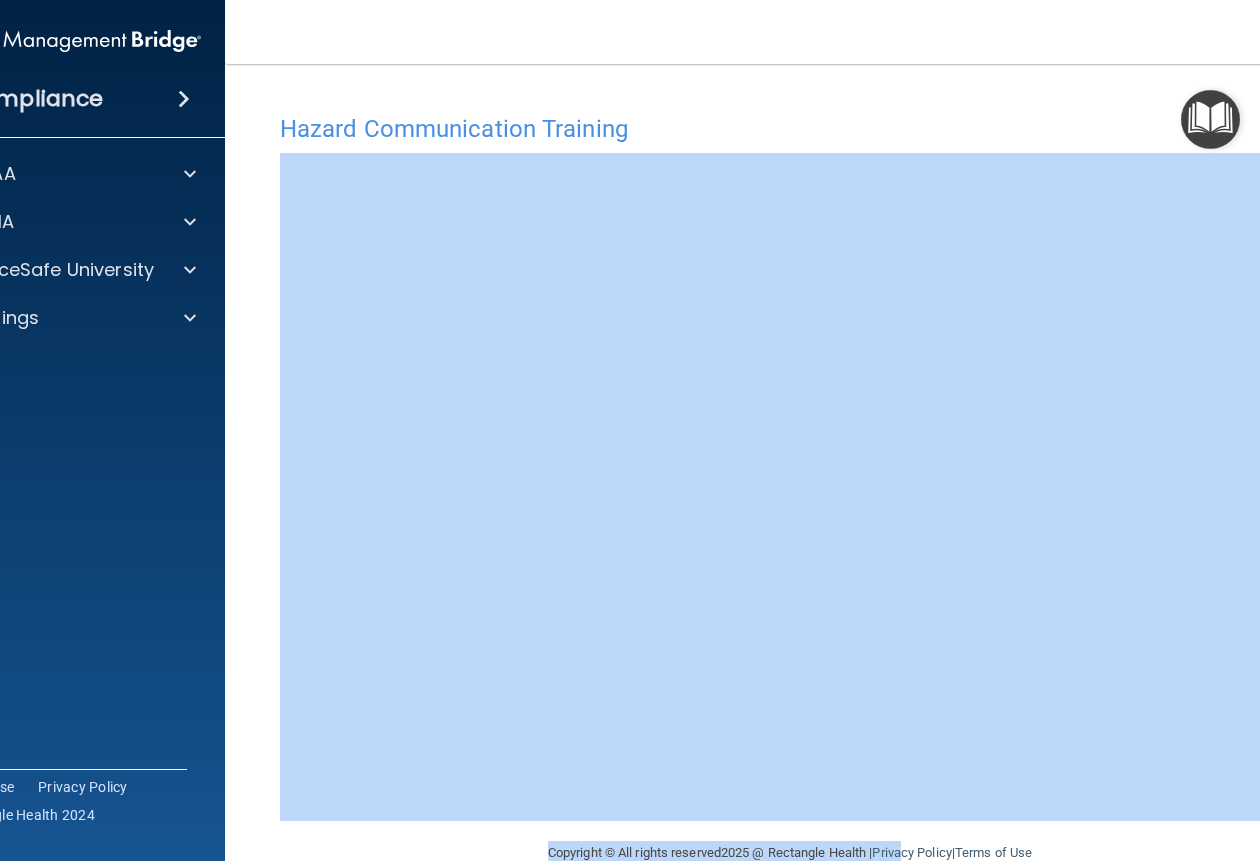 drag, startPoint x: 900, startPoint y: 829, endPoint x: 634, endPoint y: 816, distance: 266.31747 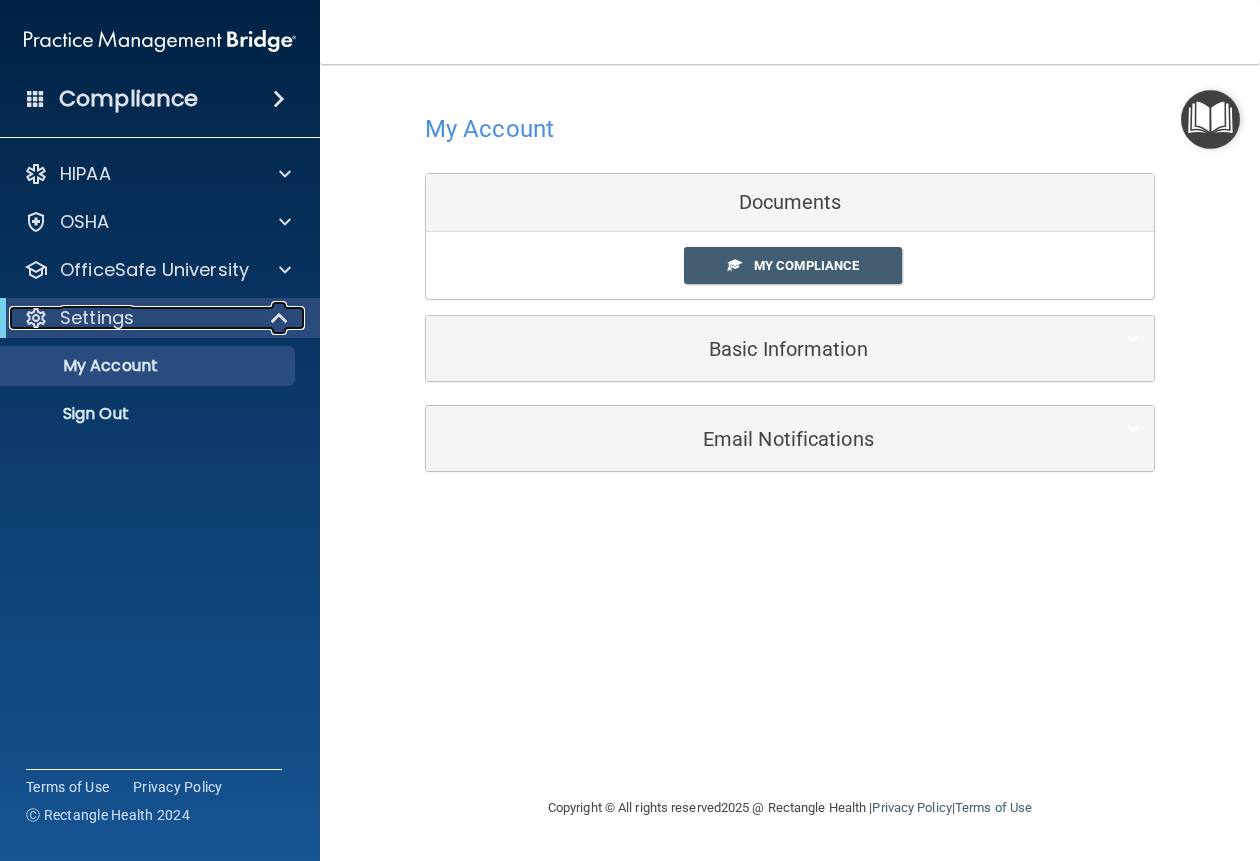 click on "Settings" at bounding box center (132, 318) 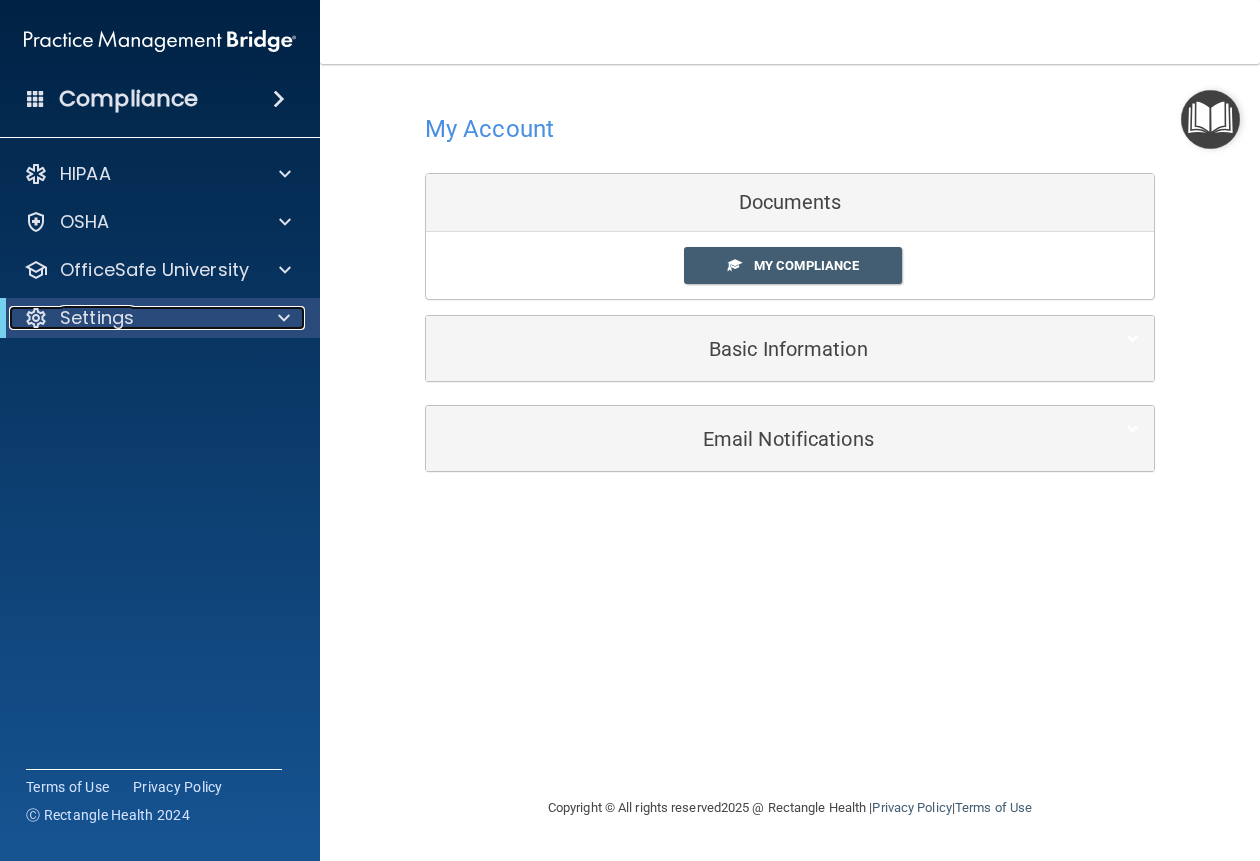 click on "Settings" at bounding box center [132, 318] 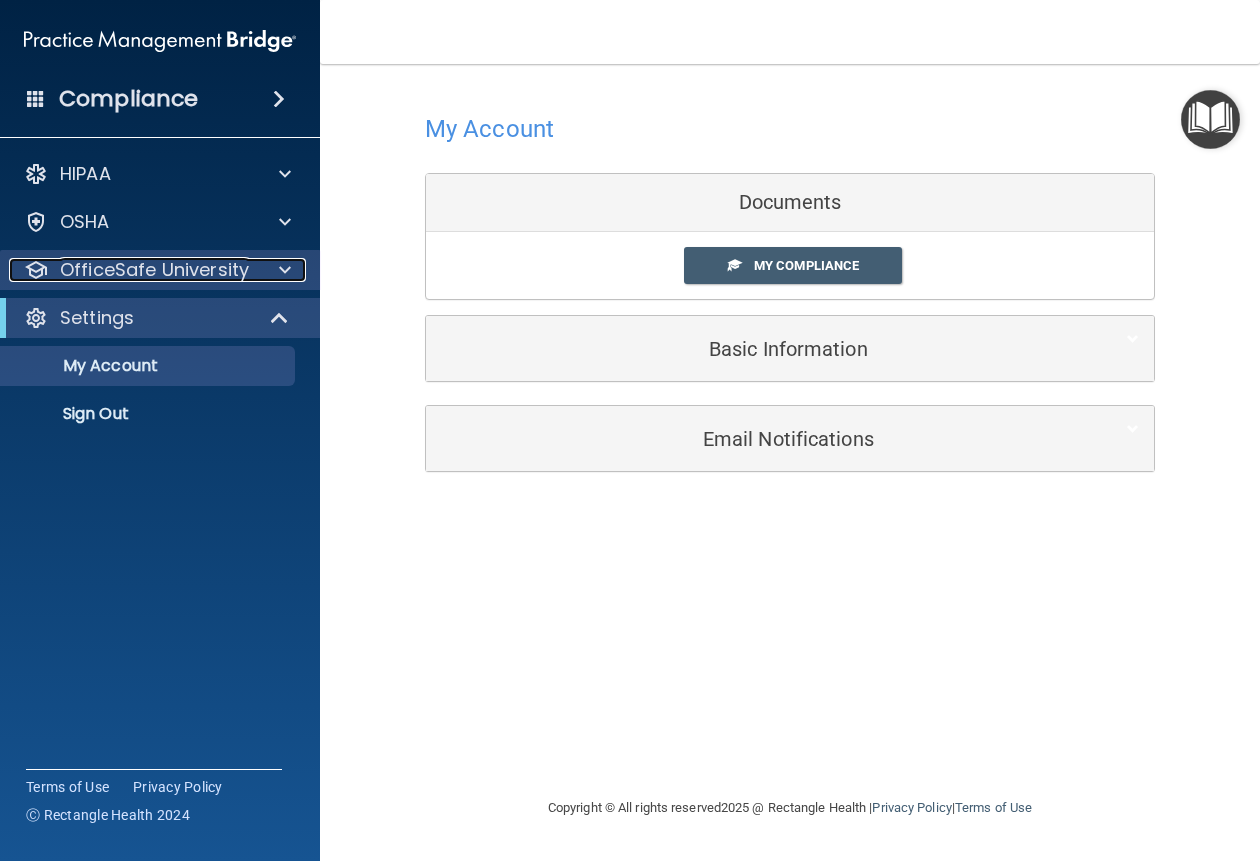 click on "OfficeSafe University" at bounding box center (154, 270) 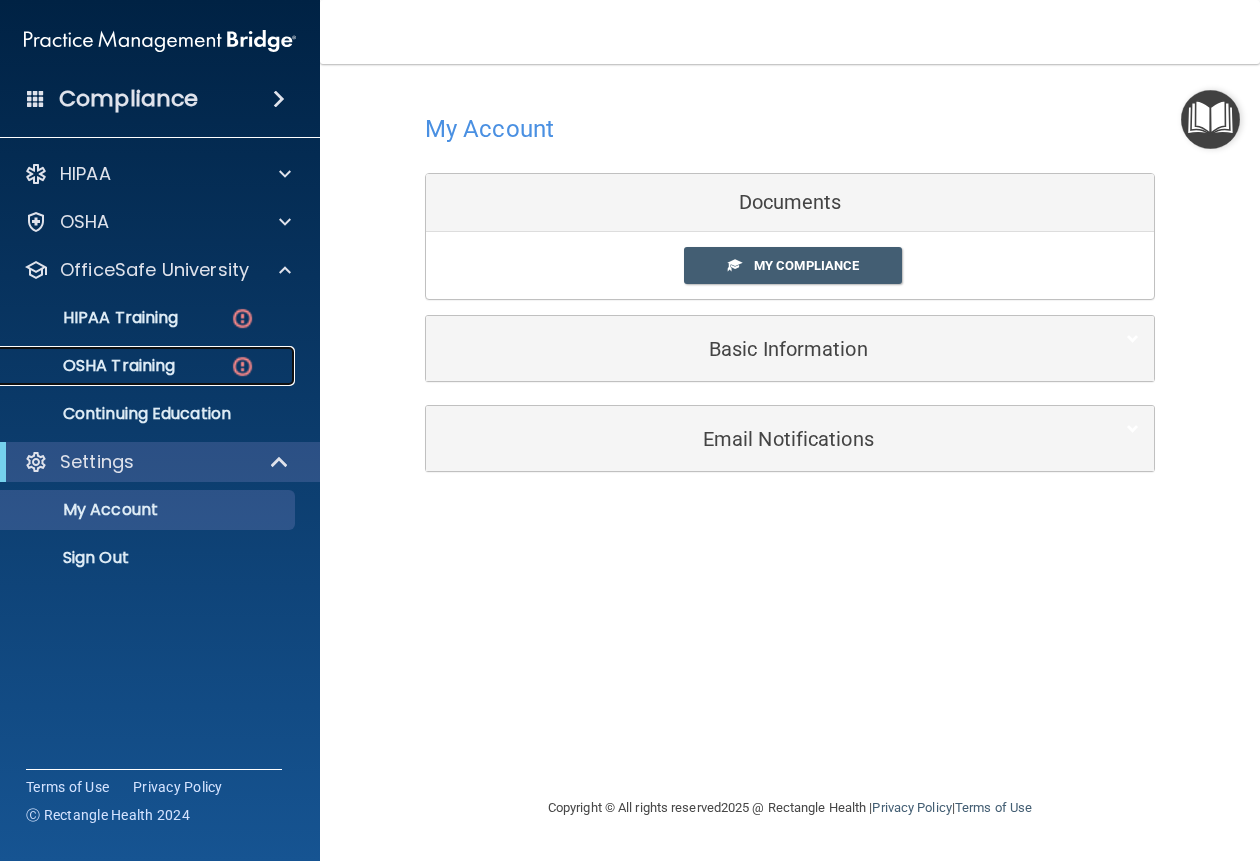 click on "OSHA Training" at bounding box center [149, 366] 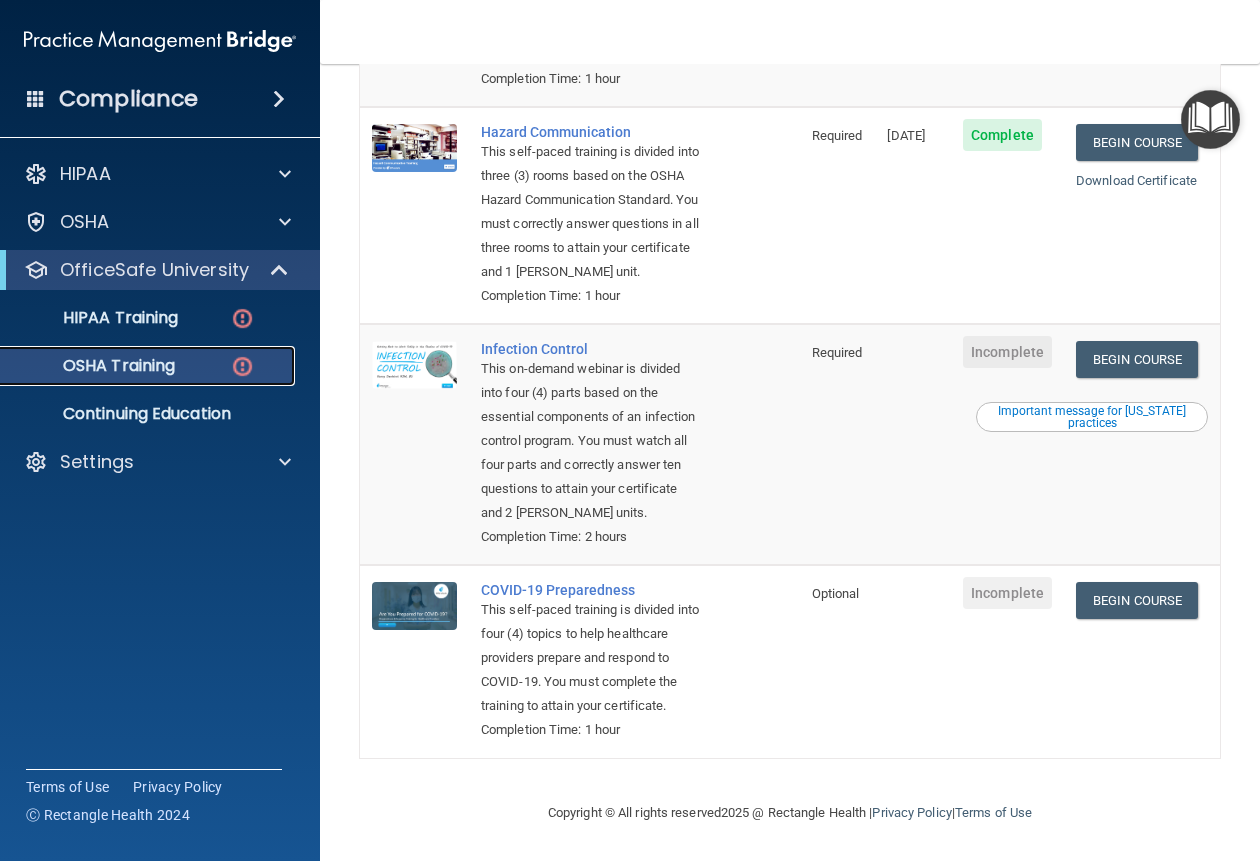 scroll, scrollTop: 586, scrollLeft: 0, axis: vertical 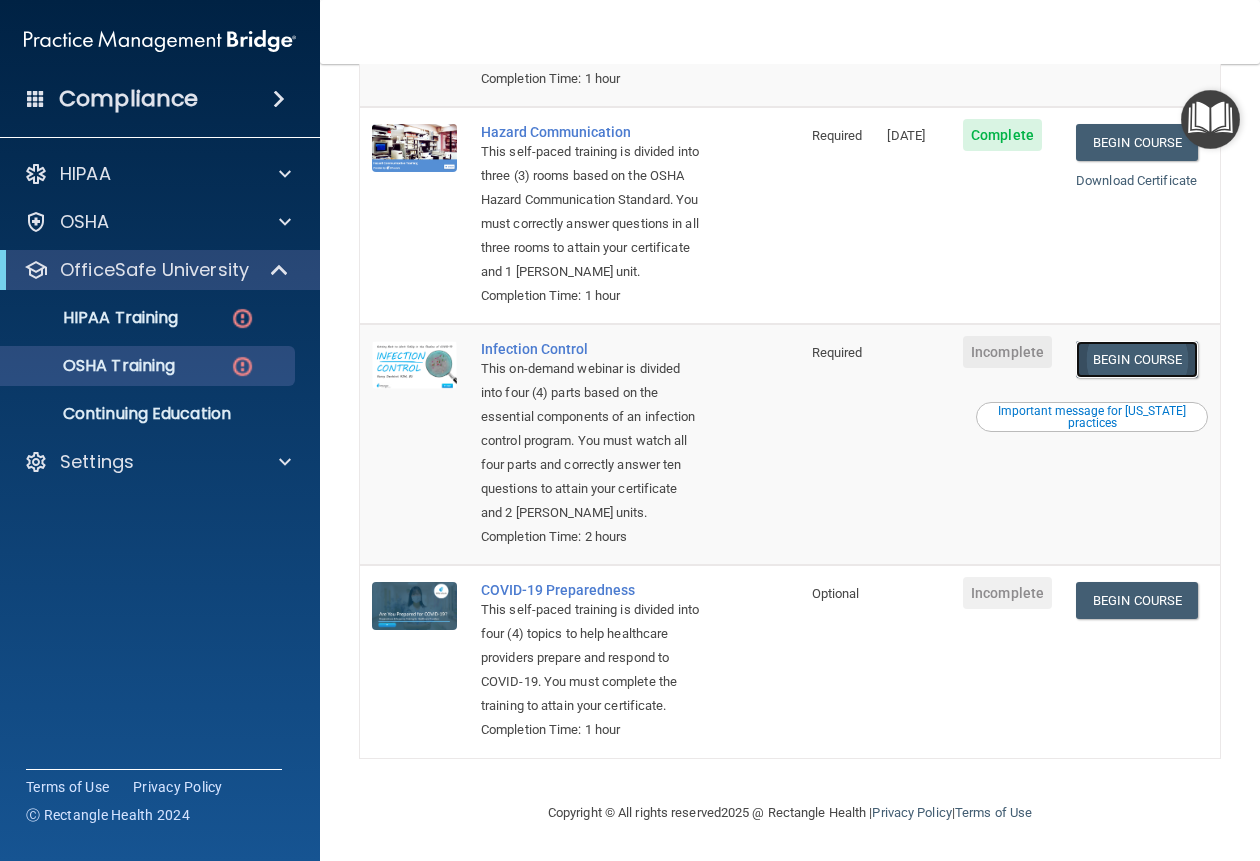 click on "Begin Course" at bounding box center [1137, 359] 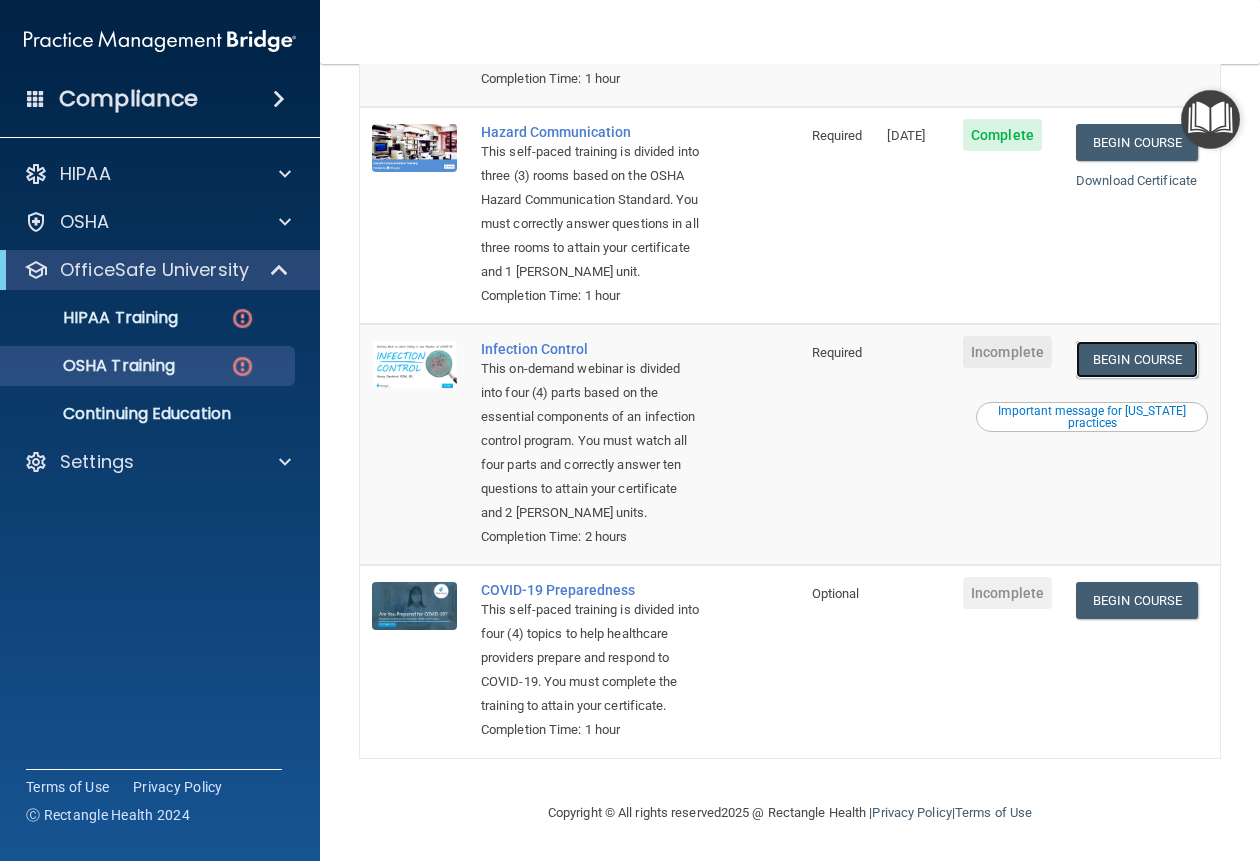 scroll, scrollTop: 586, scrollLeft: 0, axis: vertical 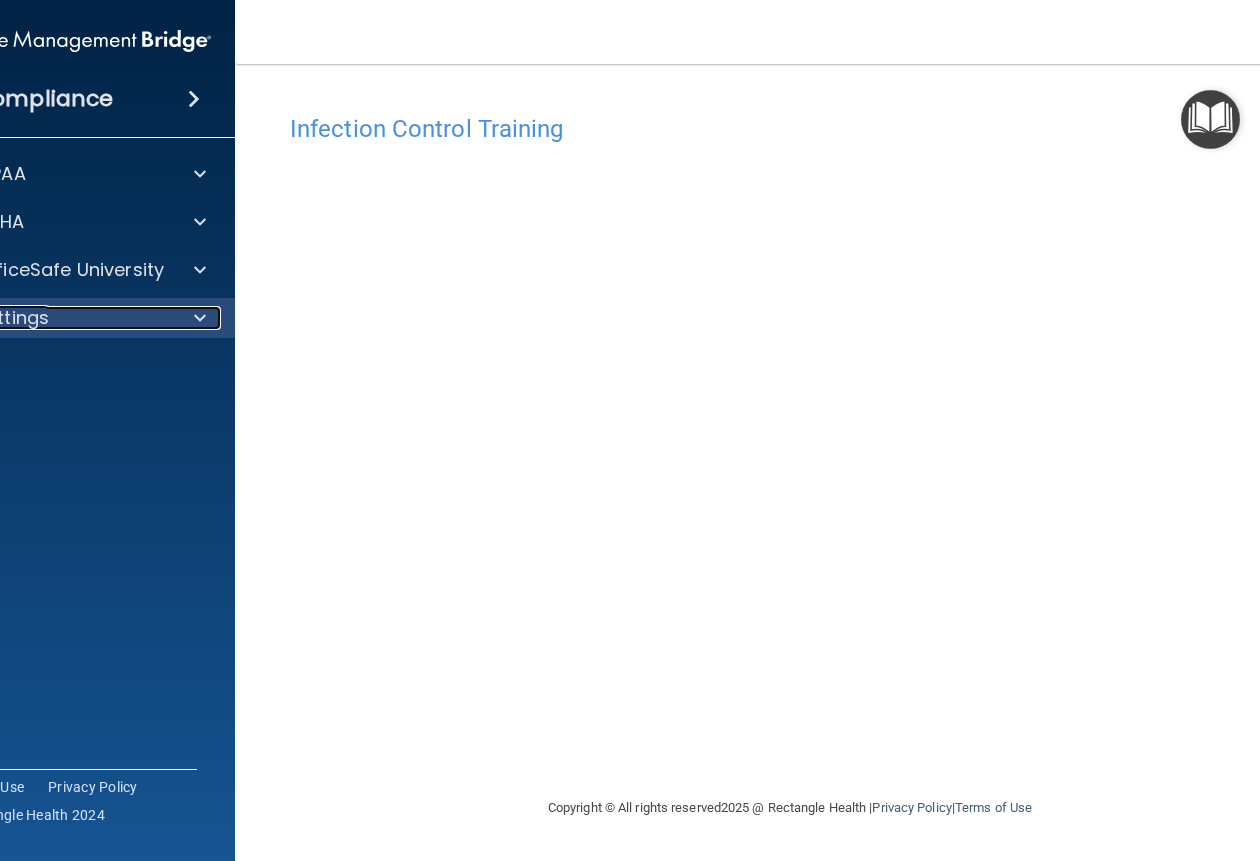 click on "Settings" at bounding box center (48, 318) 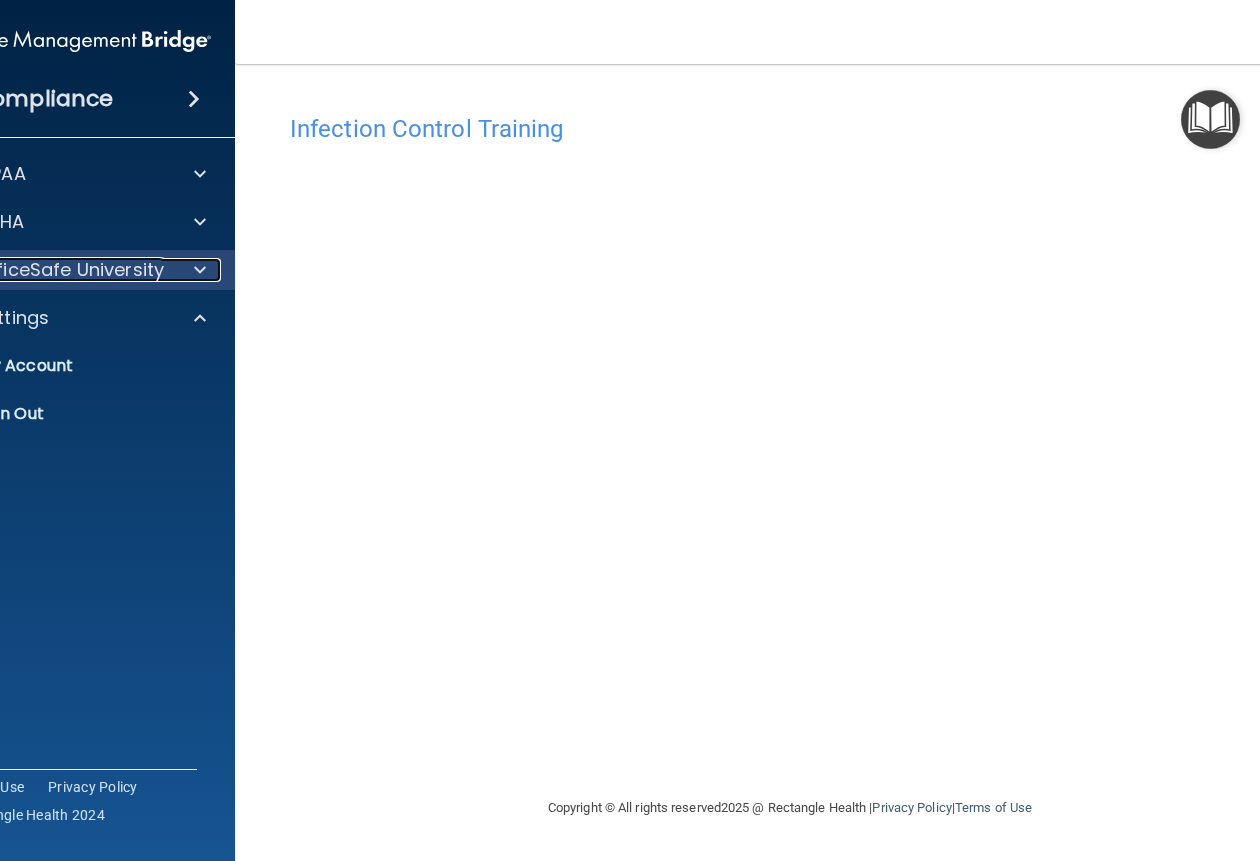 click on "OfficeSafe University" at bounding box center (69, 270) 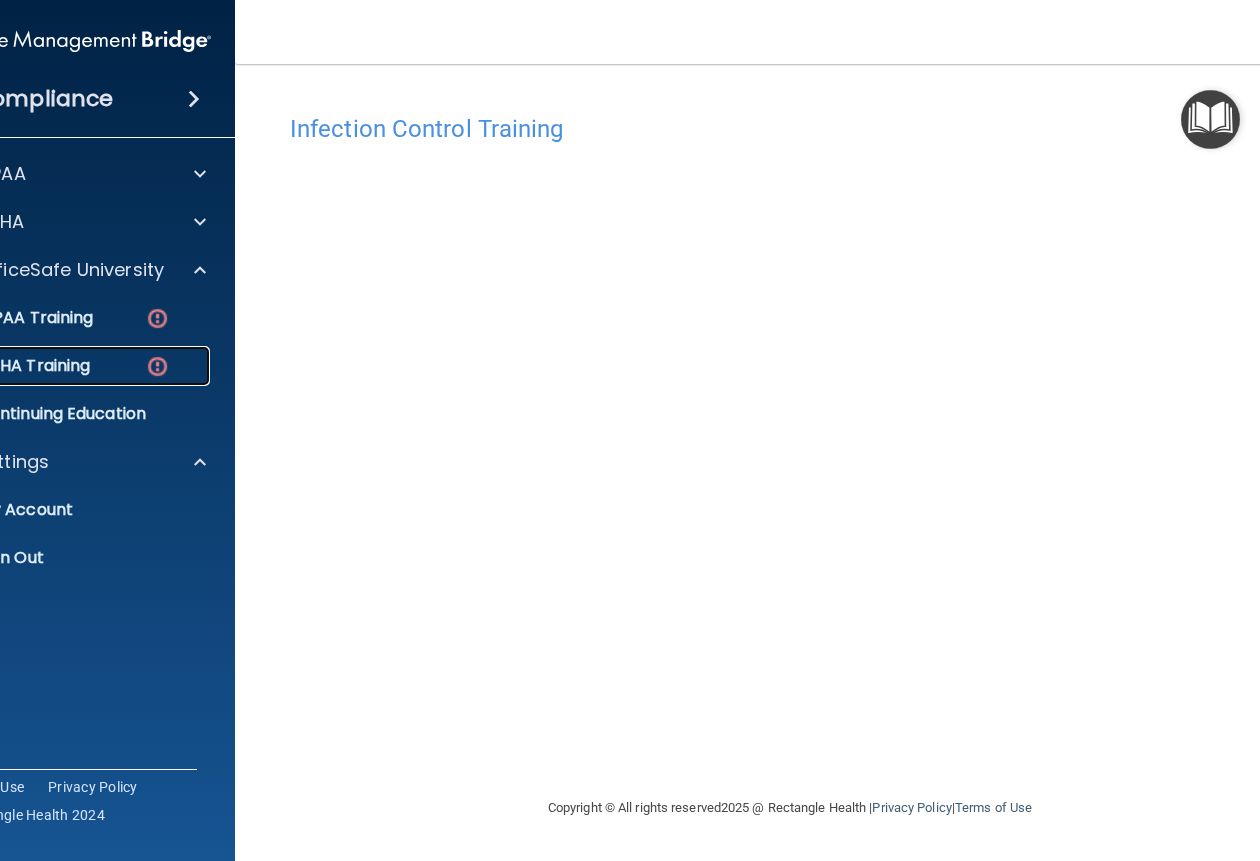 click at bounding box center [157, 366] 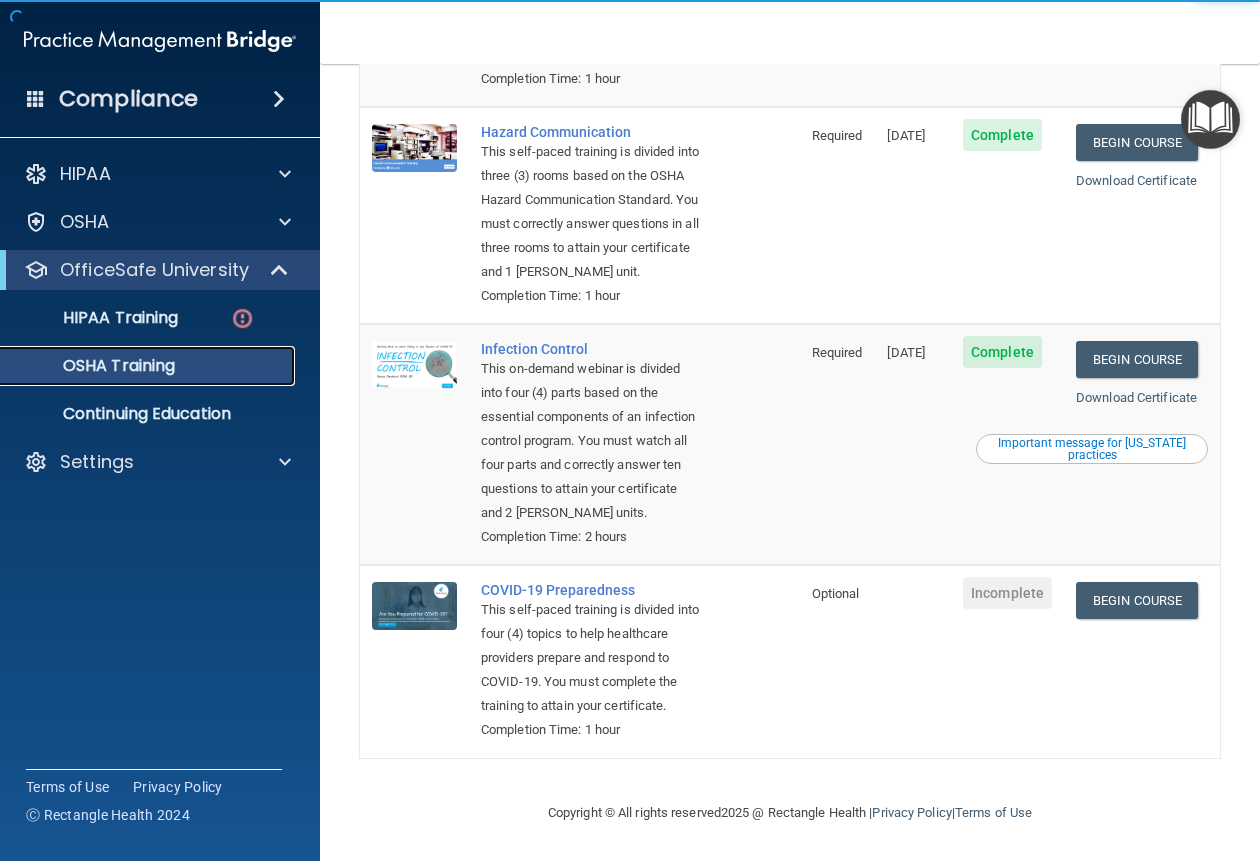 scroll, scrollTop: 530, scrollLeft: 0, axis: vertical 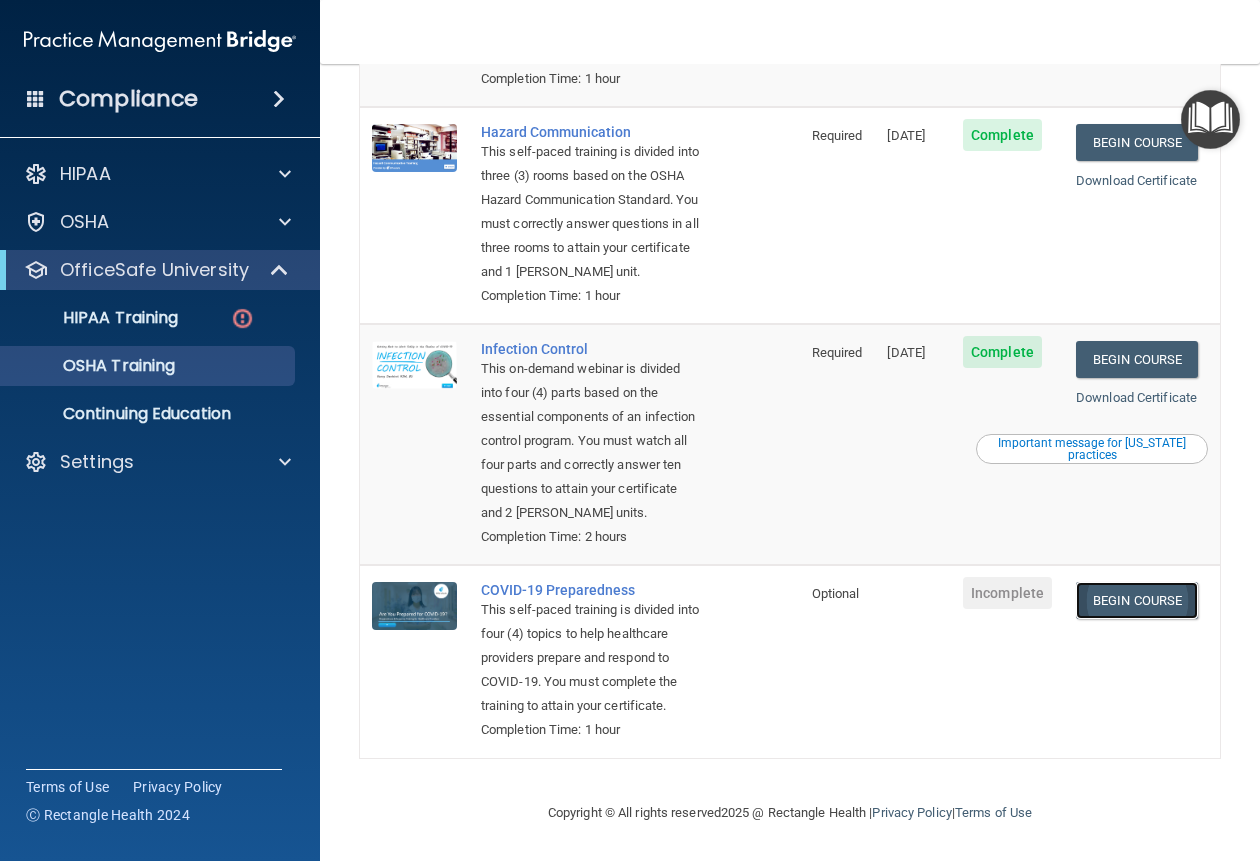click on "Begin Course" at bounding box center (1137, 600) 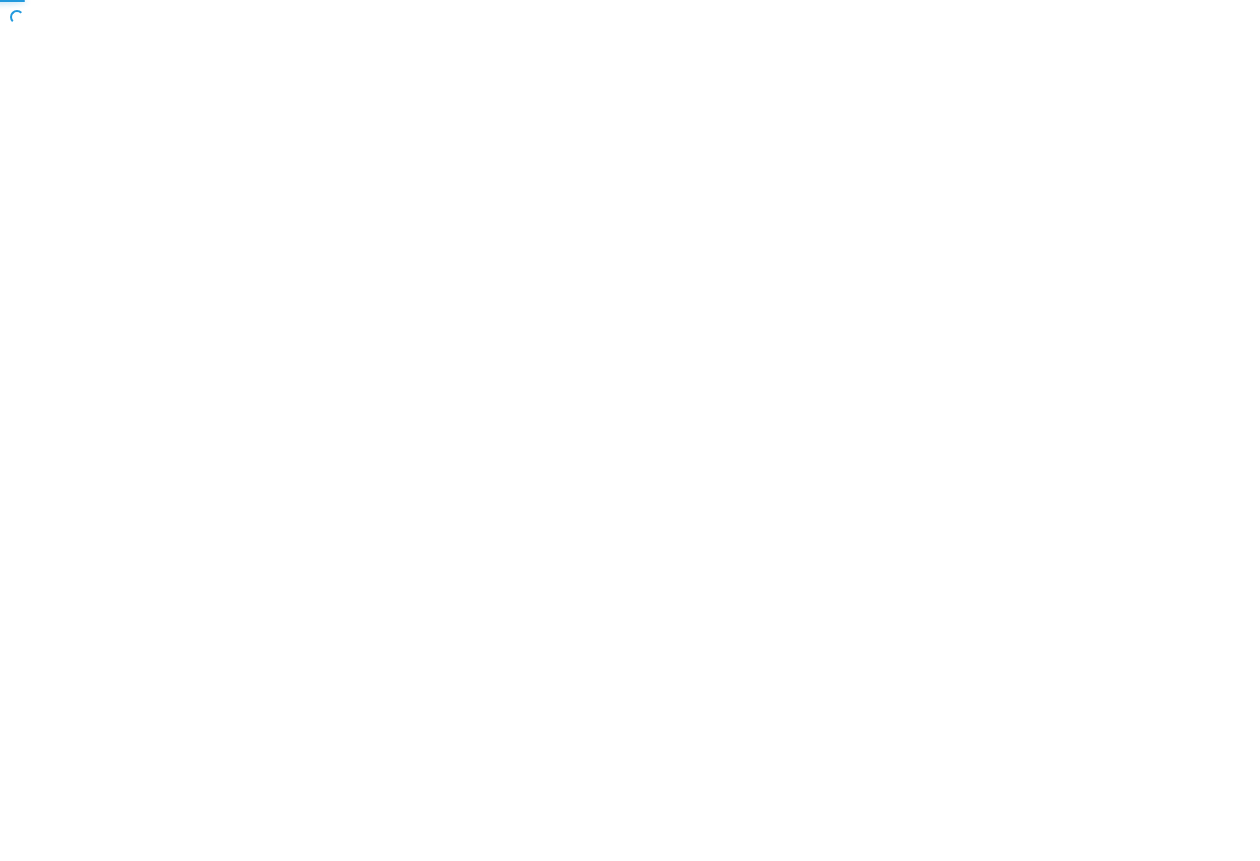 scroll, scrollTop: 0, scrollLeft: 0, axis: both 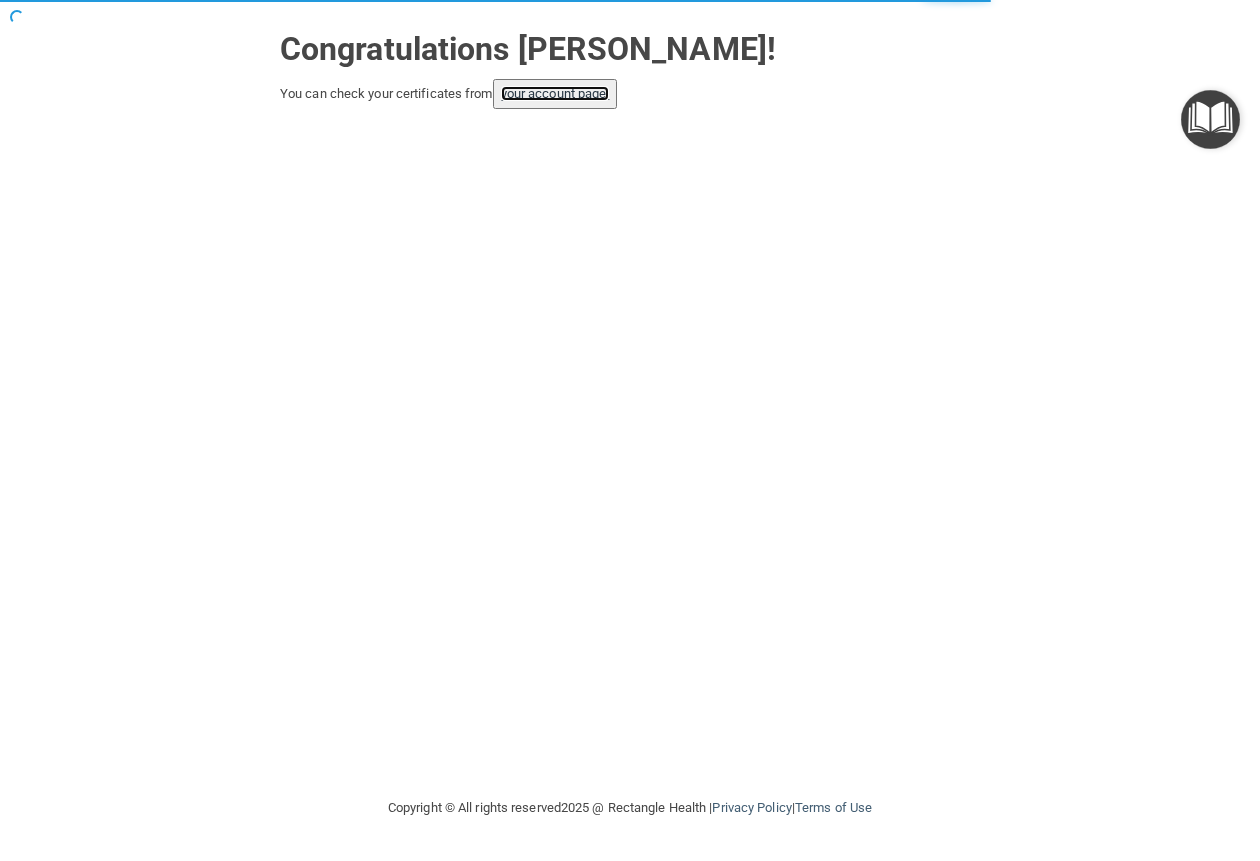 click on "your account page!" at bounding box center (555, 93) 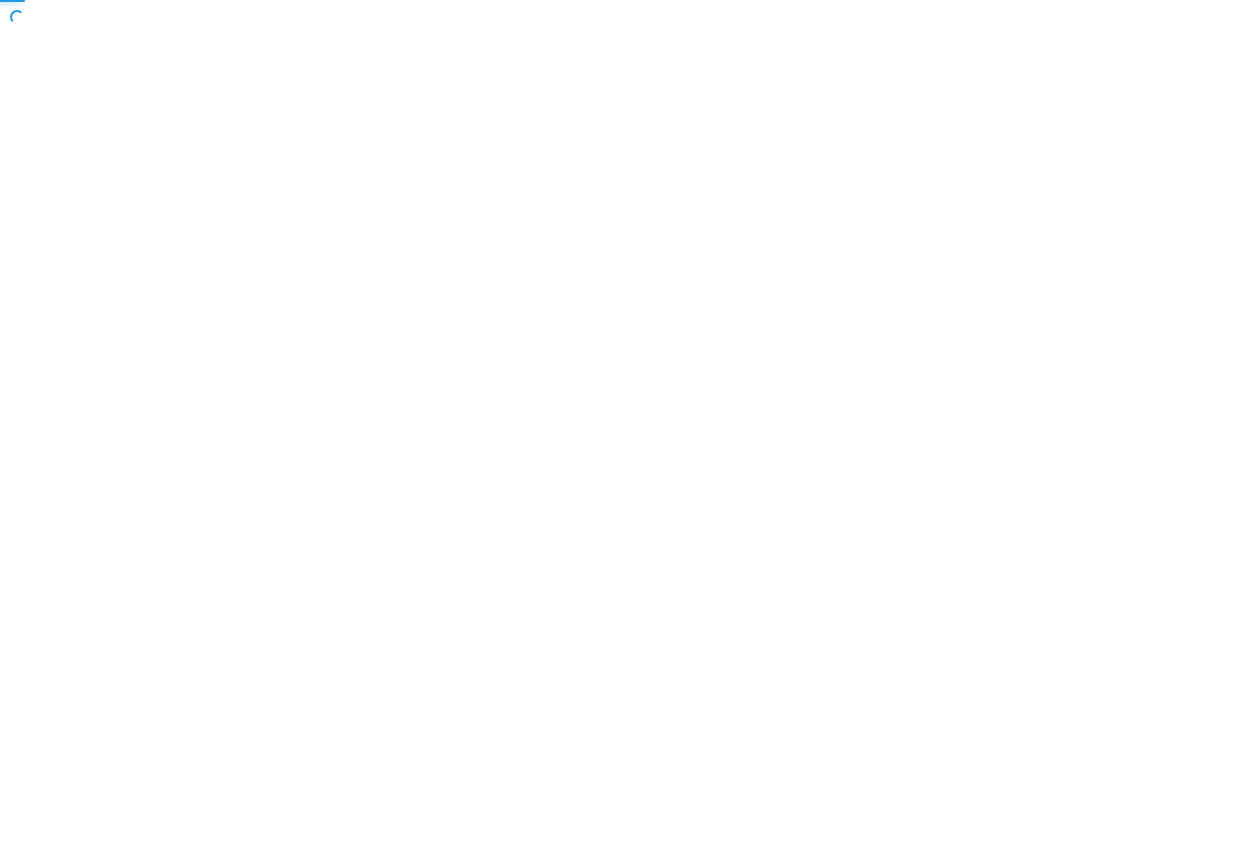 scroll, scrollTop: 0, scrollLeft: 0, axis: both 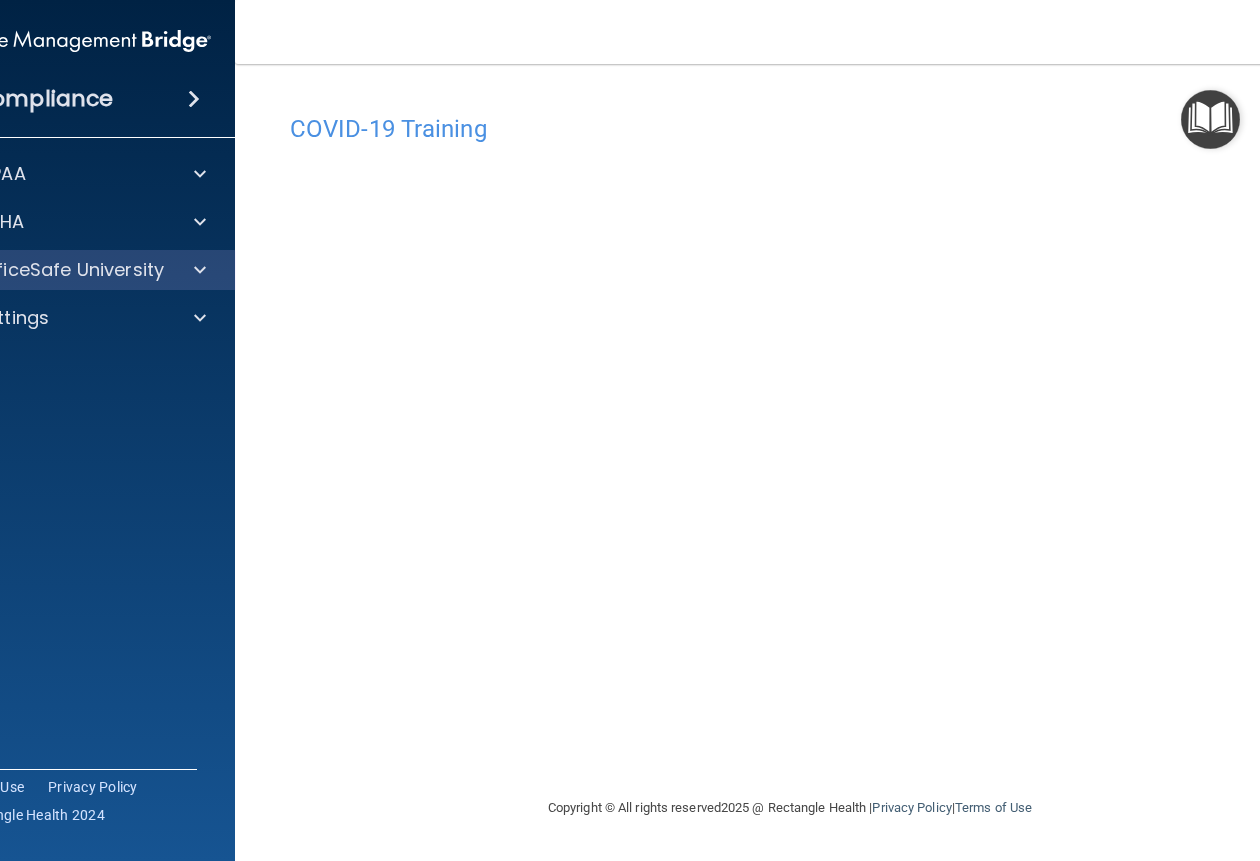 click on "OfficeSafe University" at bounding box center [75, 270] 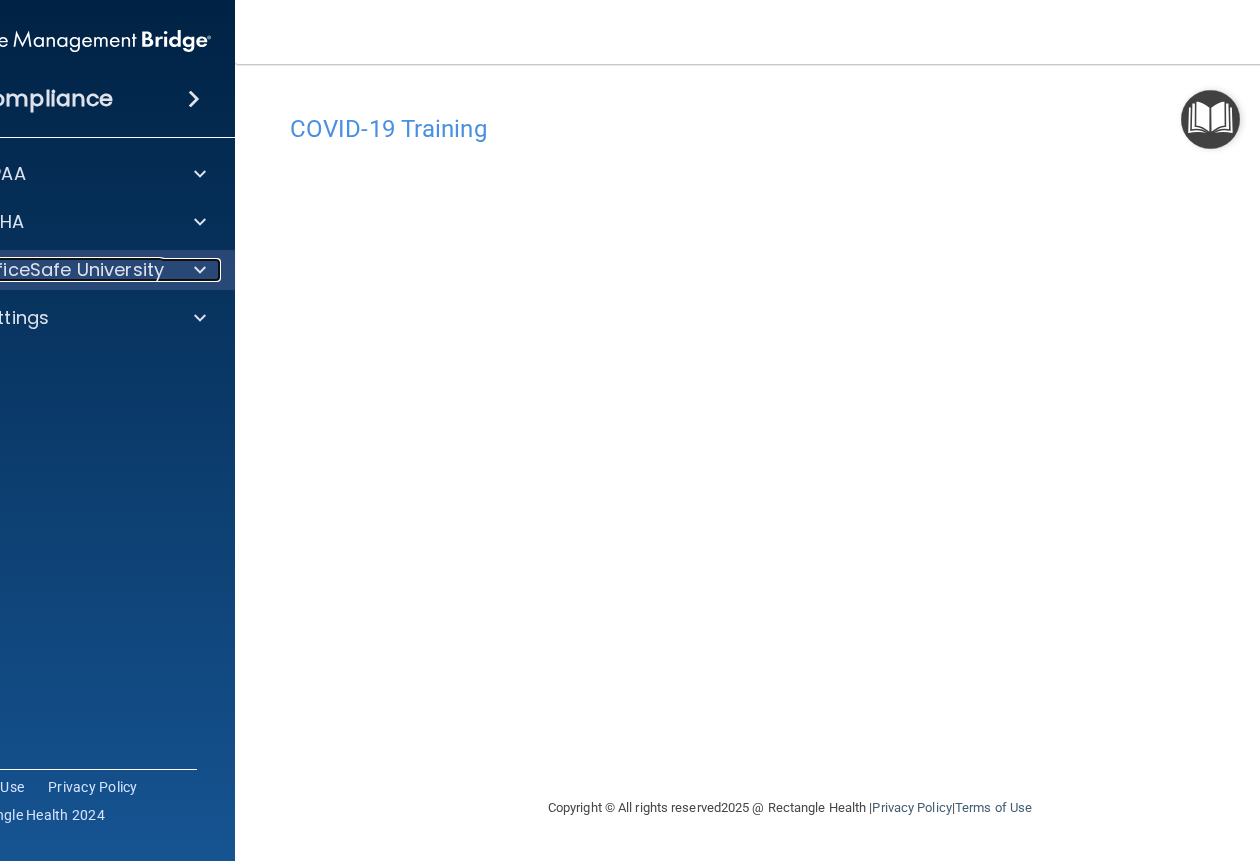 click on "OfficeSafe University" at bounding box center [69, 270] 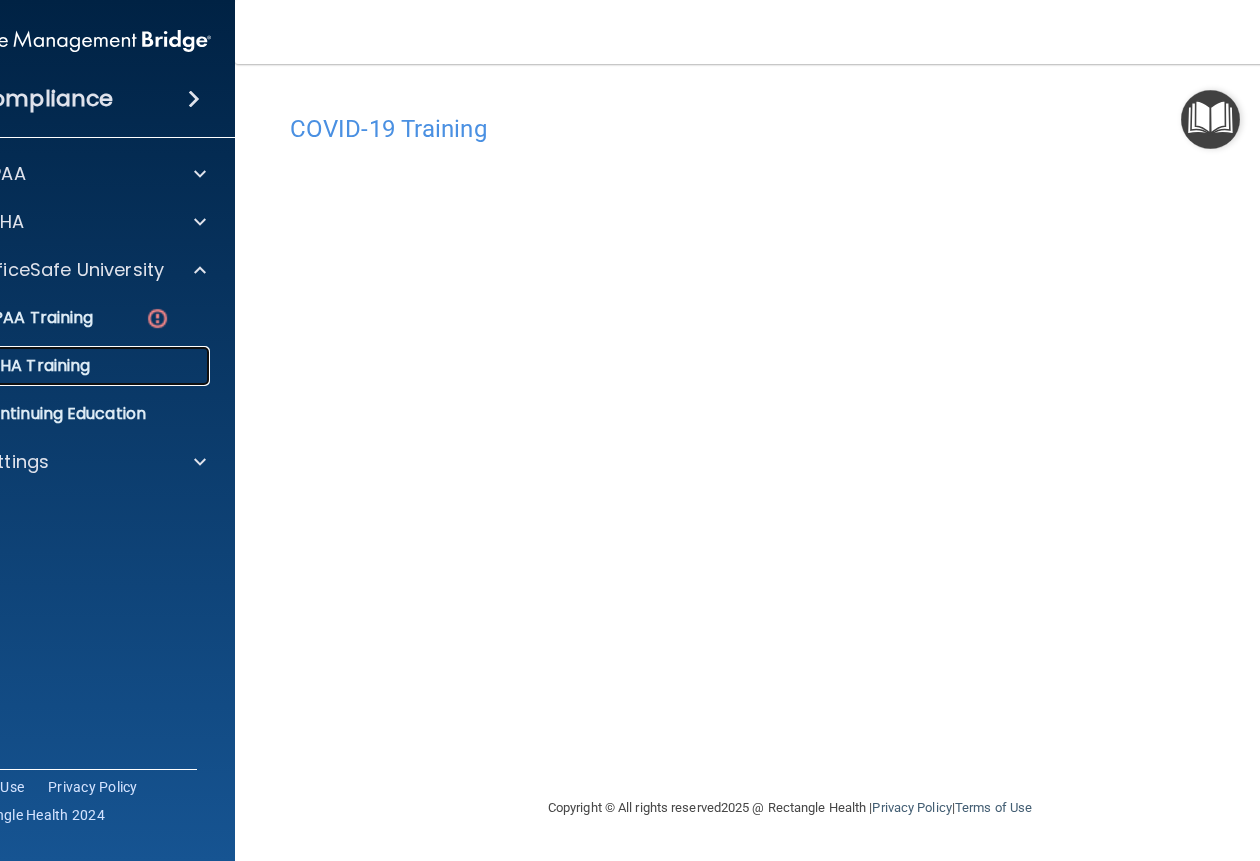 click on "OSHA Training" at bounding box center (9, 366) 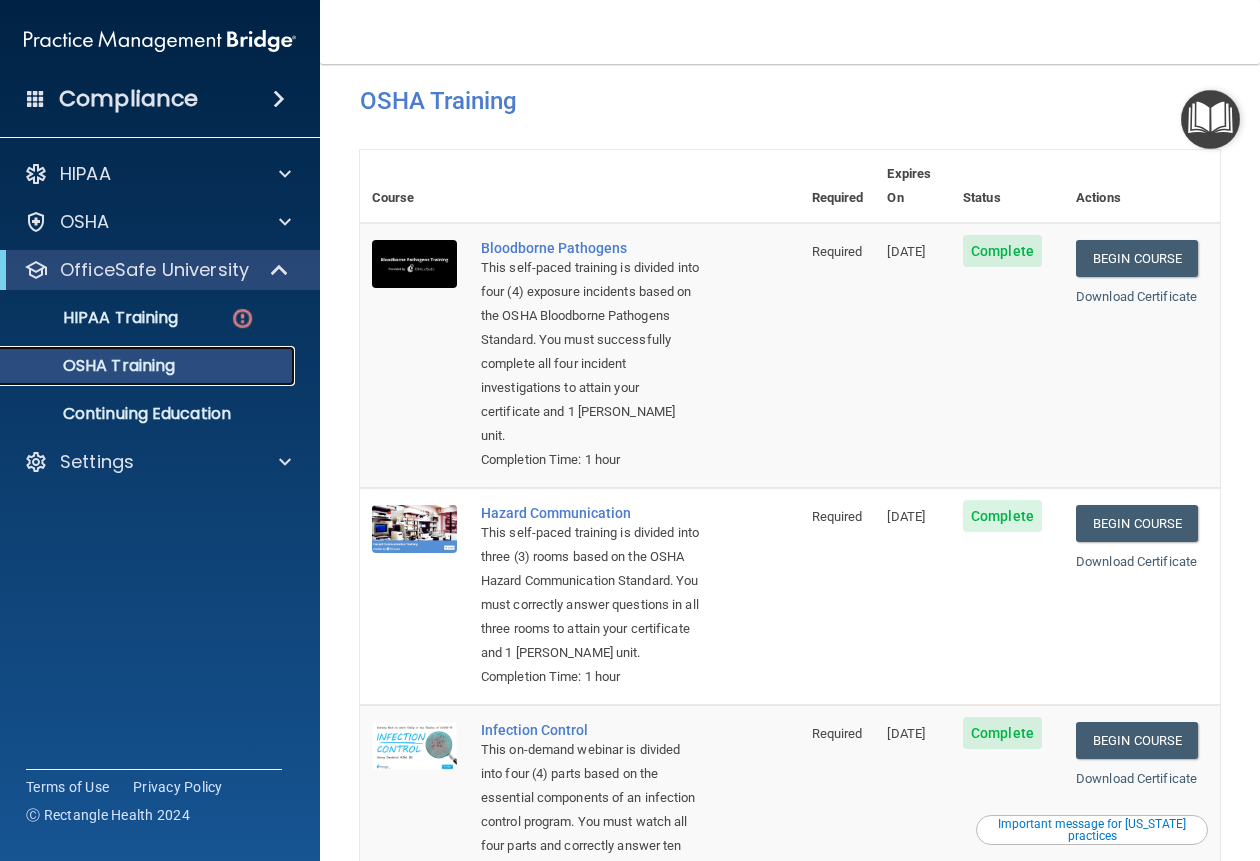 scroll, scrollTop: 0, scrollLeft: 0, axis: both 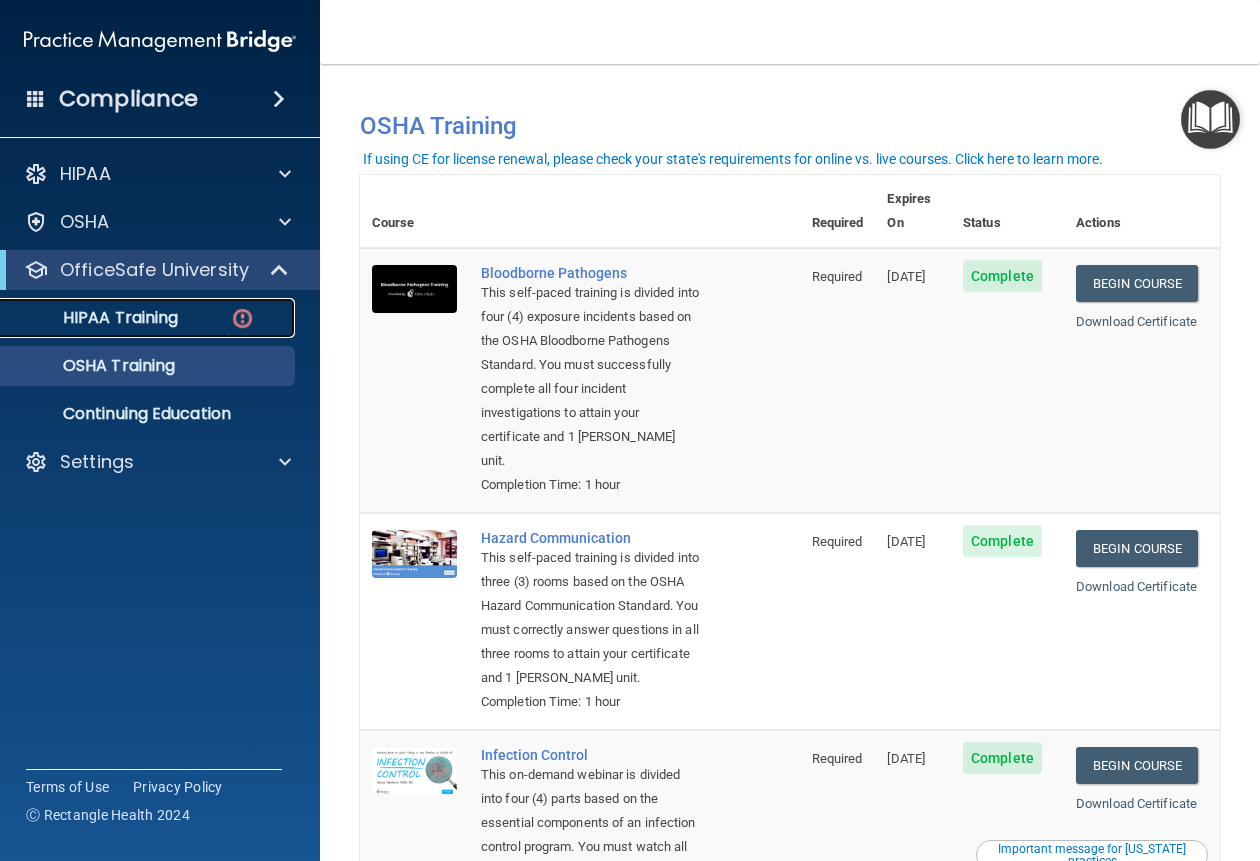 click on "HIPAA Training" at bounding box center (95, 318) 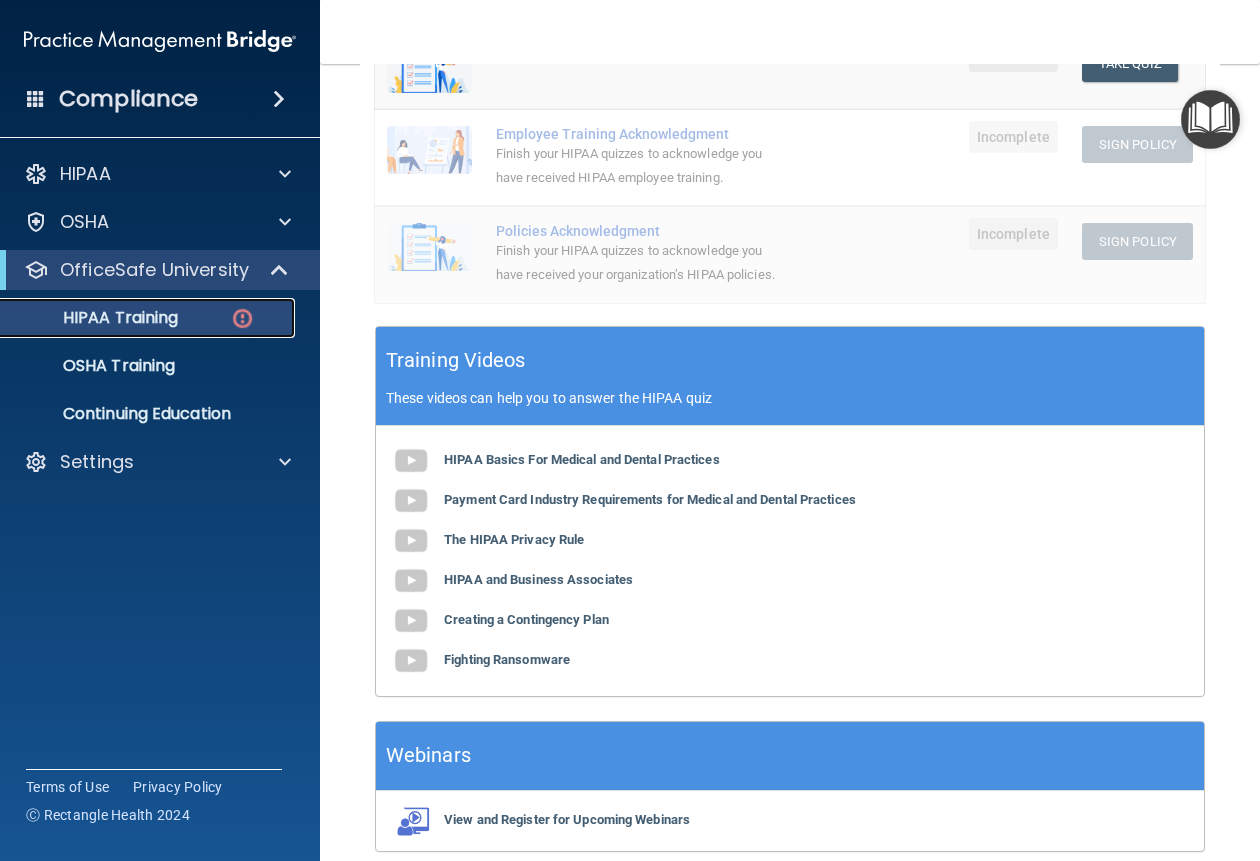 scroll, scrollTop: 322, scrollLeft: 0, axis: vertical 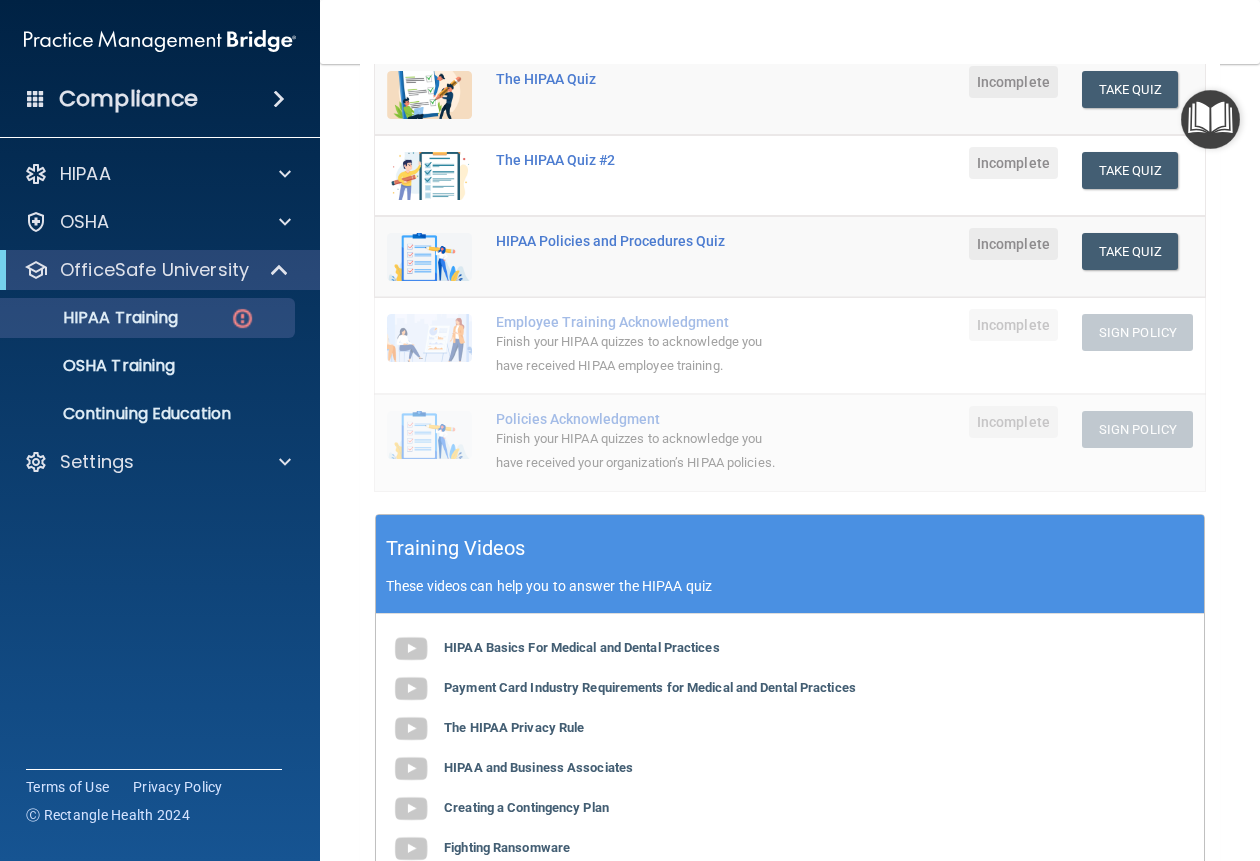 drag, startPoint x: 813, startPoint y: 332, endPoint x: 685, endPoint y: 335, distance: 128.03516 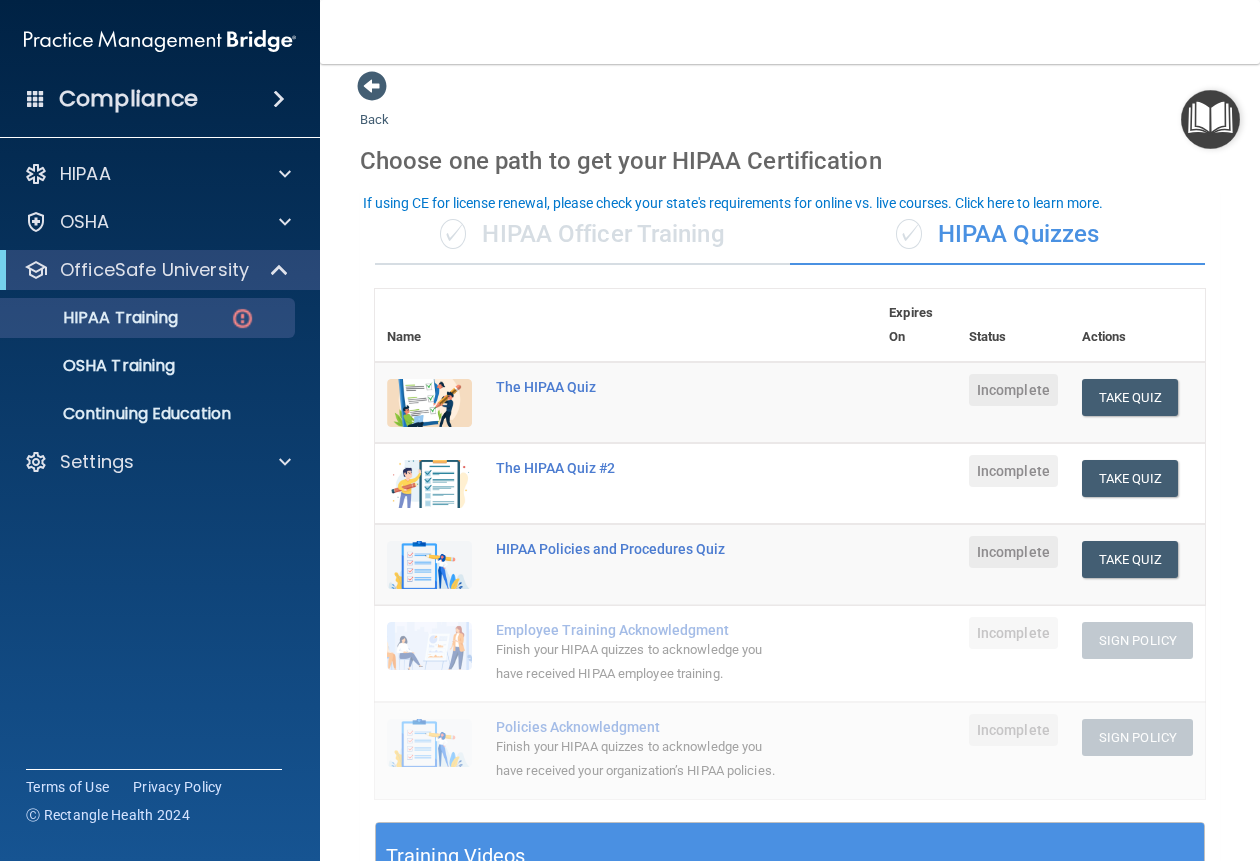 scroll, scrollTop: 0, scrollLeft: 0, axis: both 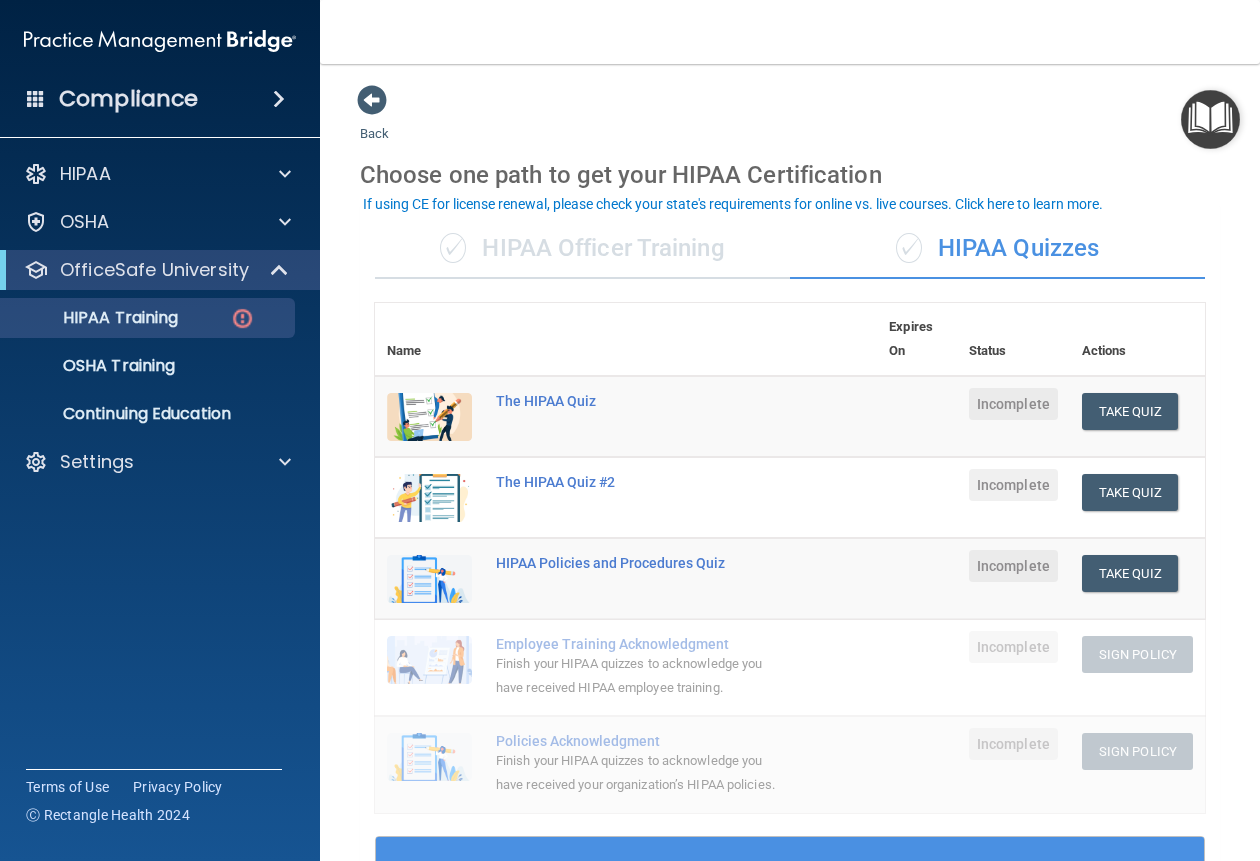 click on "✓   HIPAA Officer Training" at bounding box center (582, 249) 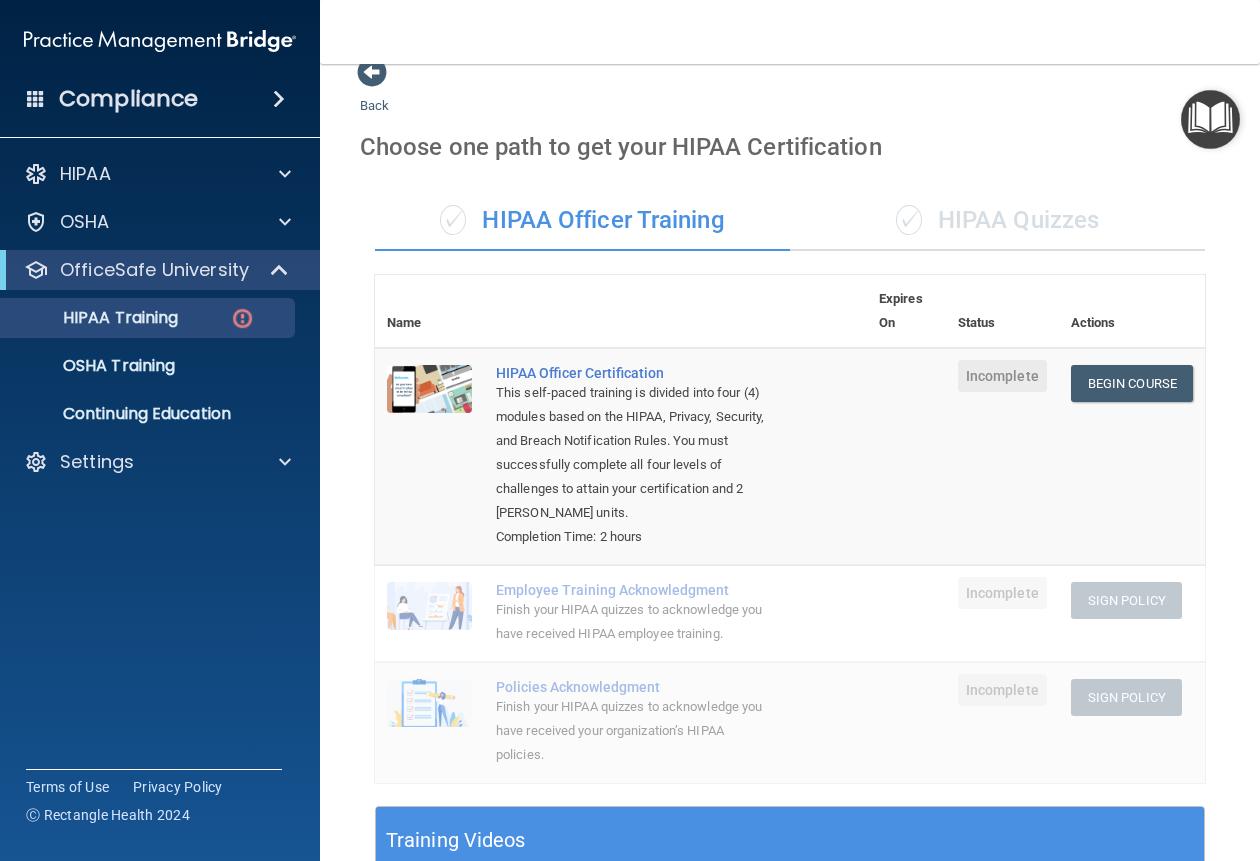 scroll, scrollTop: 0, scrollLeft: 0, axis: both 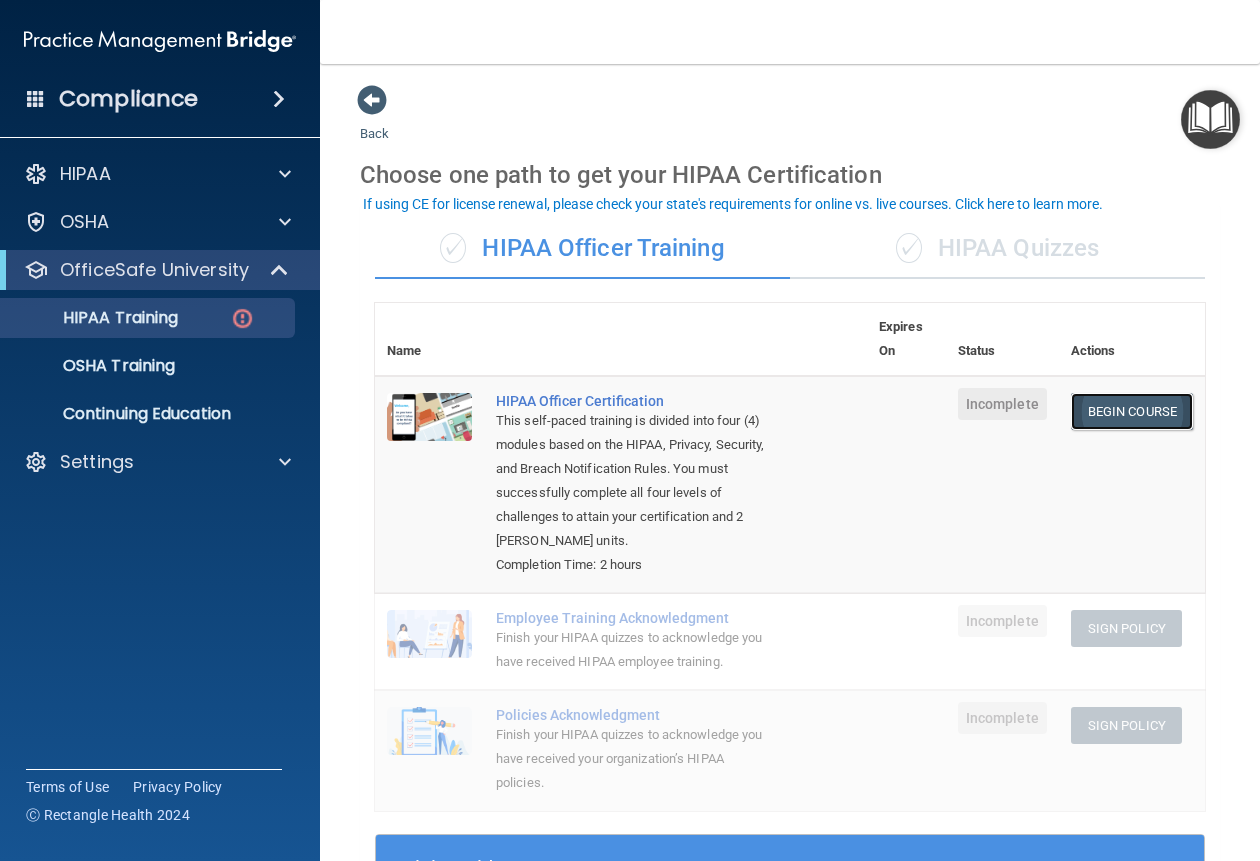 click on "Begin Course" at bounding box center [1132, 411] 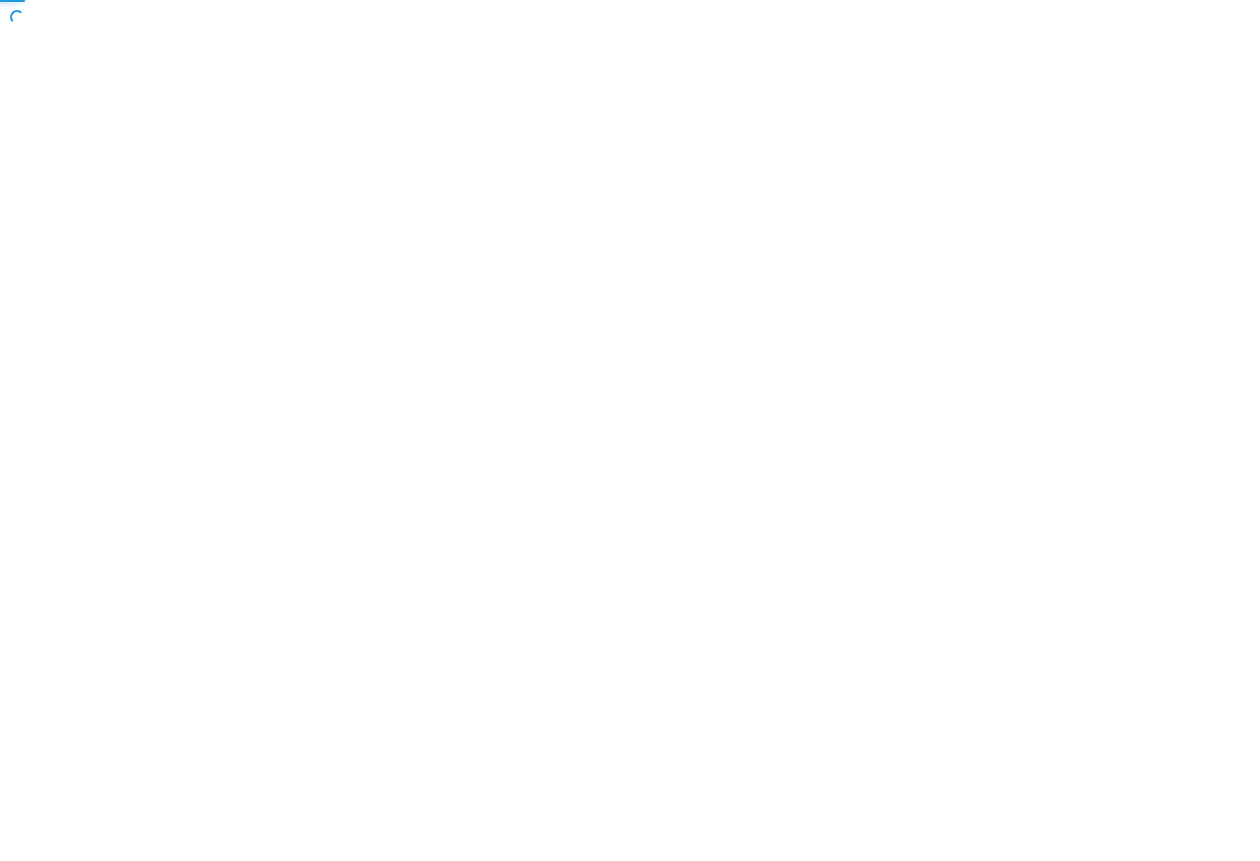 scroll, scrollTop: 0, scrollLeft: 0, axis: both 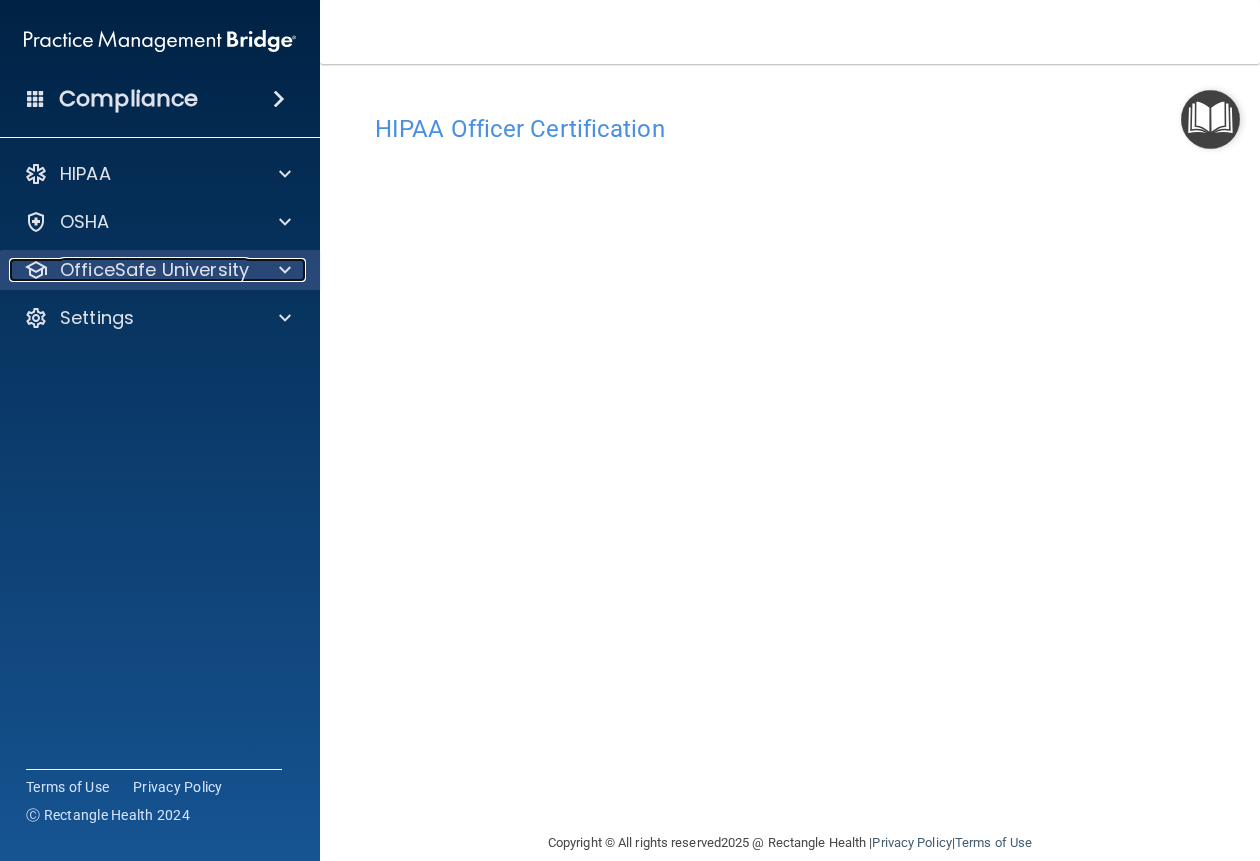 drag, startPoint x: 159, startPoint y: 258, endPoint x: 167, endPoint y: 270, distance: 14.422205 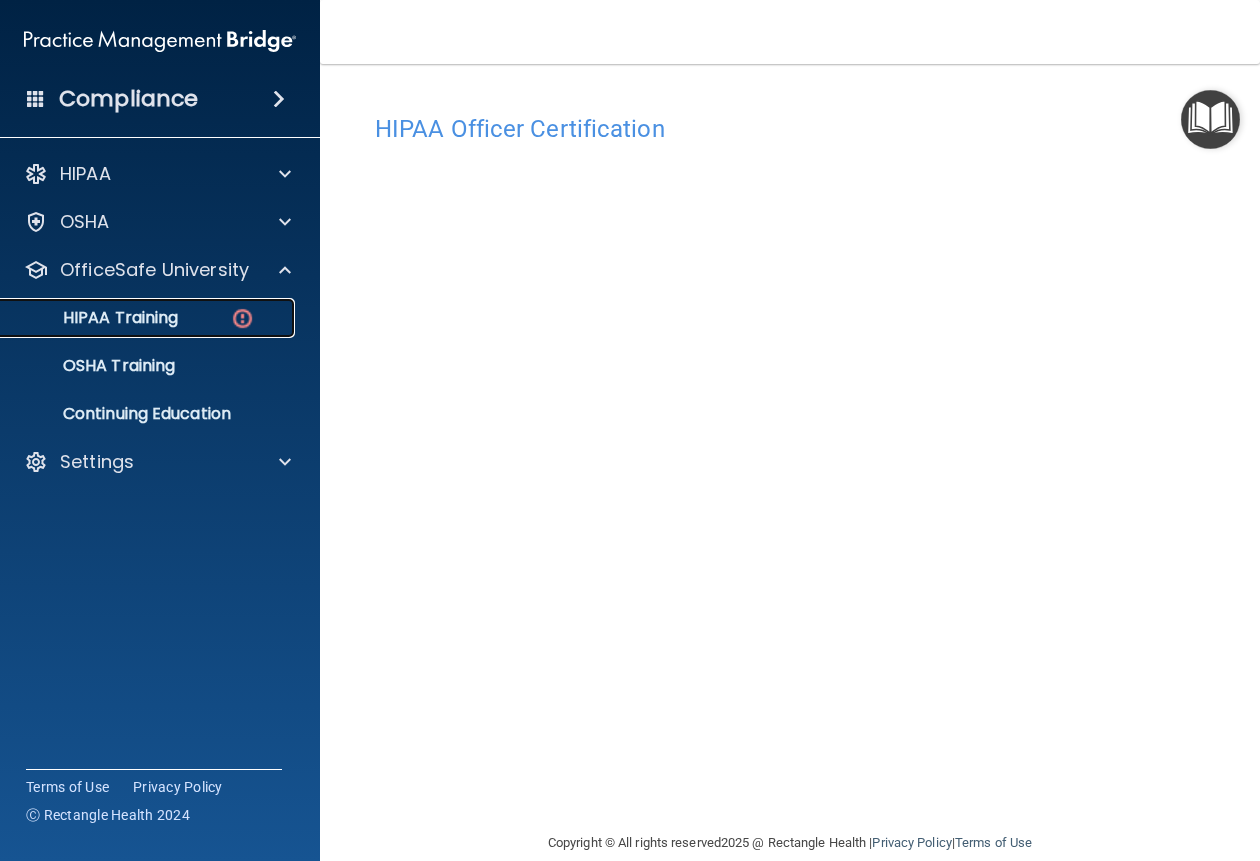 click on "HIPAA Training" at bounding box center [149, 318] 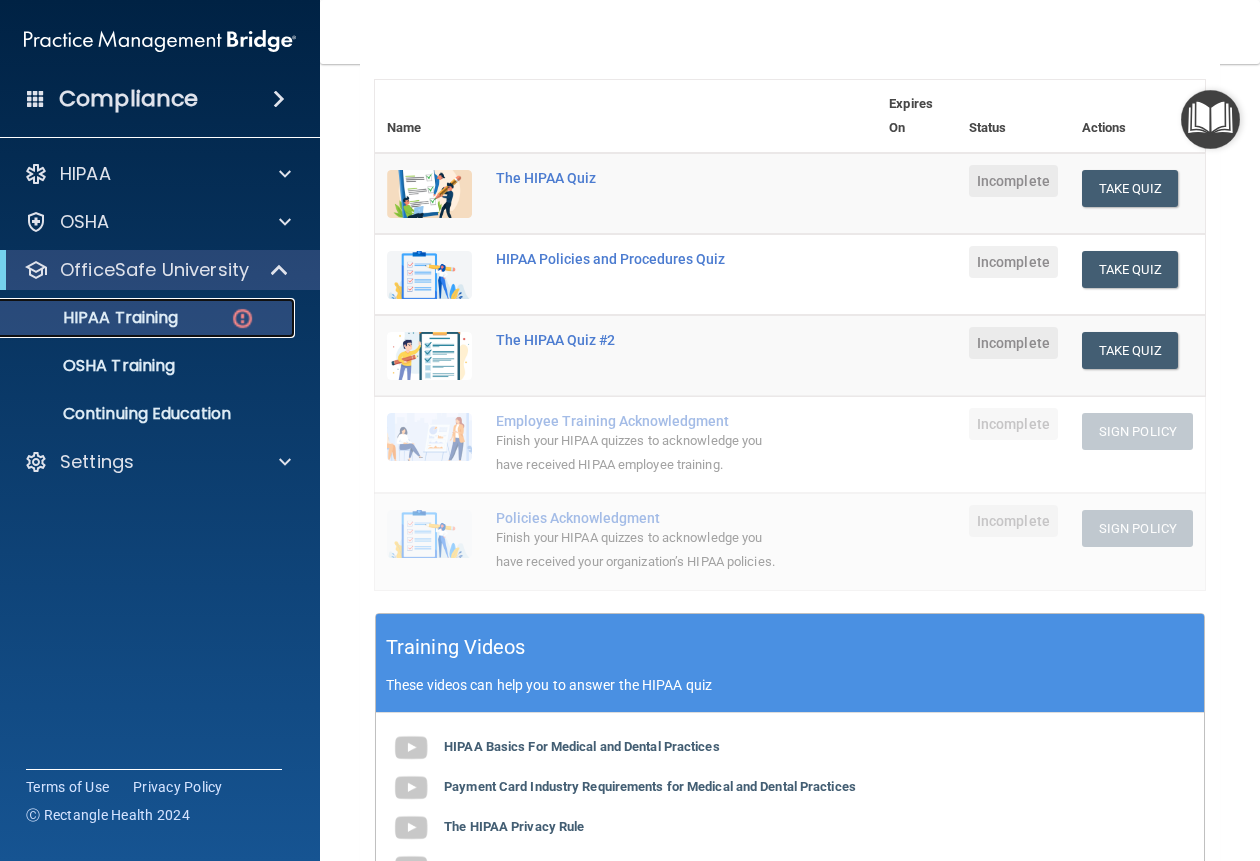 scroll, scrollTop: 0, scrollLeft: 0, axis: both 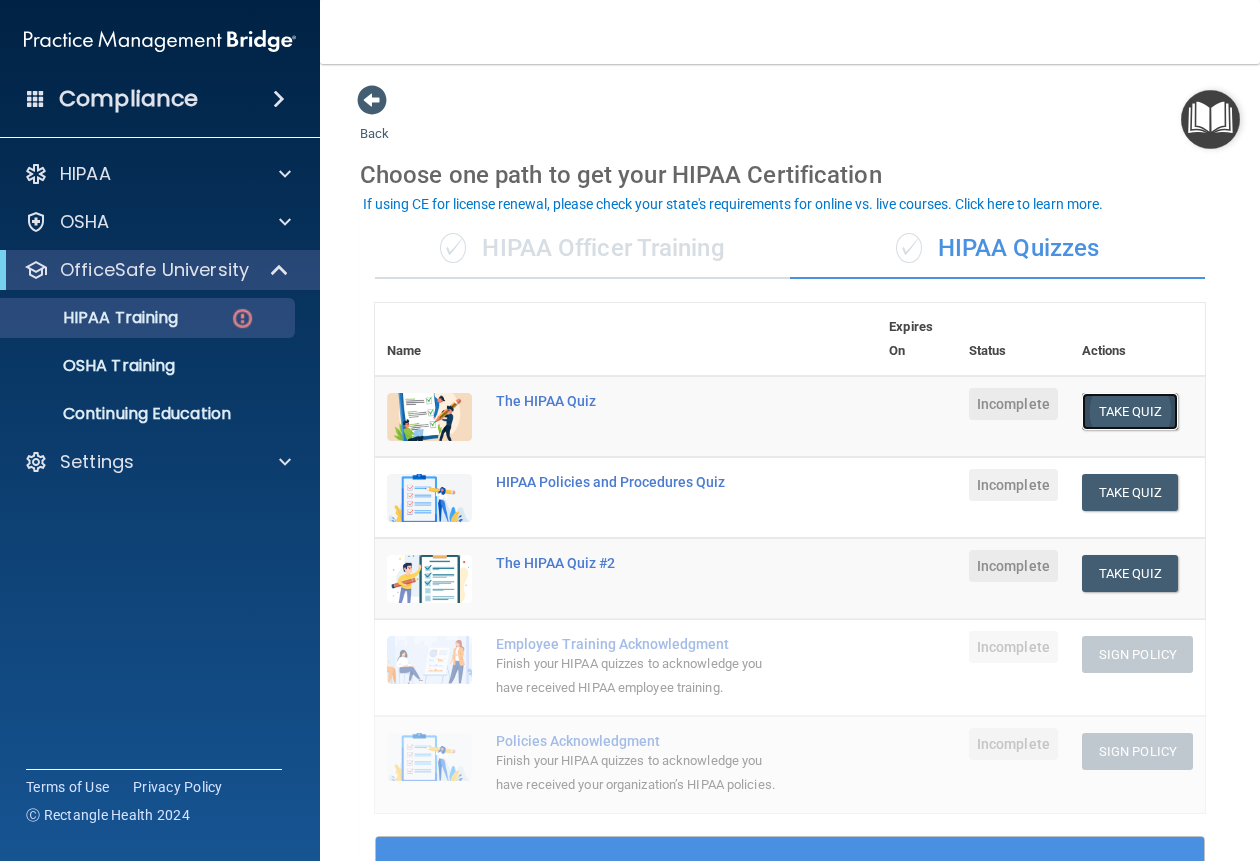 click on "Take Quiz" at bounding box center [1130, 411] 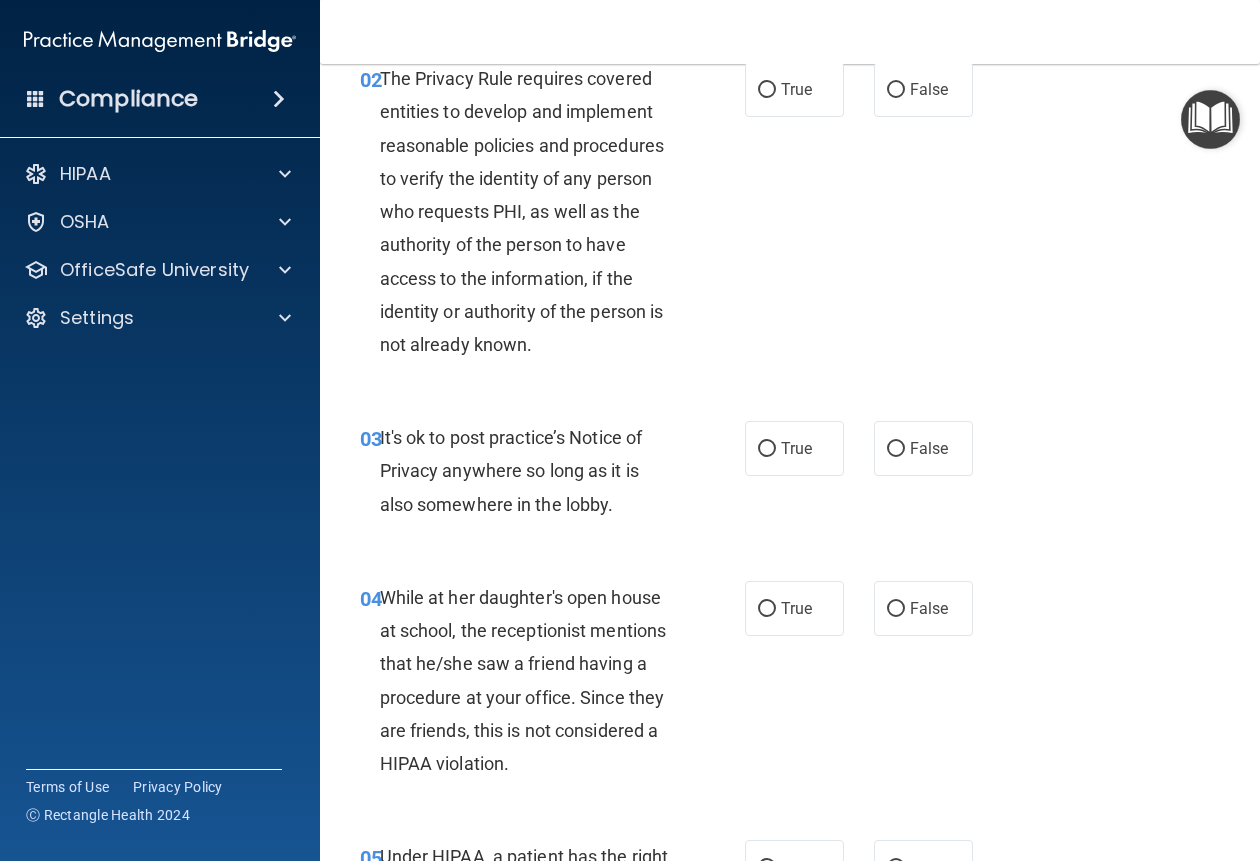 scroll, scrollTop: 0, scrollLeft: 0, axis: both 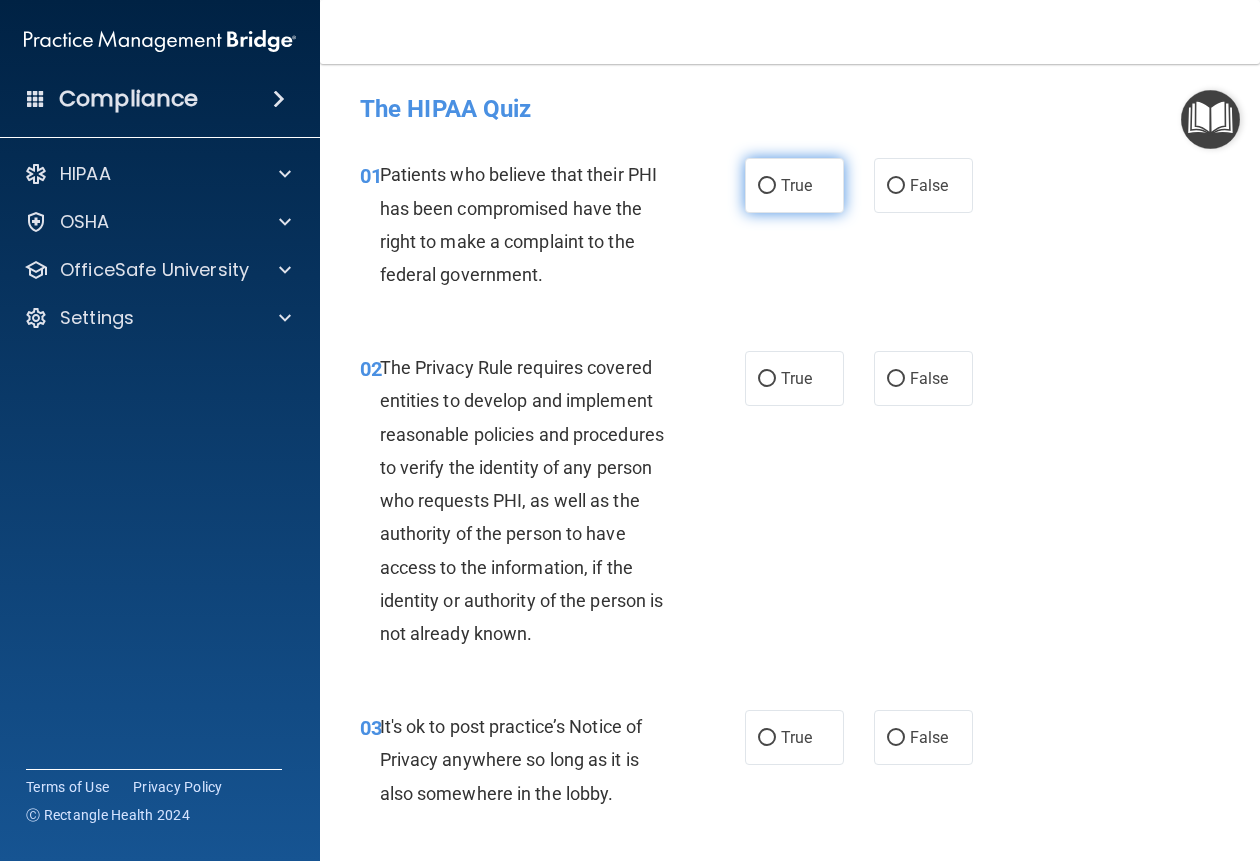 click on "True" at bounding box center (767, 186) 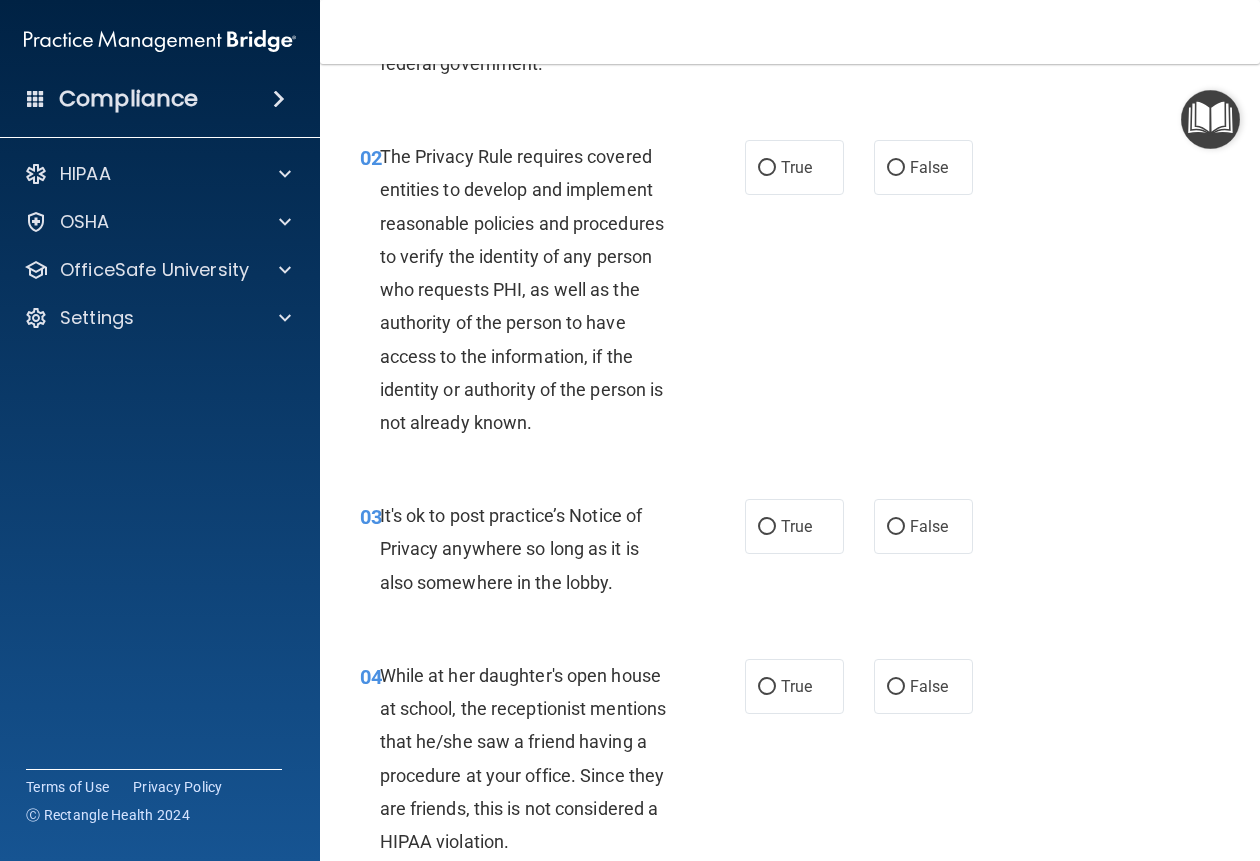 scroll, scrollTop: 300, scrollLeft: 0, axis: vertical 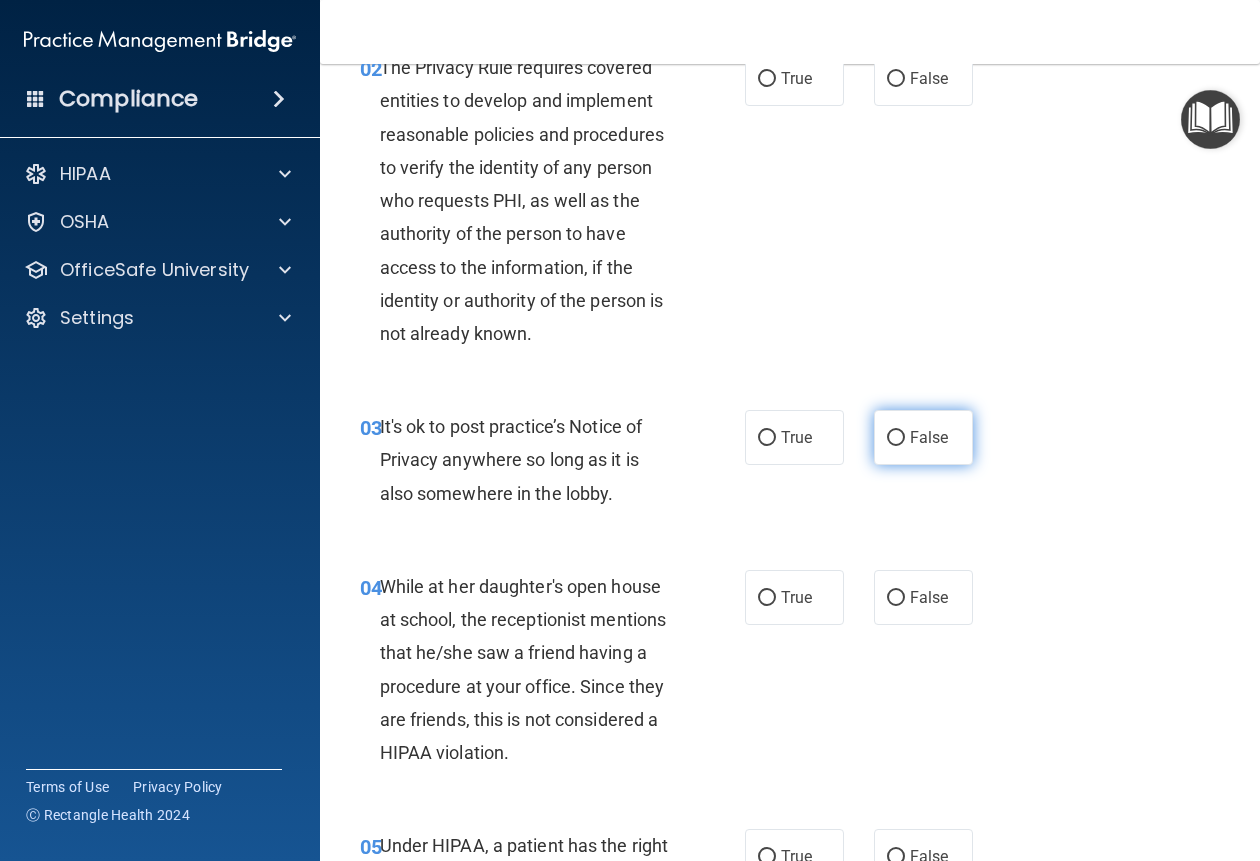 click on "False" at bounding box center [923, 437] 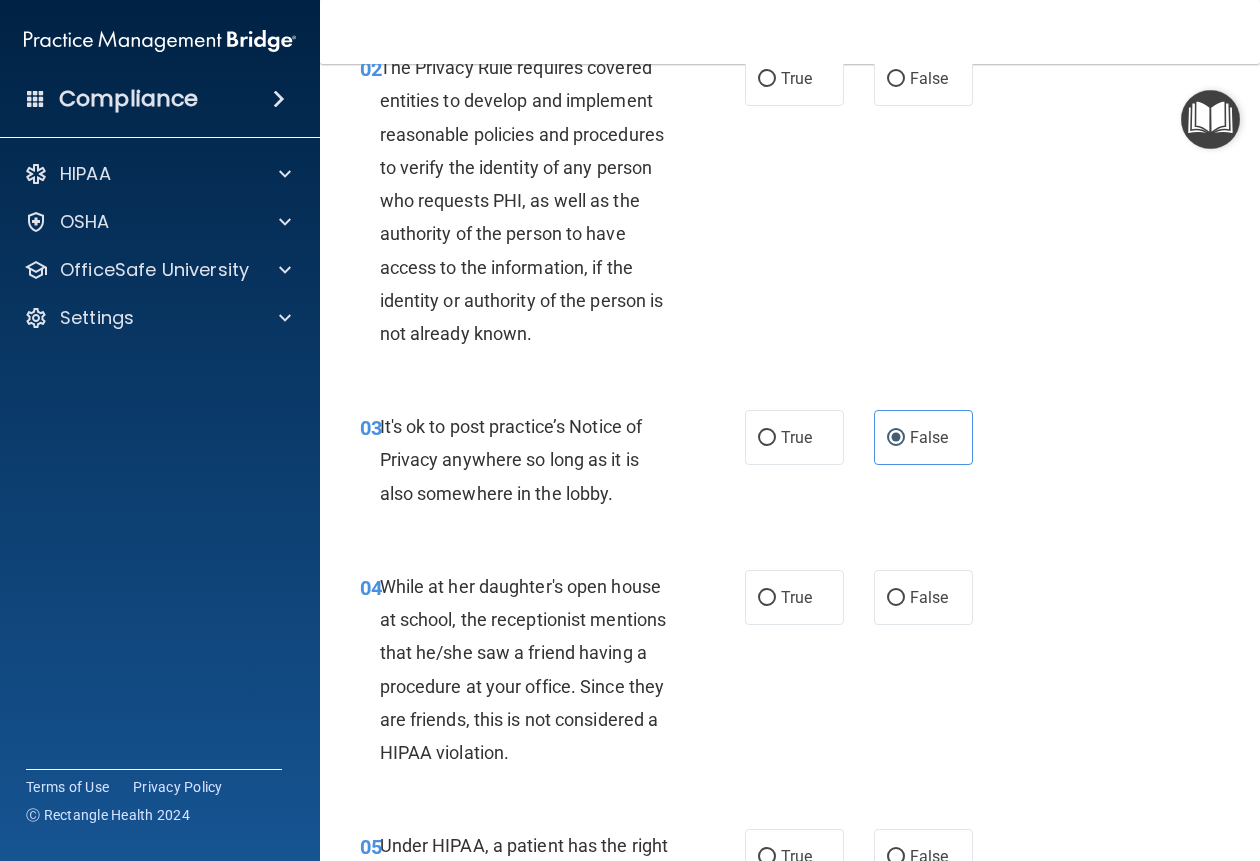 scroll, scrollTop: 400, scrollLeft: 0, axis: vertical 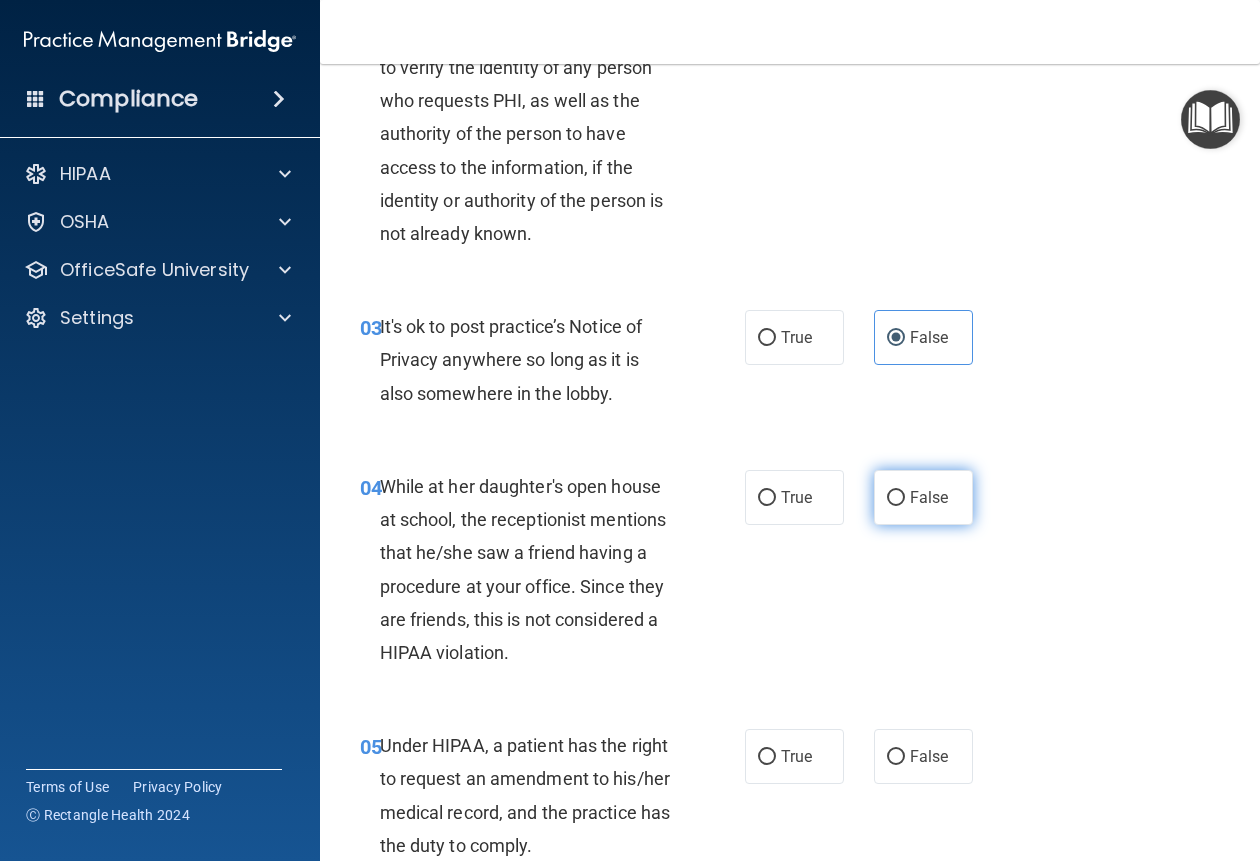 click on "False" at bounding box center (923, 497) 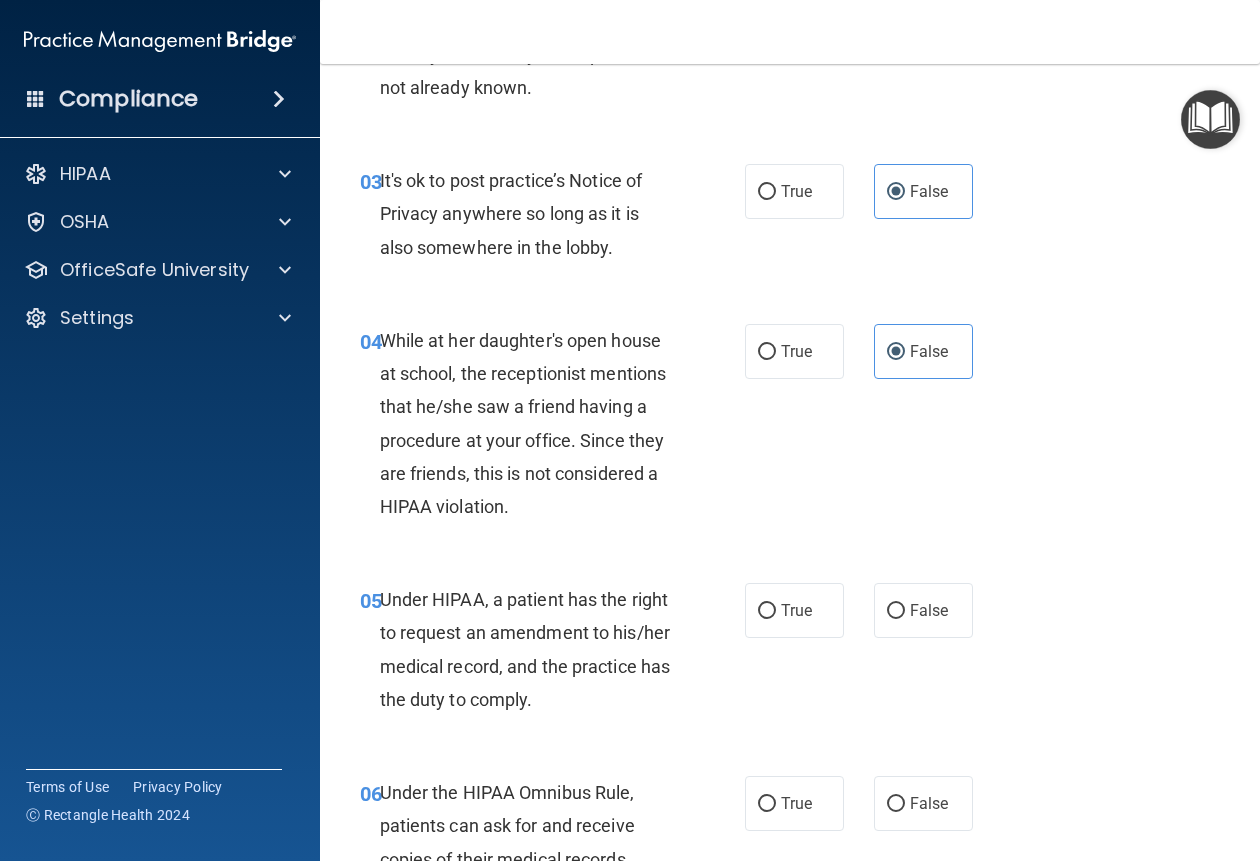 scroll, scrollTop: 600, scrollLeft: 0, axis: vertical 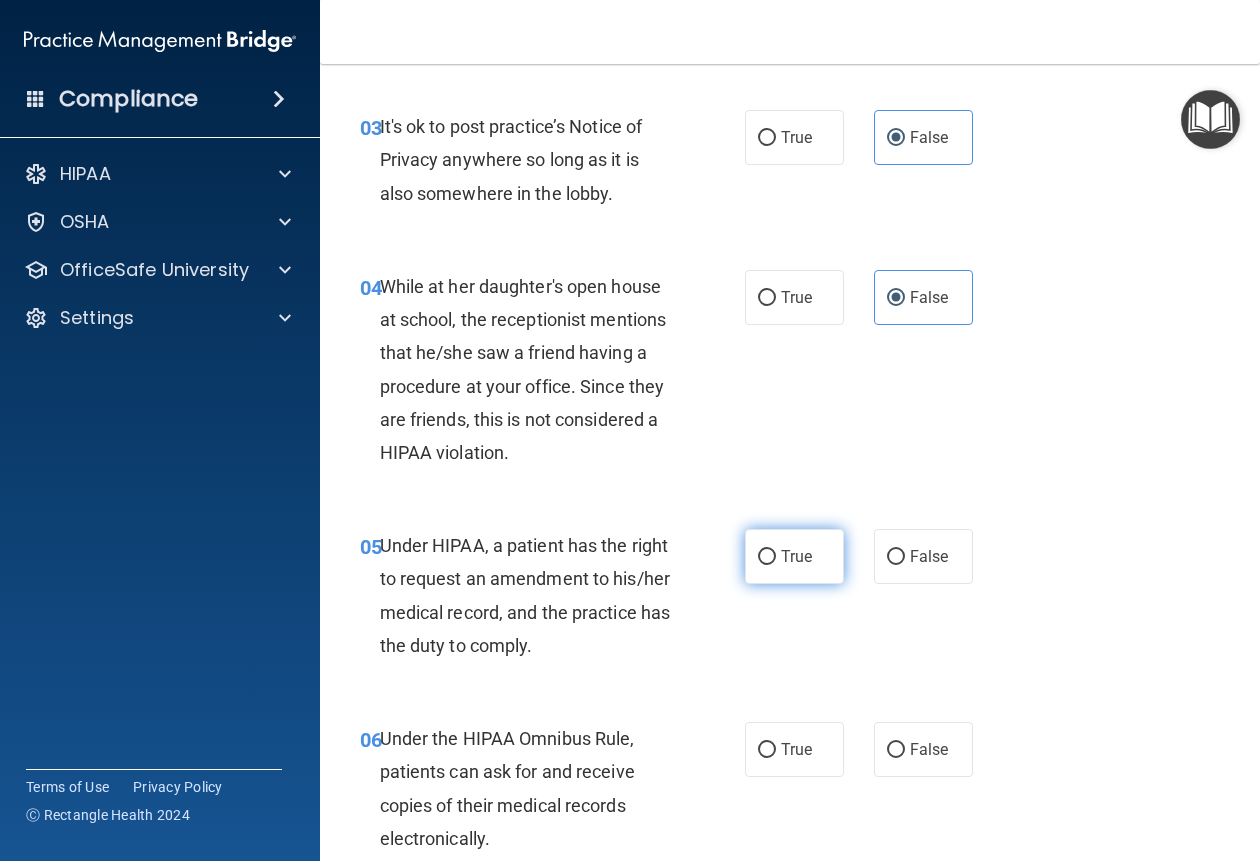 click on "True" at bounding box center [796, 556] 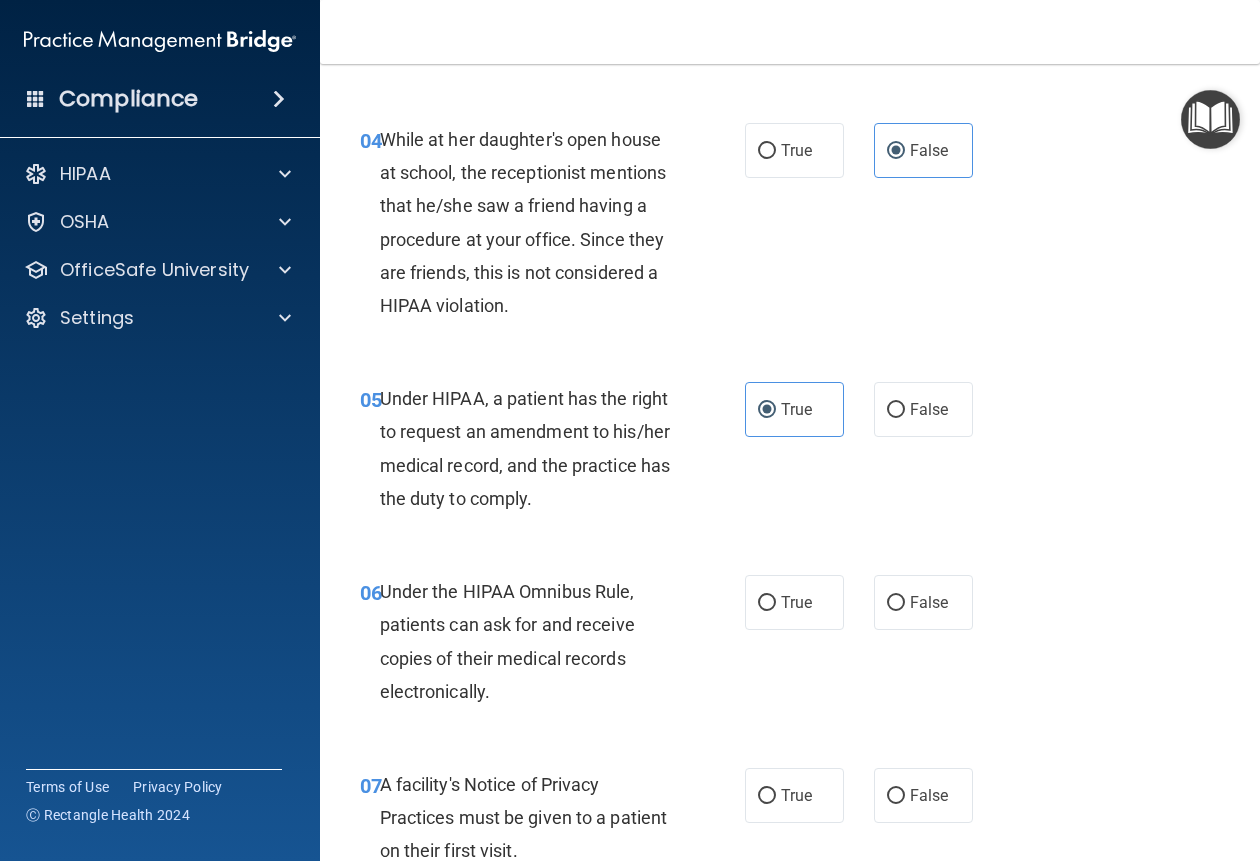 scroll, scrollTop: 800, scrollLeft: 0, axis: vertical 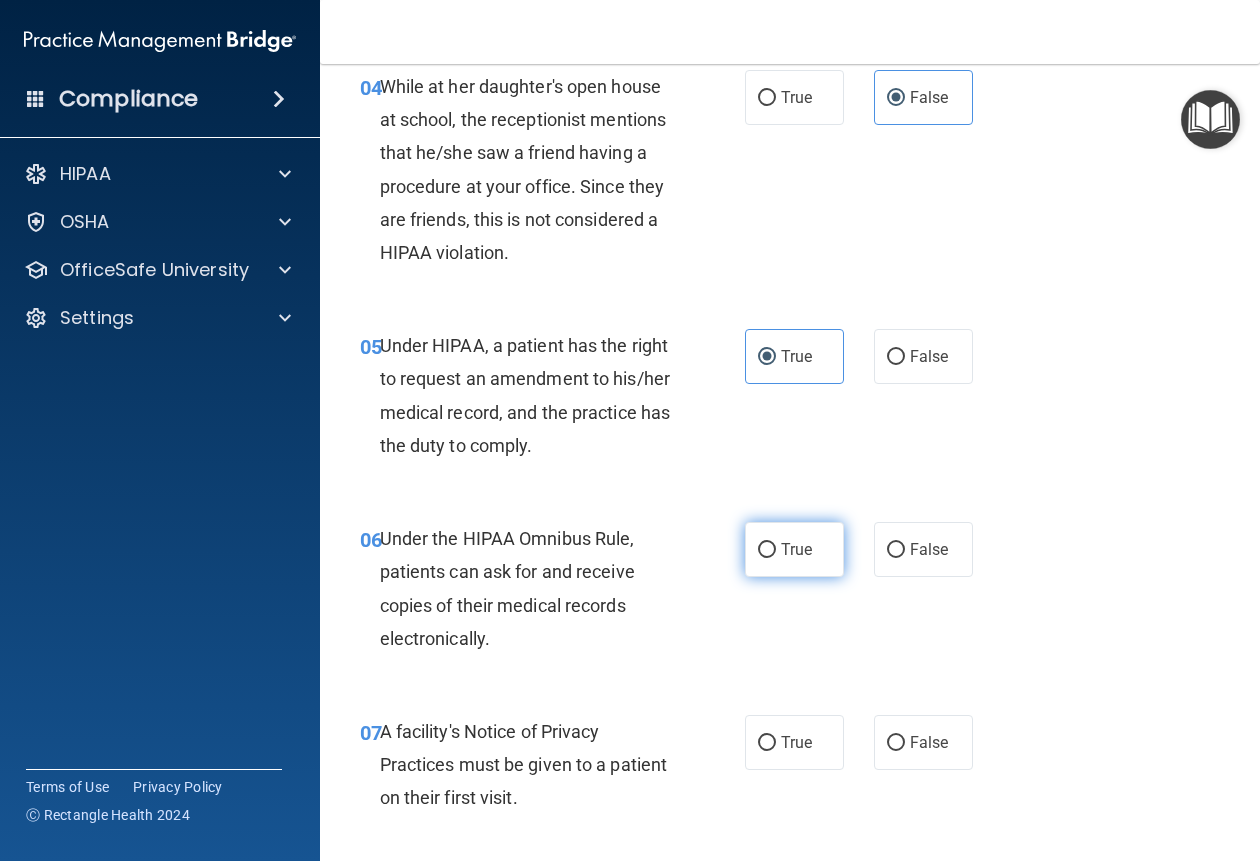 click on "True" at bounding box center (794, 549) 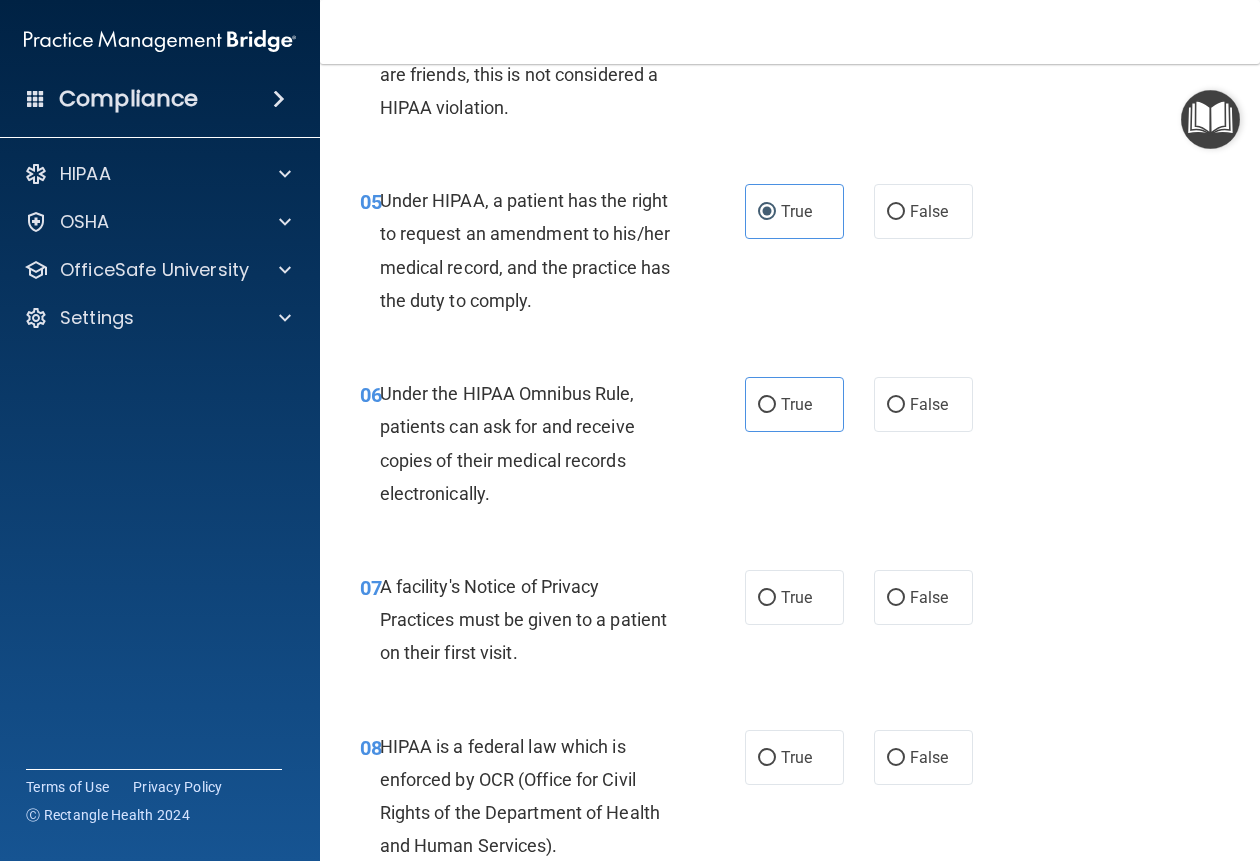 scroll, scrollTop: 1000, scrollLeft: 0, axis: vertical 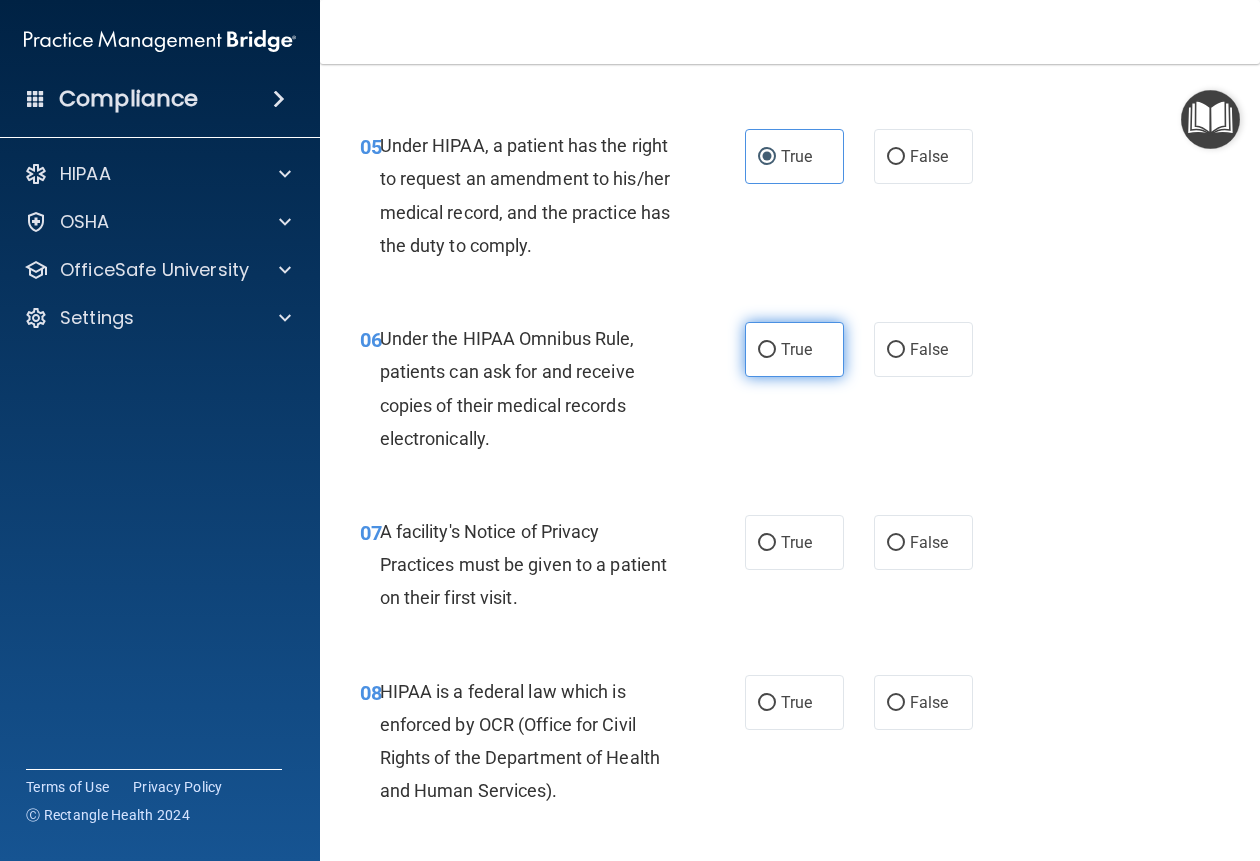 drag, startPoint x: 794, startPoint y: 364, endPoint x: 803, endPoint y: 369, distance: 10.29563 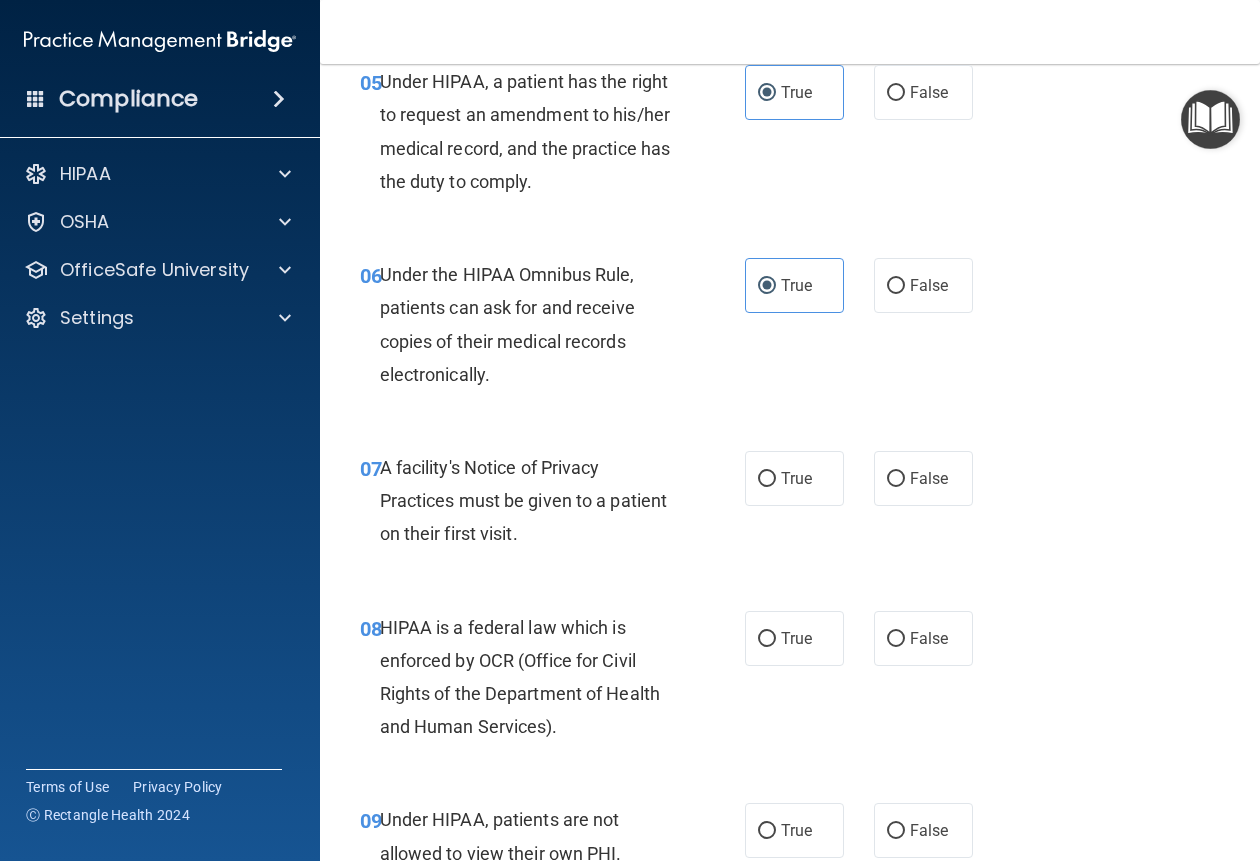 scroll, scrollTop: 1100, scrollLeft: 0, axis: vertical 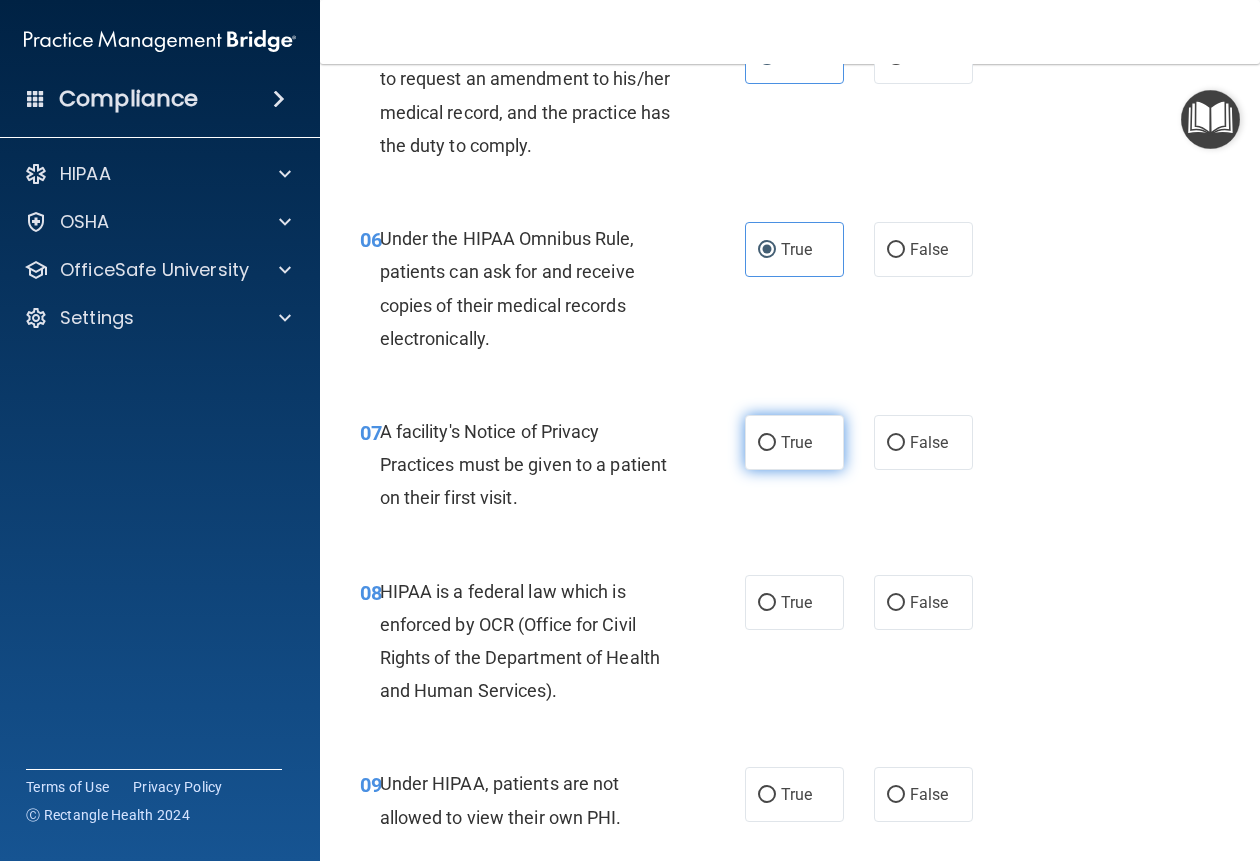 click on "True" at bounding box center (794, 442) 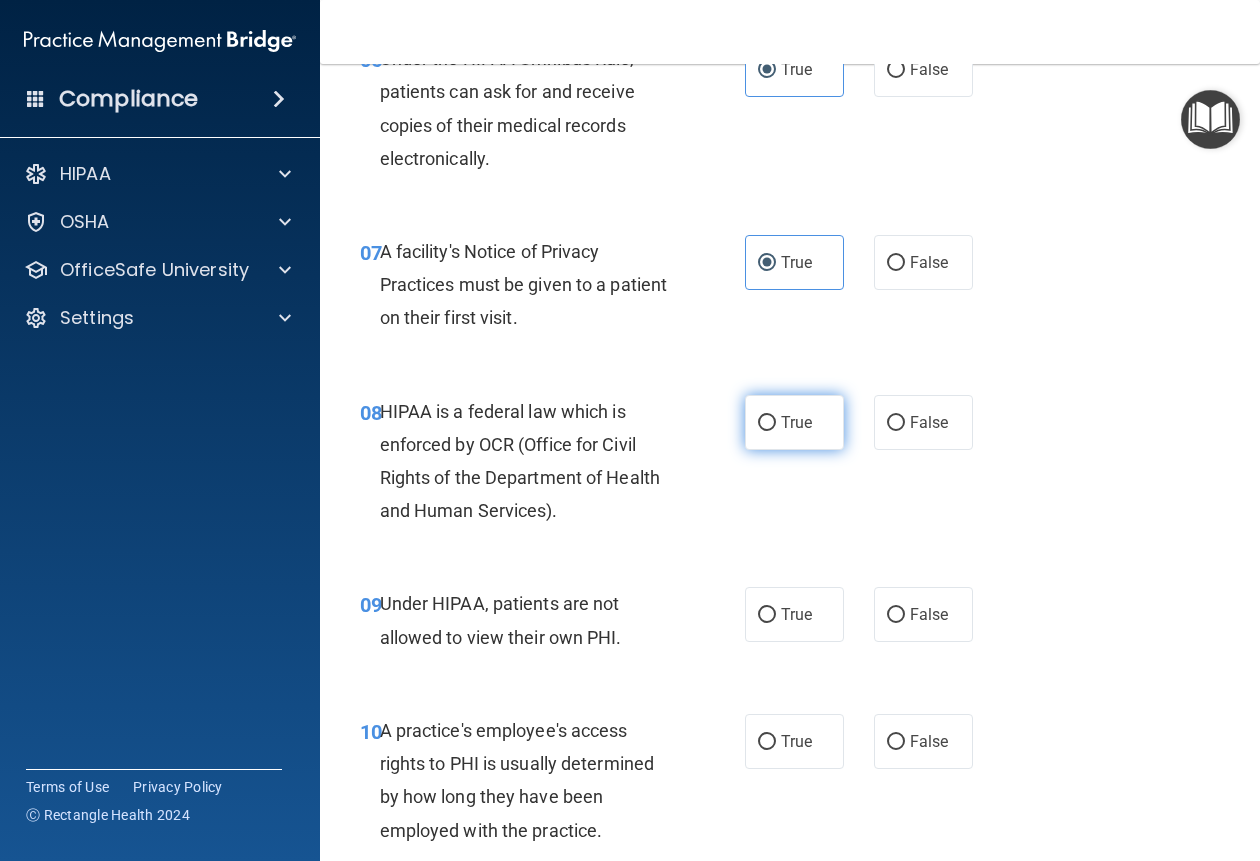 scroll, scrollTop: 1300, scrollLeft: 0, axis: vertical 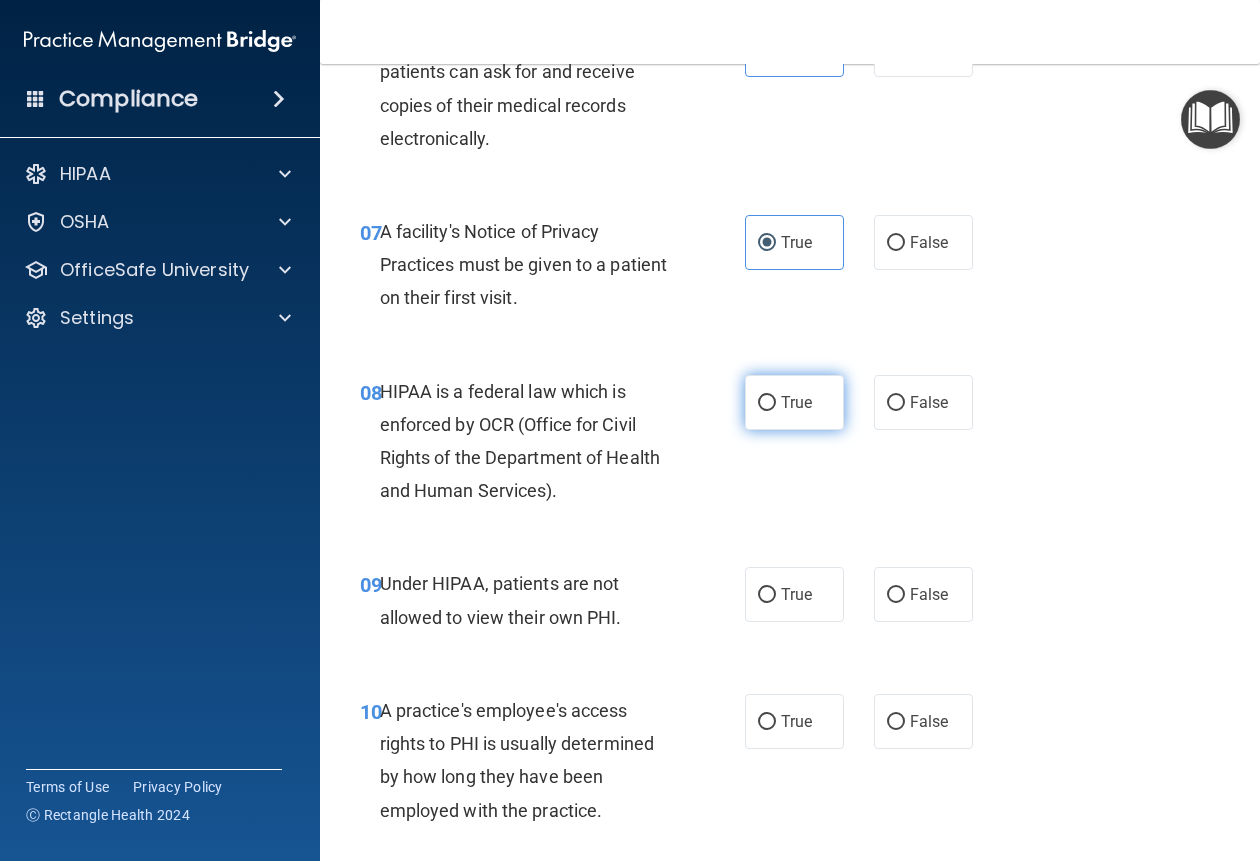 click on "True" at bounding box center (794, 402) 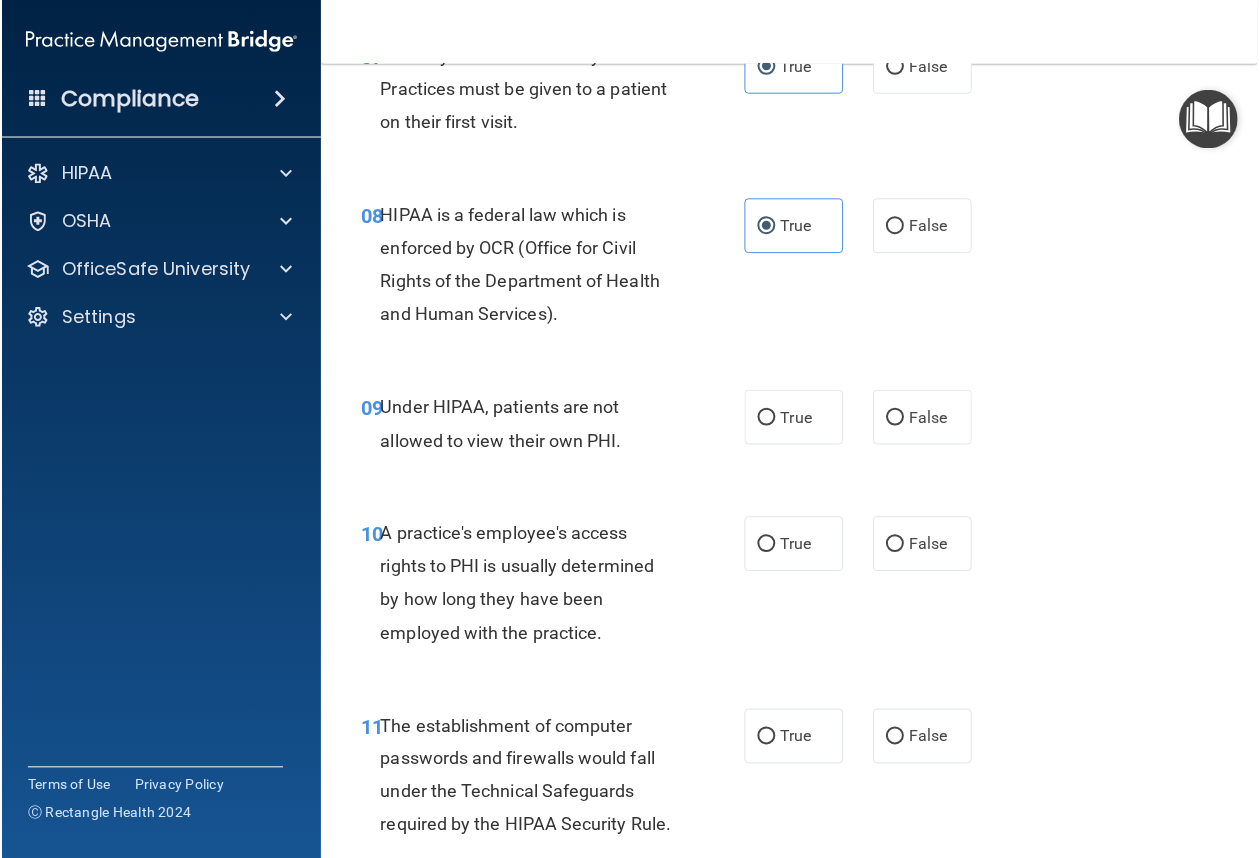 scroll, scrollTop: 1500, scrollLeft: 0, axis: vertical 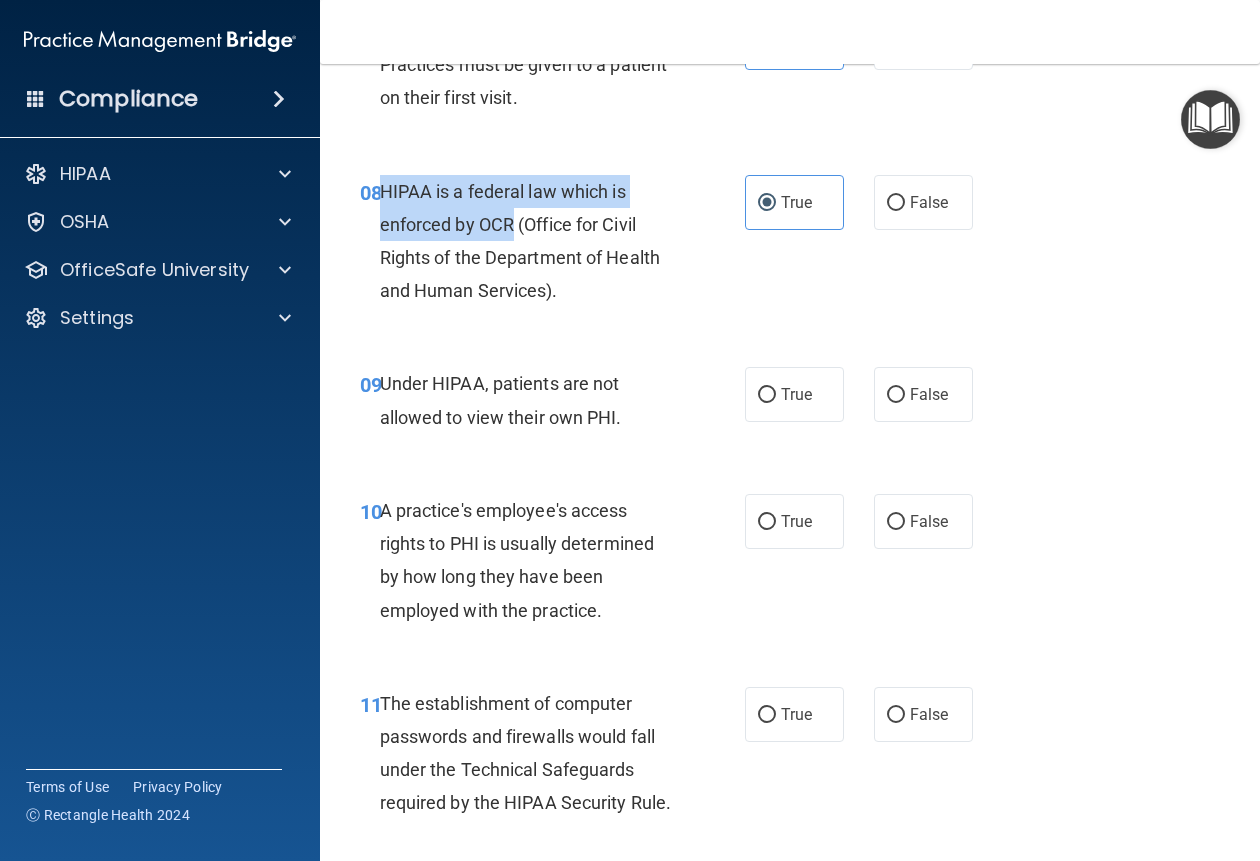 drag, startPoint x: 379, startPoint y: 186, endPoint x: 513, endPoint y: 231, distance: 141.35417 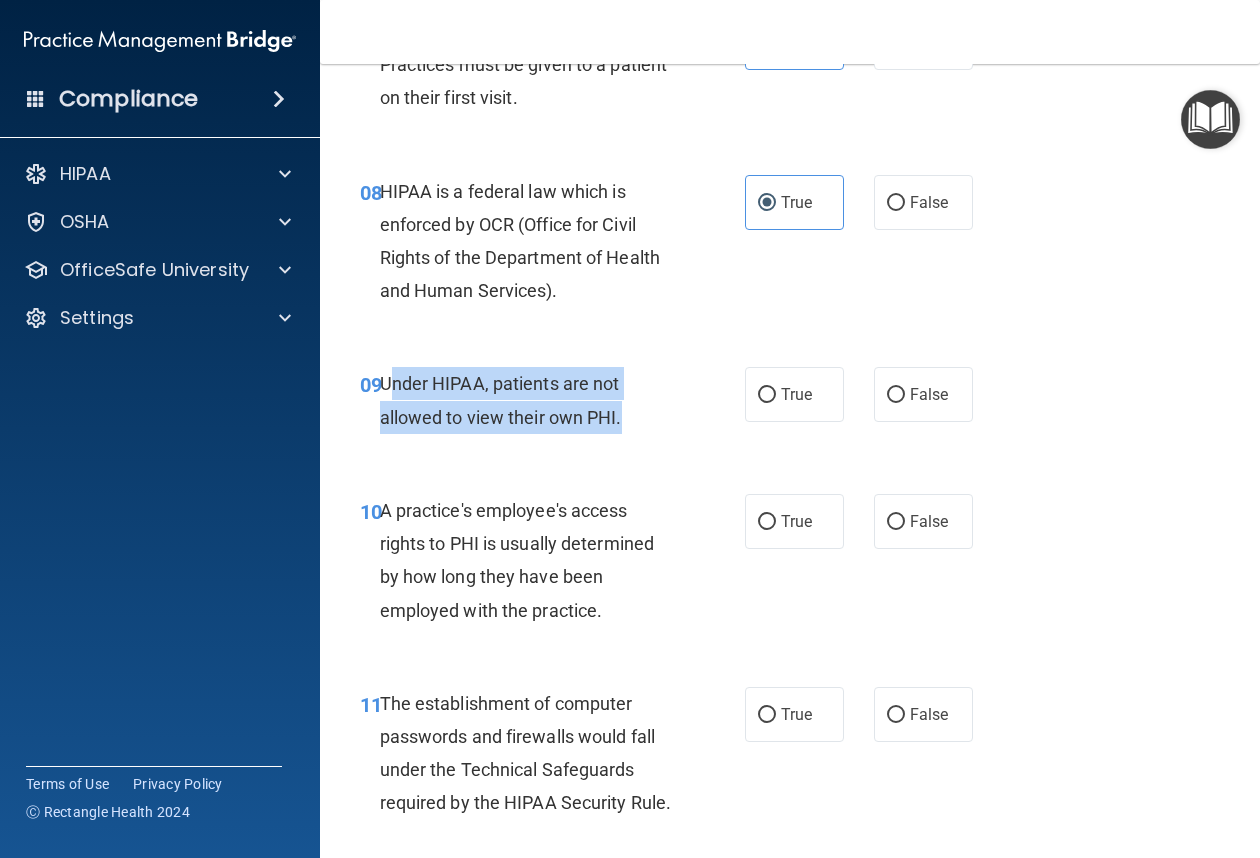 drag, startPoint x: 385, startPoint y: 379, endPoint x: 634, endPoint y: 438, distance: 255.89452 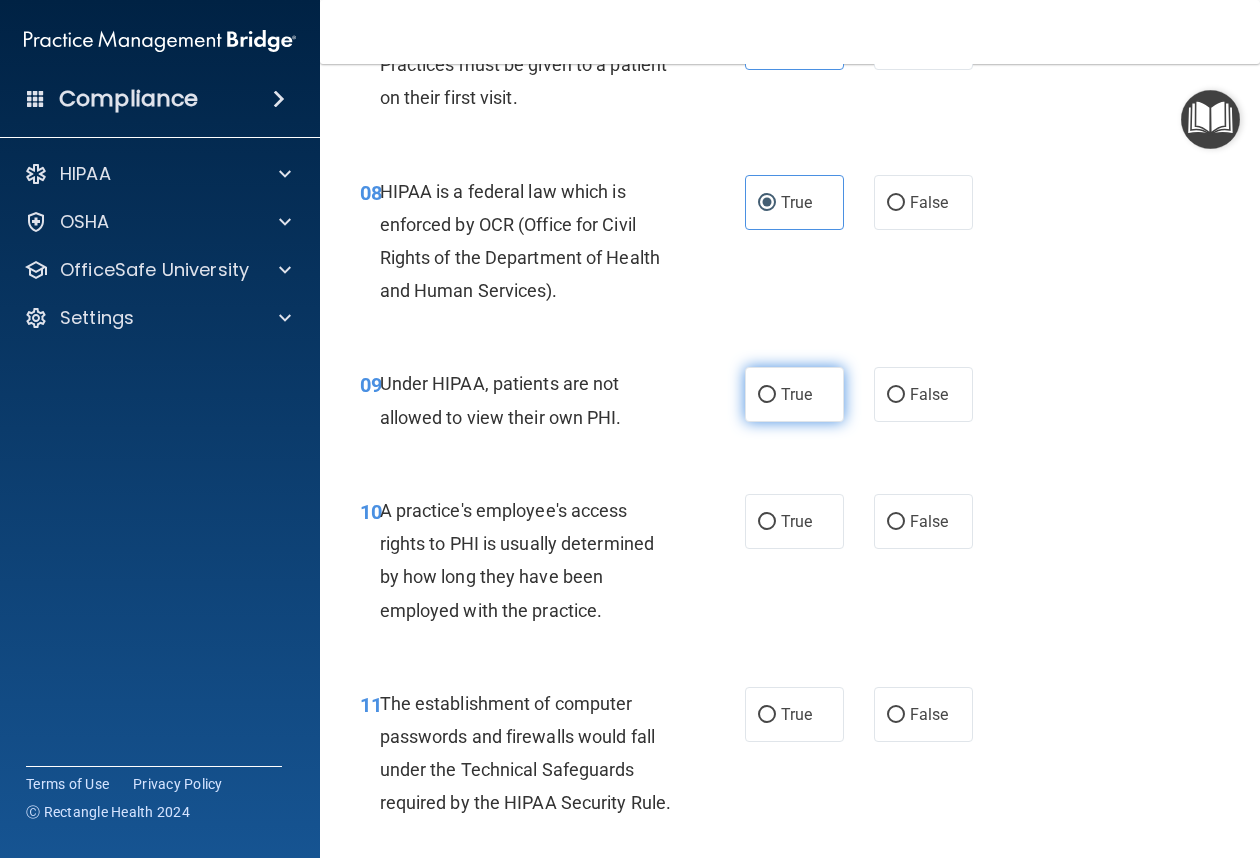 click on "True" at bounding box center [794, 394] 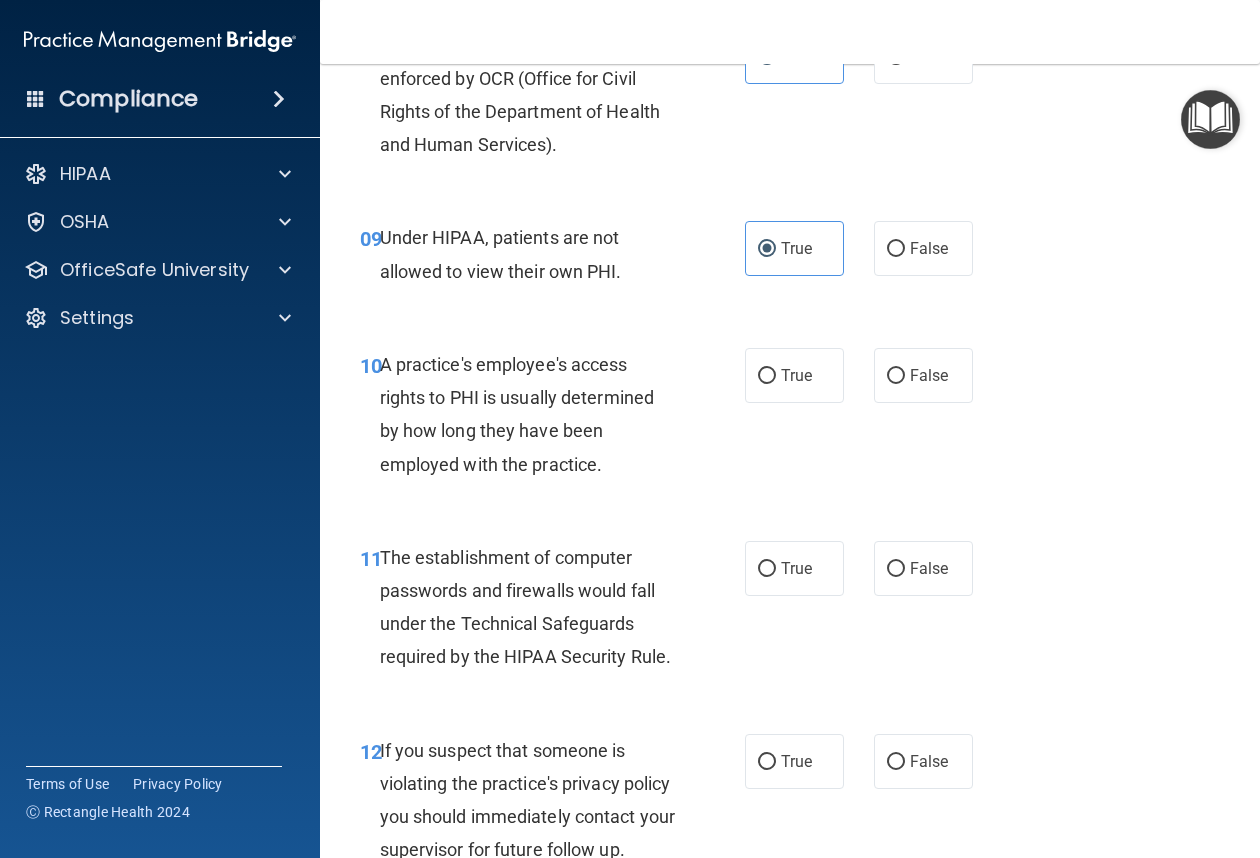scroll, scrollTop: 1700, scrollLeft: 0, axis: vertical 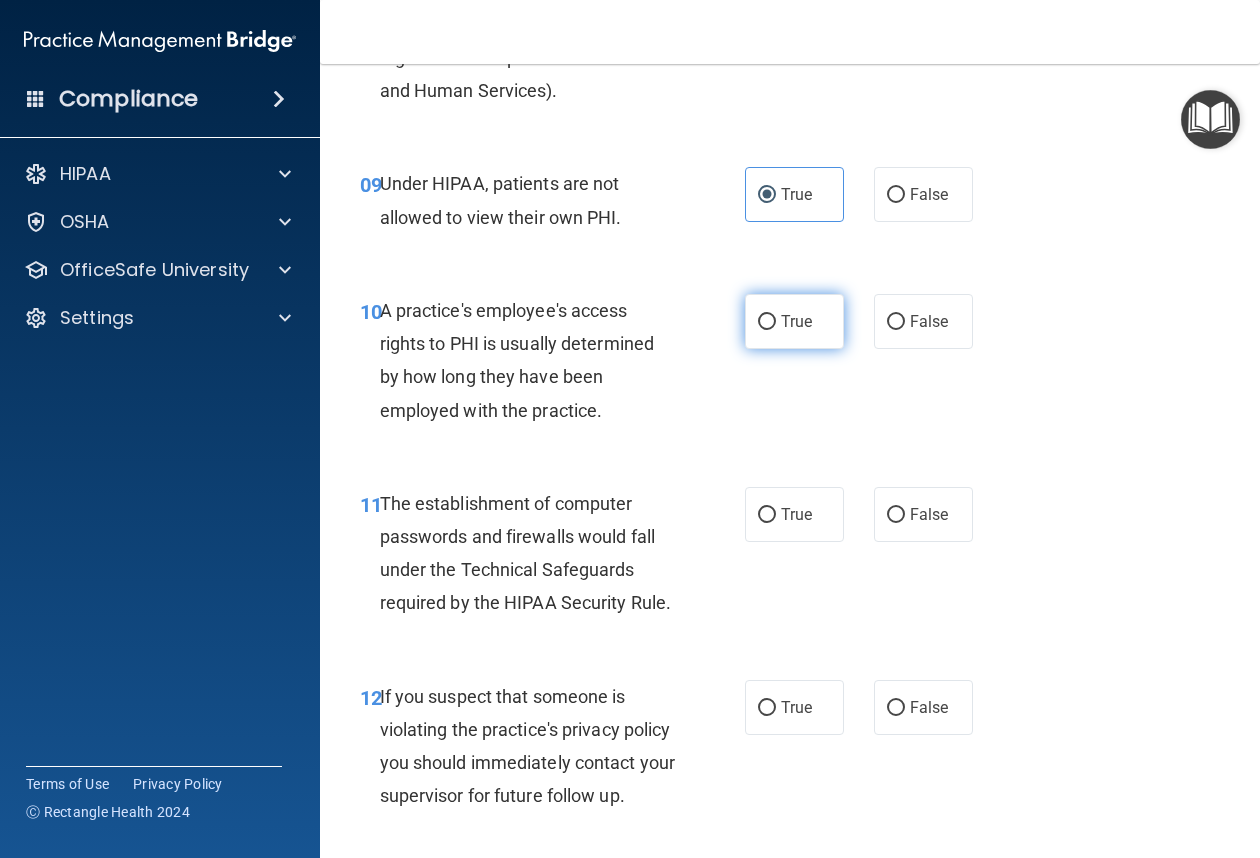 click on "True" at bounding box center (767, 322) 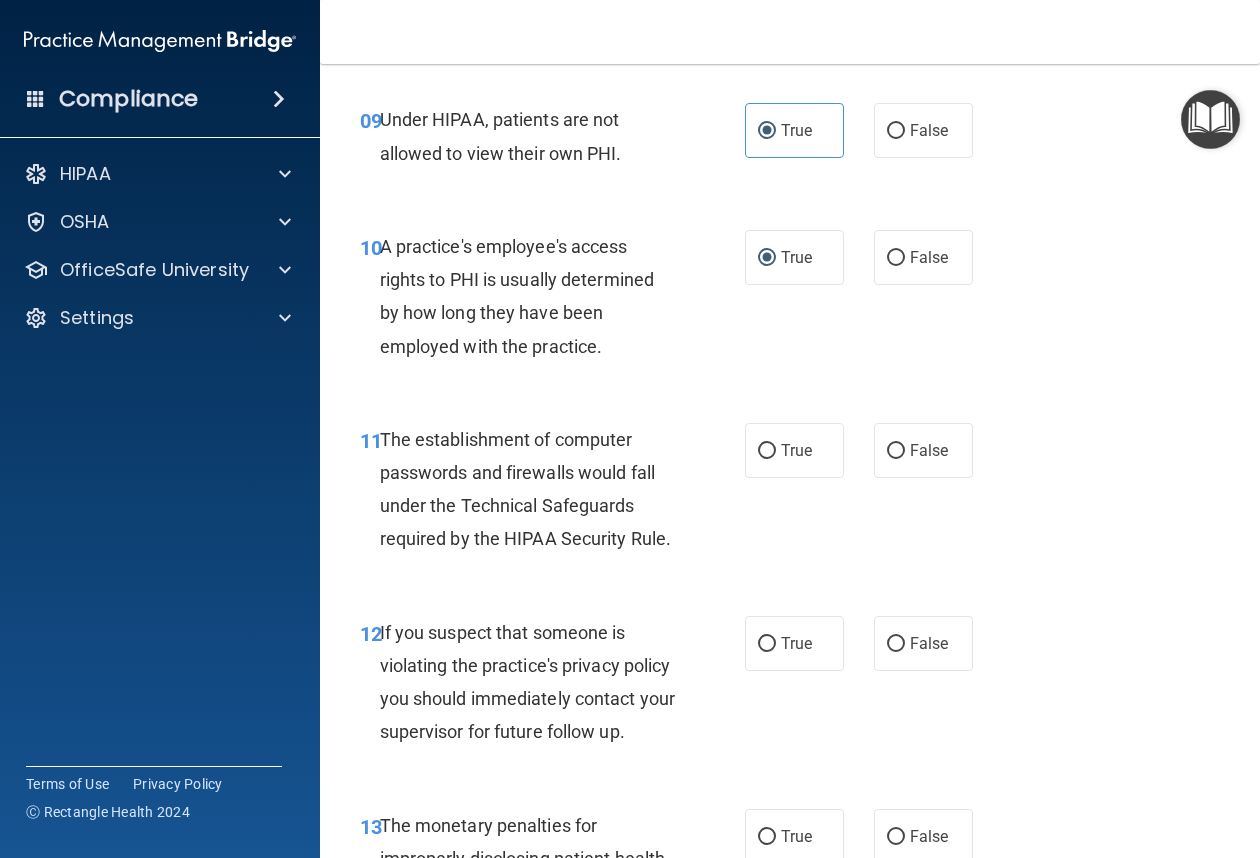 scroll, scrollTop: 1800, scrollLeft: 0, axis: vertical 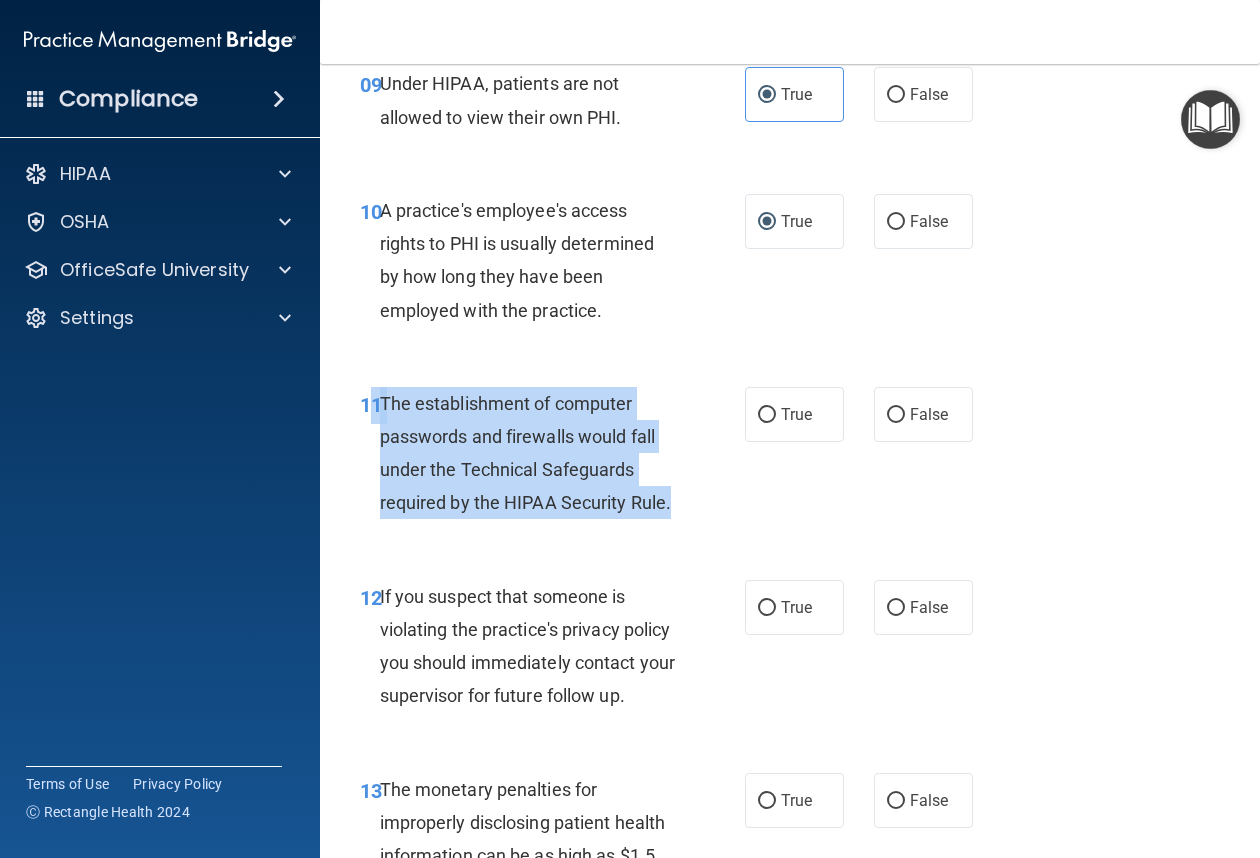 drag, startPoint x: 375, startPoint y: 398, endPoint x: 538, endPoint y: 529, distance: 209.11719 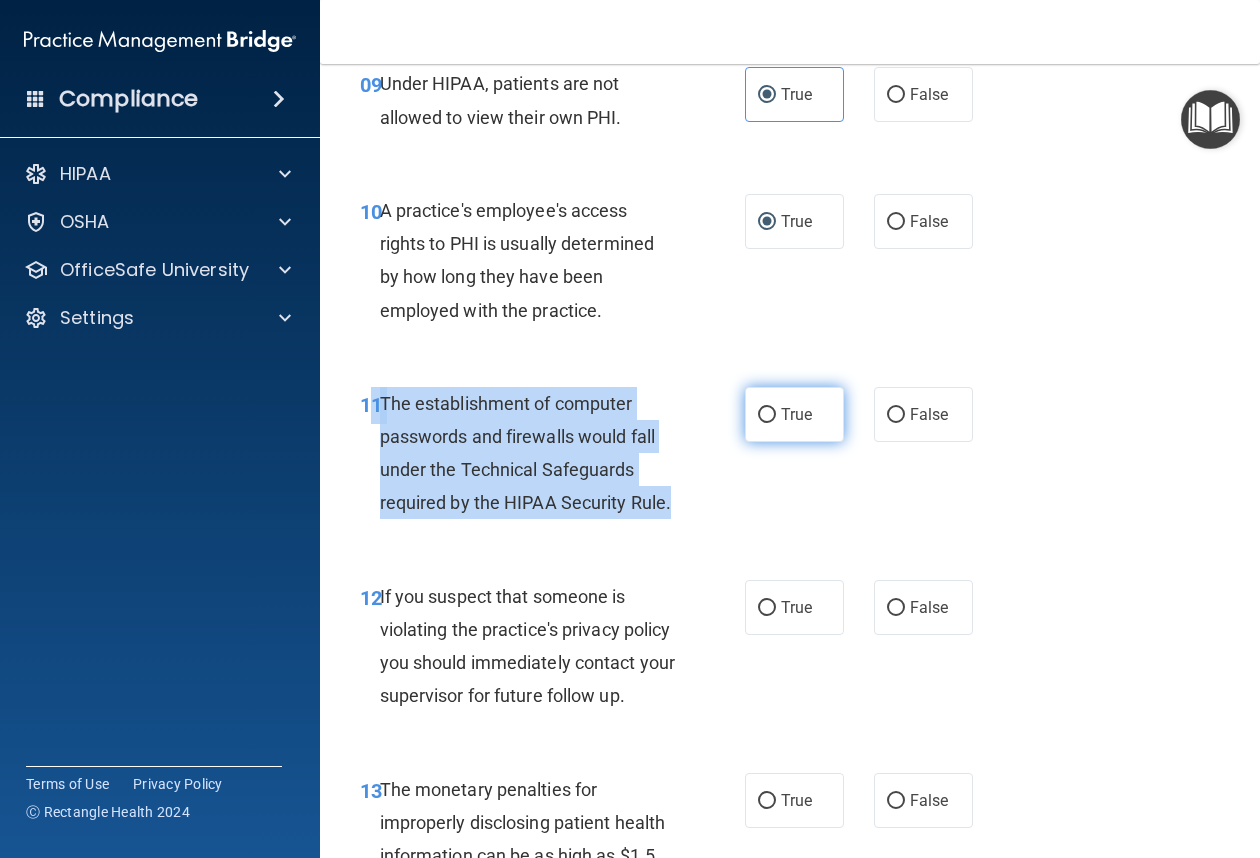 click on "True" at bounding box center [767, 415] 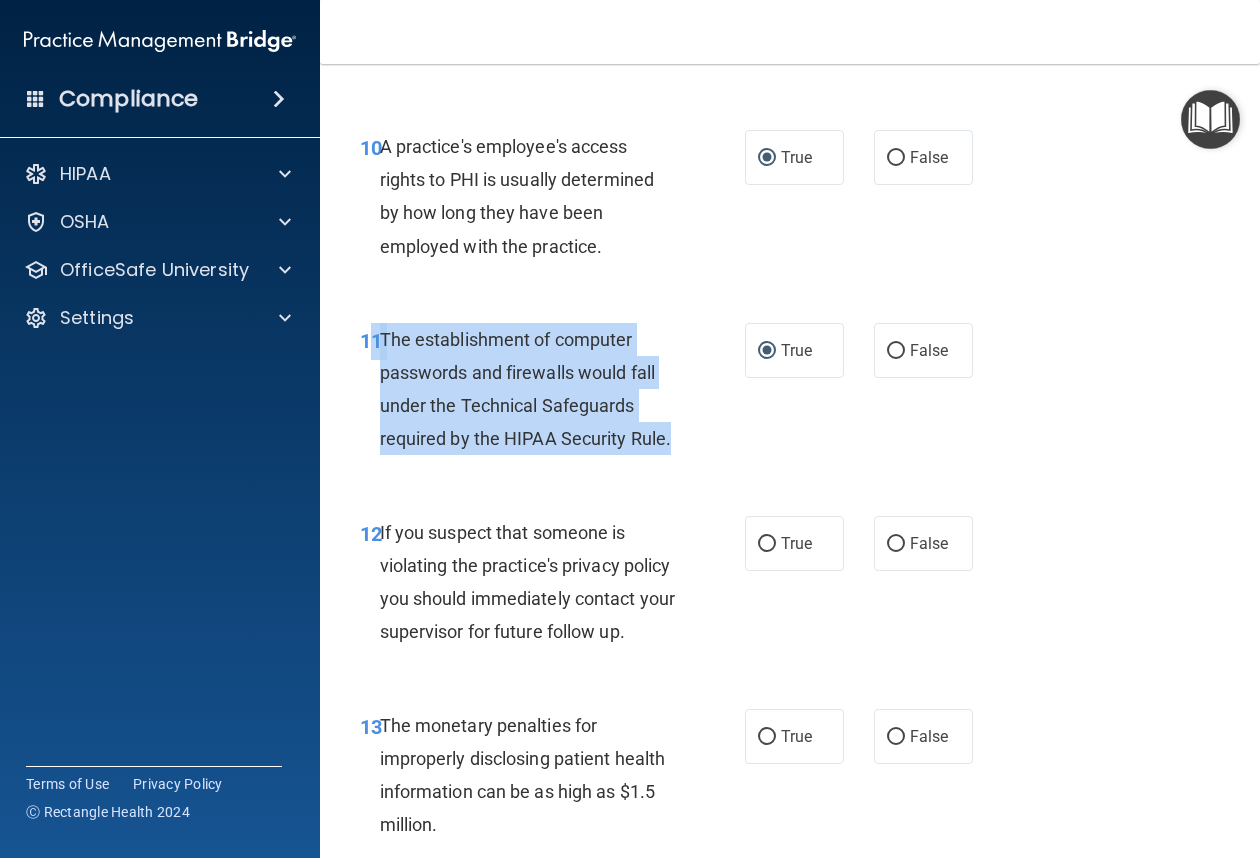 scroll, scrollTop: 1900, scrollLeft: 0, axis: vertical 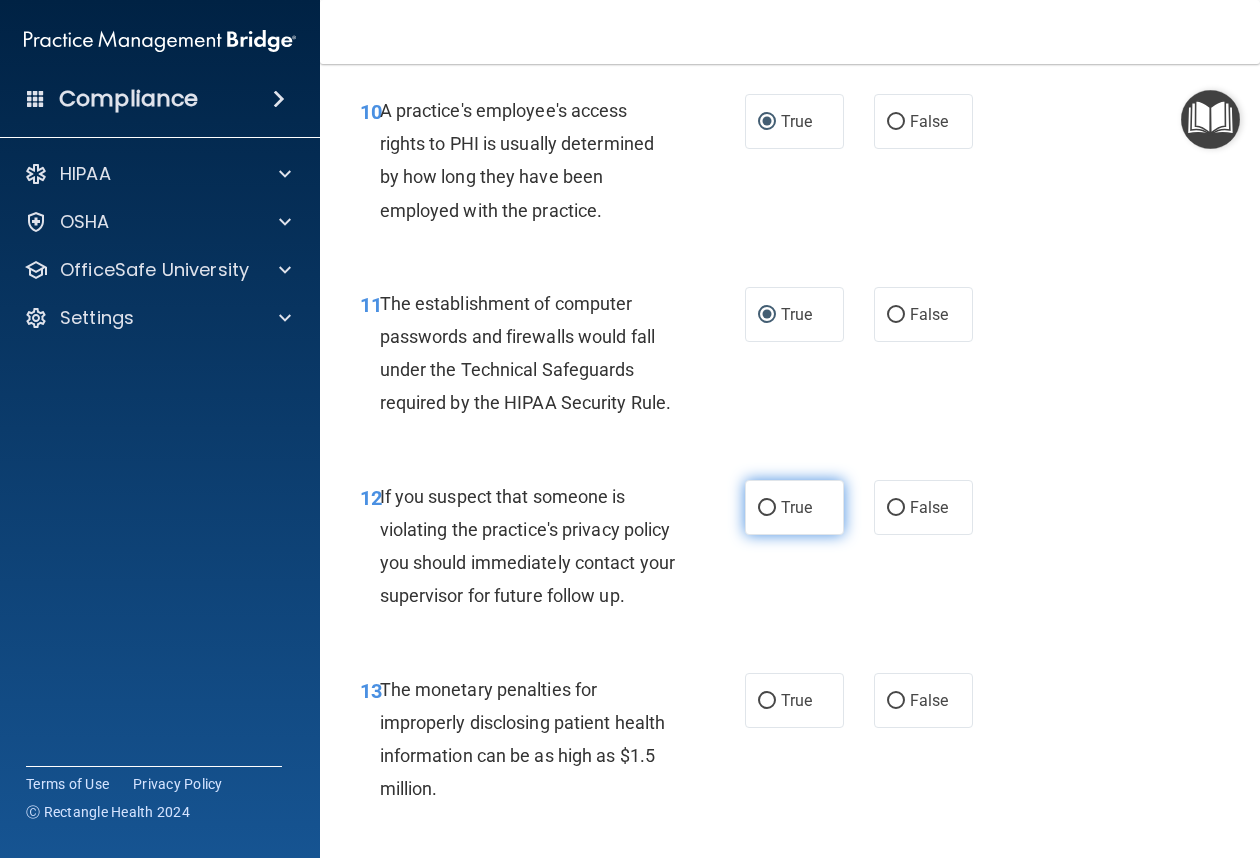 click on "True" at bounding box center (796, 507) 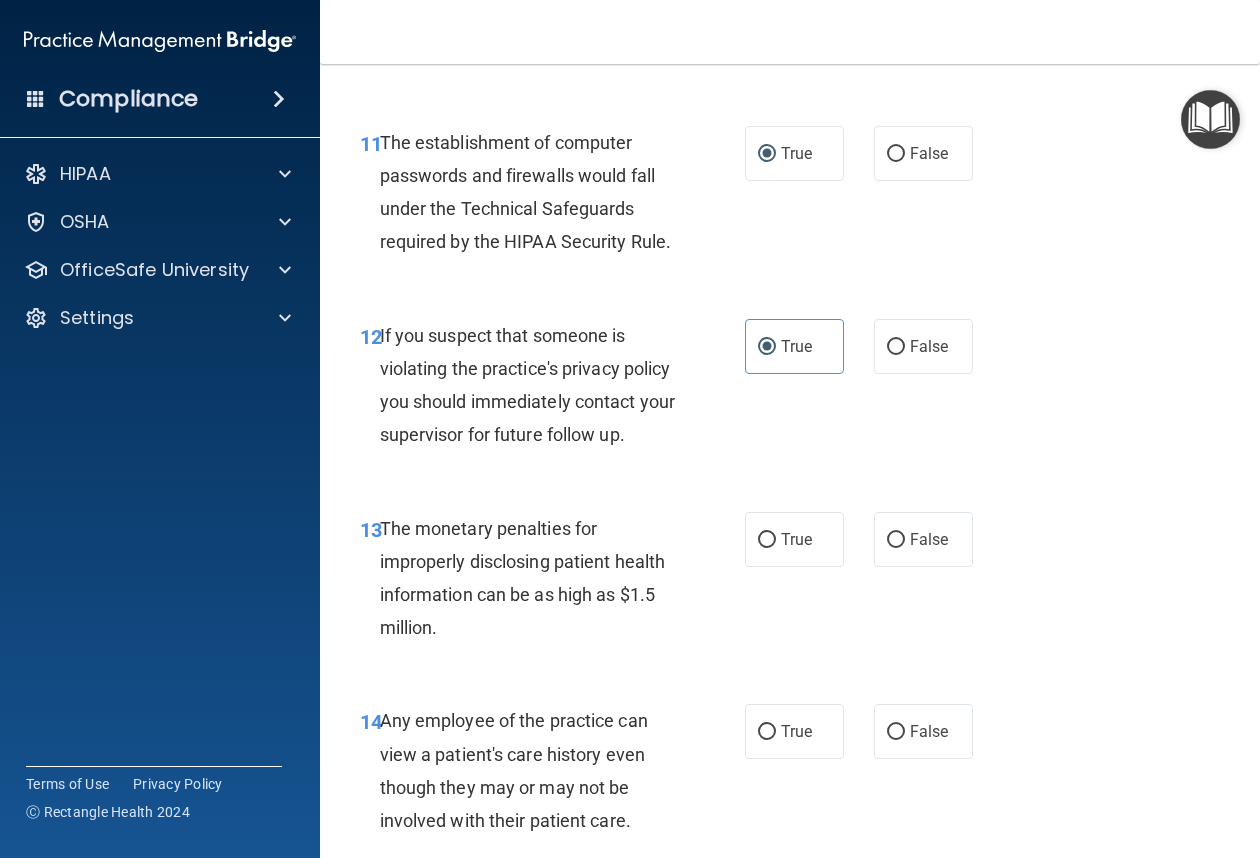scroll, scrollTop: 2100, scrollLeft: 0, axis: vertical 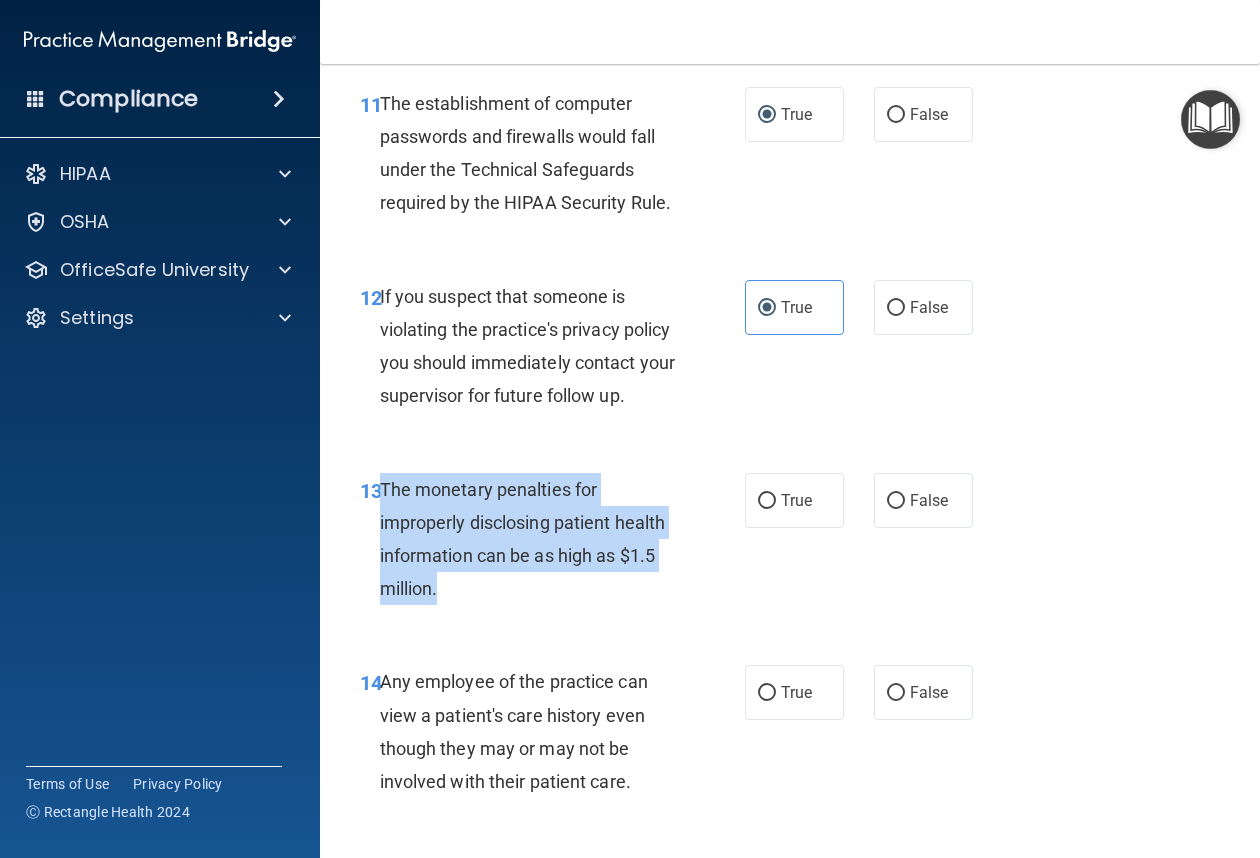 drag, startPoint x: 388, startPoint y: 566, endPoint x: 489, endPoint y: 649, distance: 130.72873 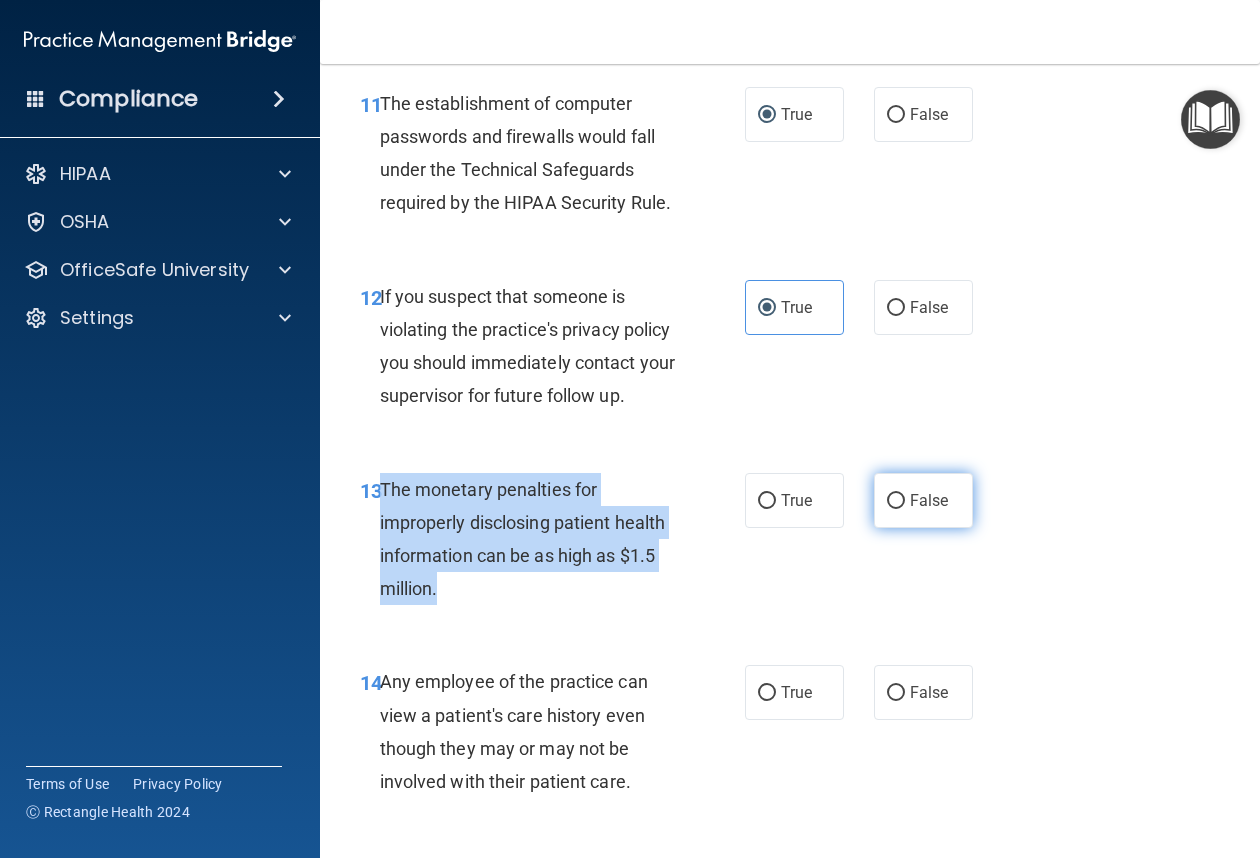 click on "False" at bounding box center (896, 501) 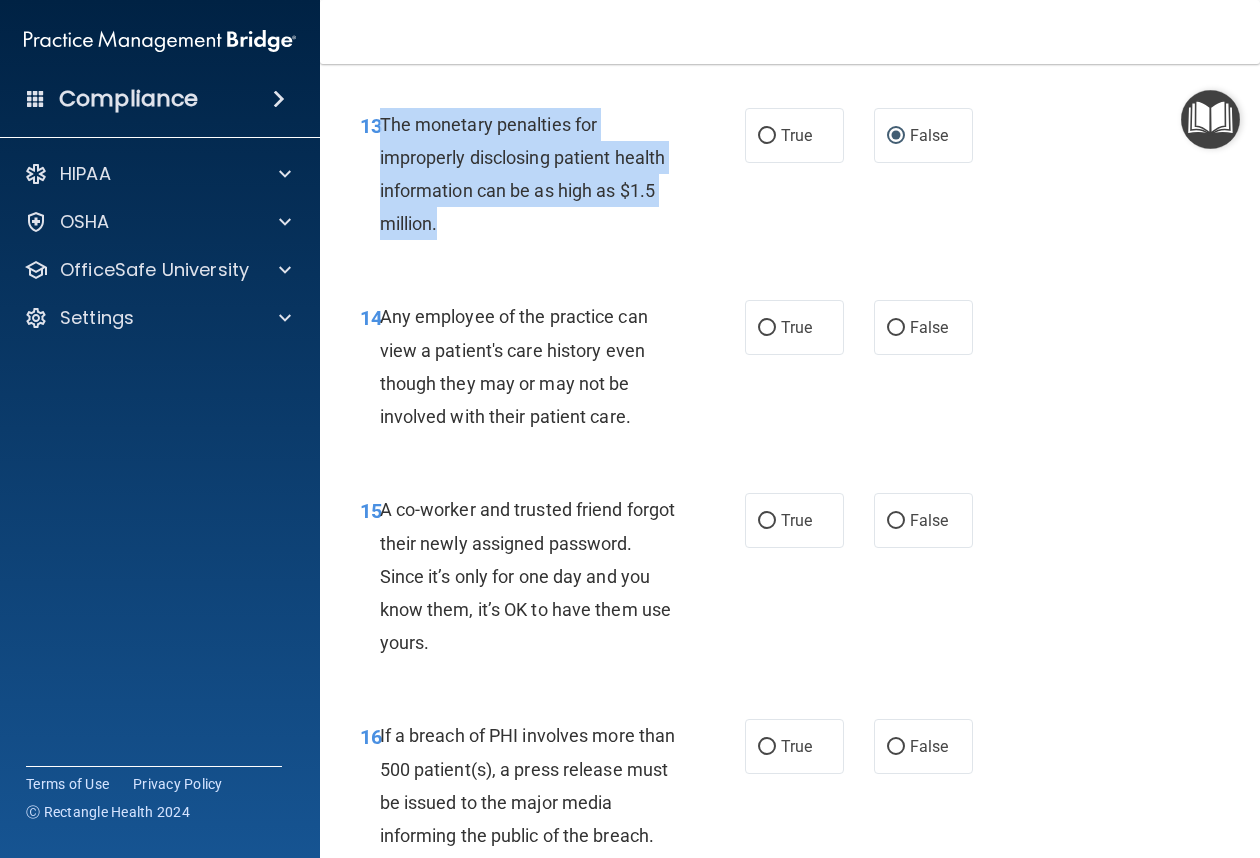 scroll, scrollTop: 2500, scrollLeft: 0, axis: vertical 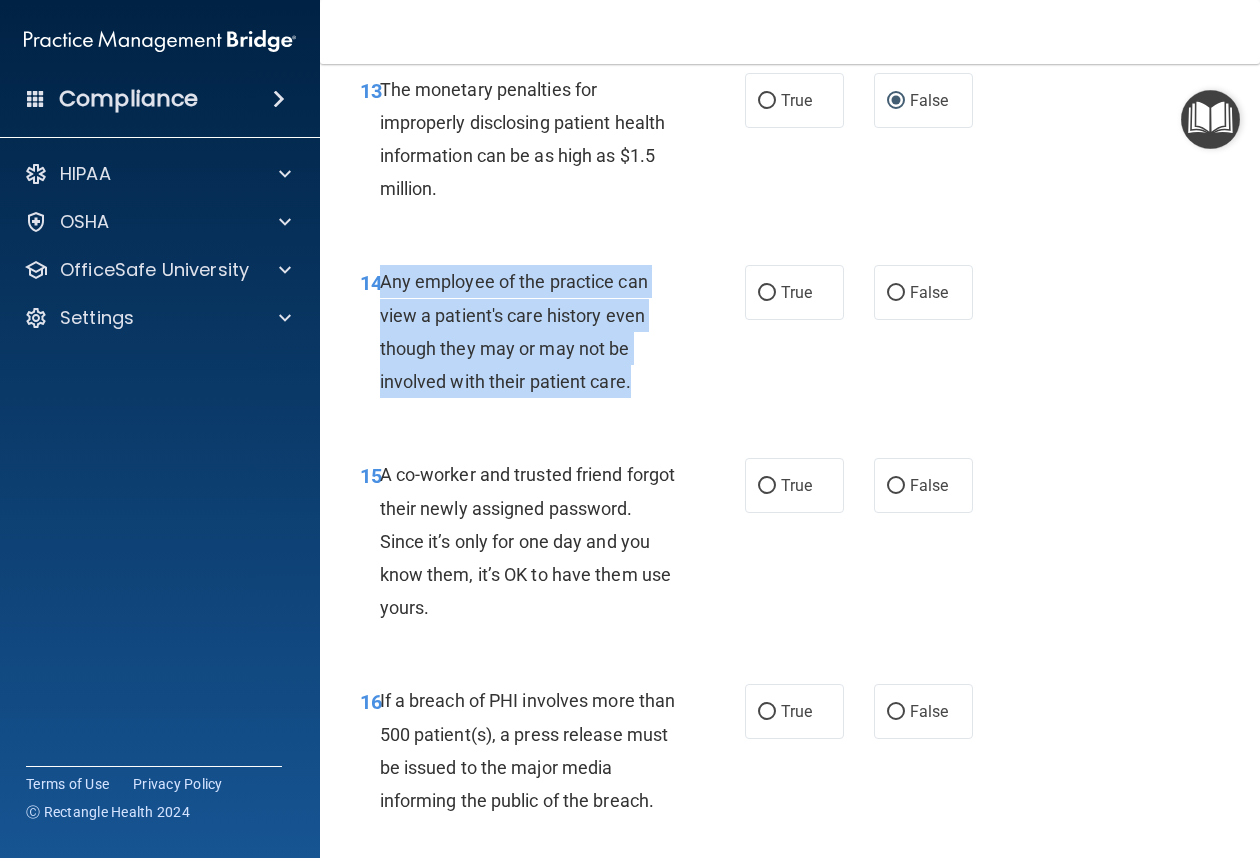 drag, startPoint x: 389, startPoint y: 356, endPoint x: 637, endPoint y: 456, distance: 267.4023 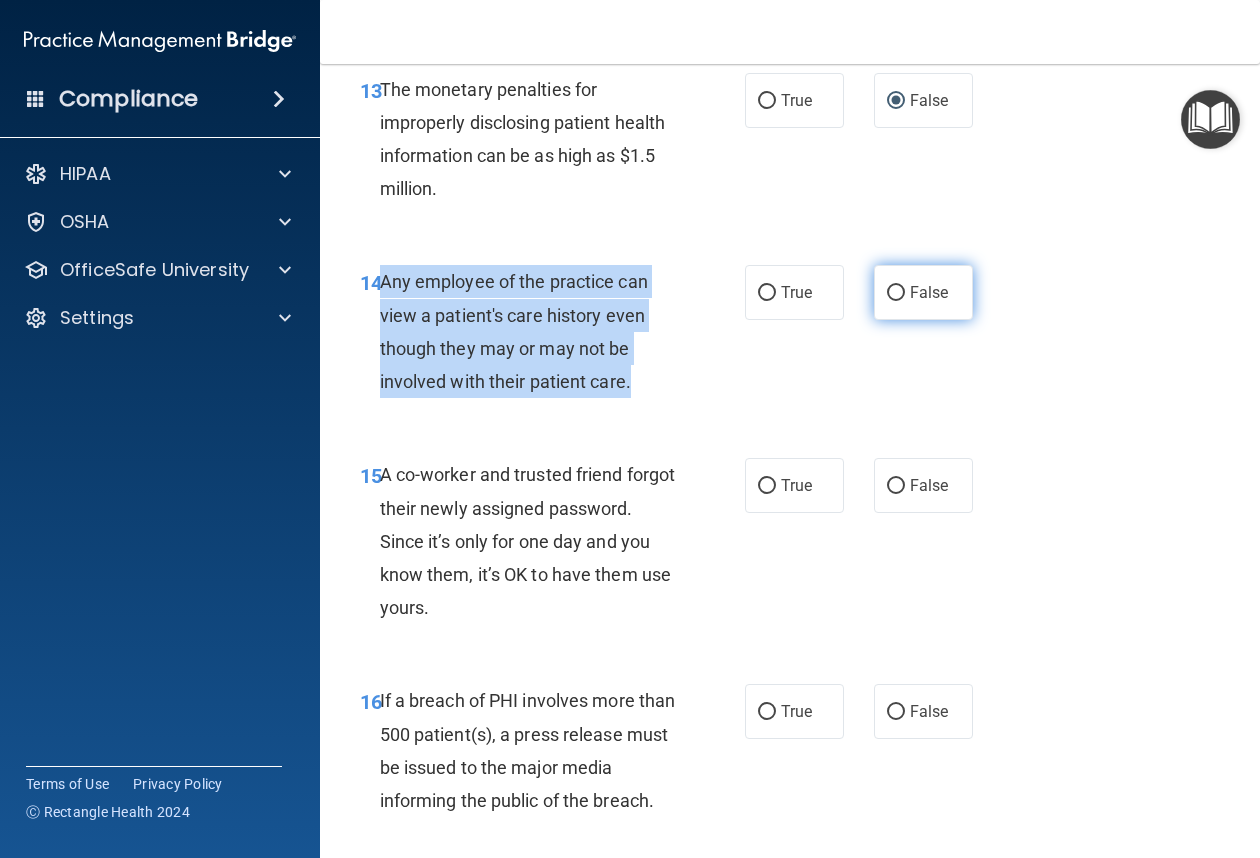 click on "False" at bounding box center [896, 293] 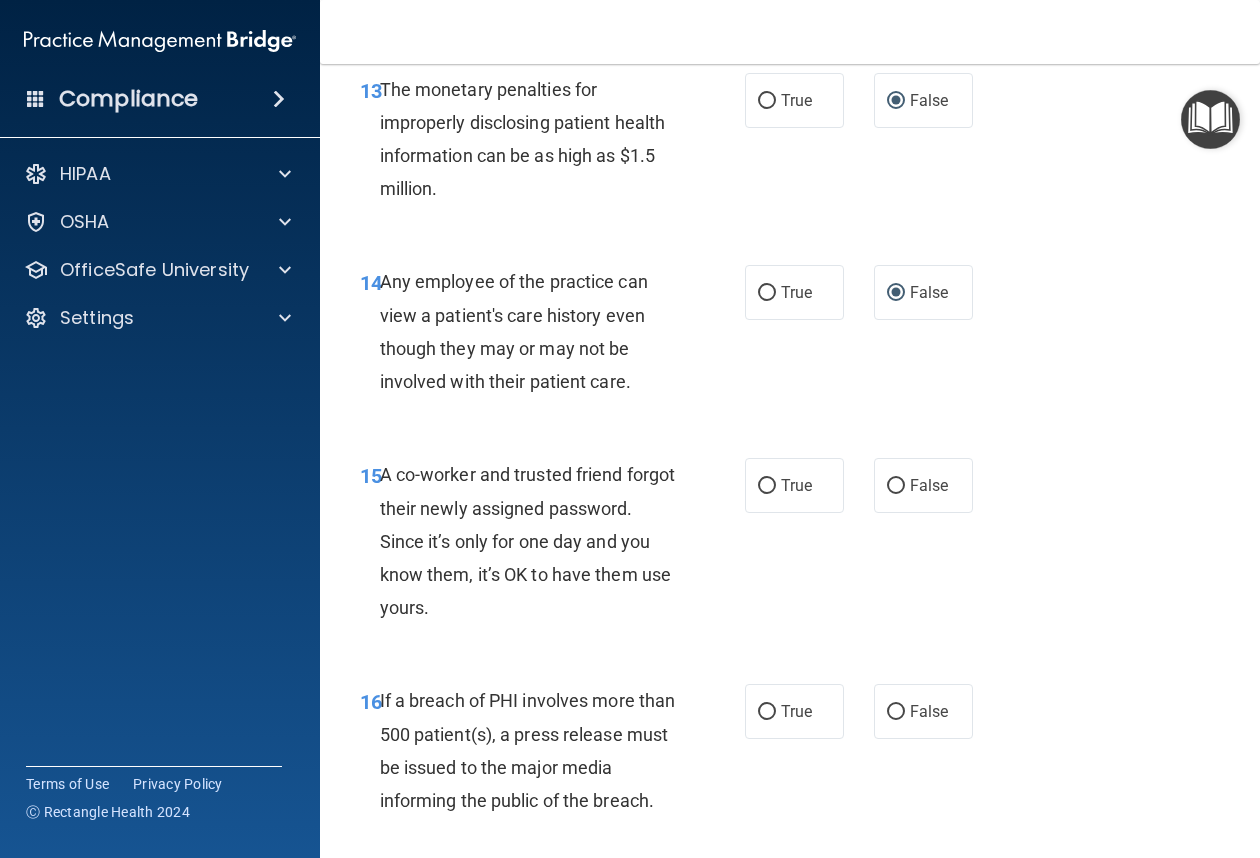 click on "A co-worker and trusted friend forgot their newly assigned password. Since it’s only for one day and you know them, it’s OK to have them use yours." at bounding box center (528, 541) 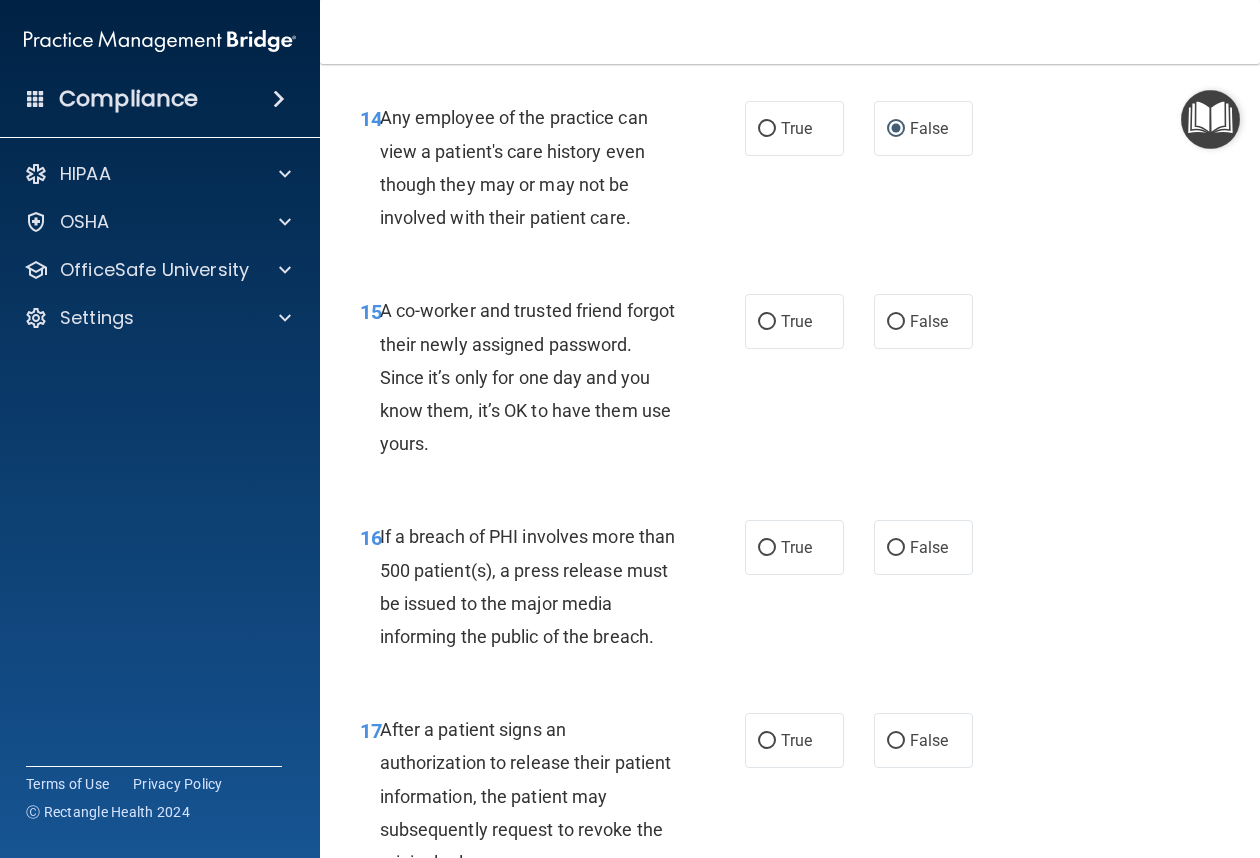 scroll, scrollTop: 2700, scrollLeft: 0, axis: vertical 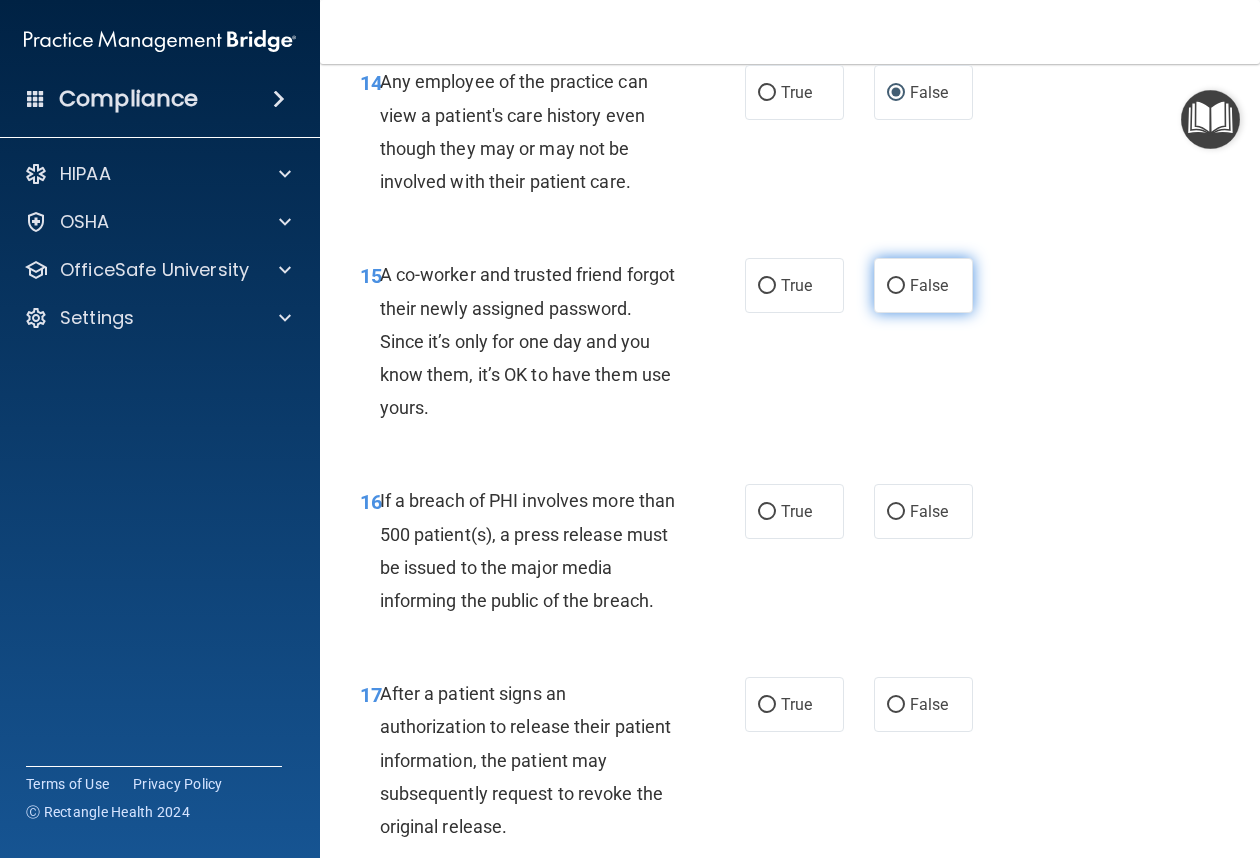 click on "False" at bounding box center (896, 286) 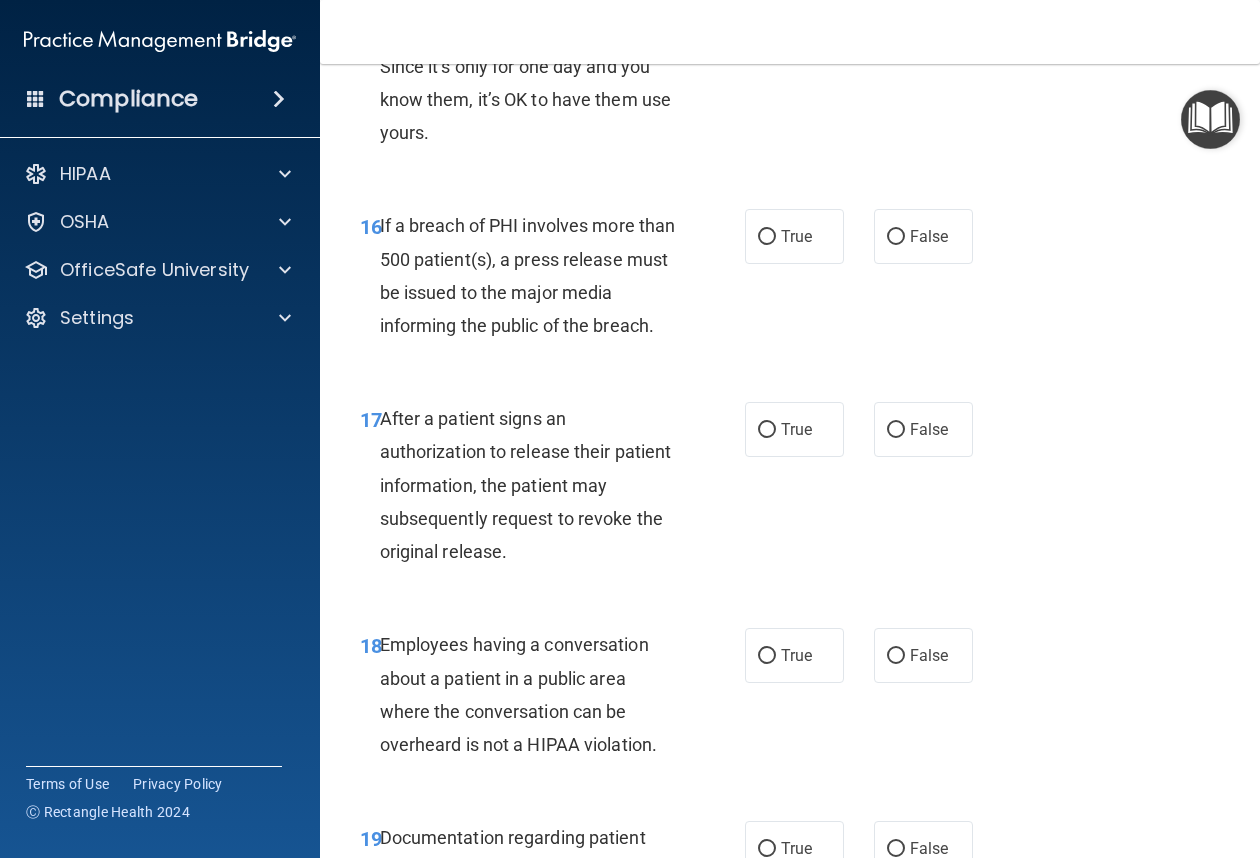 scroll, scrollTop: 3000, scrollLeft: 0, axis: vertical 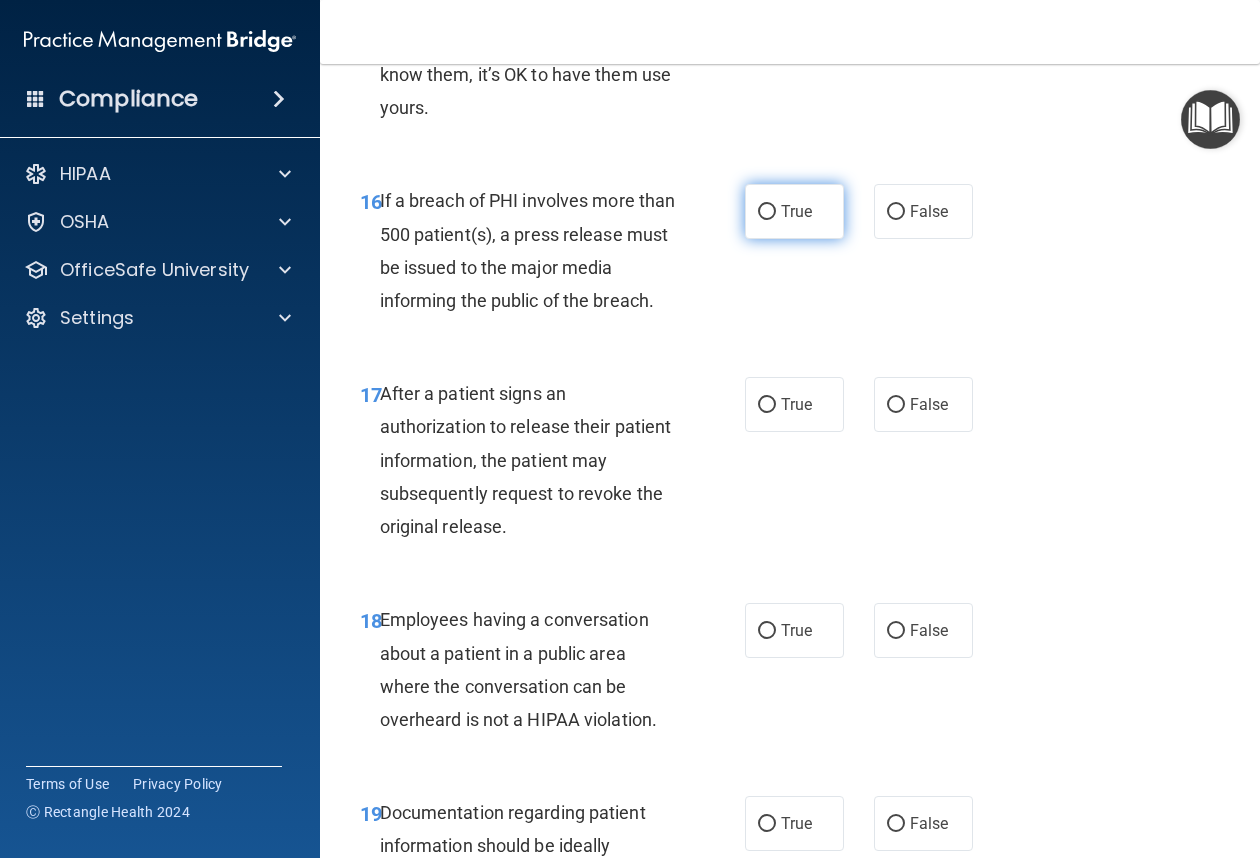 click on "True" at bounding box center (767, 212) 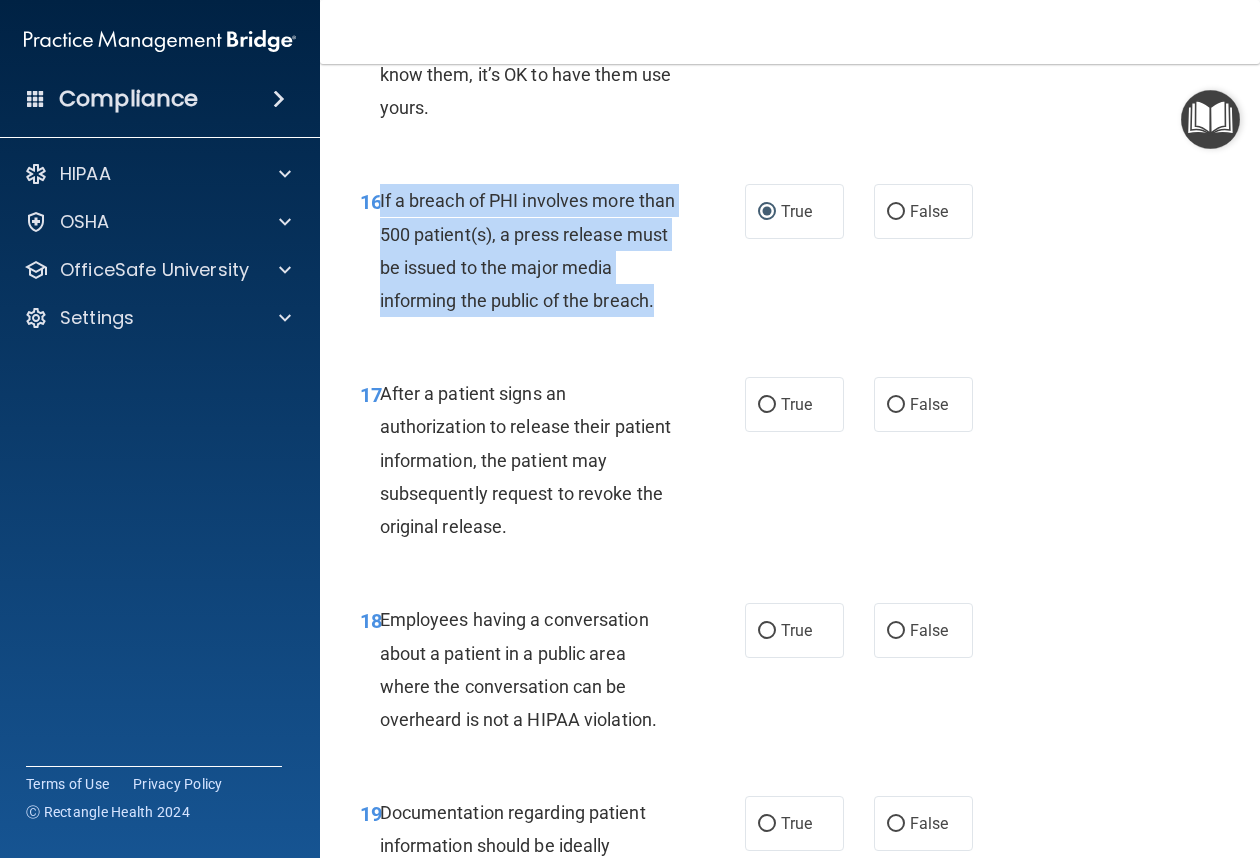 drag, startPoint x: 379, startPoint y: 265, endPoint x: 660, endPoint y: 369, distance: 299.6281 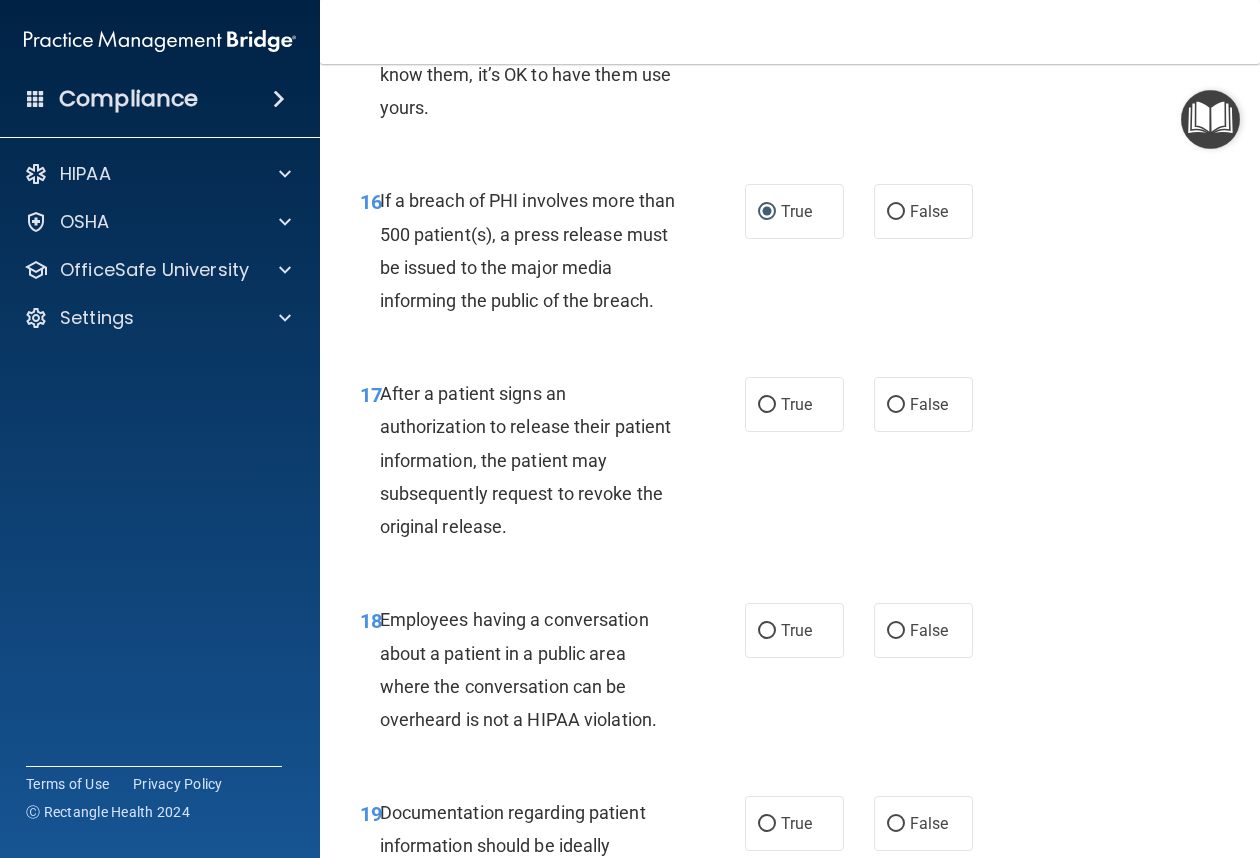 click on "After a patient signs an authorization to release their patient information, the patient may subsequently request to revoke the original release." at bounding box center [535, 460] 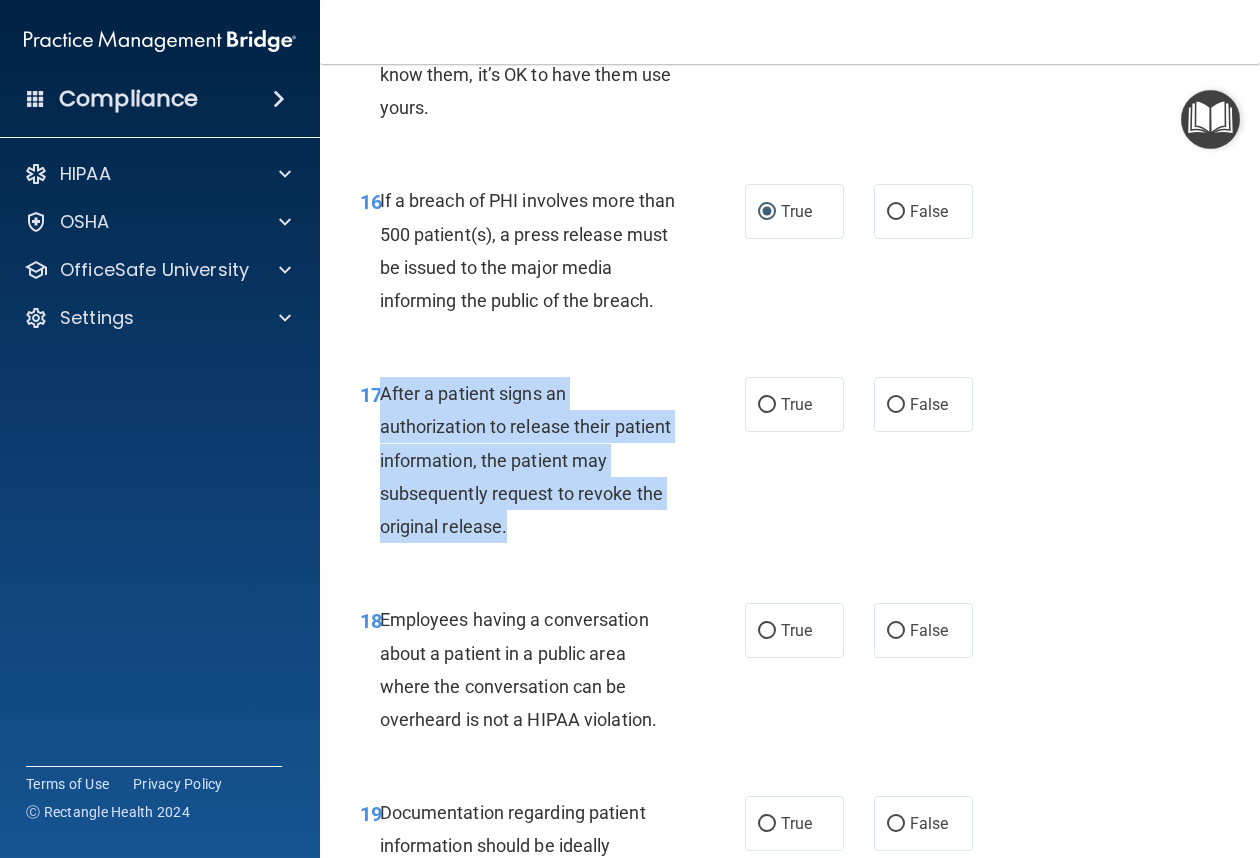 drag, startPoint x: 381, startPoint y: 460, endPoint x: 515, endPoint y: 587, distance: 184.62123 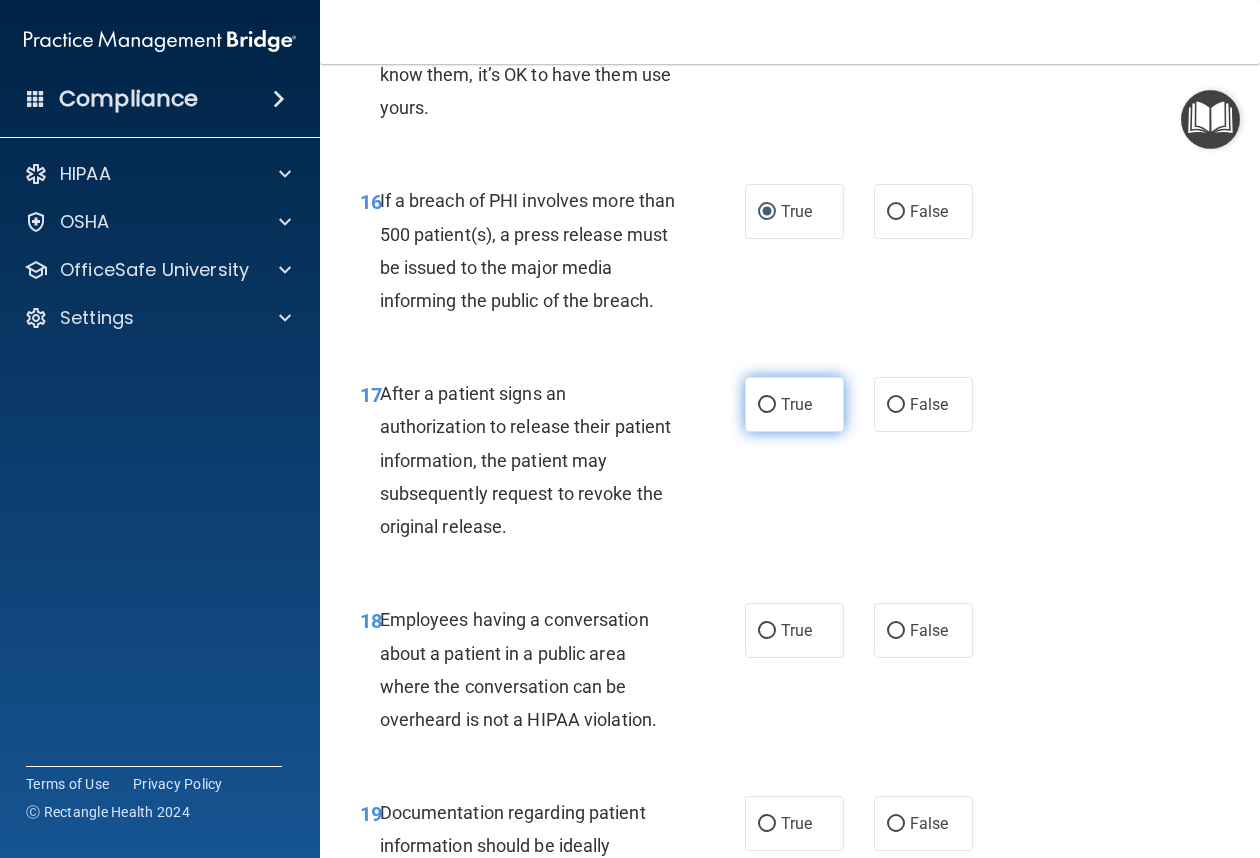 click on "True" at bounding box center (796, 404) 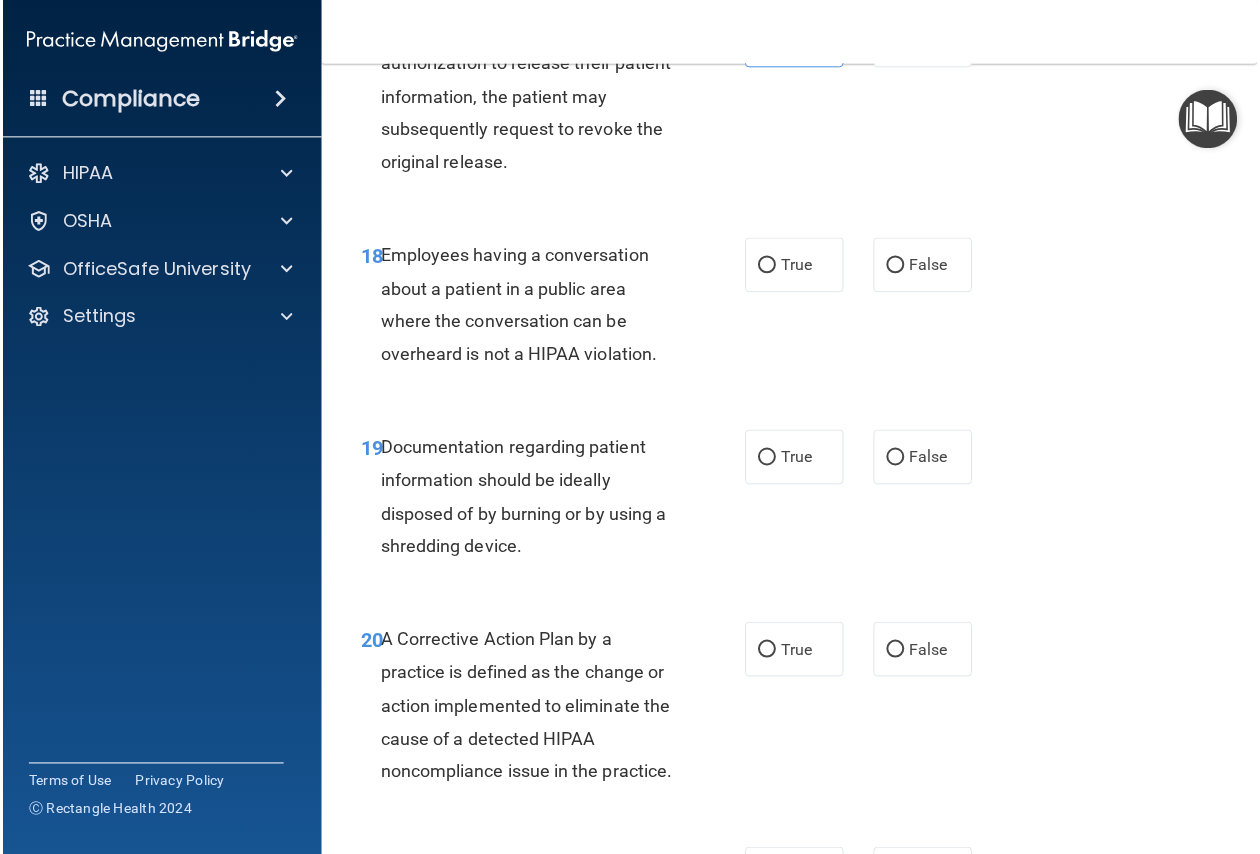 scroll, scrollTop: 3400, scrollLeft: 0, axis: vertical 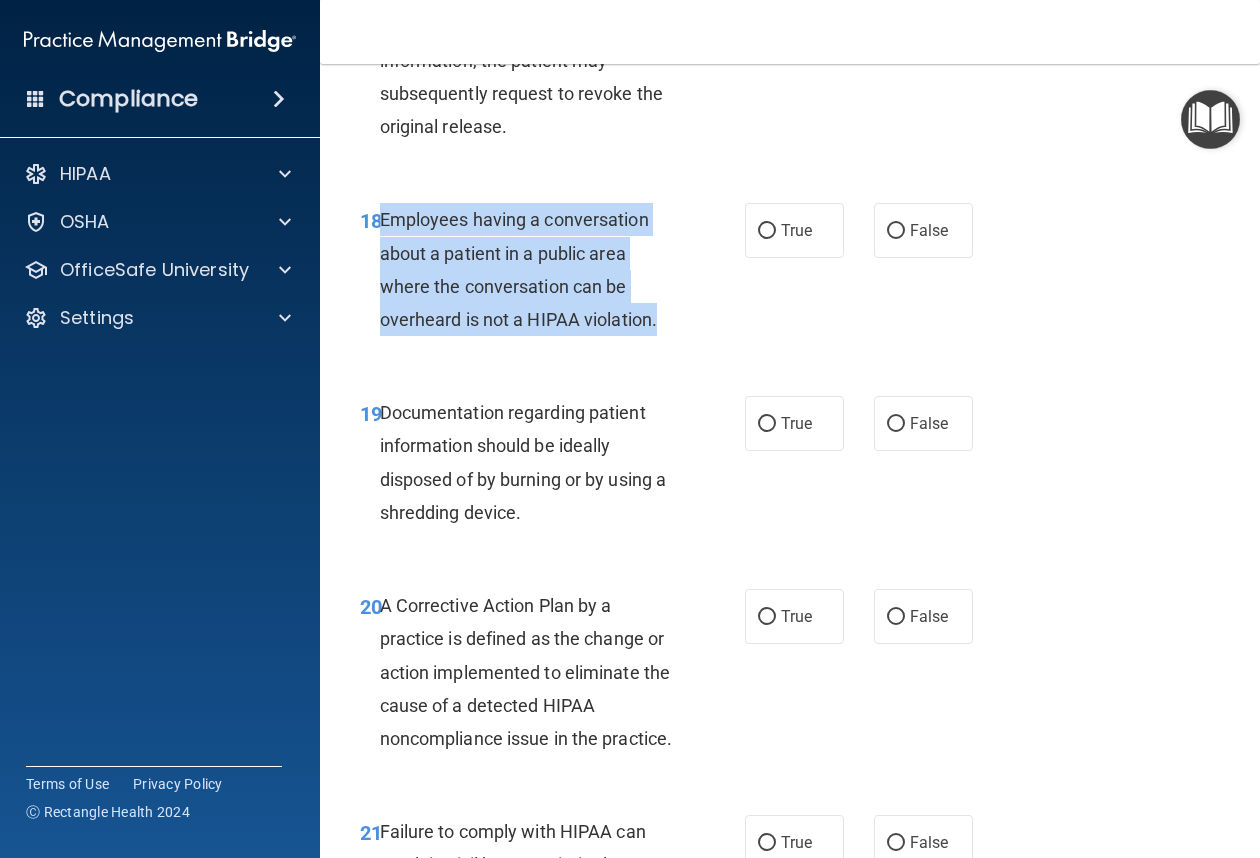 drag, startPoint x: 379, startPoint y: 287, endPoint x: 663, endPoint y: 396, distance: 304.19894 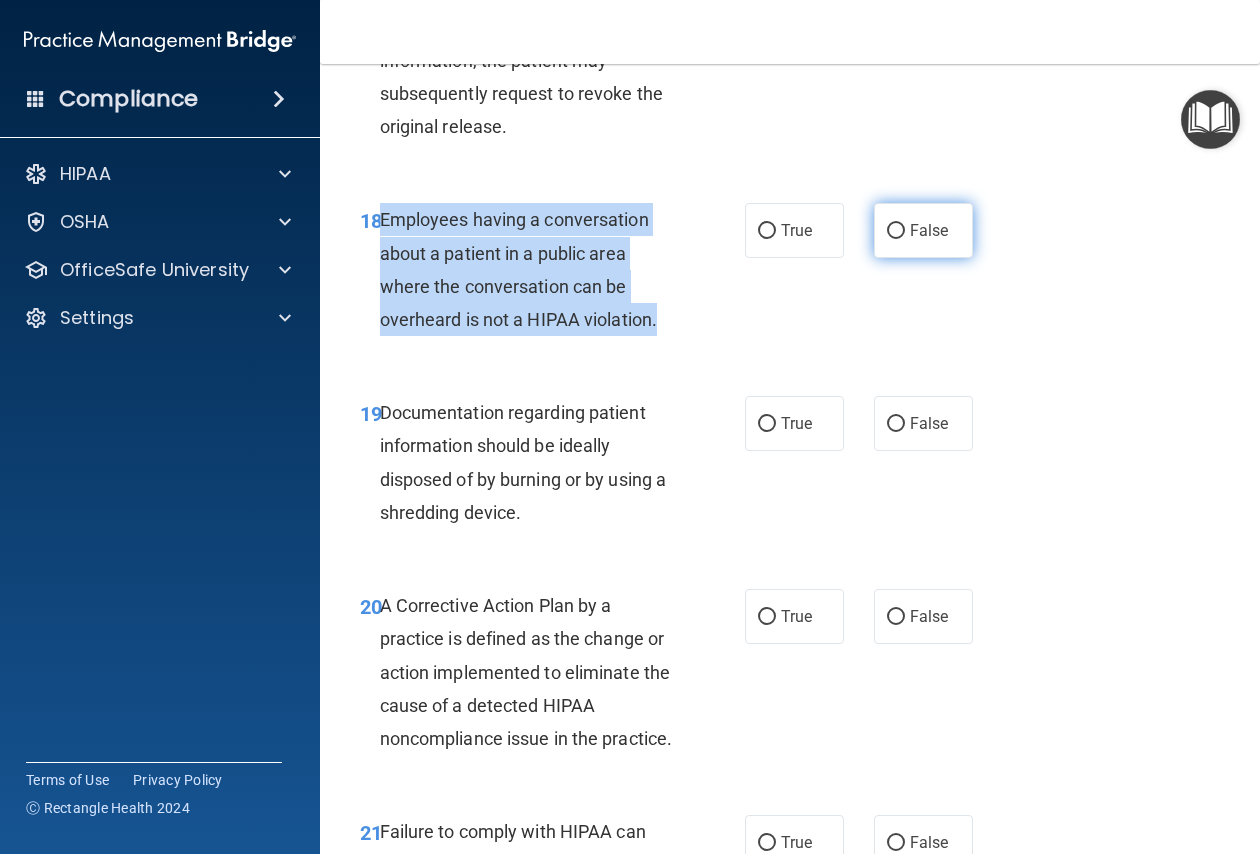 click on "False" at bounding box center (896, 231) 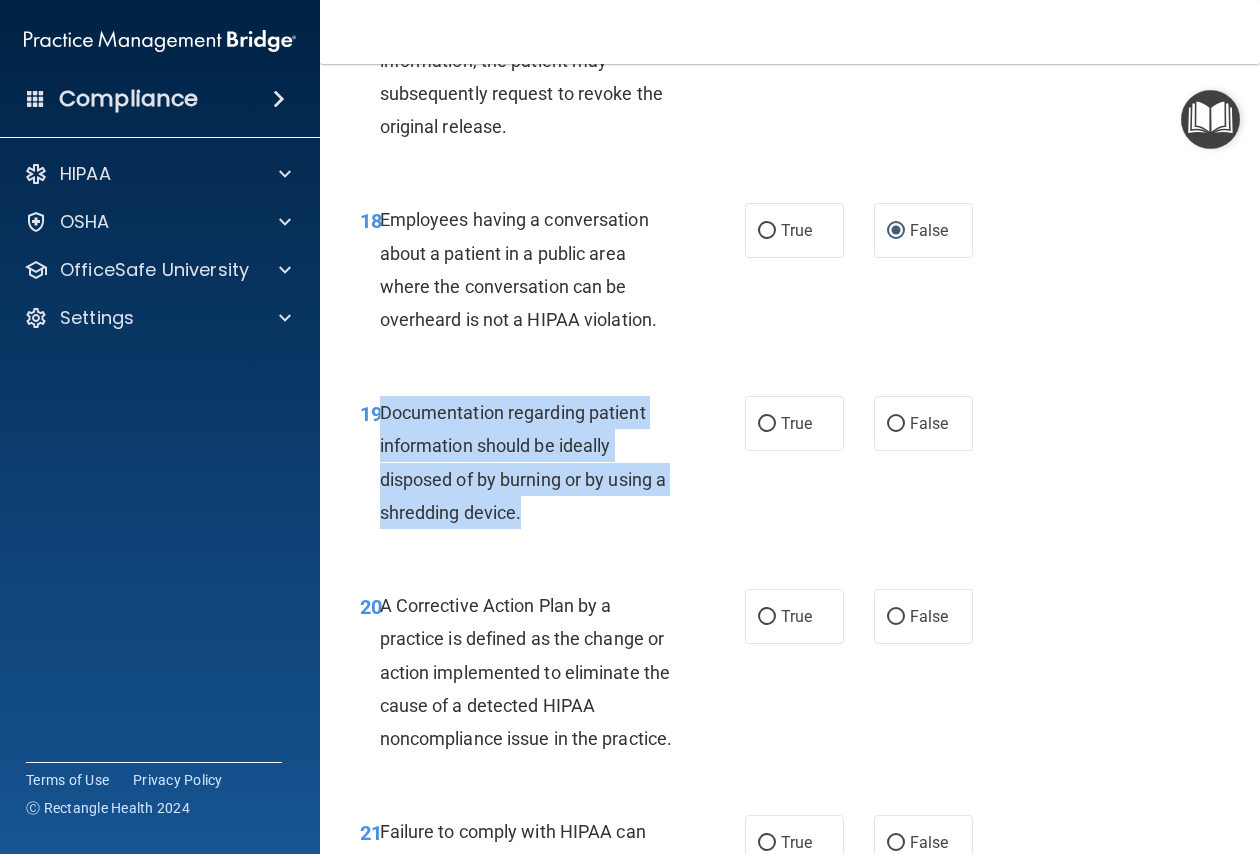 drag, startPoint x: 379, startPoint y: 475, endPoint x: 589, endPoint y: 589, distance: 238.9477 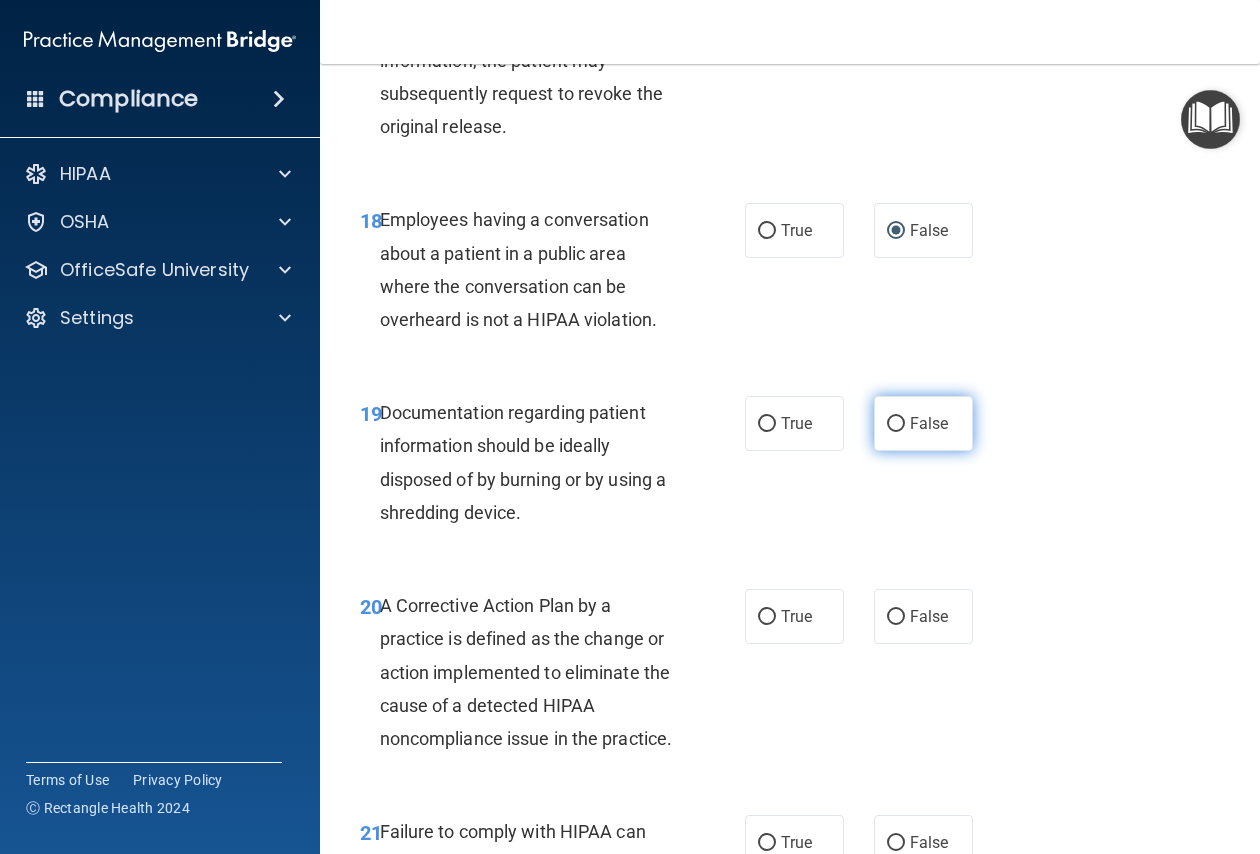 click on "False" at bounding box center (896, 424) 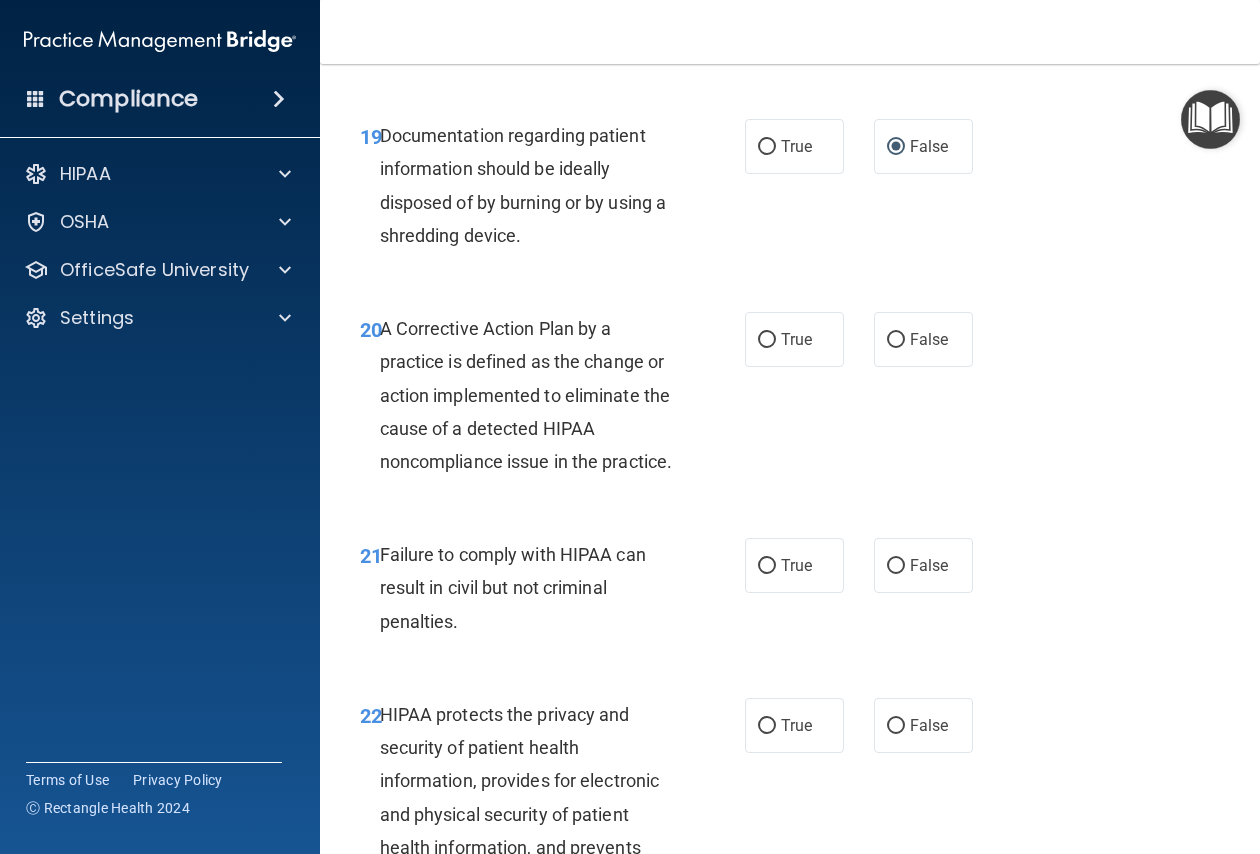 scroll, scrollTop: 3700, scrollLeft: 0, axis: vertical 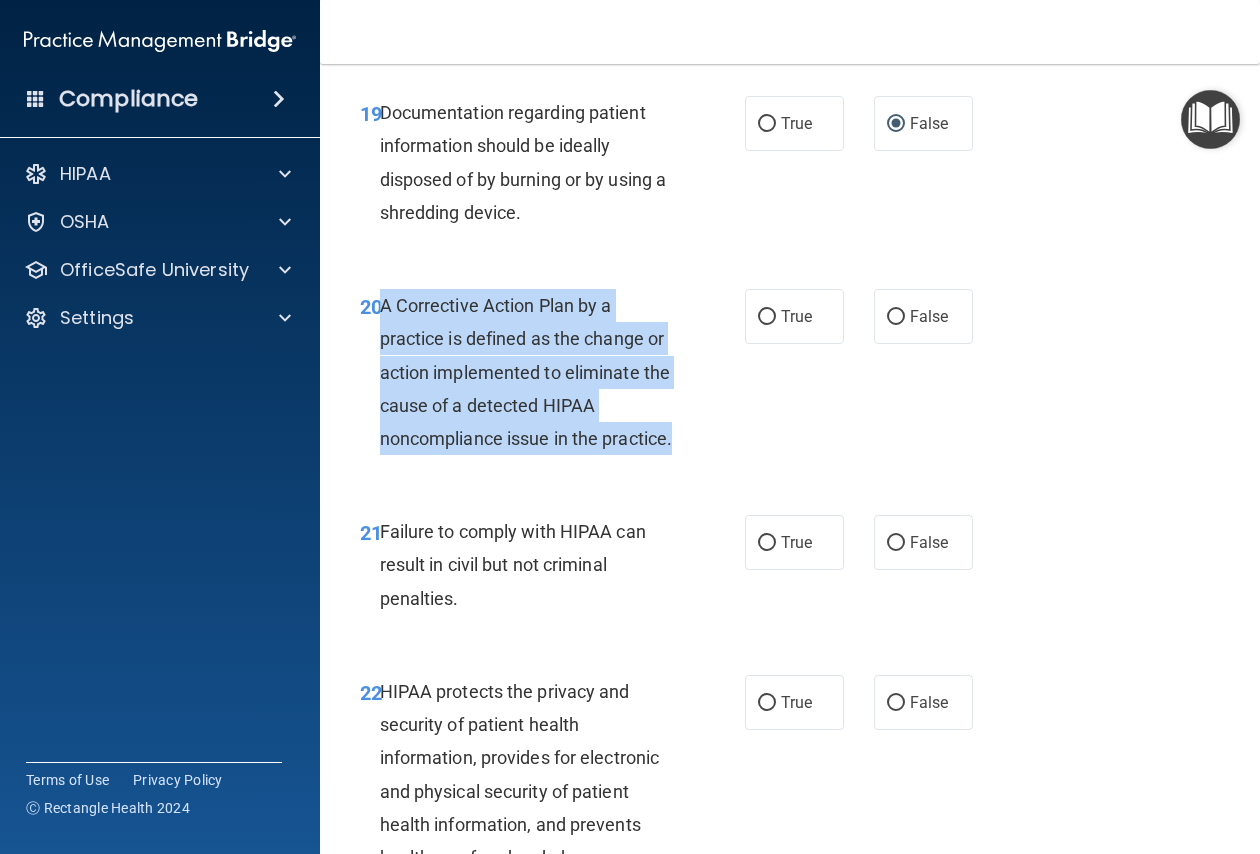 drag, startPoint x: 380, startPoint y: 369, endPoint x: 471, endPoint y: 536, distance: 190.18413 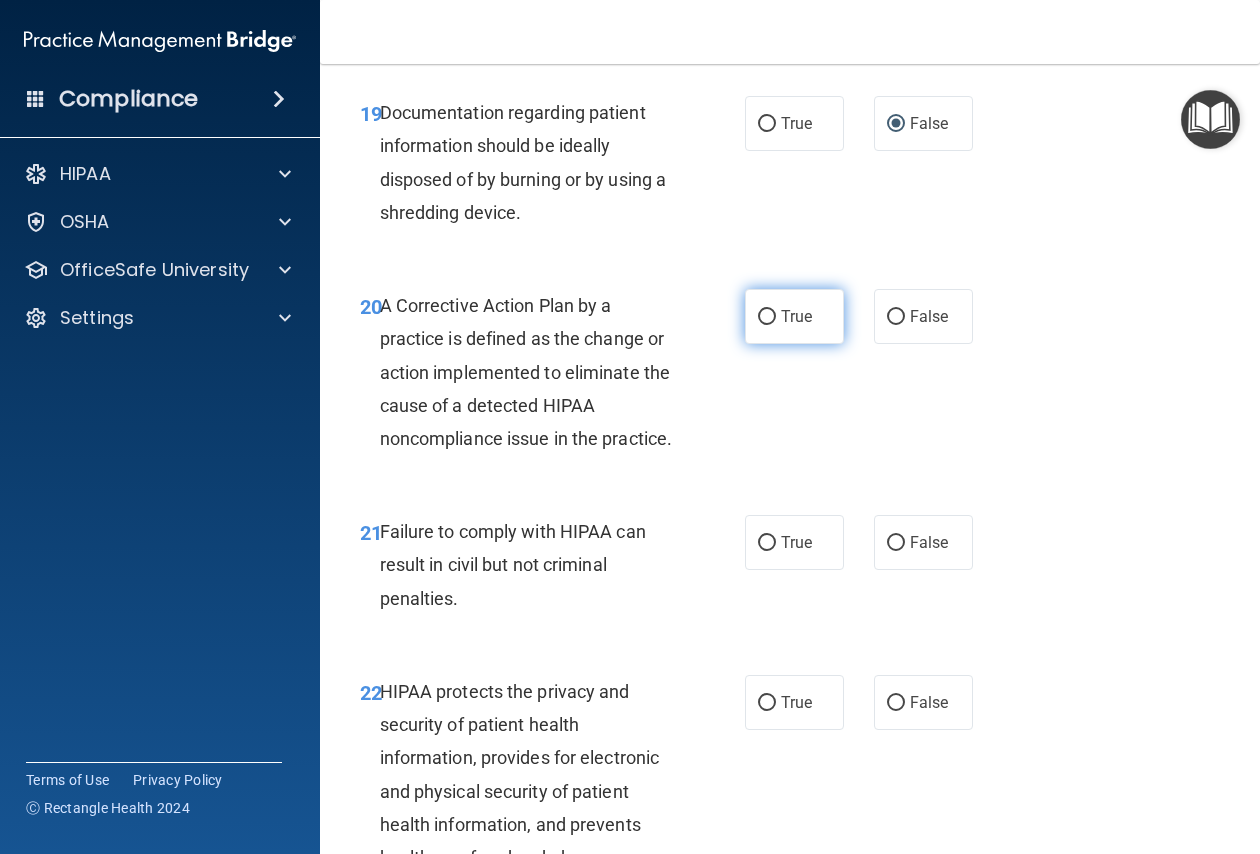 click on "True" at bounding box center (796, 316) 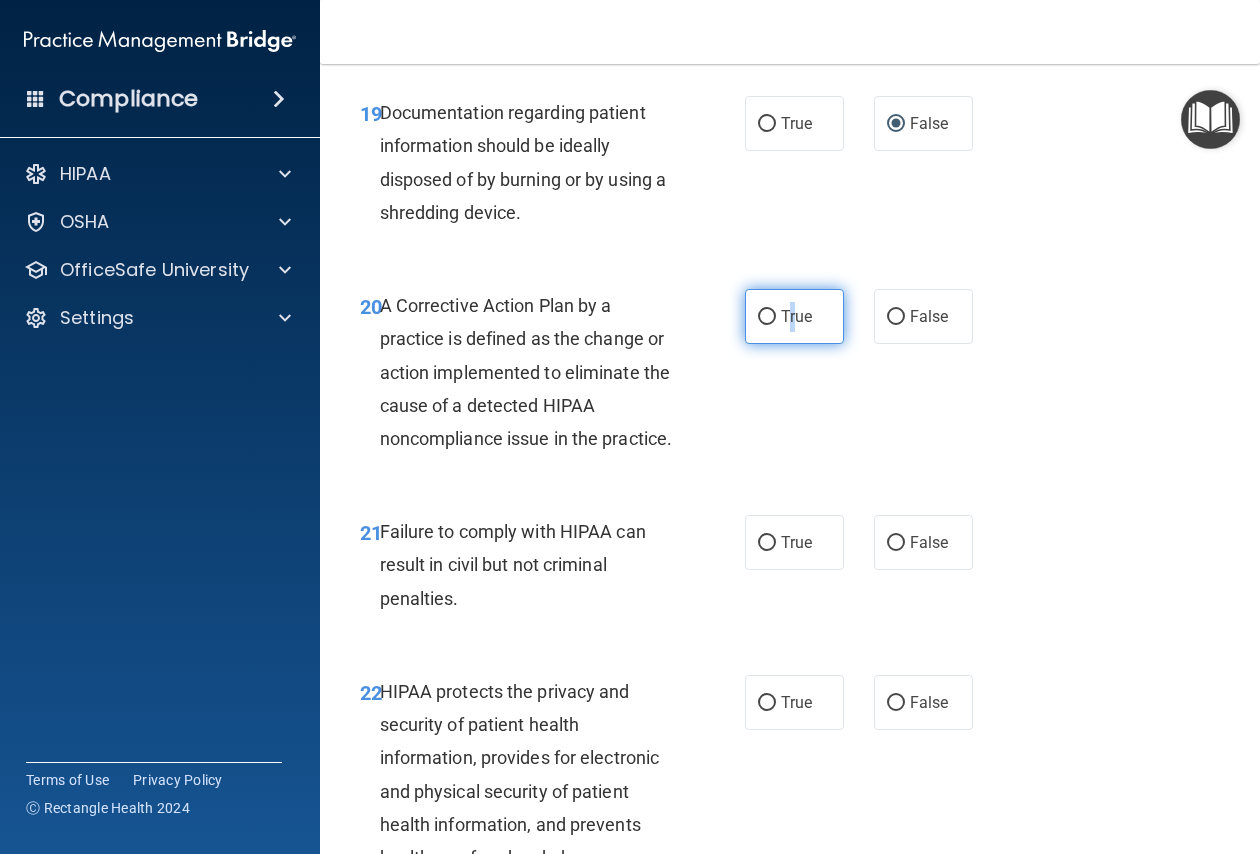 click on "True" at bounding box center (767, 317) 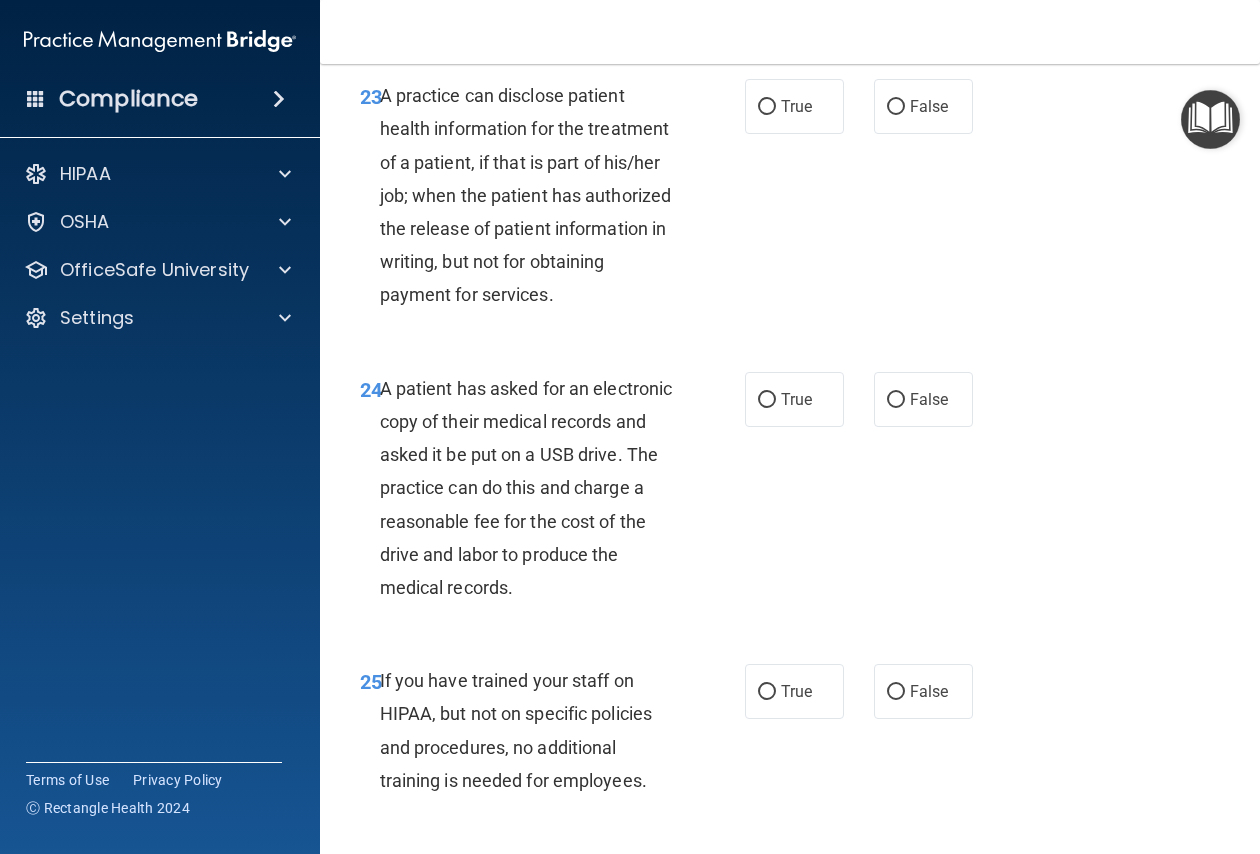 scroll, scrollTop: 4527, scrollLeft: 0, axis: vertical 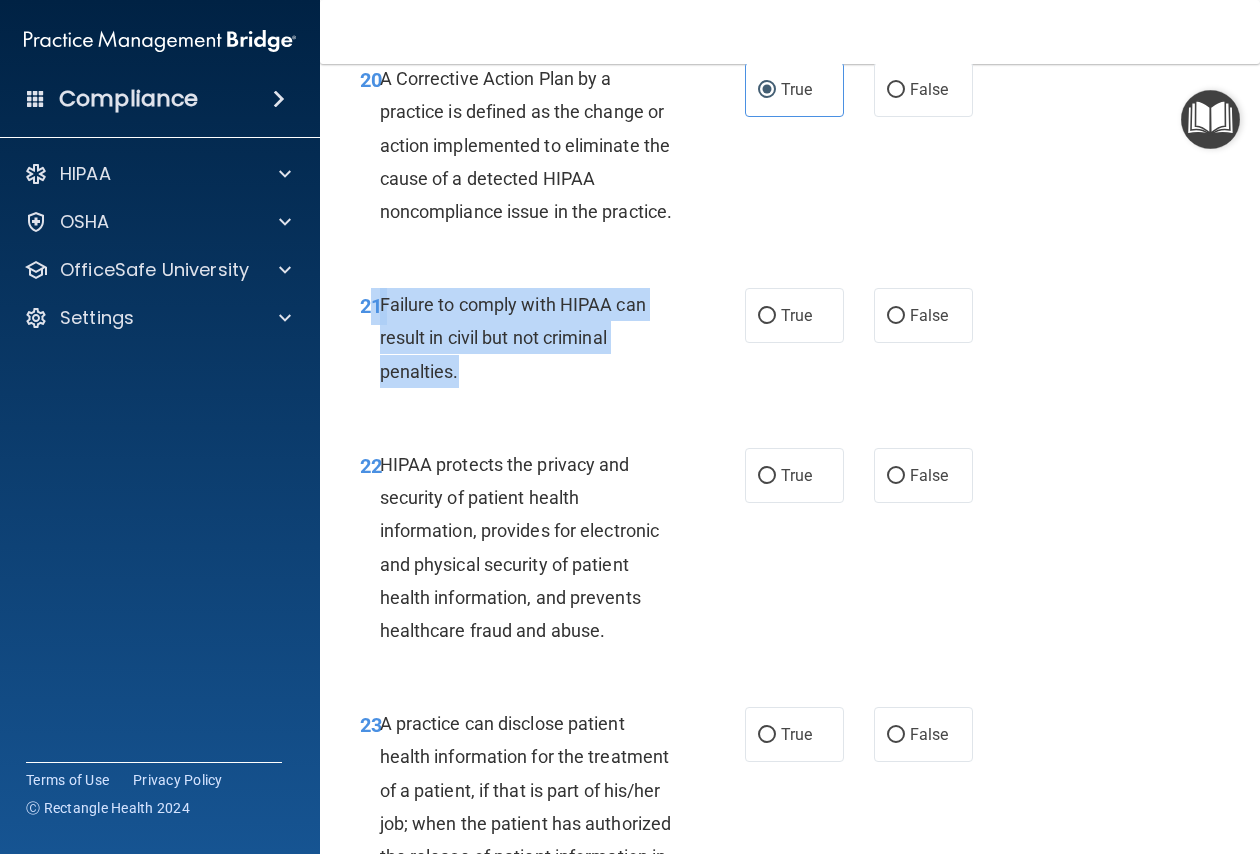 drag, startPoint x: 378, startPoint y: 399, endPoint x: 486, endPoint y: 461, distance: 124.53112 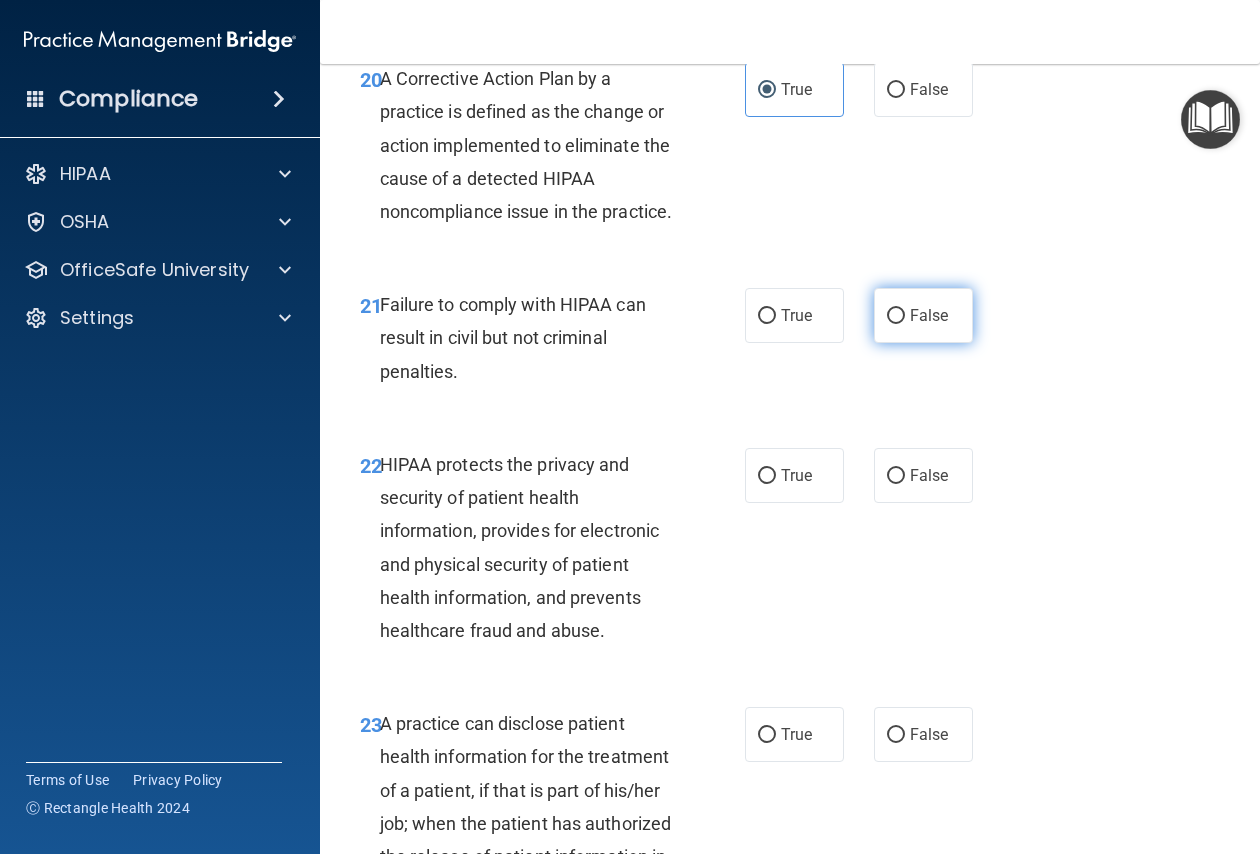 click on "False" at bounding box center [923, 315] 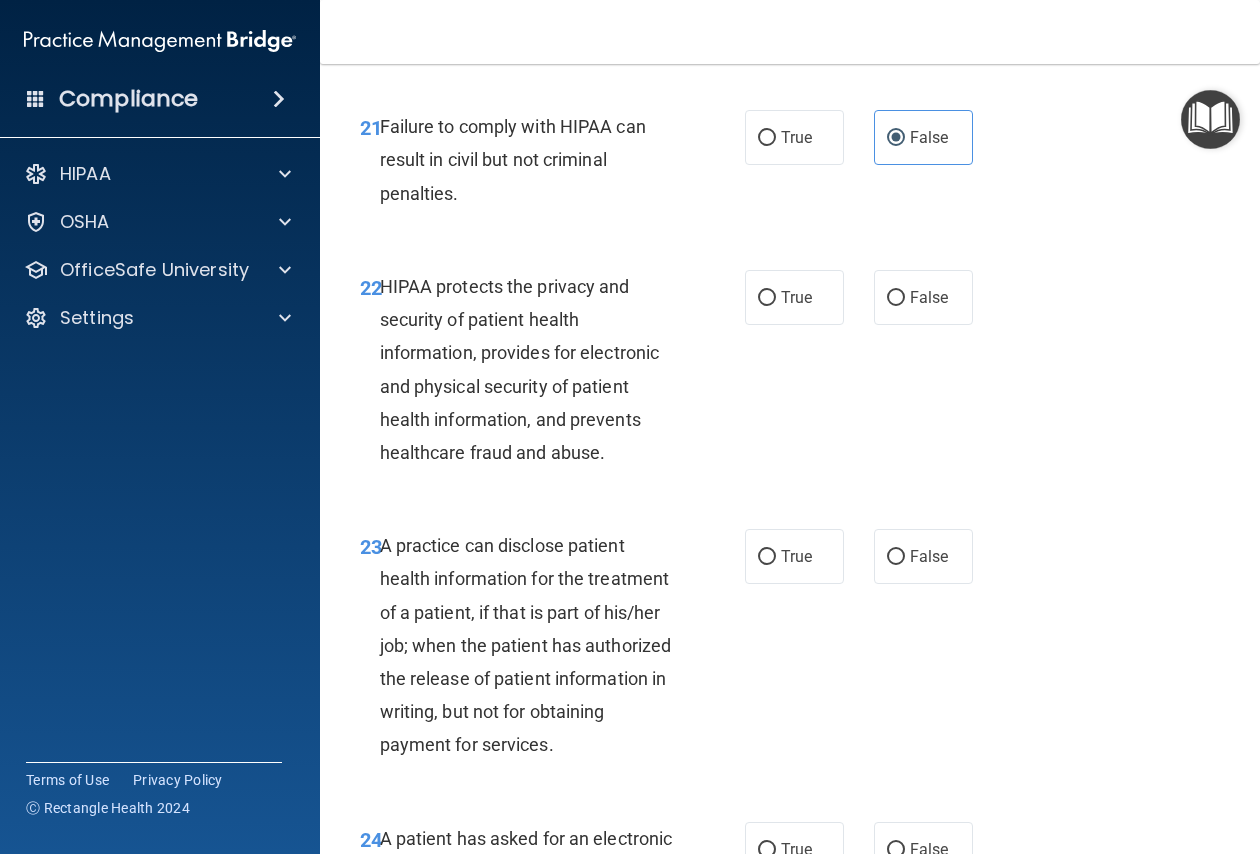 scroll, scrollTop: 4227, scrollLeft: 0, axis: vertical 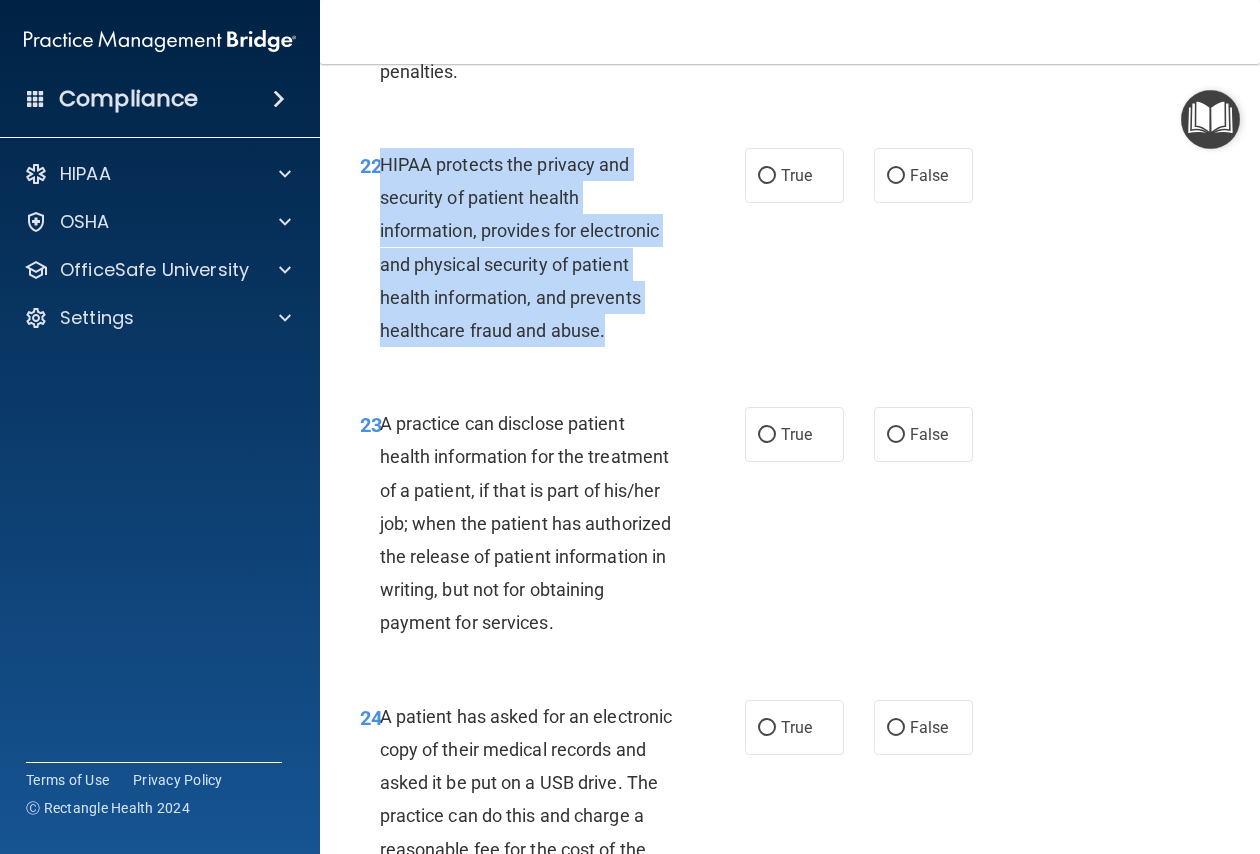 drag, startPoint x: 379, startPoint y: 258, endPoint x: 610, endPoint y: 449, distance: 299.73654 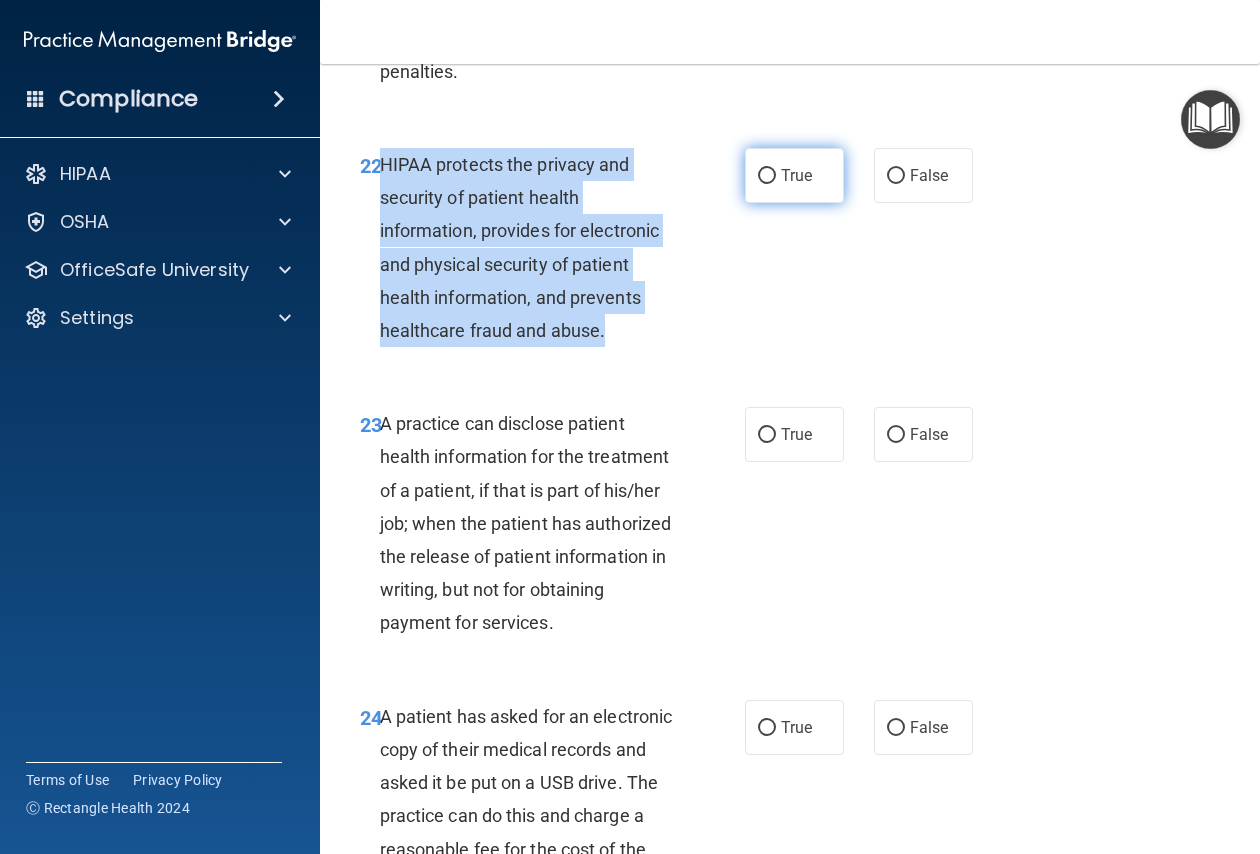 click on "True" at bounding box center (767, 176) 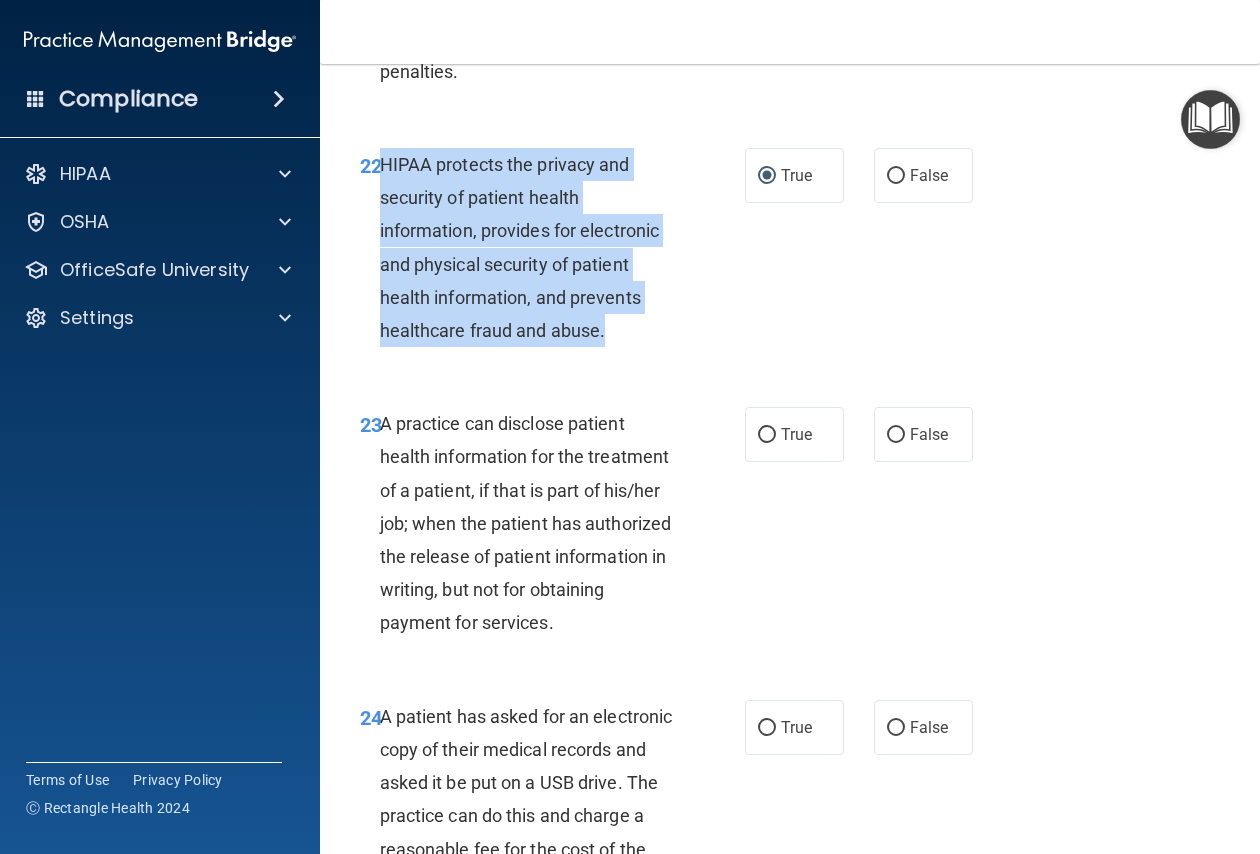 click on "HIPAA protects the privacy and security of patient health information, provides for electronic and physical security of patient health information, and prevents healthcare fraud and abuse." at bounding box center [535, 247] 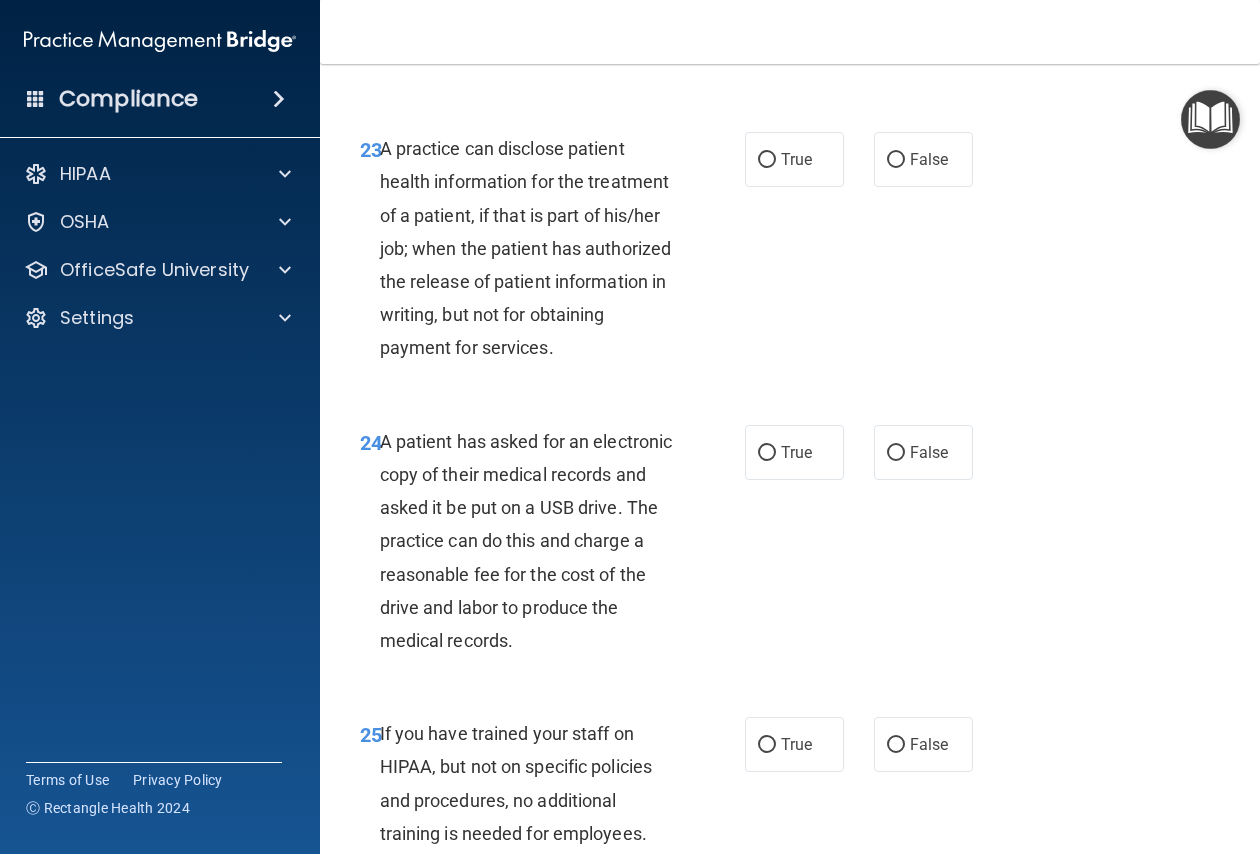scroll, scrollTop: 4527, scrollLeft: 0, axis: vertical 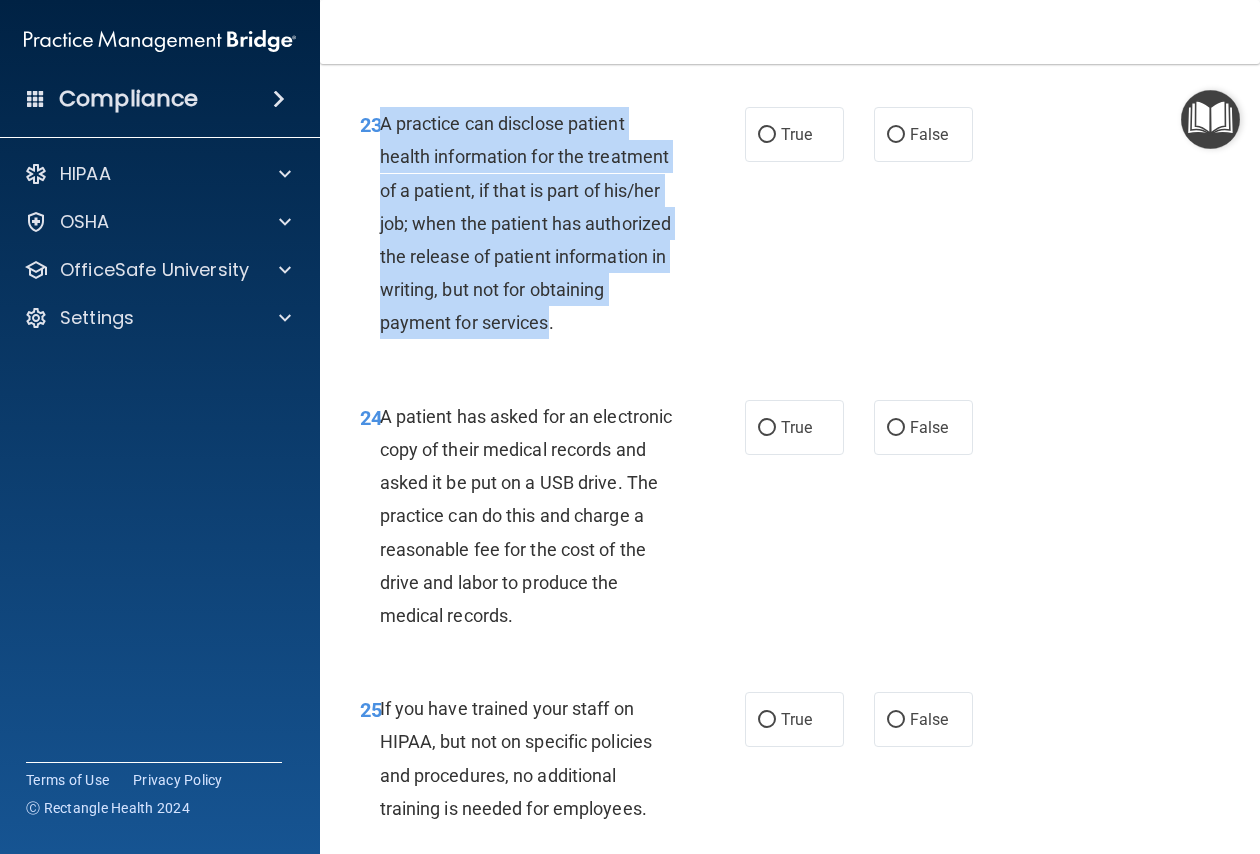 drag, startPoint x: 378, startPoint y: 222, endPoint x: 631, endPoint y: 431, distance: 328.16156 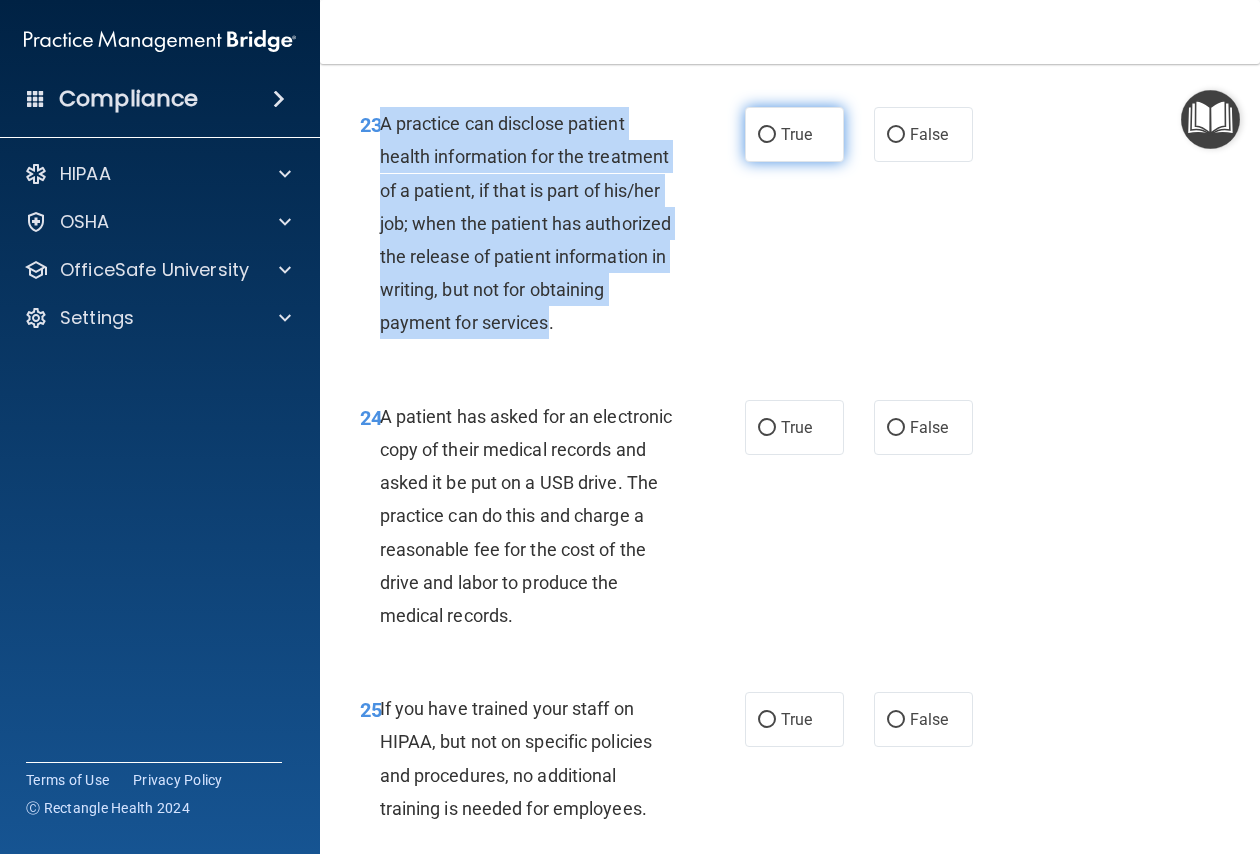 click on "True" at bounding box center [767, 135] 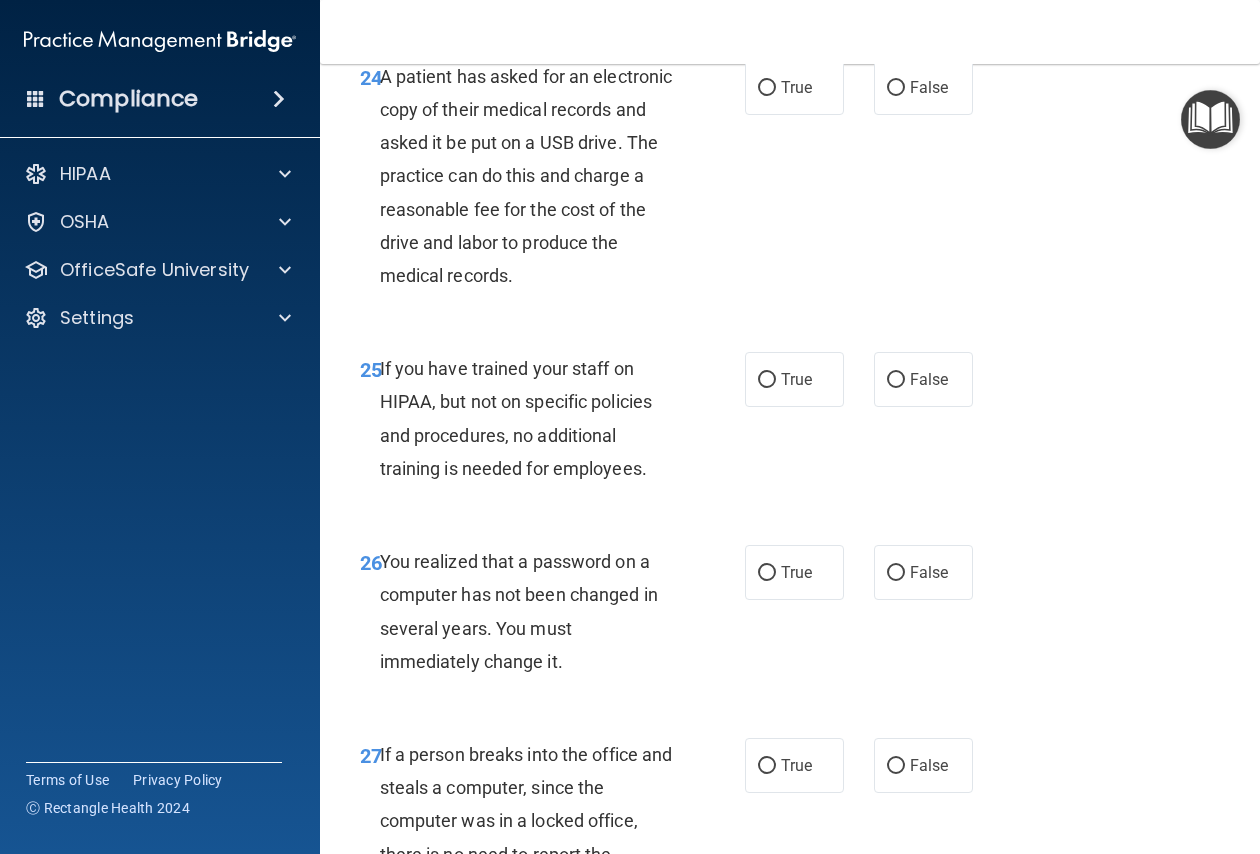 scroll, scrollTop: 4927, scrollLeft: 0, axis: vertical 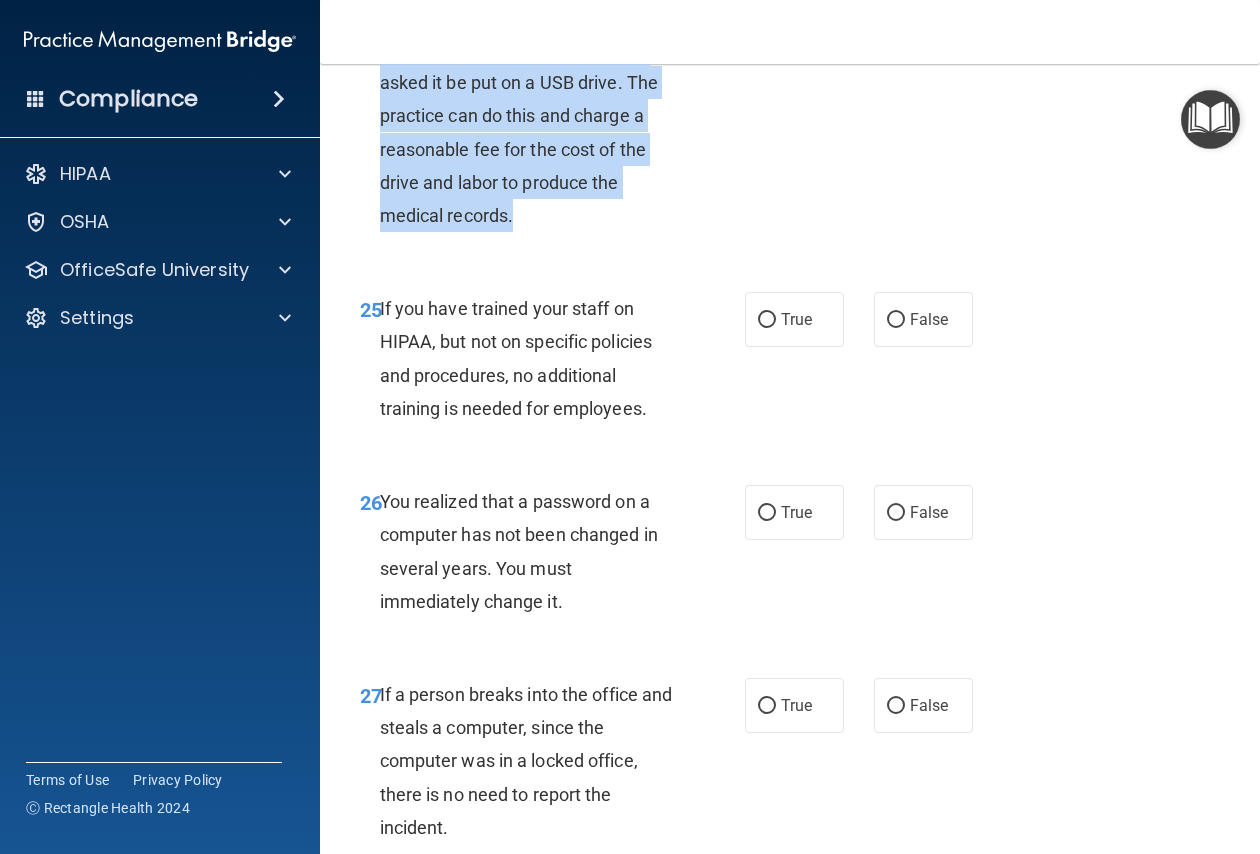 drag, startPoint x: 381, startPoint y: 114, endPoint x: 633, endPoint y: 305, distance: 316.20404 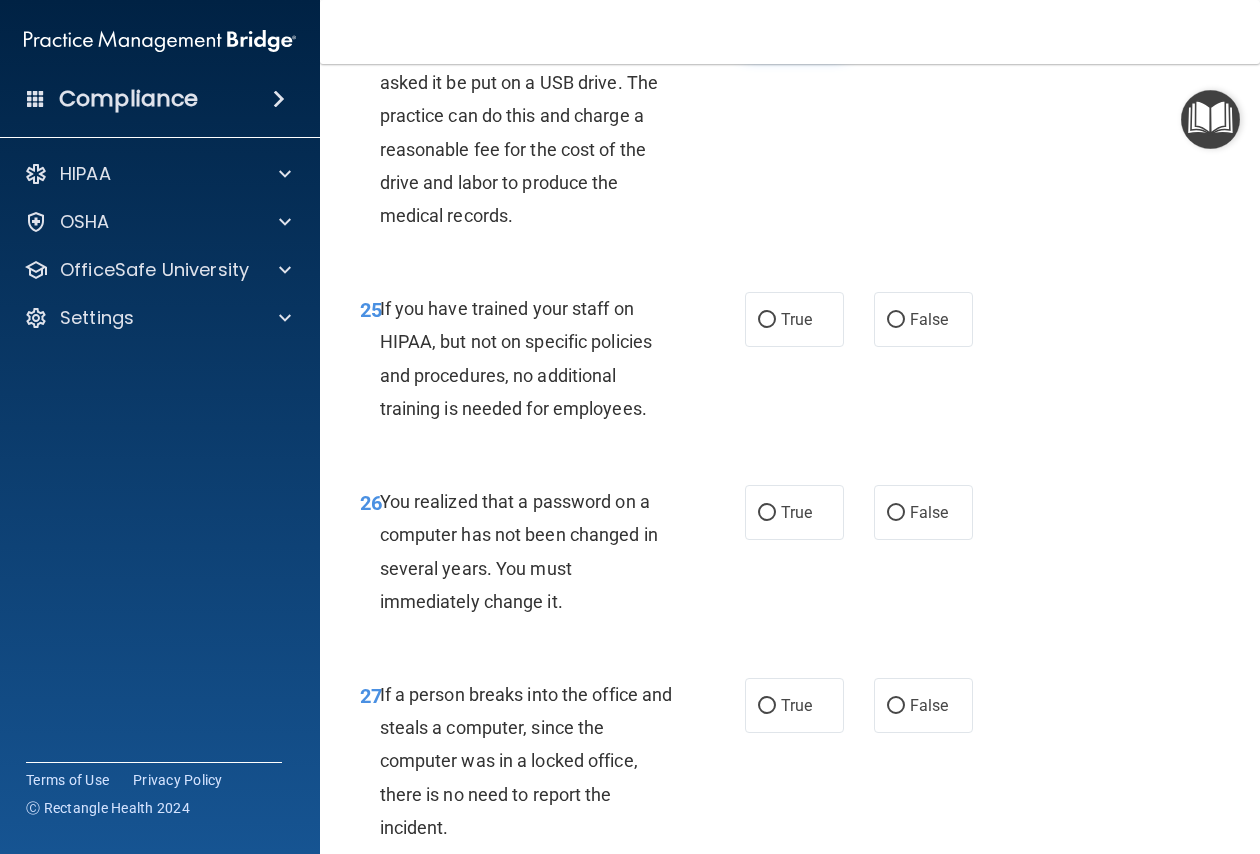 click on "True" at bounding box center [796, 27] 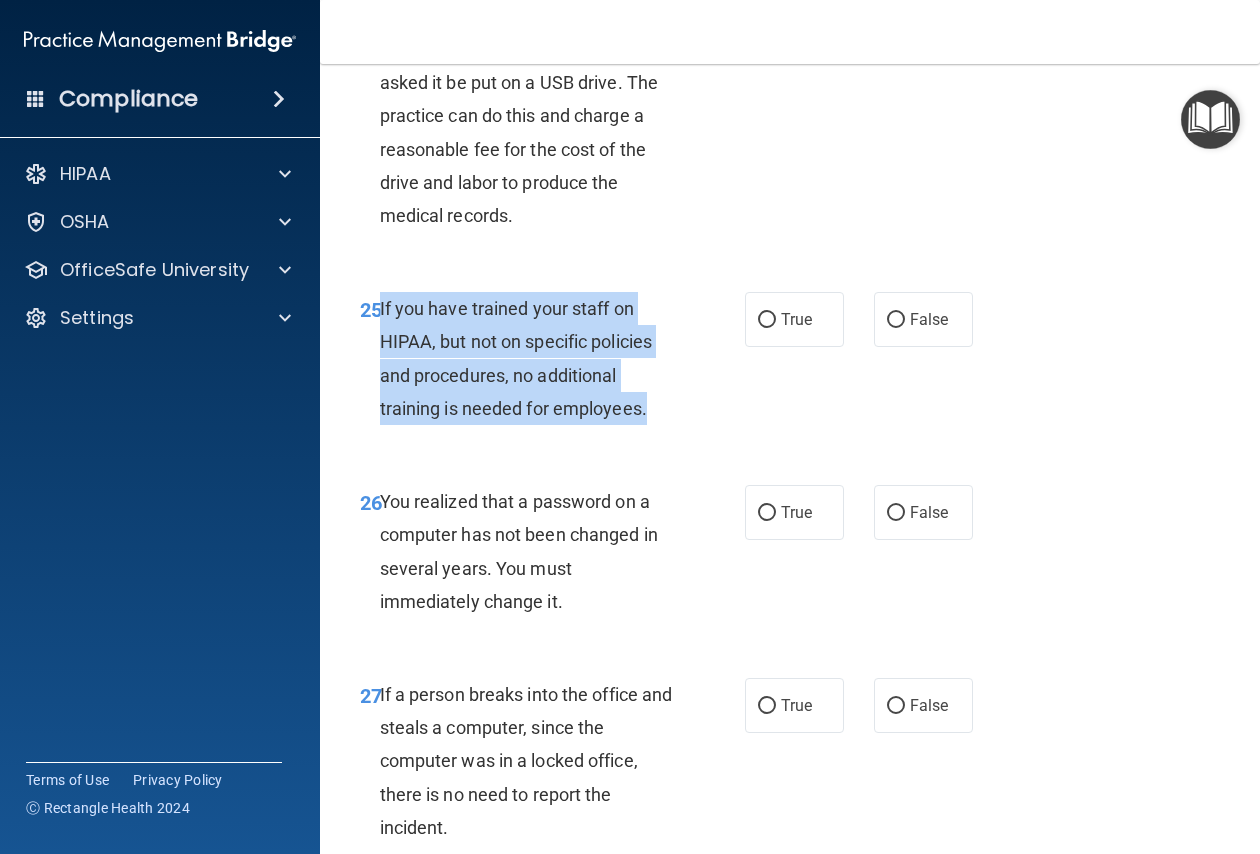 drag, startPoint x: 378, startPoint y: 403, endPoint x: 671, endPoint y: 511, distance: 312.27072 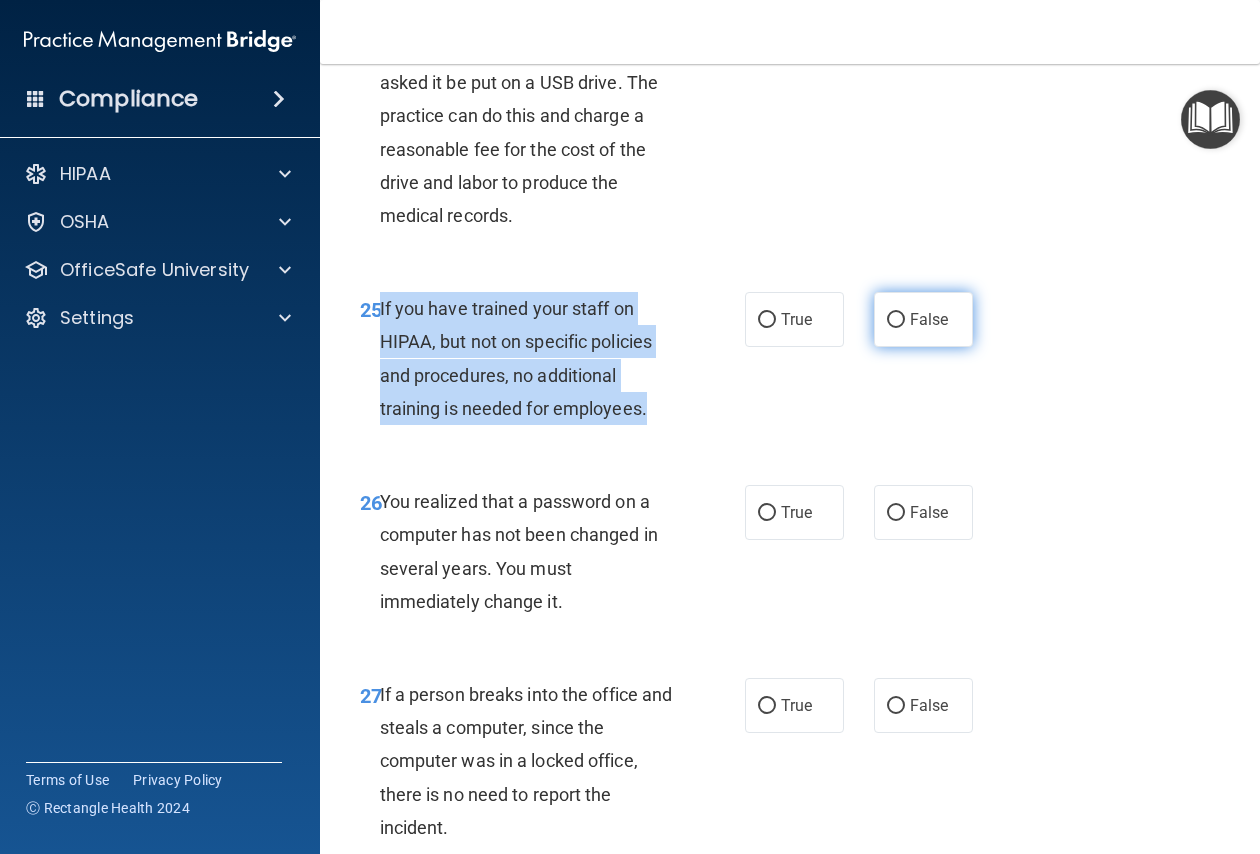 click on "False" at bounding box center (896, 320) 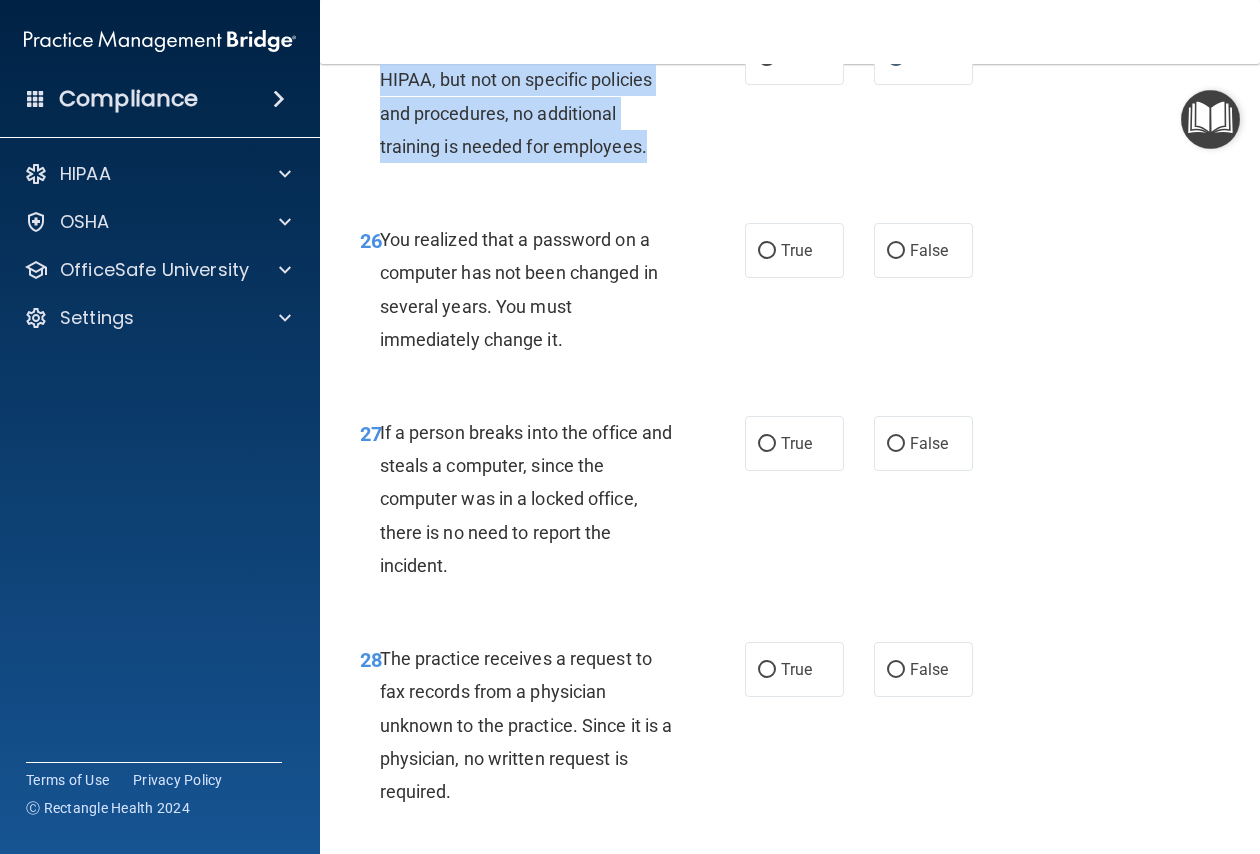 scroll, scrollTop: 5227, scrollLeft: 0, axis: vertical 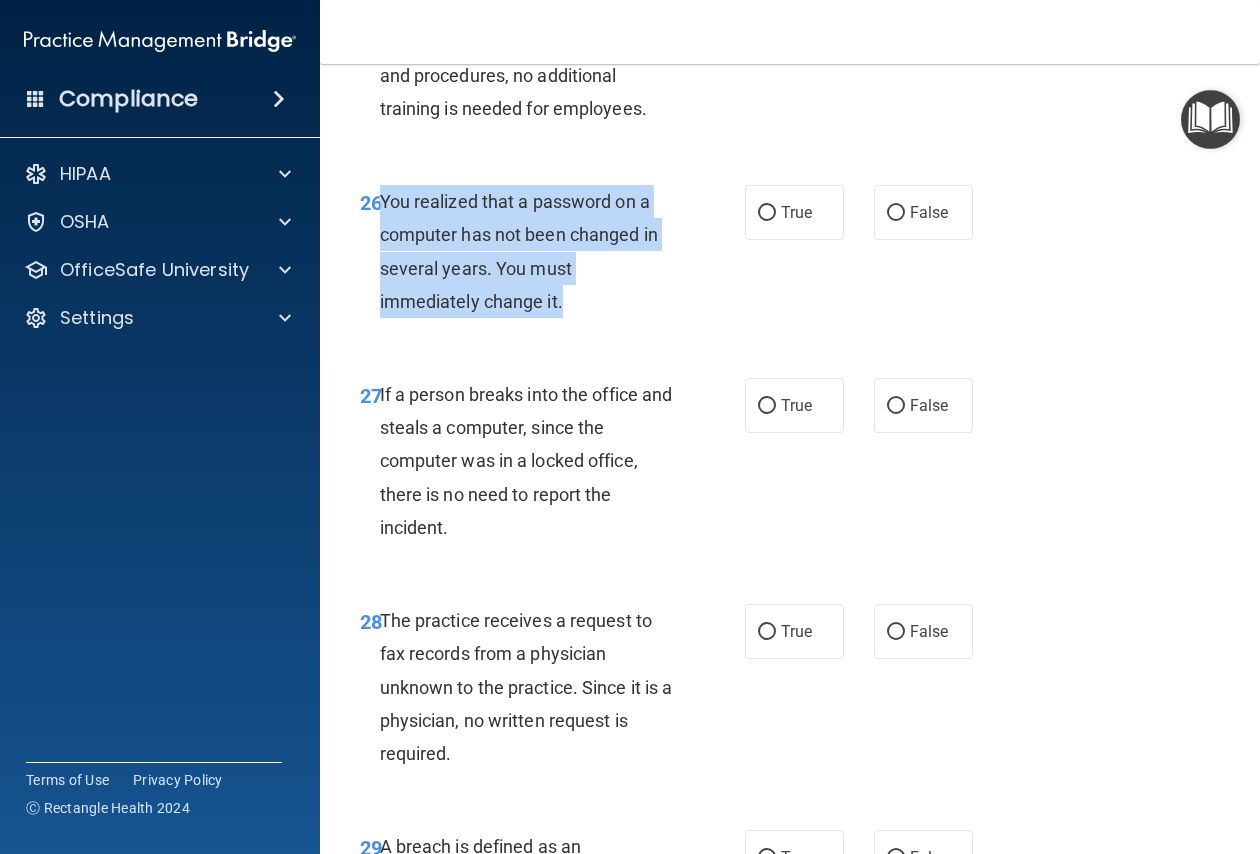 drag, startPoint x: 380, startPoint y: 294, endPoint x: 569, endPoint y: 405, distance: 219.18486 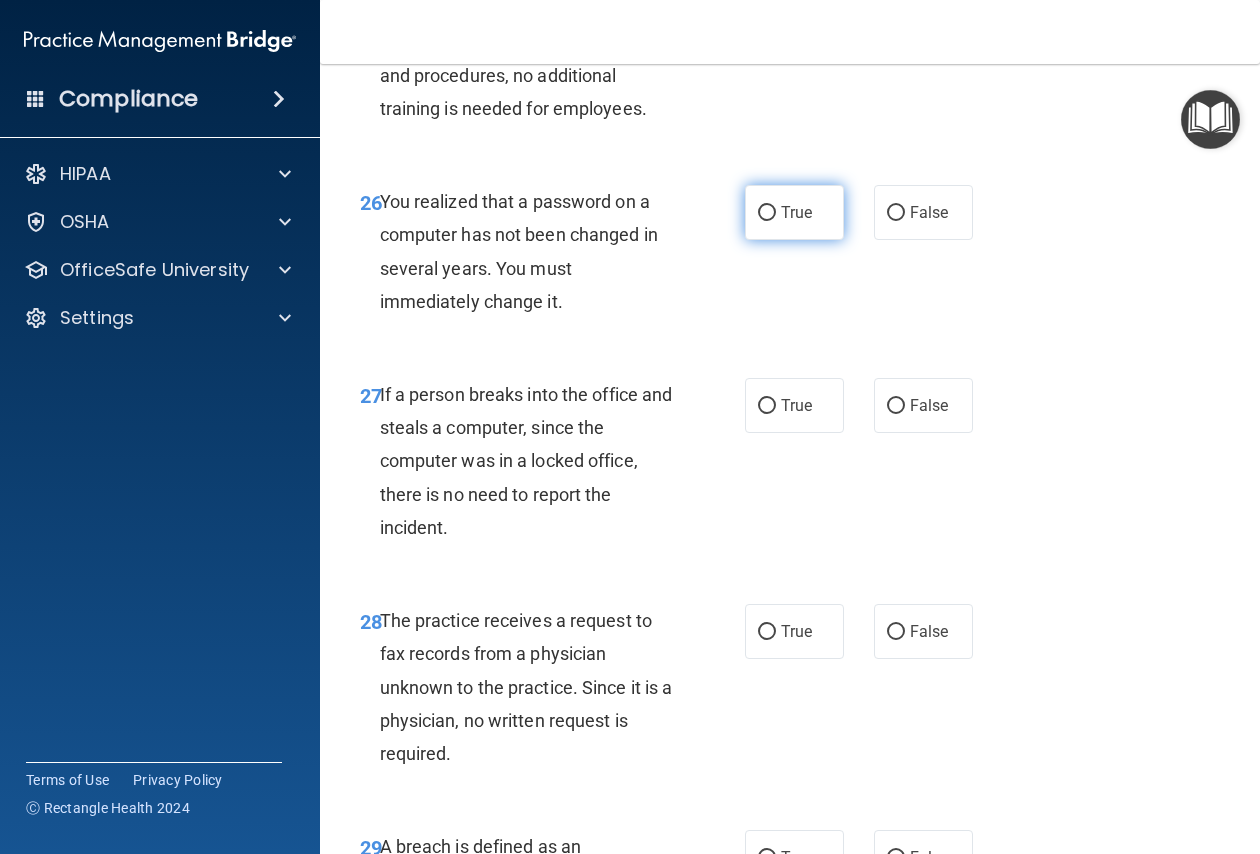 click on "True" at bounding box center (796, 212) 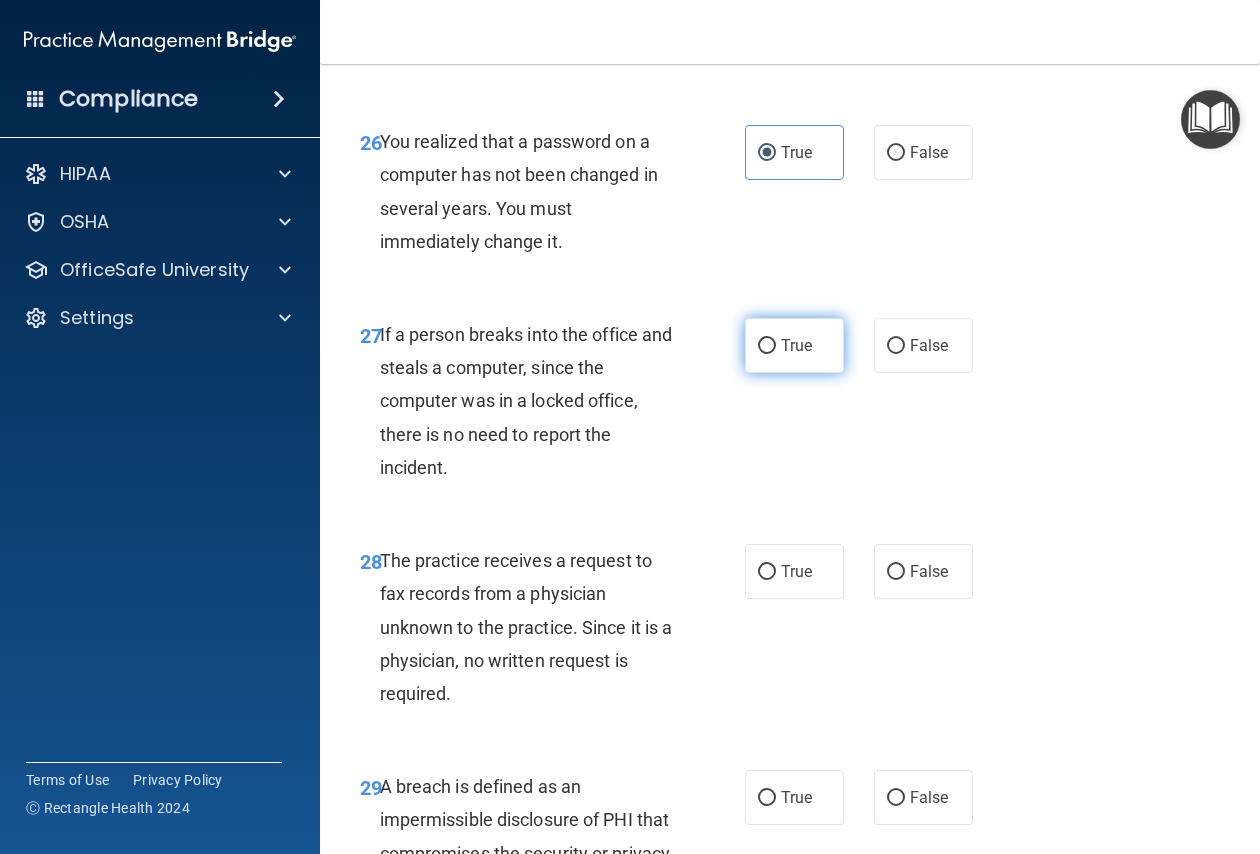 scroll, scrollTop: 5527, scrollLeft: 0, axis: vertical 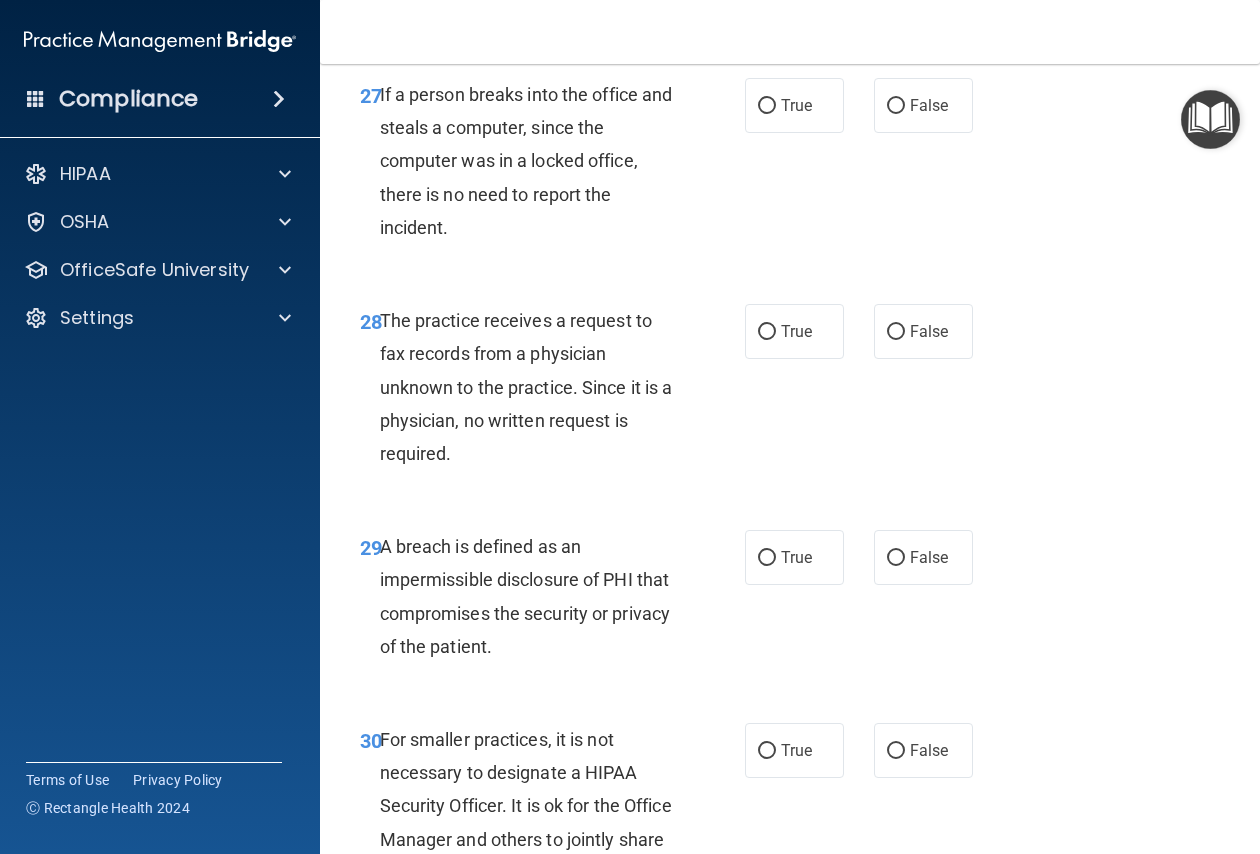 click on "If a person breaks into the office and steals a computer, since the computer was in a locked office, there is no need to report the incident." at bounding box center [526, 161] 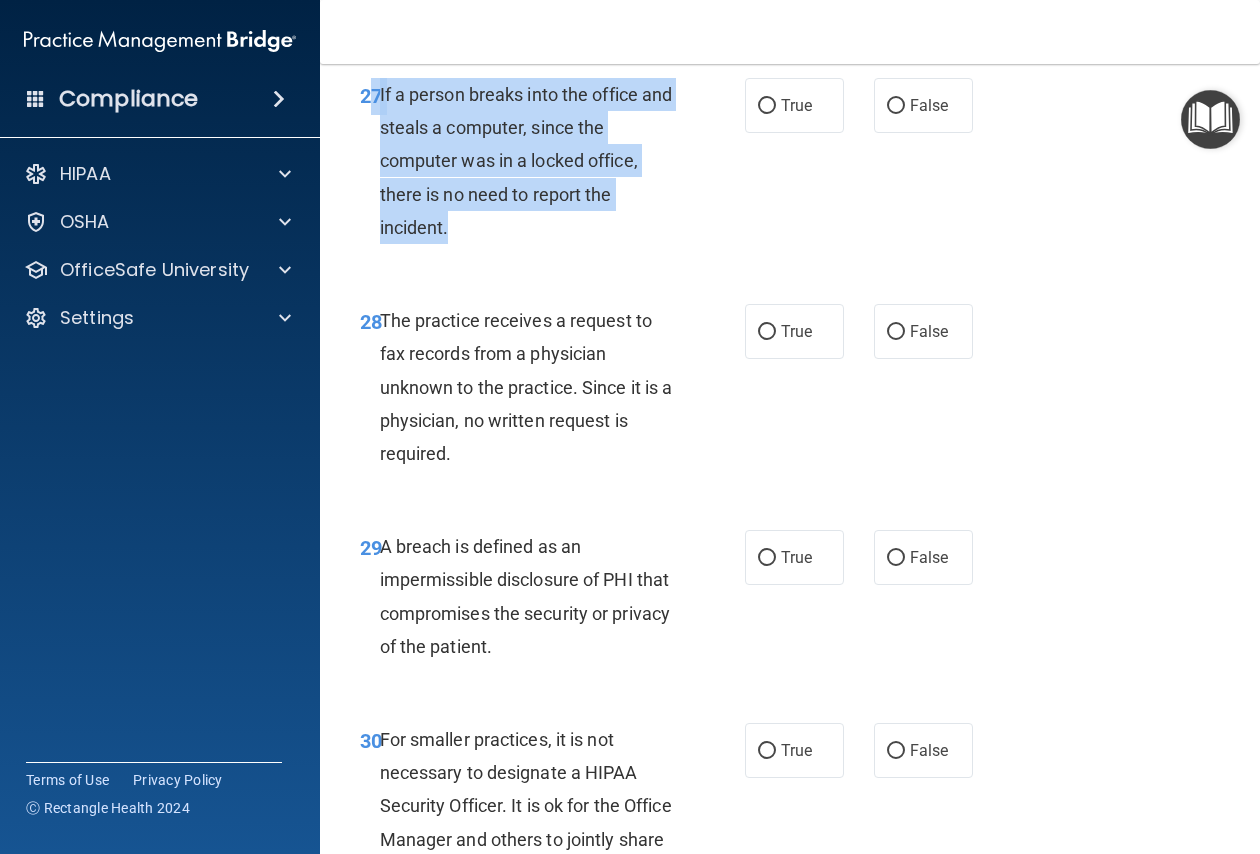 drag, startPoint x: 377, startPoint y: 188, endPoint x: 533, endPoint y: 321, distance: 205 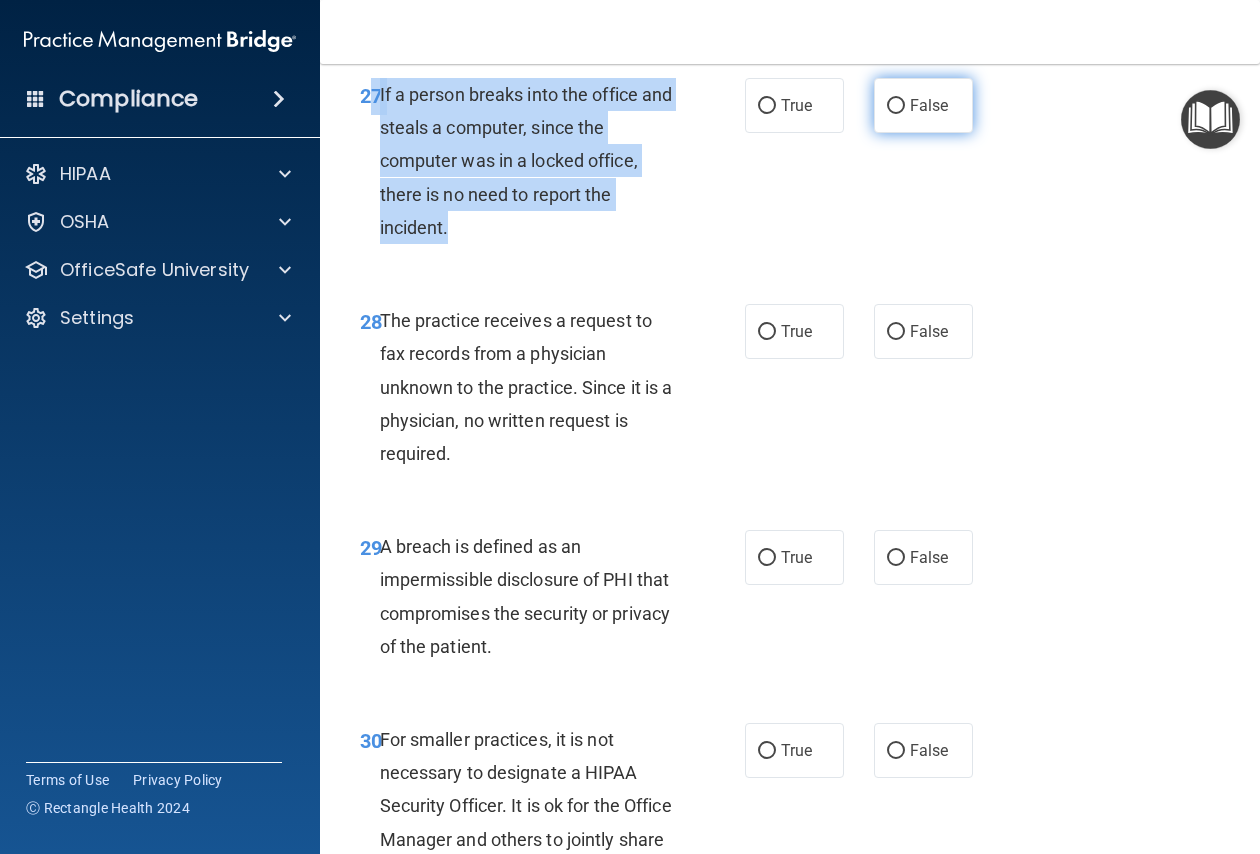 click on "False" at bounding box center (896, 106) 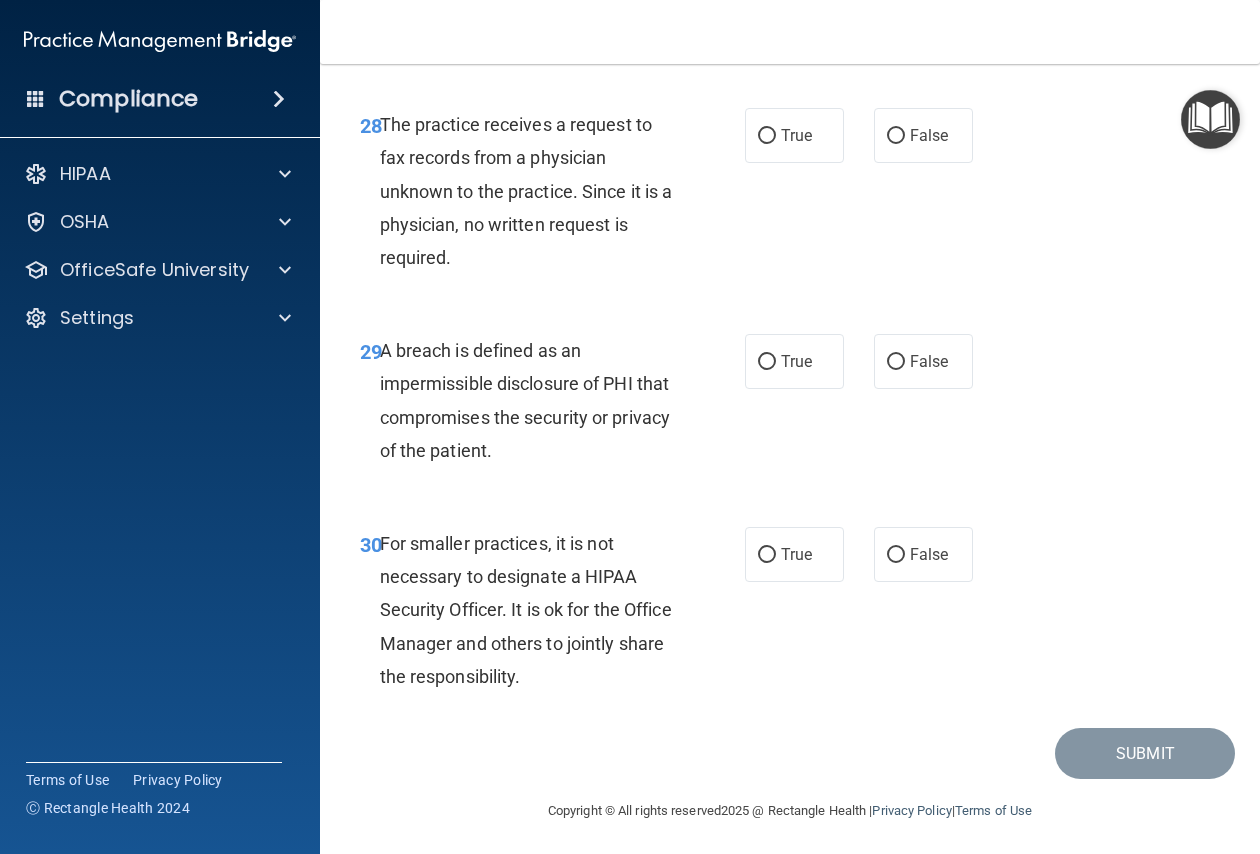 scroll, scrollTop: 5727, scrollLeft: 0, axis: vertical 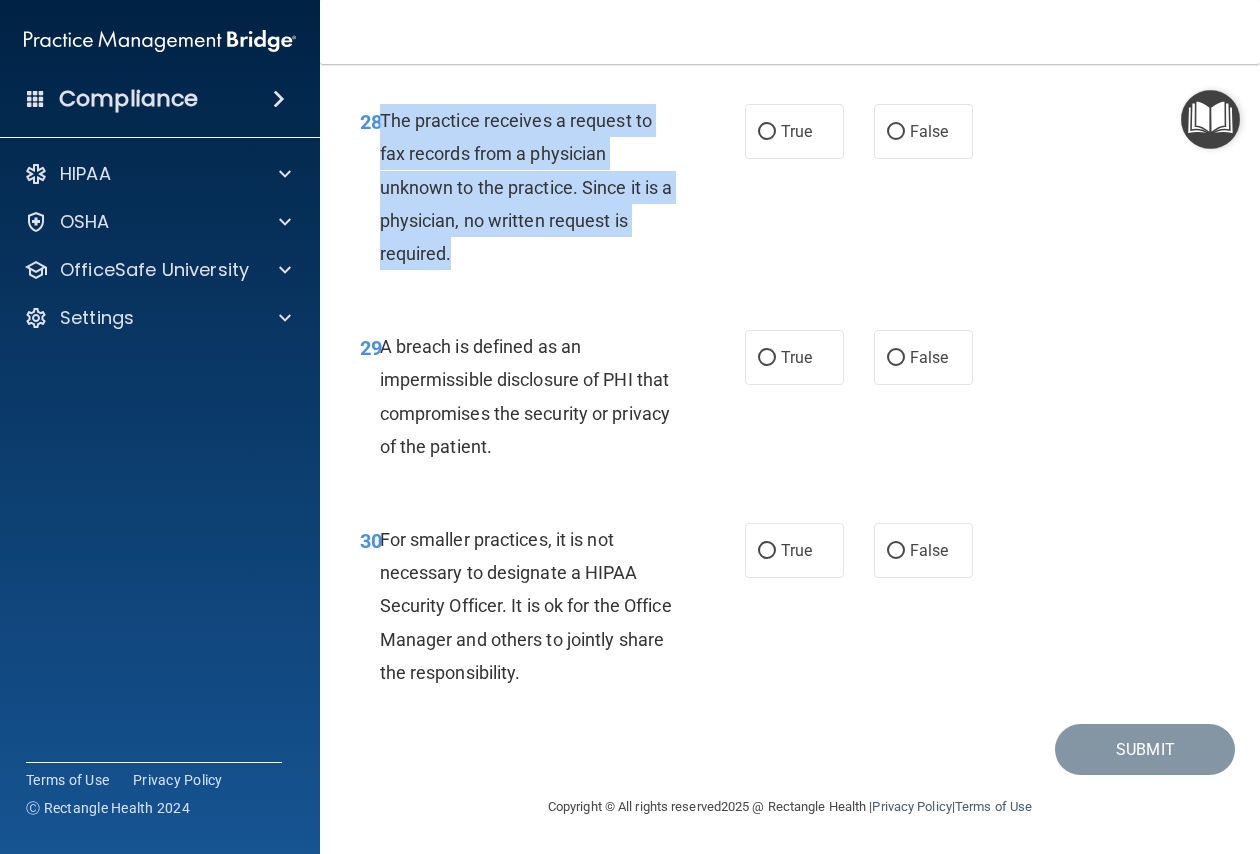 drag, startPoint x: 379, startPoint y: 219, endPoint x: 486, endPoint y: 359, distance: 176.20726 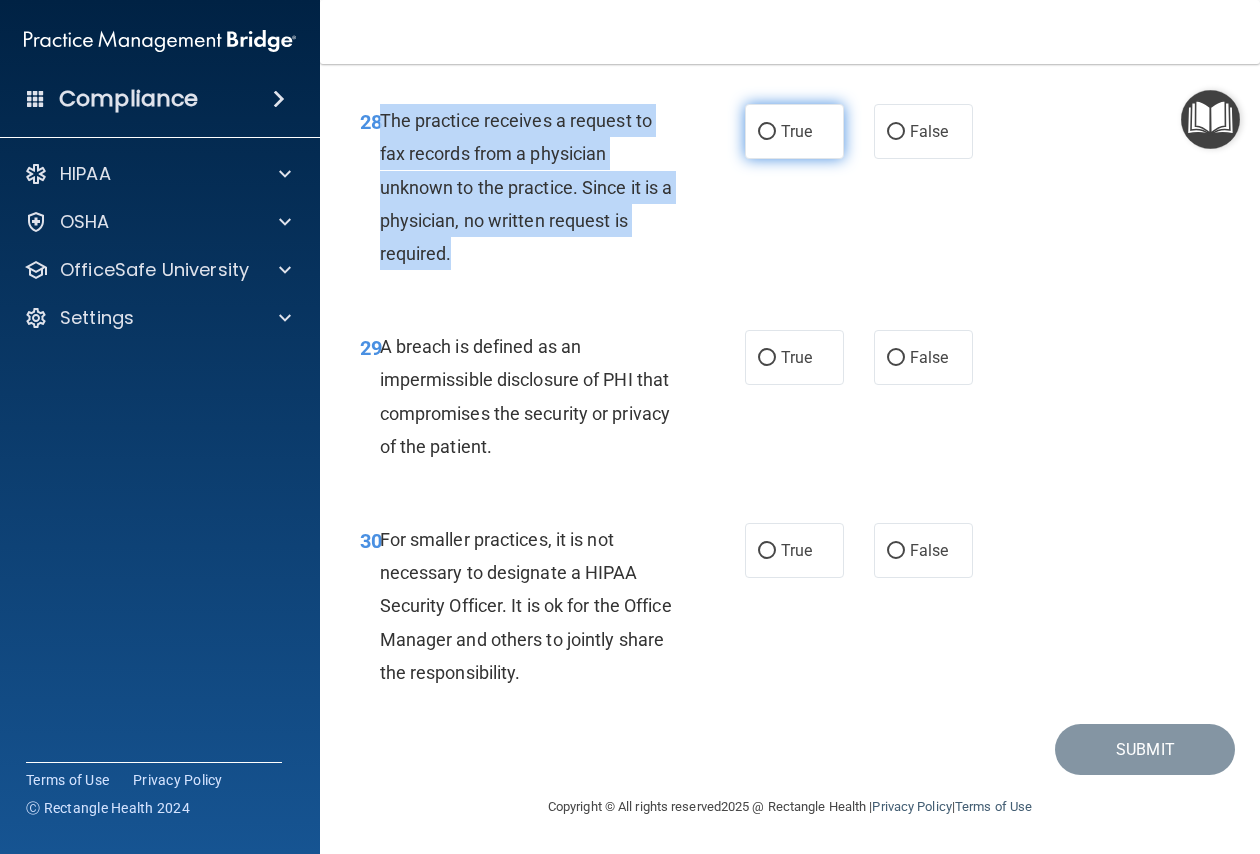 click on "True" at bounding box center [767, 132] 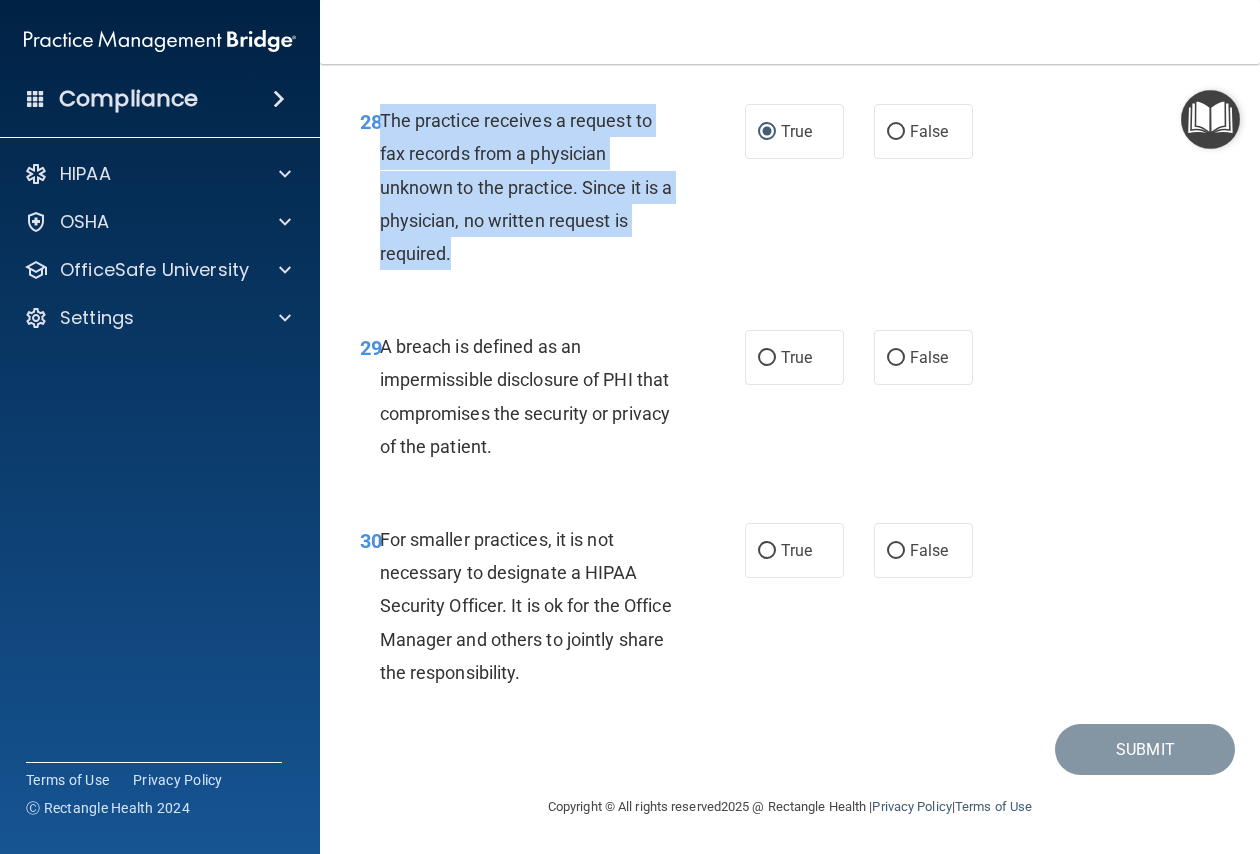 scroll, scrollTop: 5827, scrollLeft: 0, axis: vertical 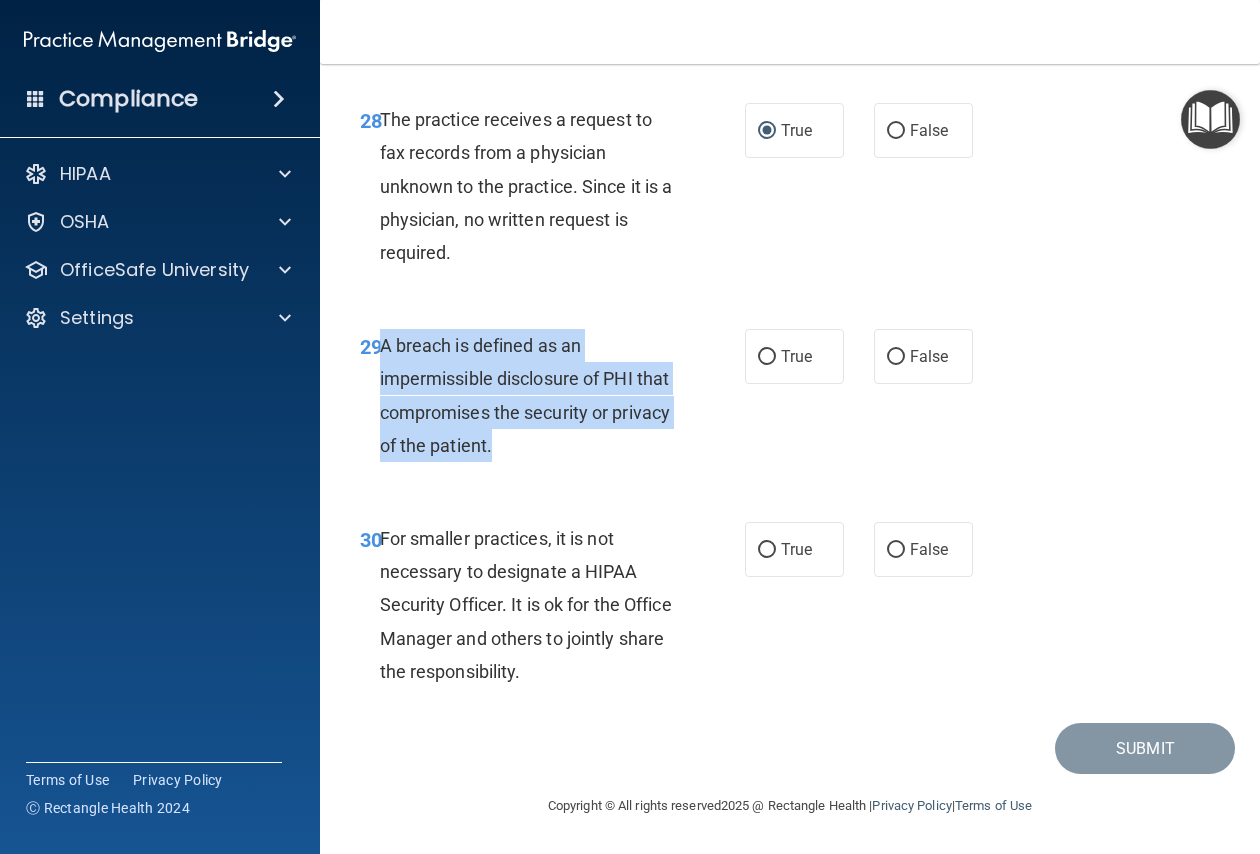drag, startPoint x: 382, startPoint y: 339, endPoint x: 555, endPoint y: 456, distance: 208.84923 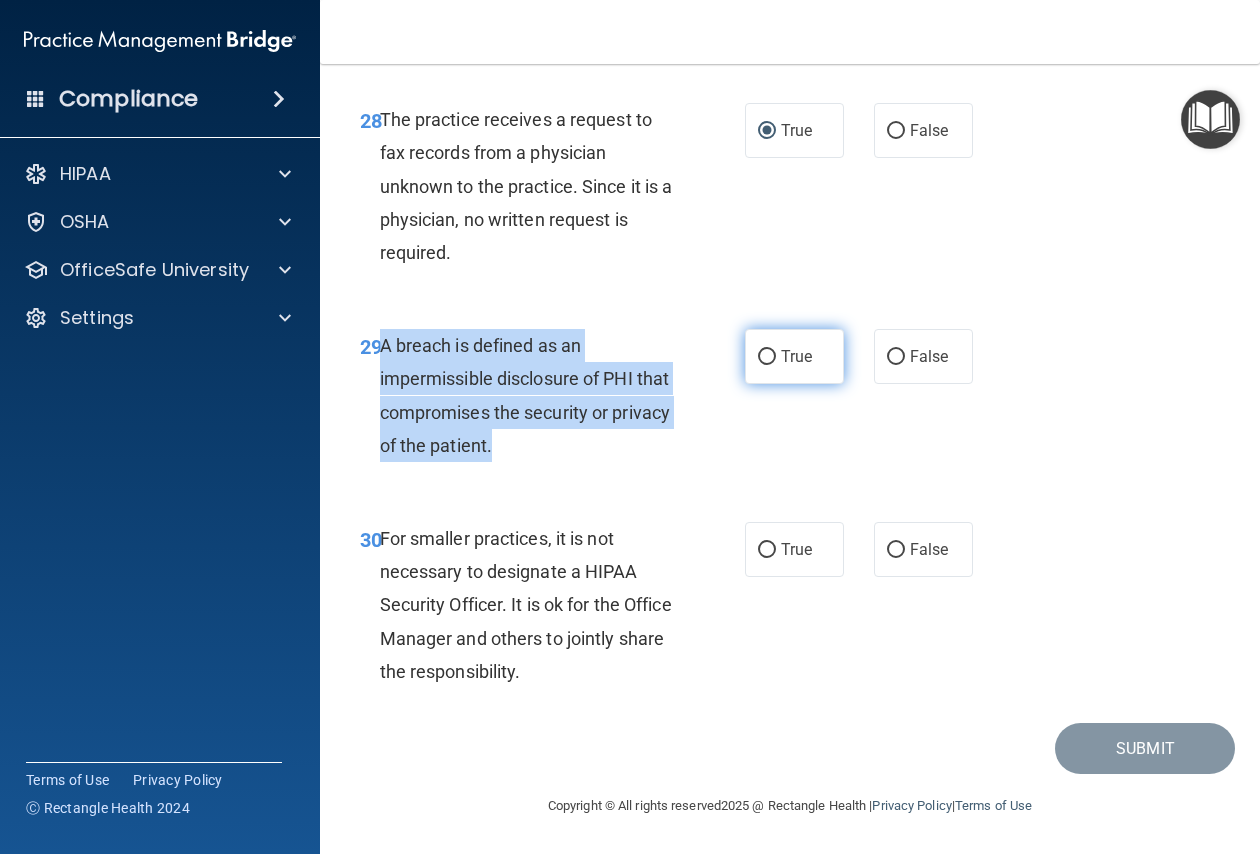 click on "True" at bounding box center [767, 357] 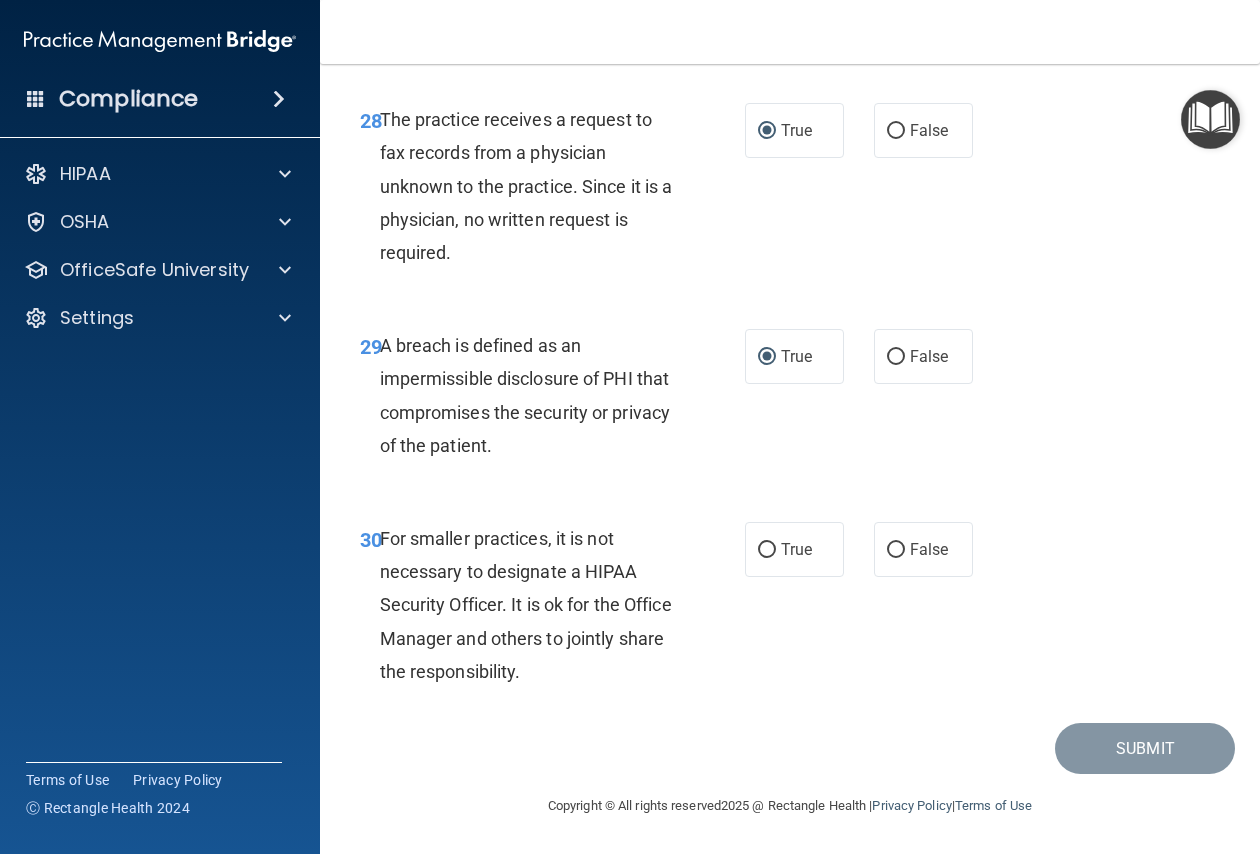 click on "For smaller practices, it is not necessary to designate a HIPAA Security Officer.  It is ok for the Office Manager and others to jointly share the responsibility." at bounding box center [526, 605] 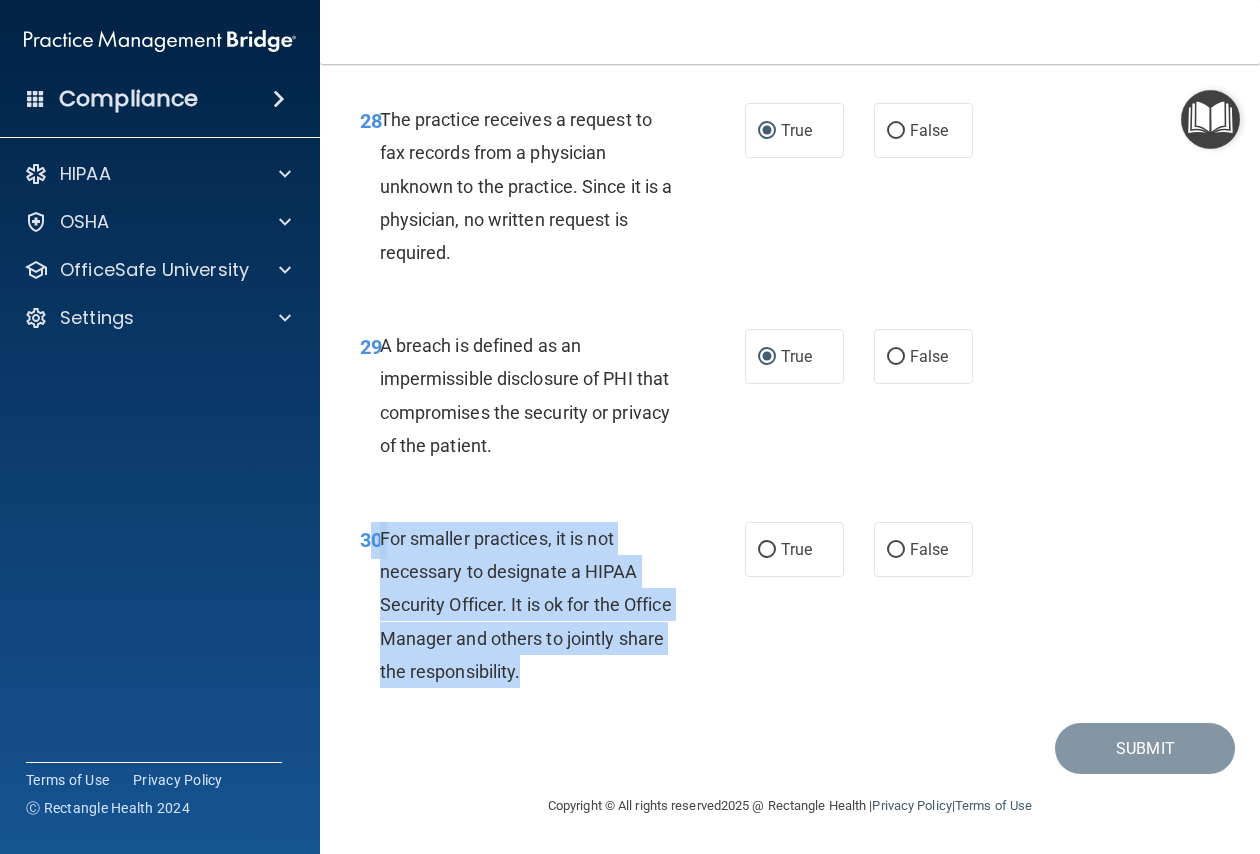 drag, startPoint x: 374, startPoint y: 539, endPoint x: 586, endPoint y: 672, distance: 250.26585 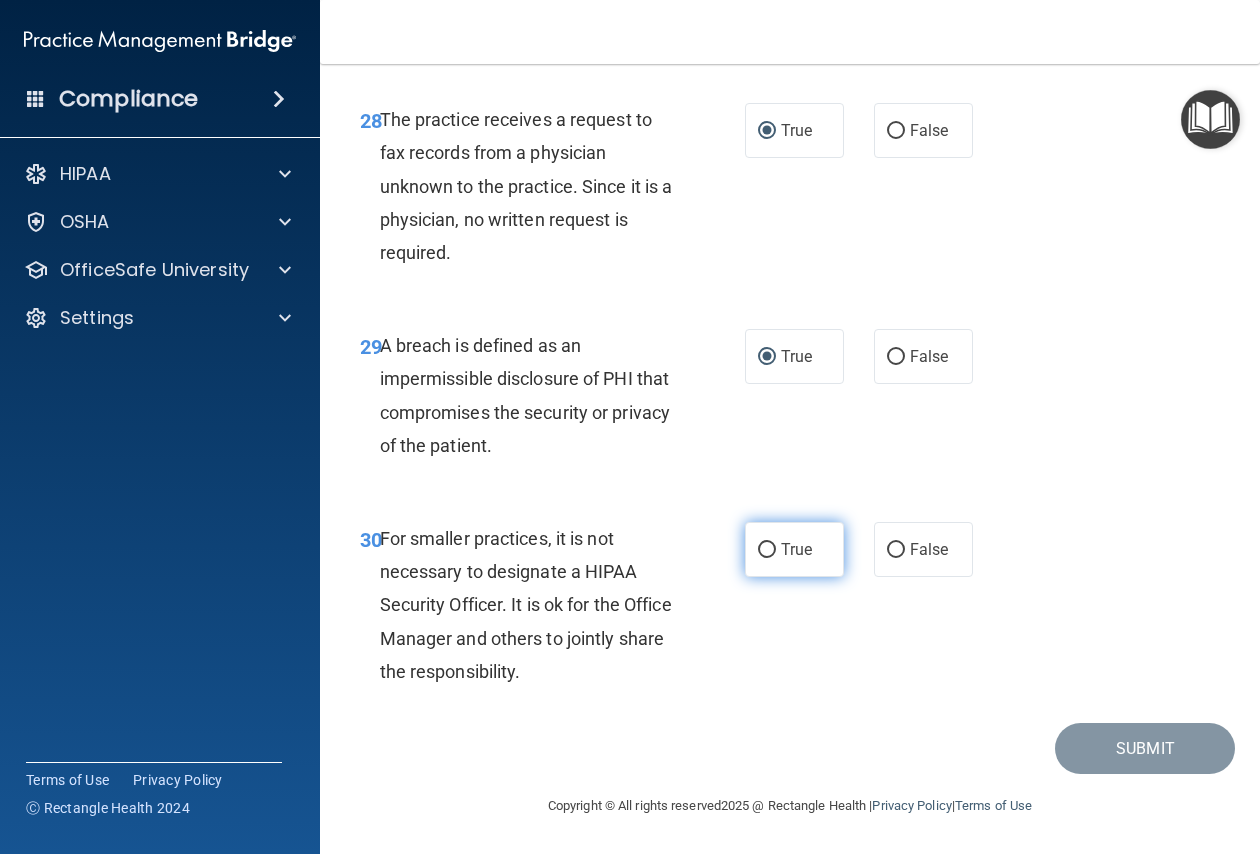 click on "True" at bounding box center [796, 549] 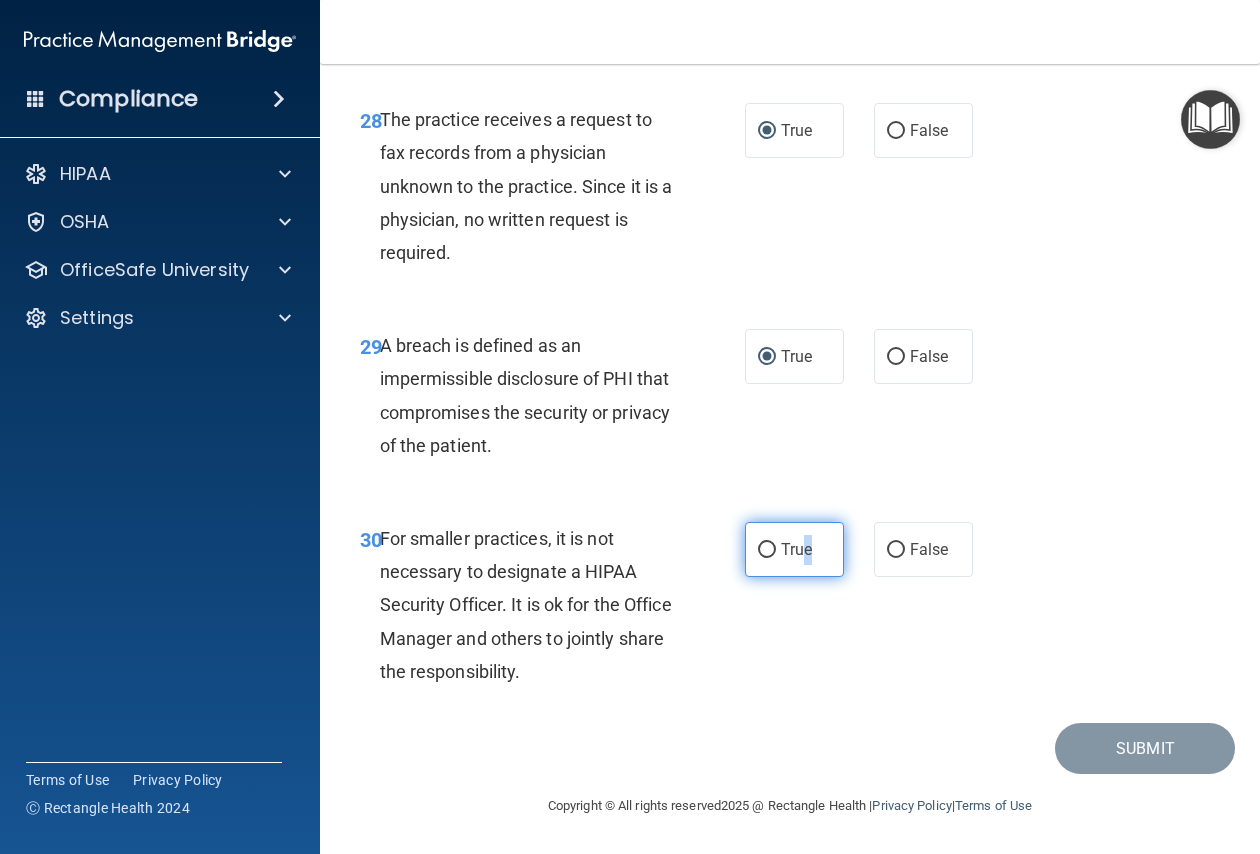 click on "True" at bounding box center (767, 550) 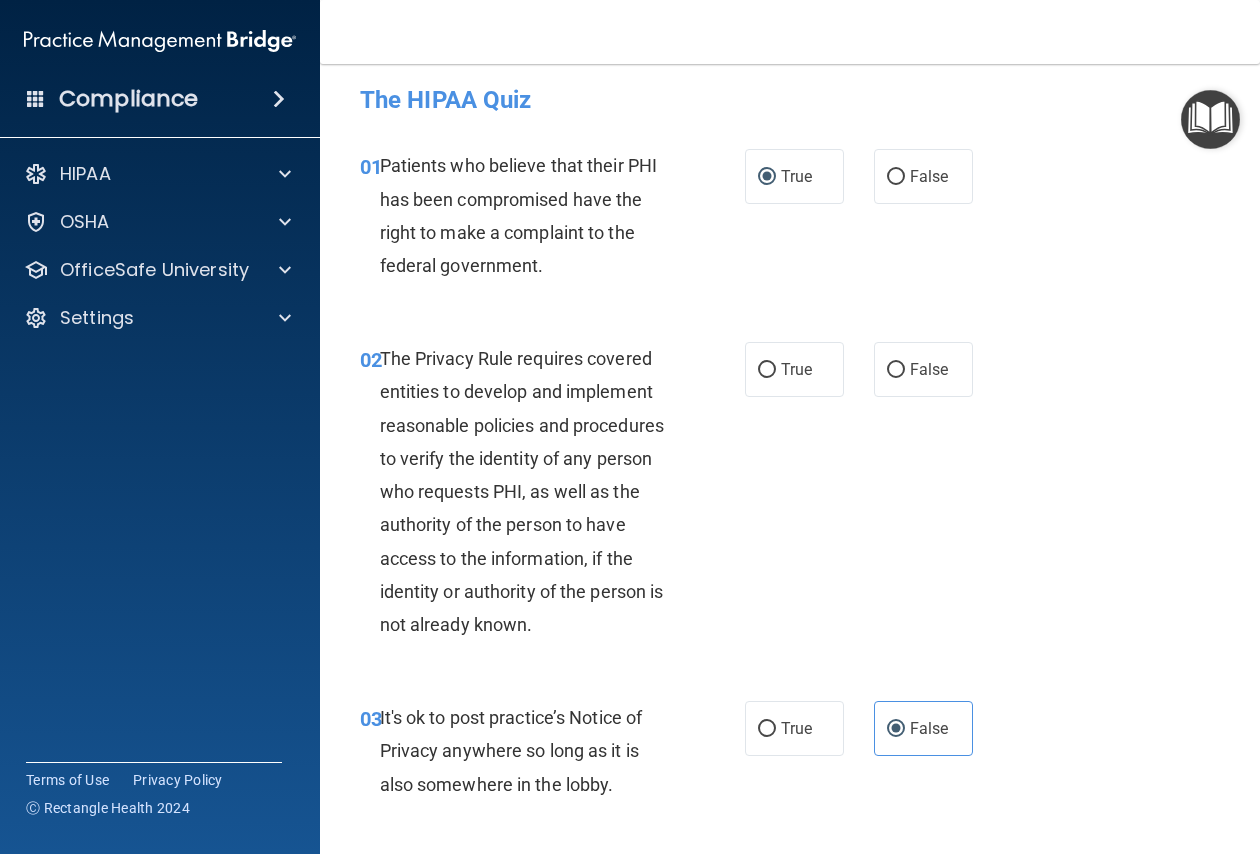 scroll, scrollTop: 0, scrollLeft: 0, axis: both 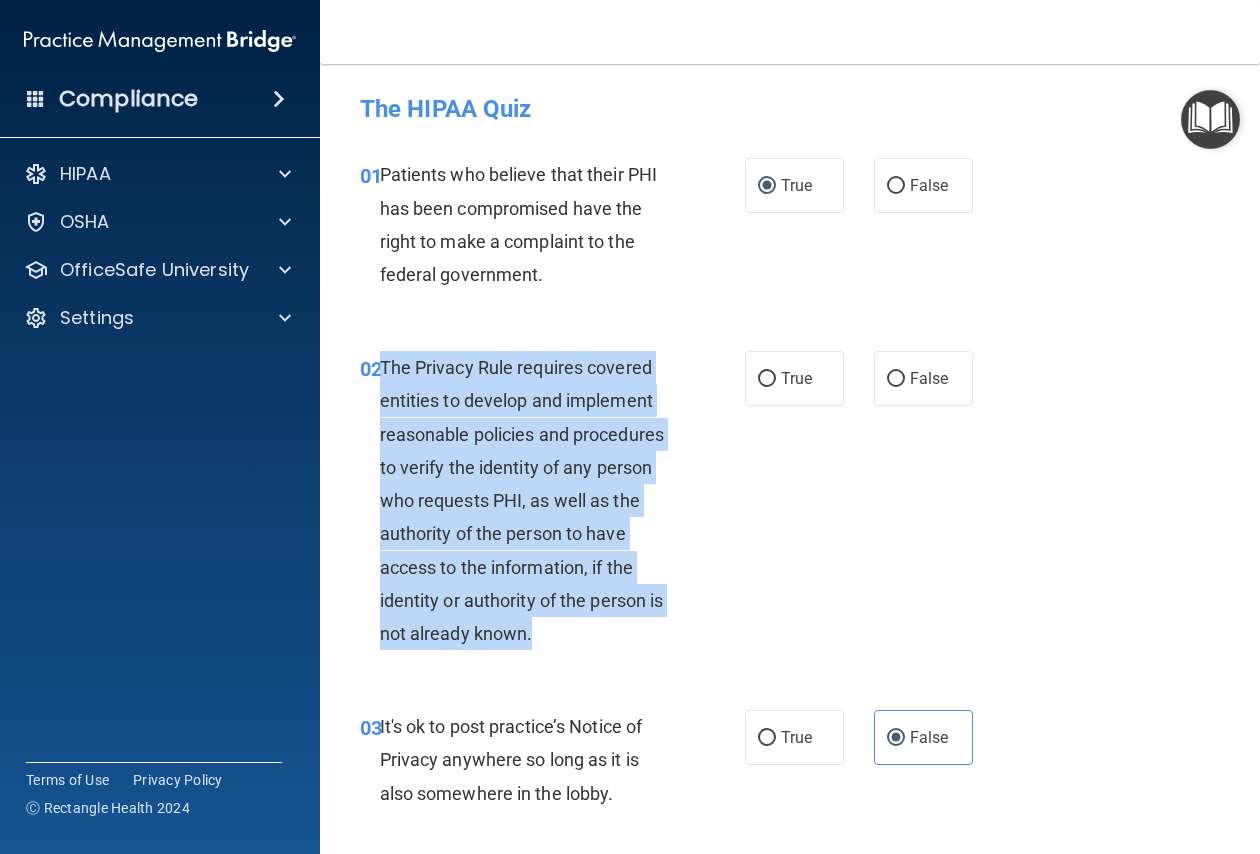 drag, startPoint x: 382, startPoint y: 358, endPoint x: 646, endPoint y: 631, distance: 379.76965 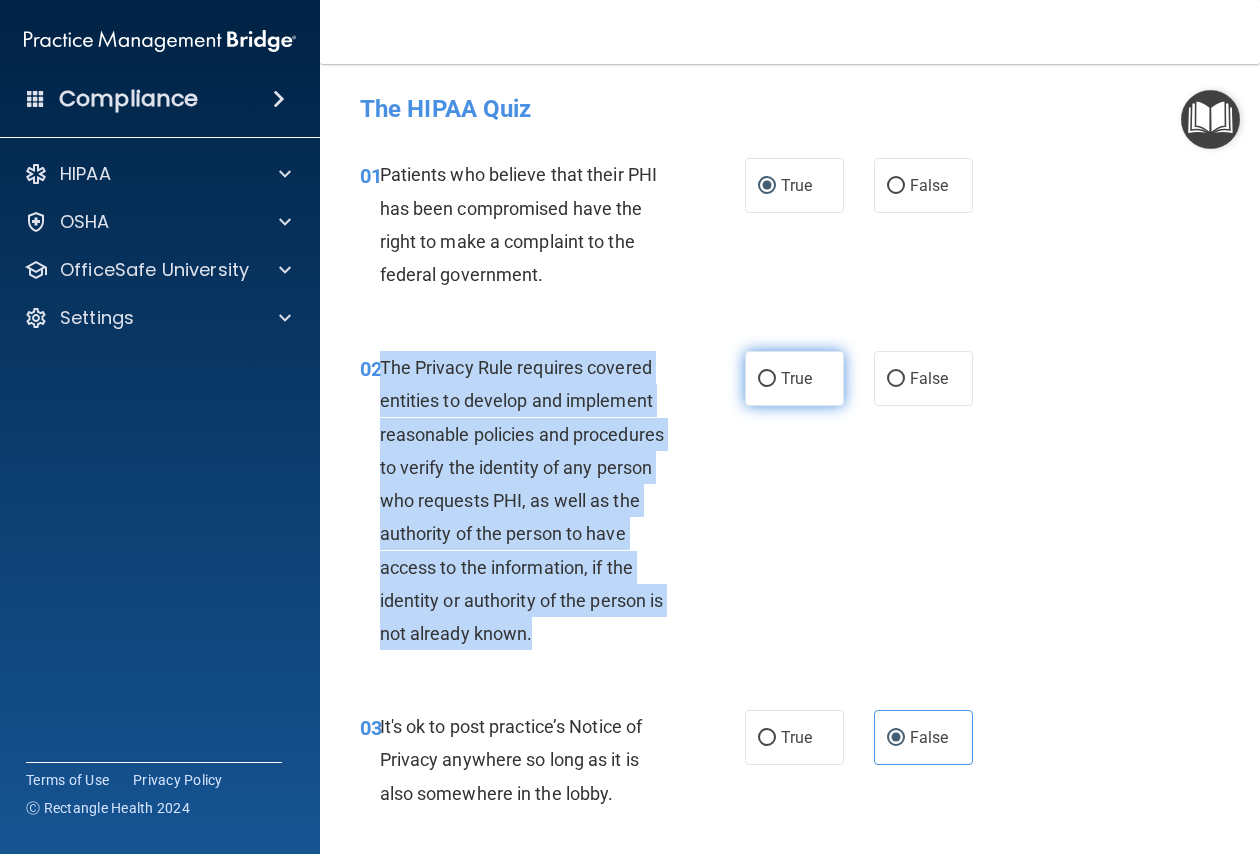 click on "True" at bounding box center (767, 379) 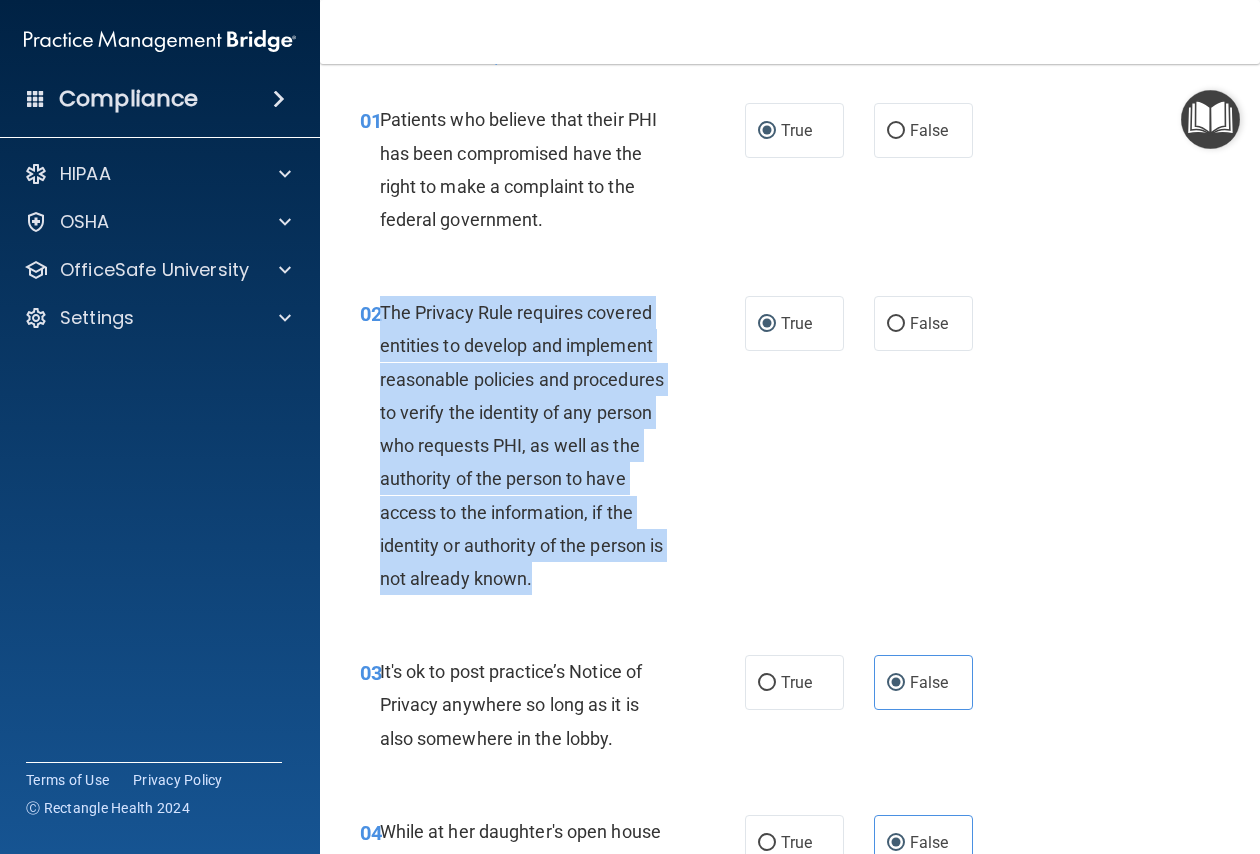 scroll, scrollTop: 100, scrollLeft: 0, axis: vertical 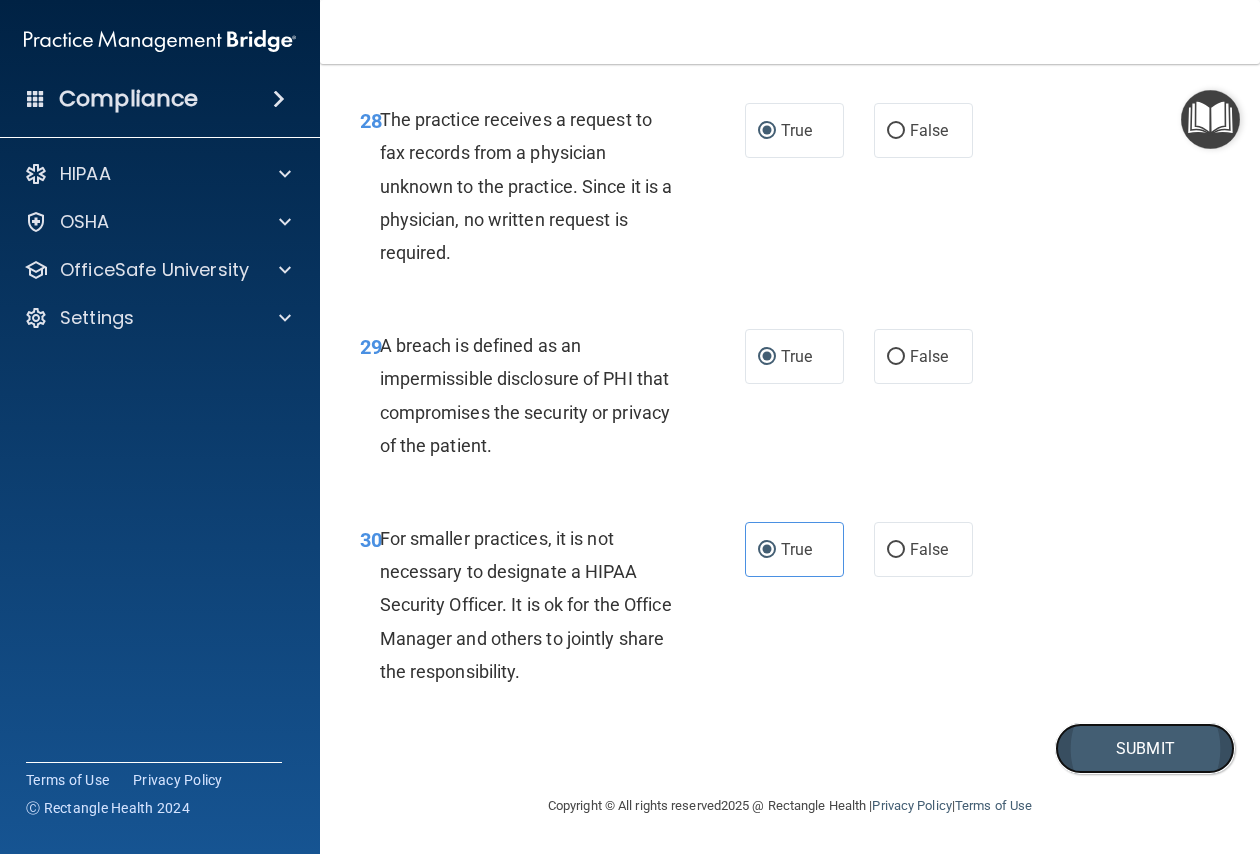 click on "Submit" at bounding box center [1145, 748] 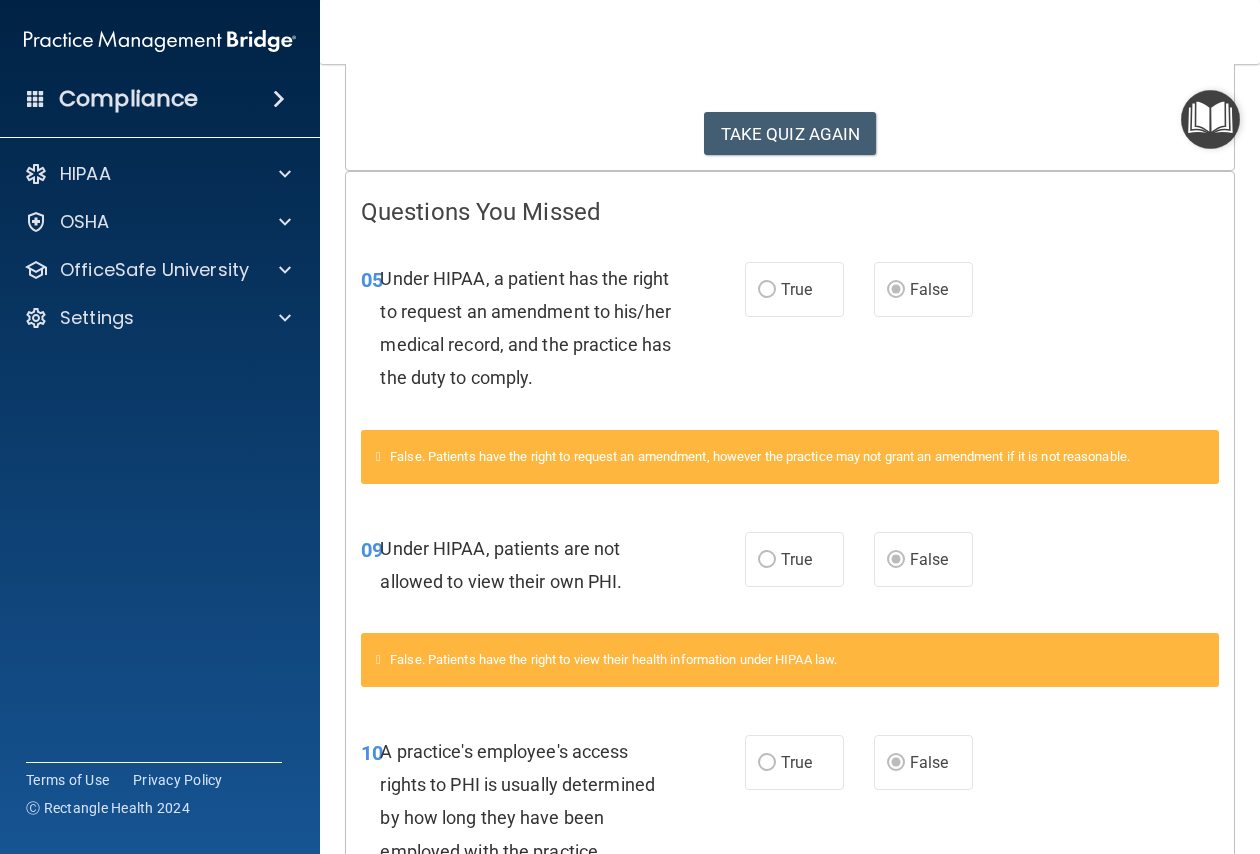 scroll, scrollTop: 0, scrollLeft: 0, axis: both 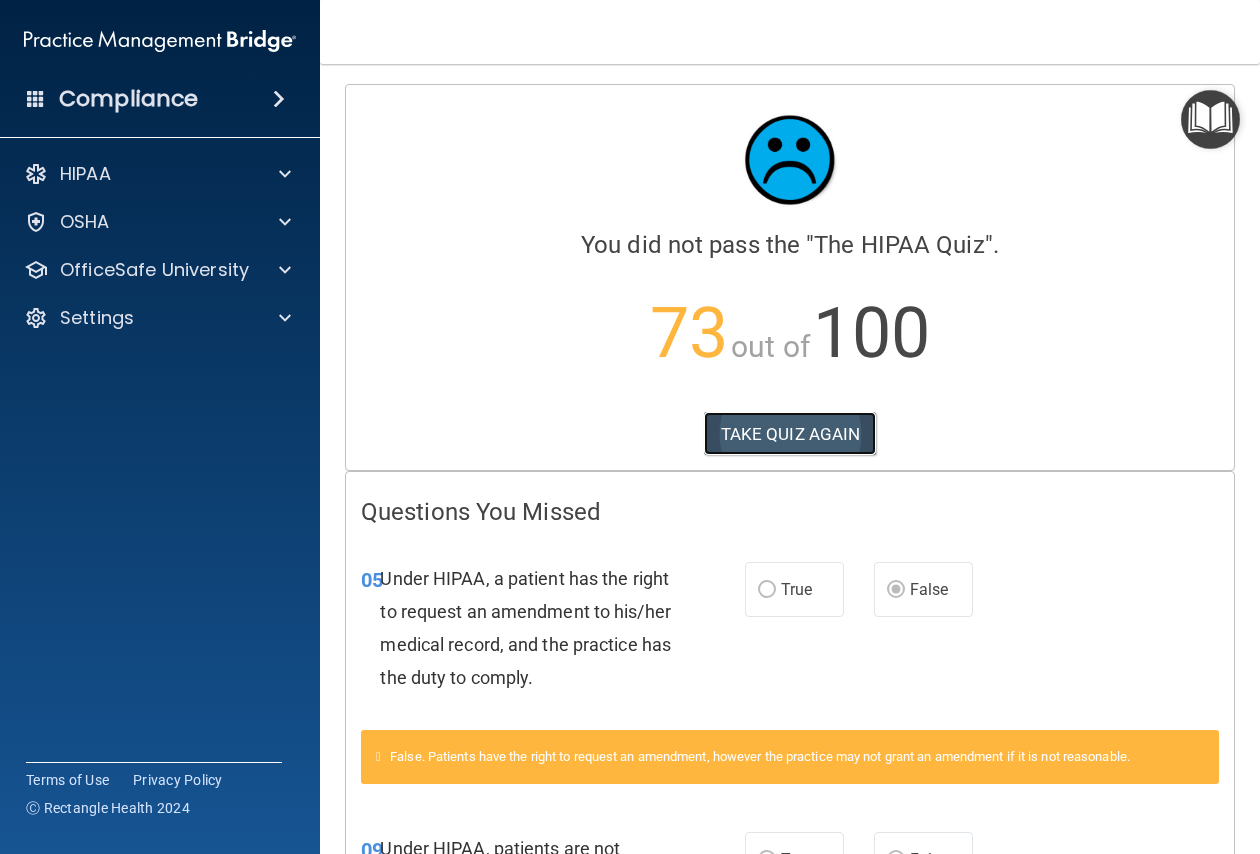 drag, startPoint x: 790, startPoint y: 427, endPoint x: 845, endPoint y: 443, distance: 57.280014 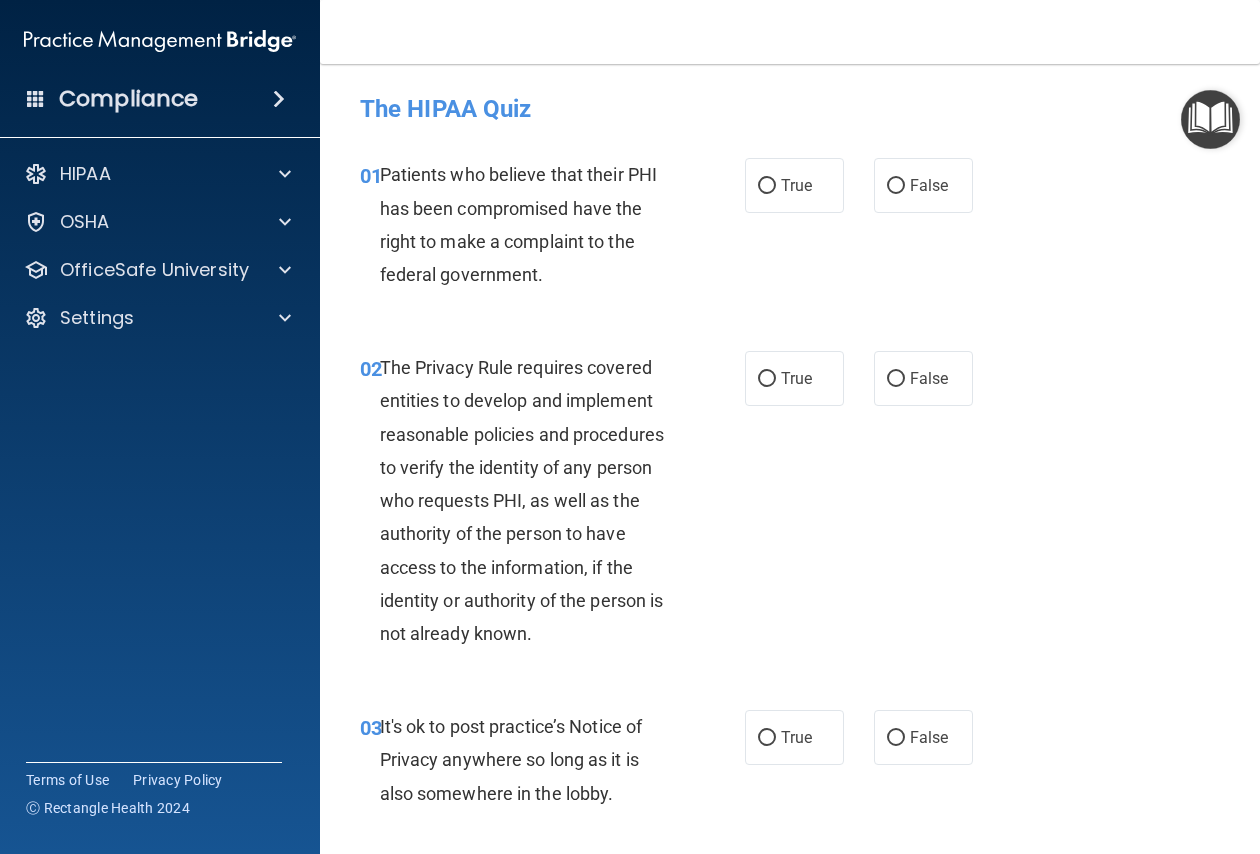 click on "02       The Privacy Rule requires covered entities to develop and implement reasonable policies and procedures to verify the identity of any person who requests PHI, as well as the authority of the person to have access to the information, if the identity or authority of the person is not already known.                 True           False" at bounding box center [790, 505] 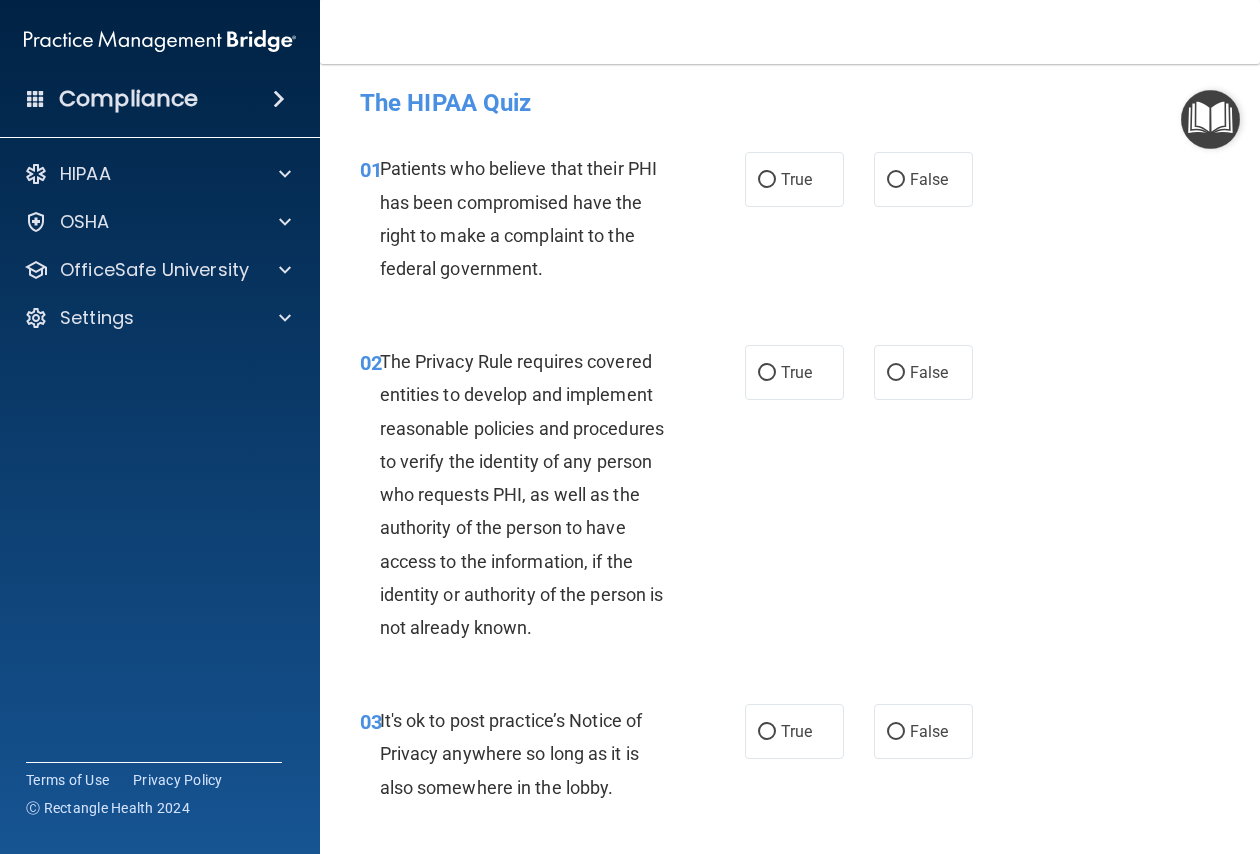 scroll, scrollTop: 0, scrollLeft: 0, axis: both 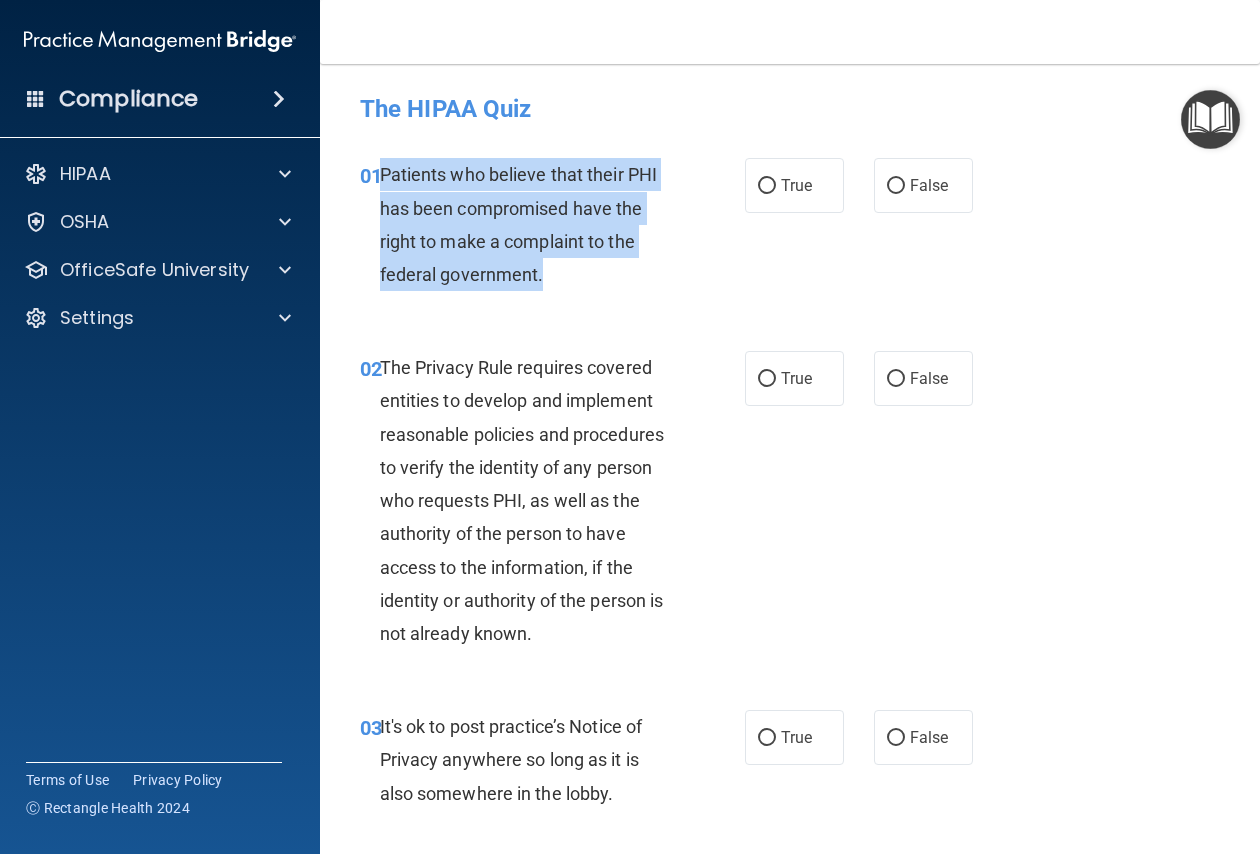 drag, startPoint x: 378, startPoint y: 170, endPoint x: 596, endPoint y: 270, distance: 239.84161 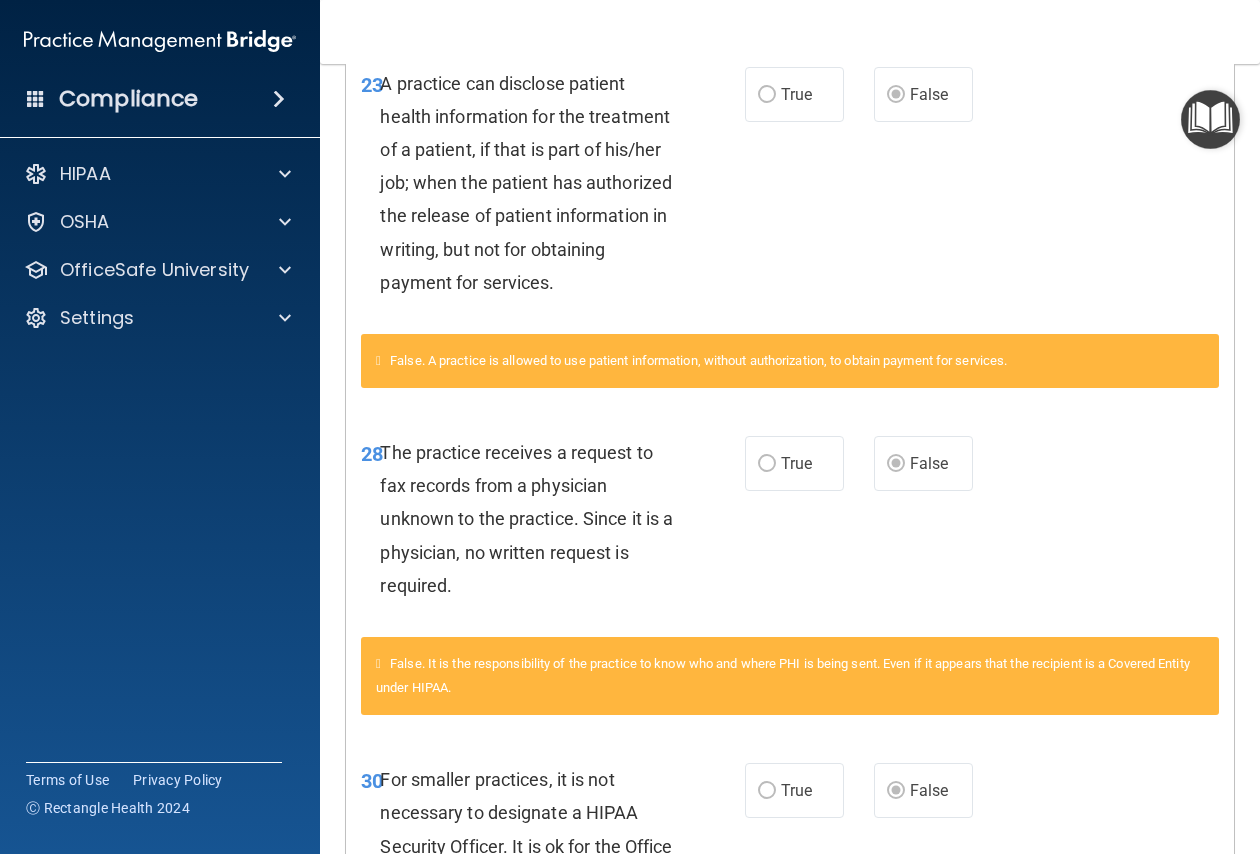 scroll, scrollTop: 2109, scrollLeft: 0, axis: vertical 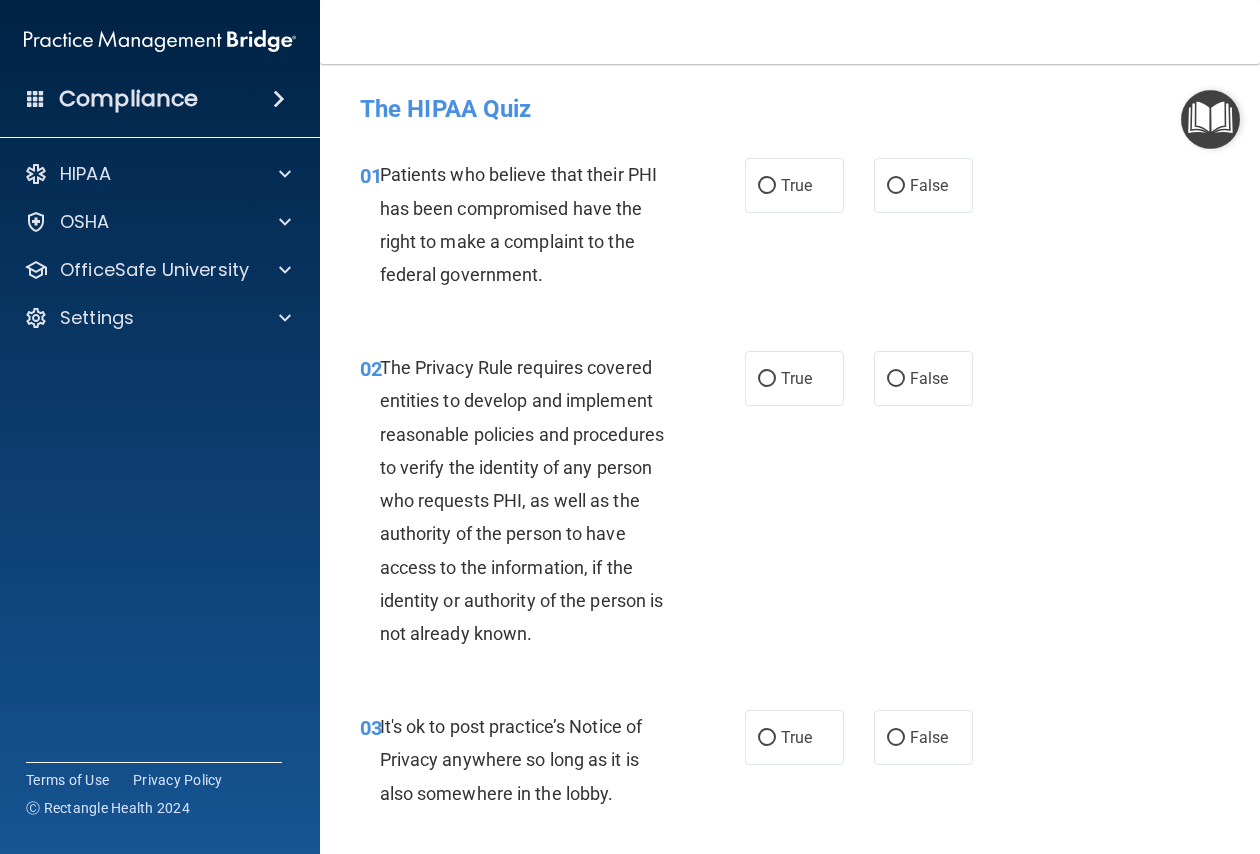click on "Patients who believe that their PHI has been compromised have the right to make a complaint to the federal government." at bounding box center (519, 224) 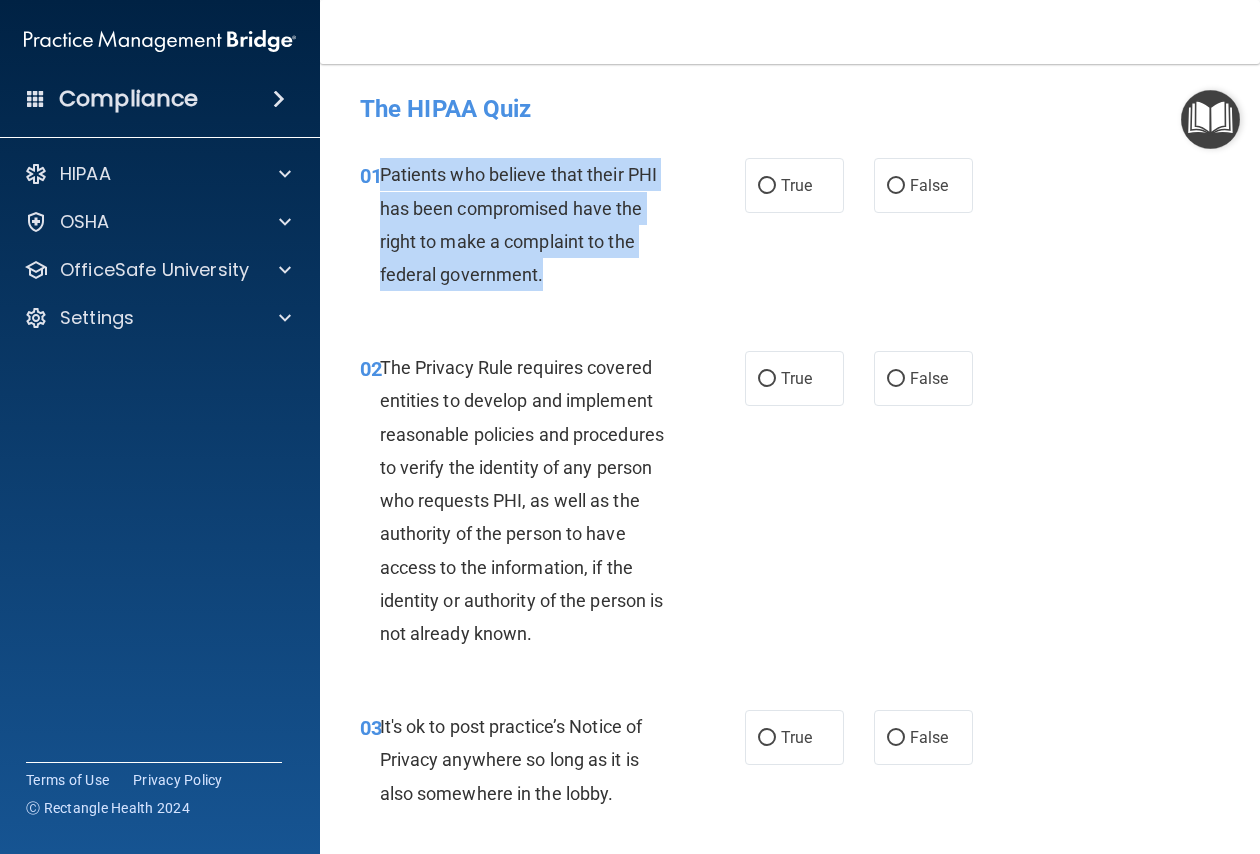 drag, startPoint x: 379, startPoint y: 171, endPoint x: 592, endPoint y: 265, distance: 232.81967 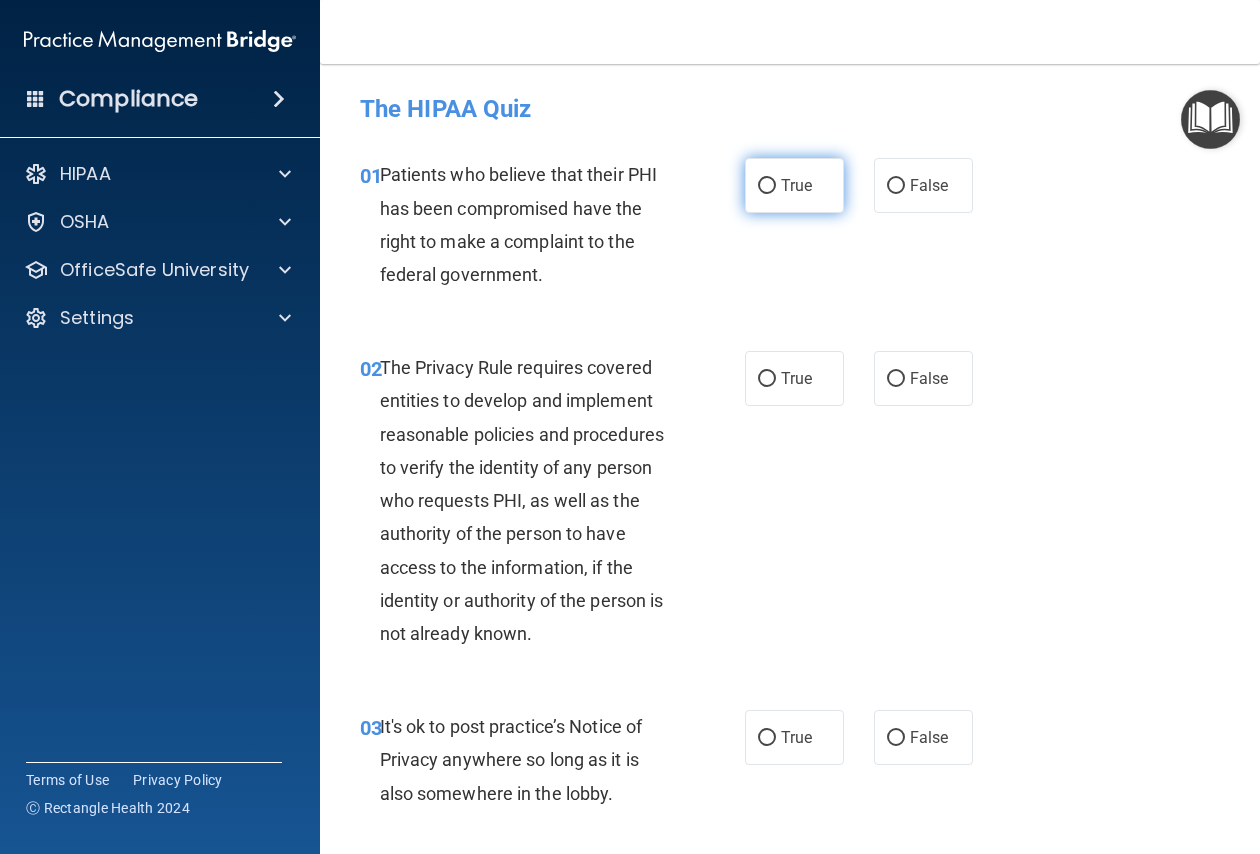 click on "True" at bounding box center [796, 185] 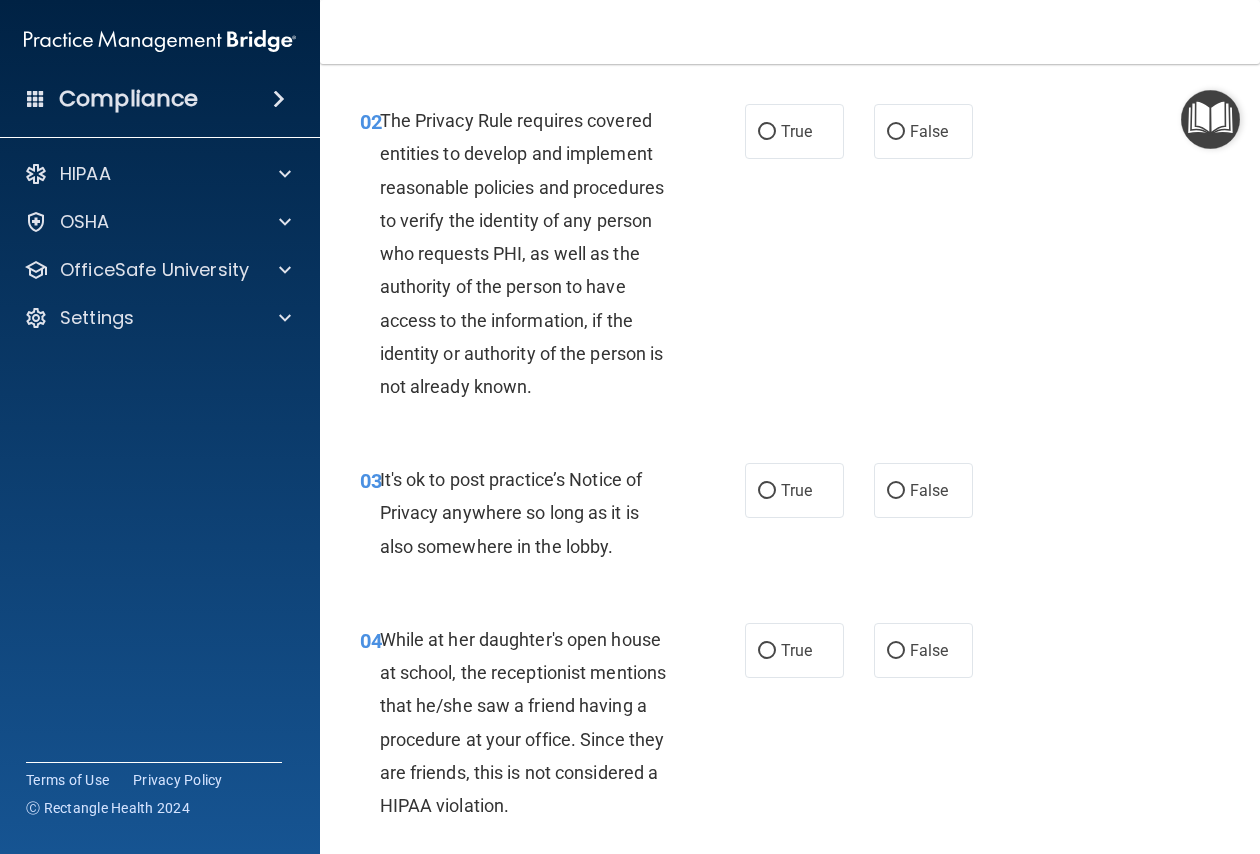 scroll, scrollTop: 200, scrollLeft: 0, axis: vertical 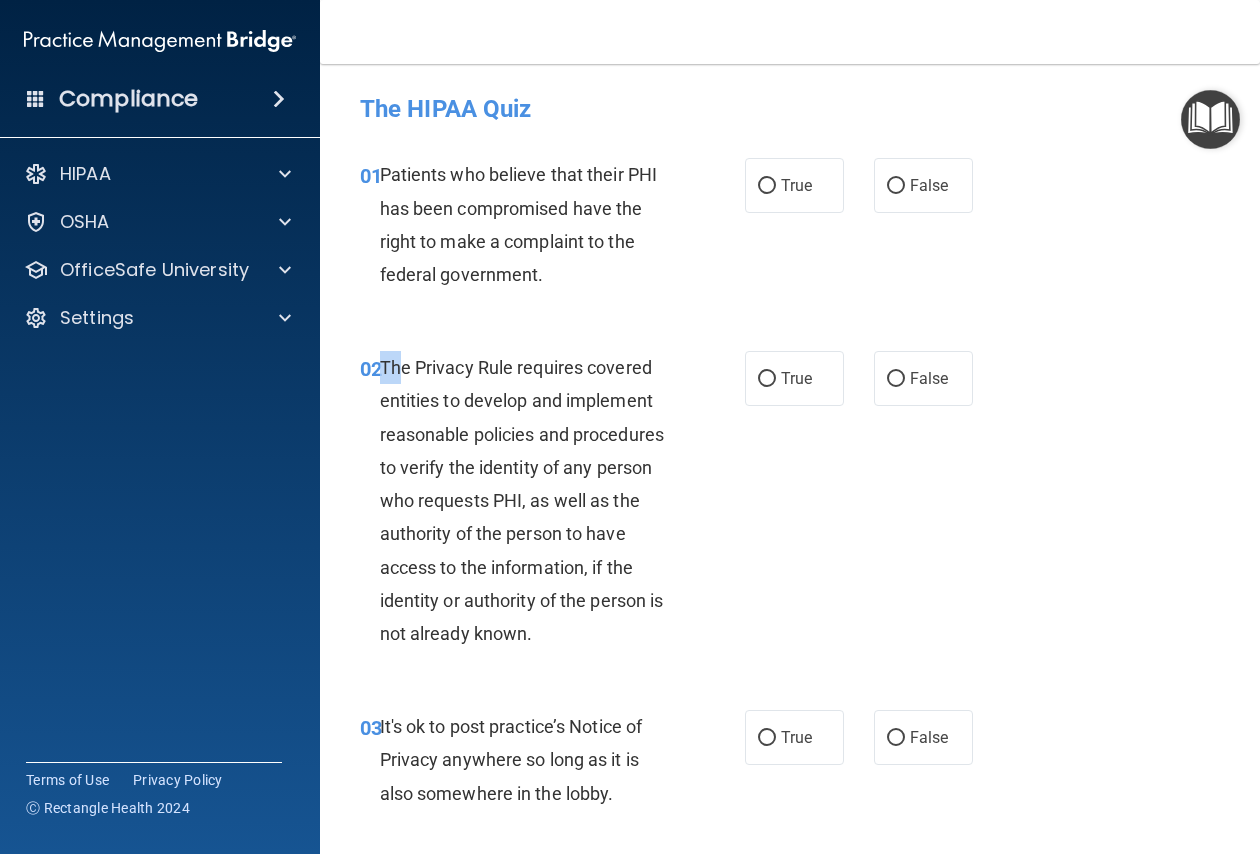 drag, startPoint x: 378, startPoint y: 365, endPoint x: 406, endPoint y: 382, distance: 32.75668 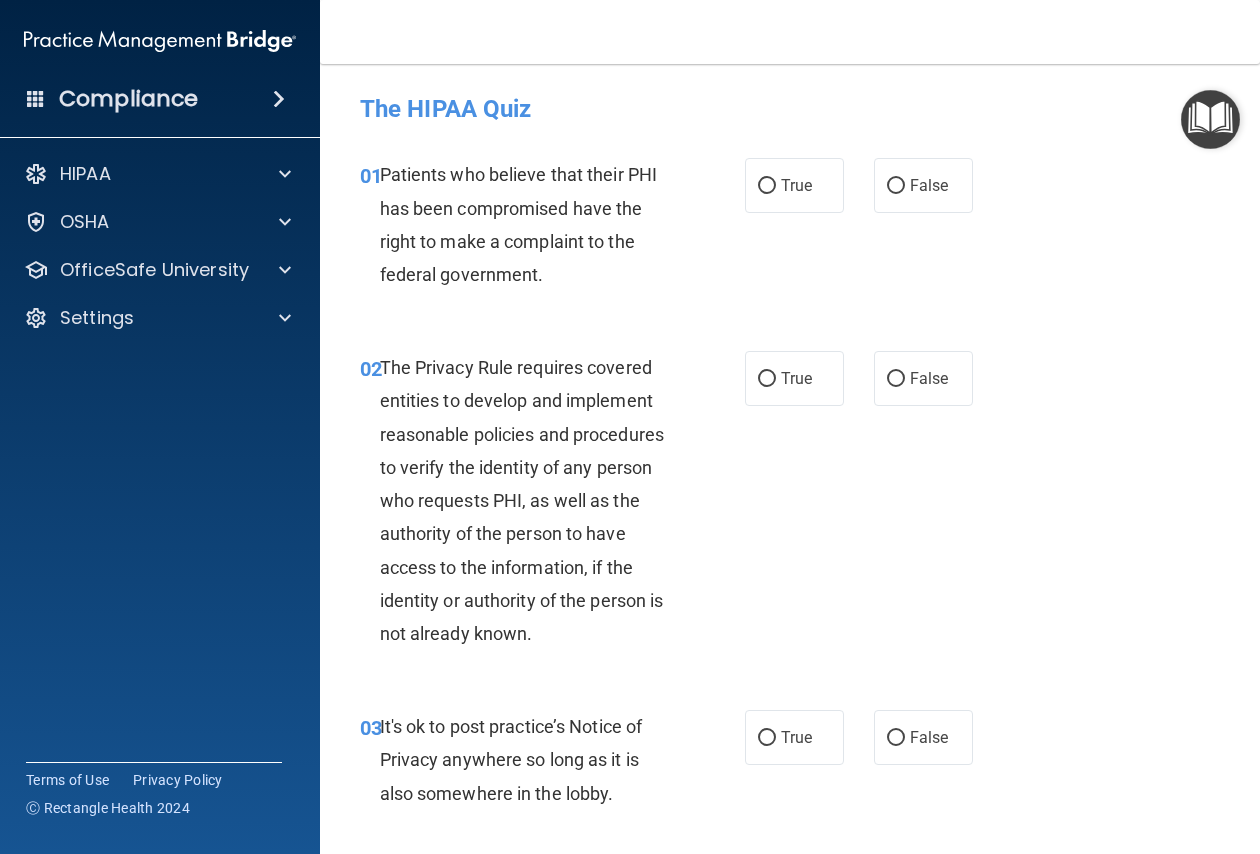 click on "02" at bounding box center [371, 369] 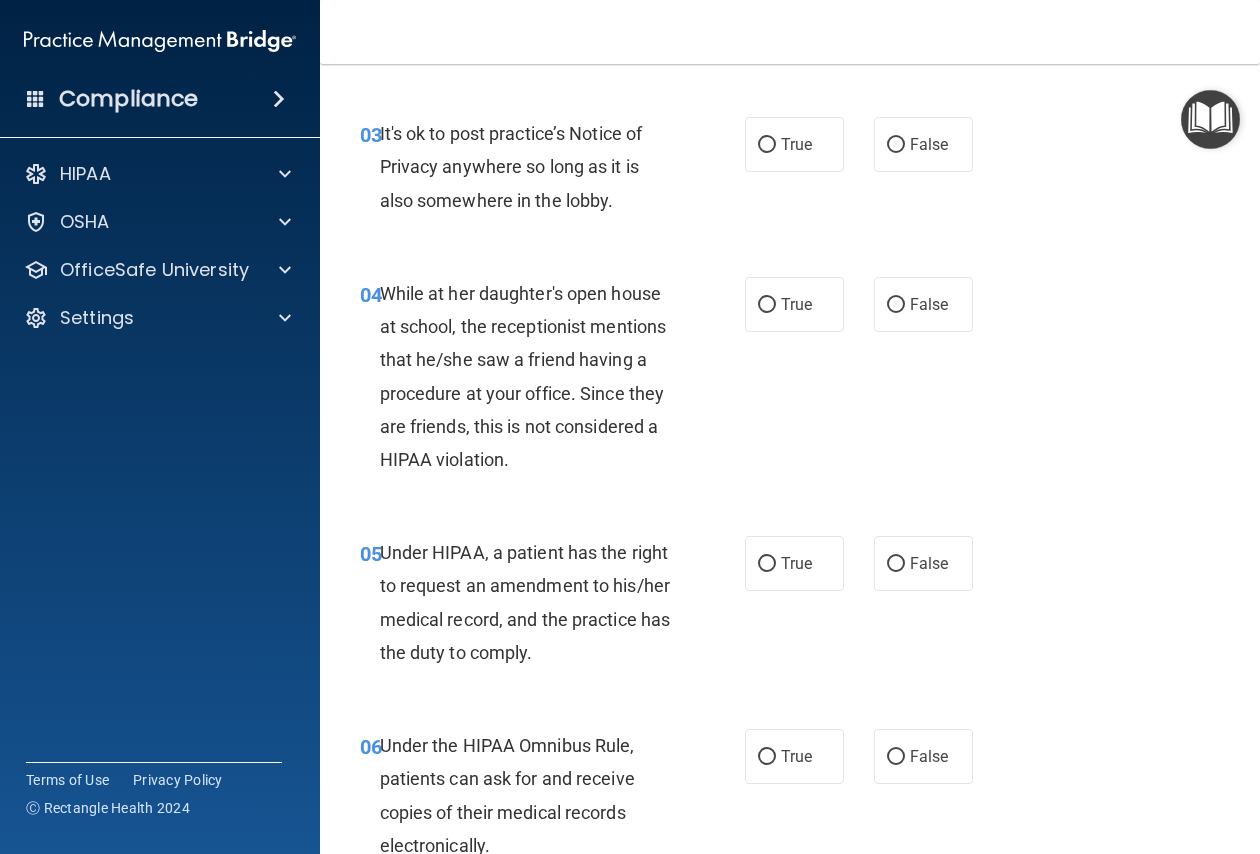 scroll, scrollTop: 600, scrollLeft: 0, axis: vertical 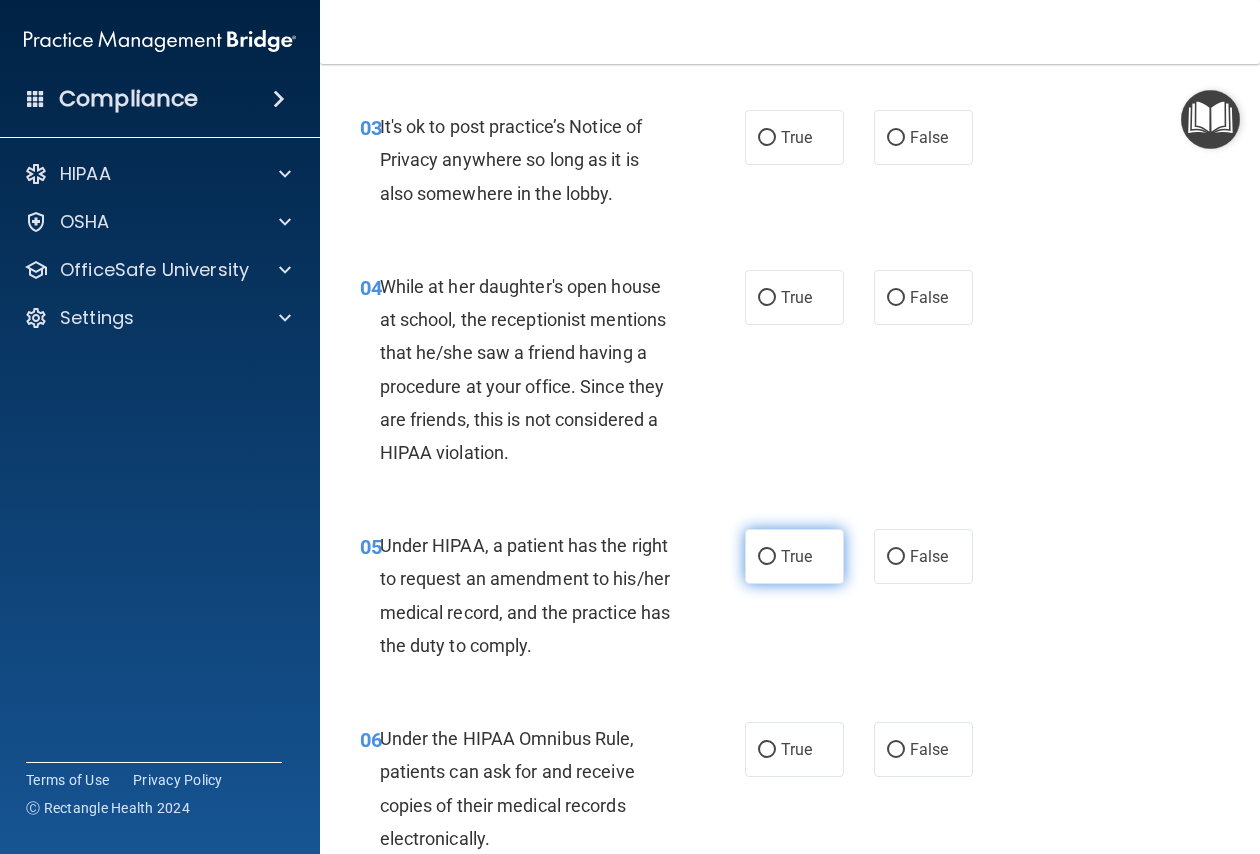 click on "True" at bounding box center [767, 557] 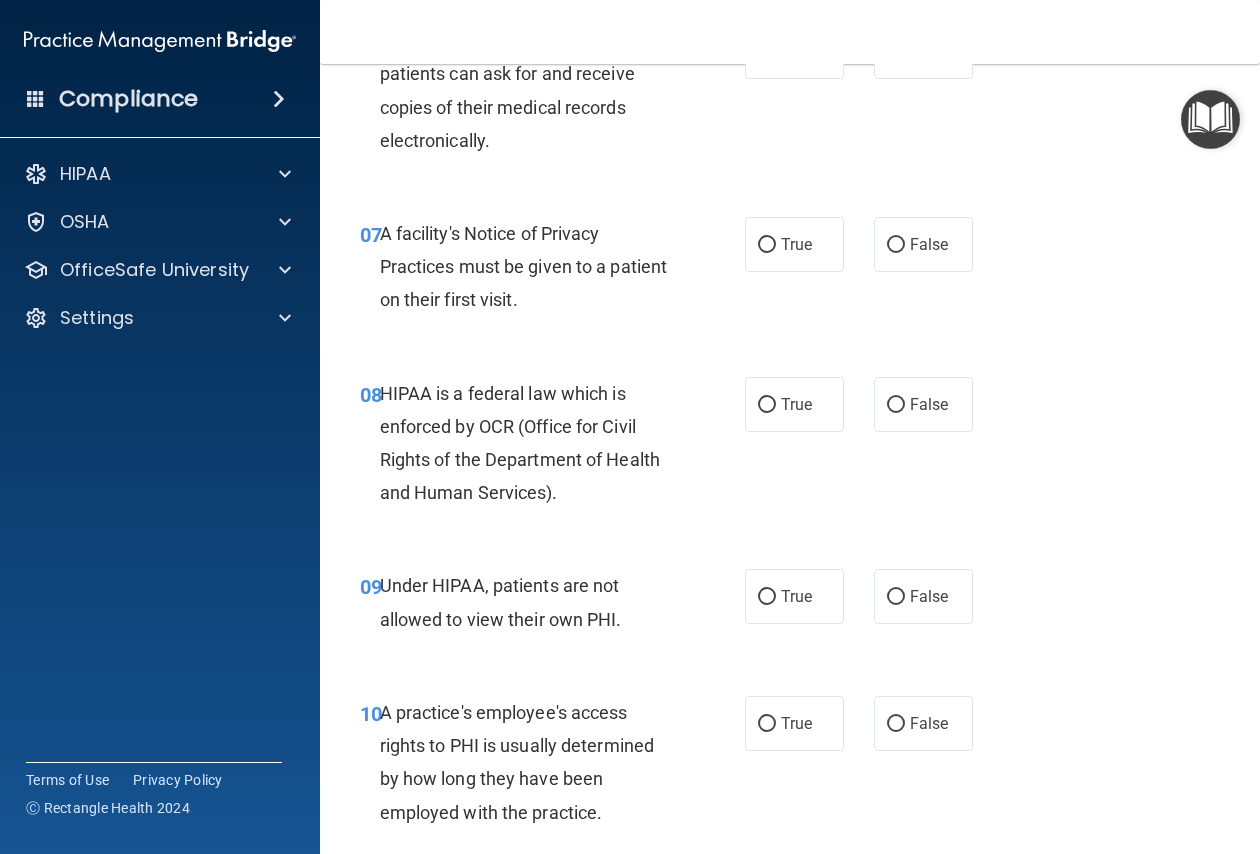 scroll, scrollTop: 1300, scrollLeft: 0, axis: vertical 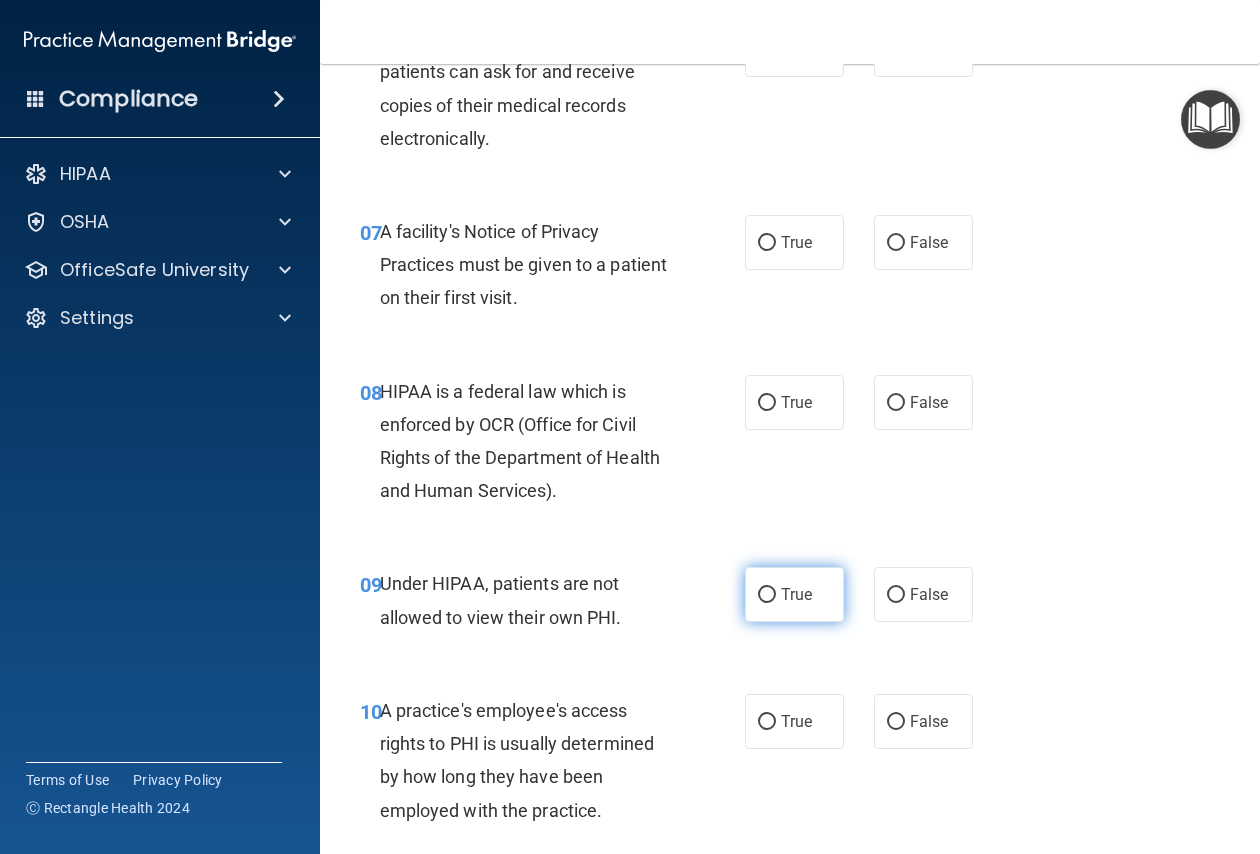 click on "True" at bounding box center (767, 595) 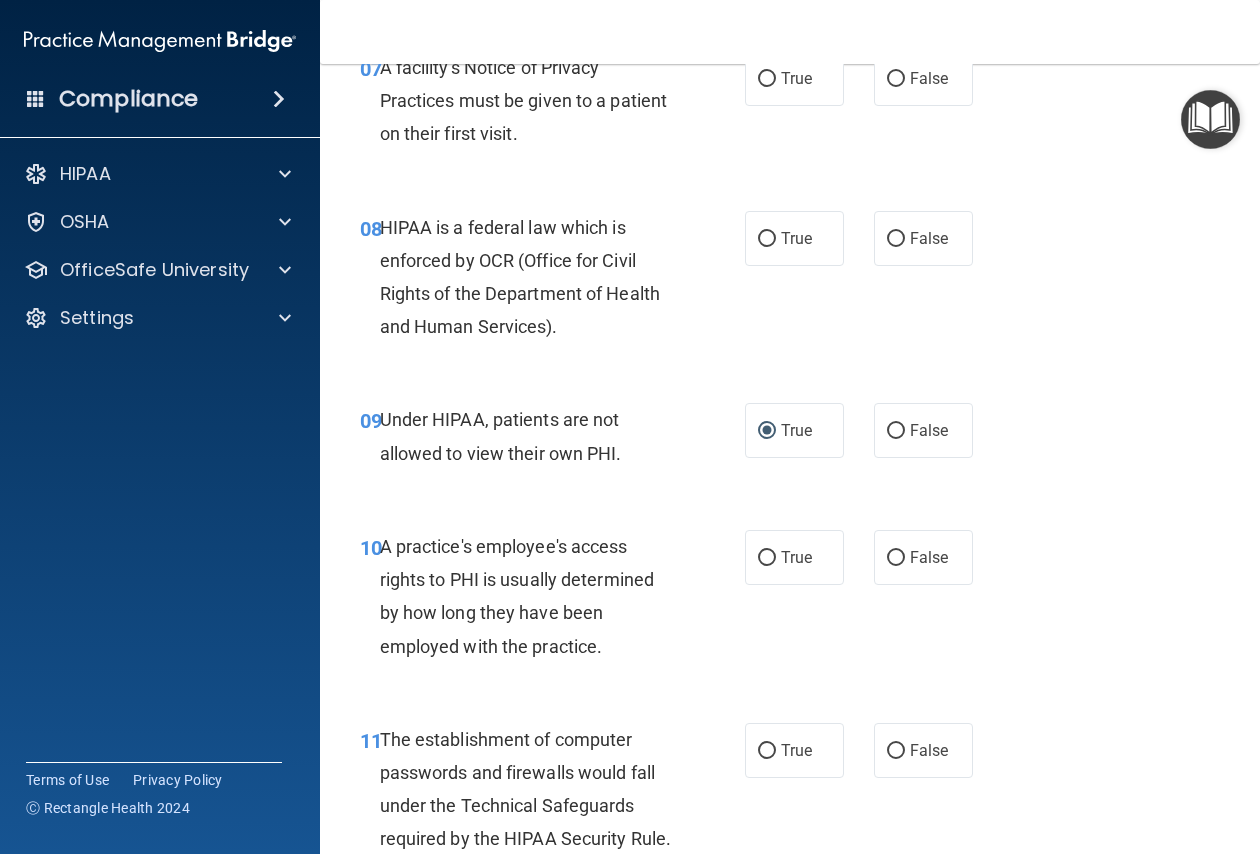 scroll, scrollTop: 1500, scrollLeft: 0, axis: vertical 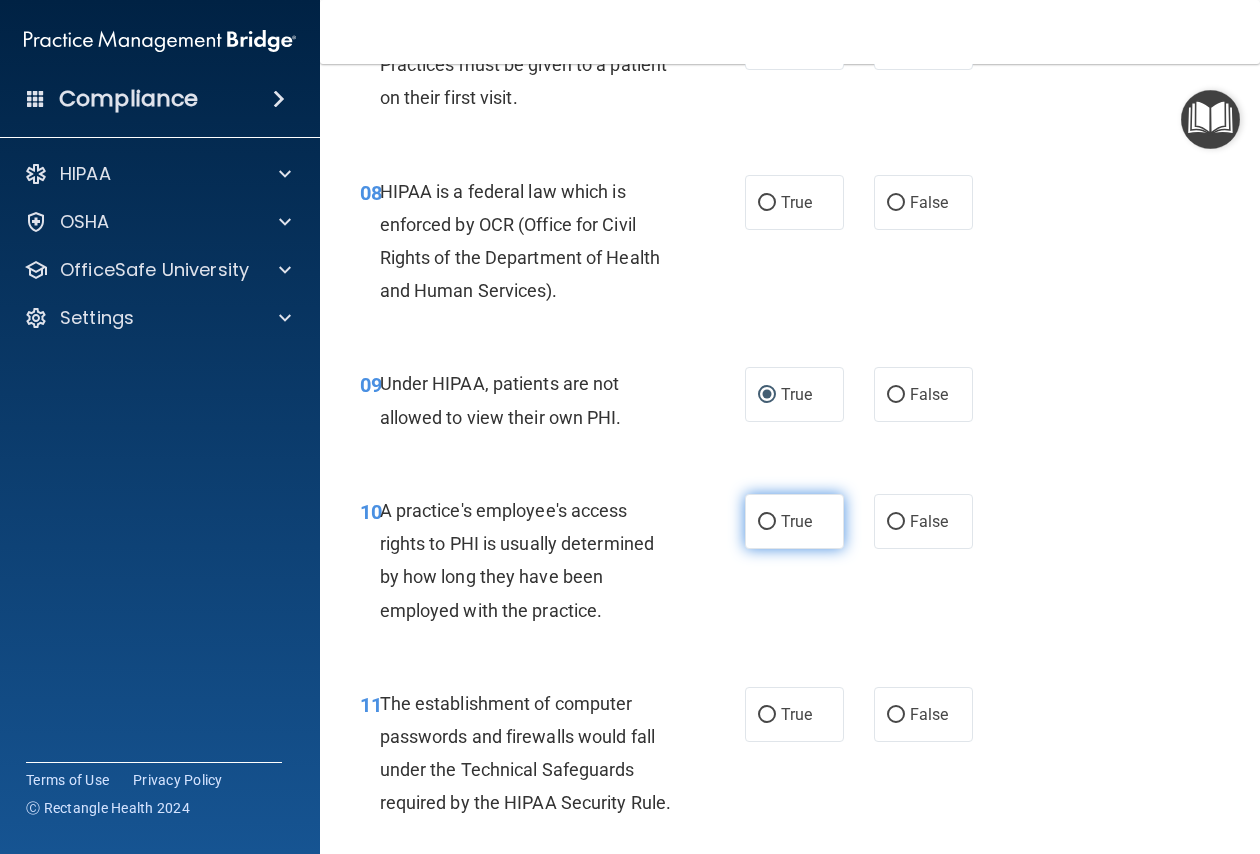 click on "True" at bounding box center (796, 521) 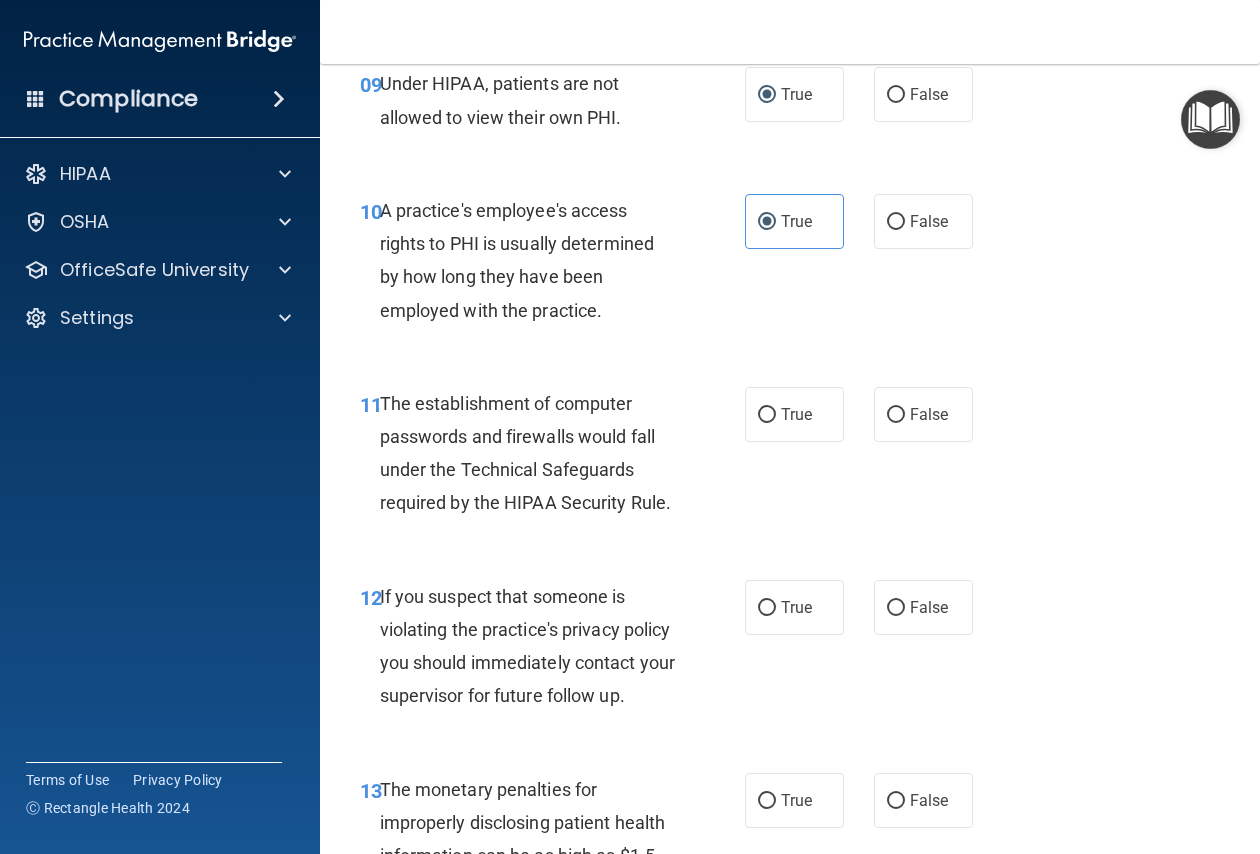 scroll, scrollTop: 1900, scrollLeft: 0, axis: vertical 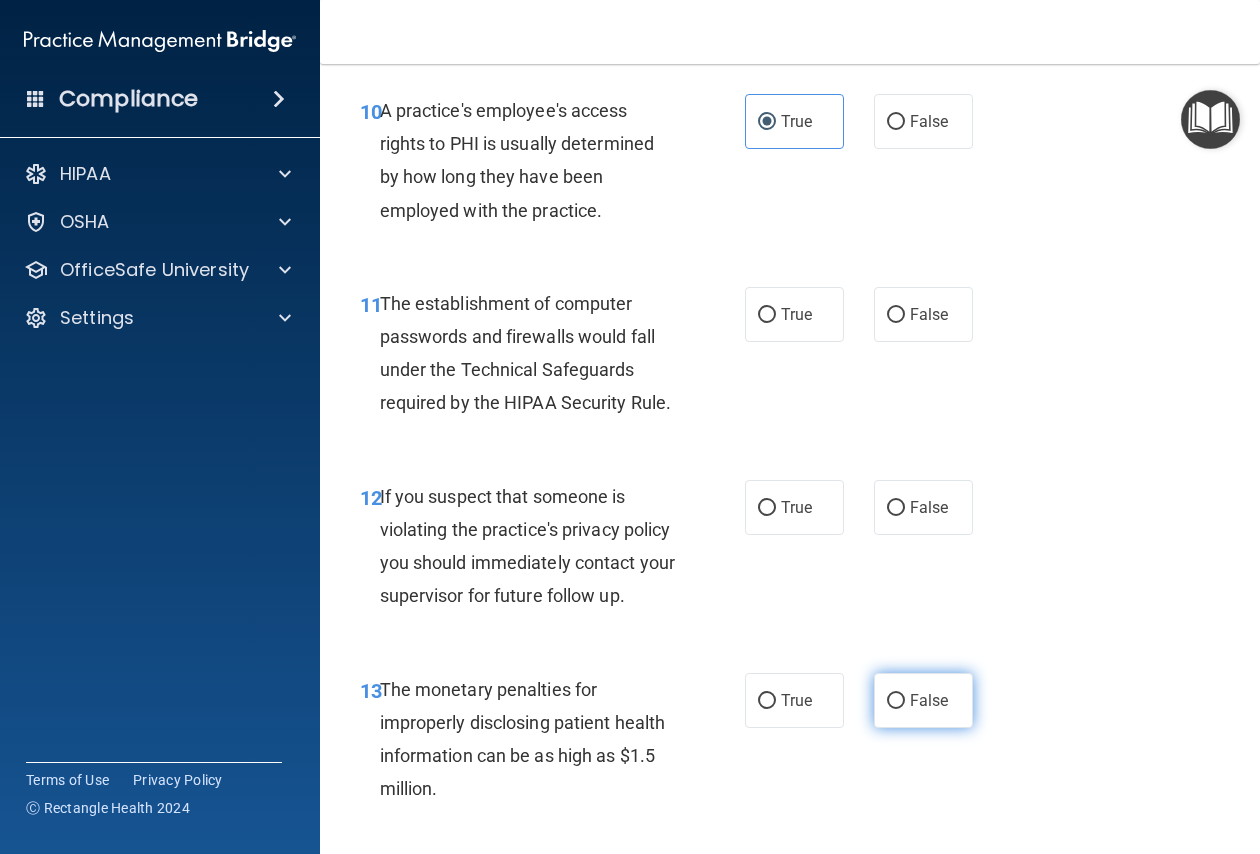 click on "False" at bounding box center (896, 701) 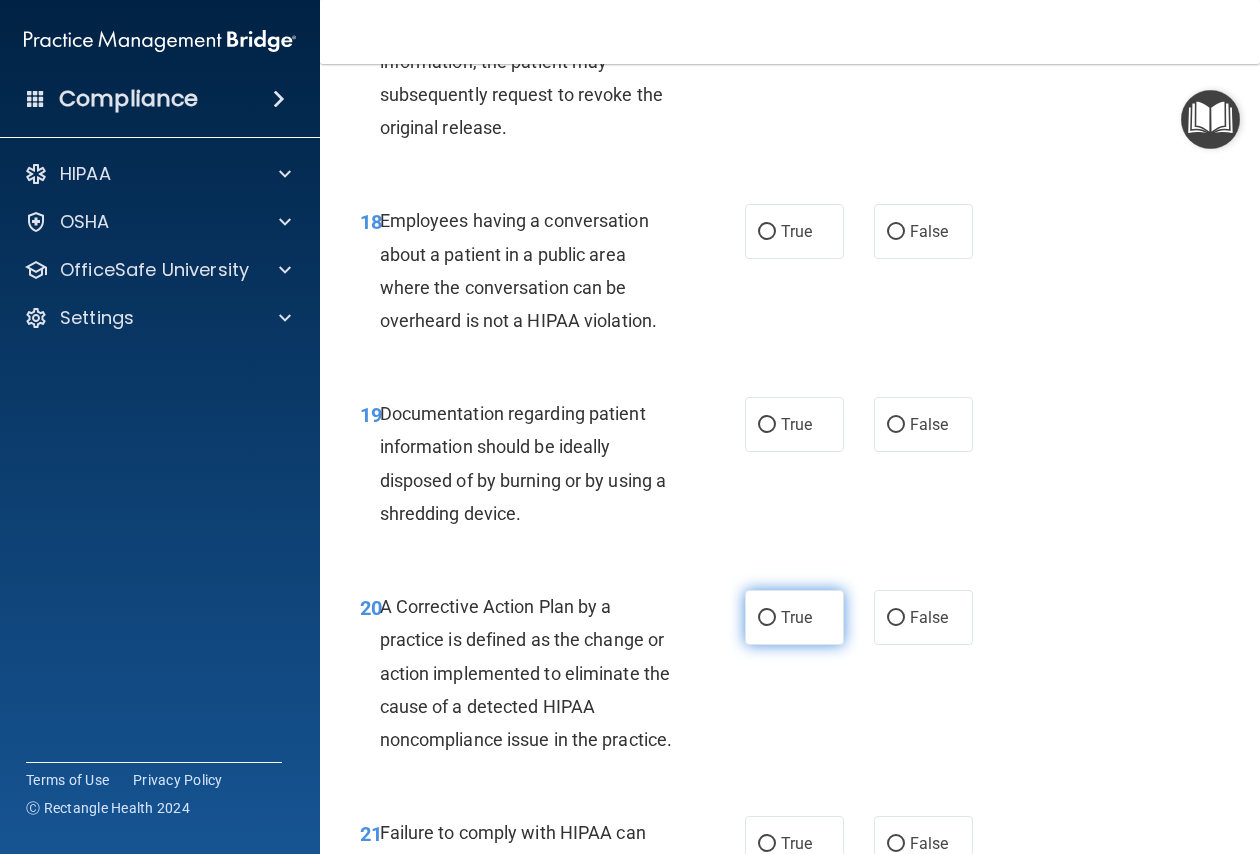 scroll, scrollTop: 3400, scrollLeft: 0, axis: vertical 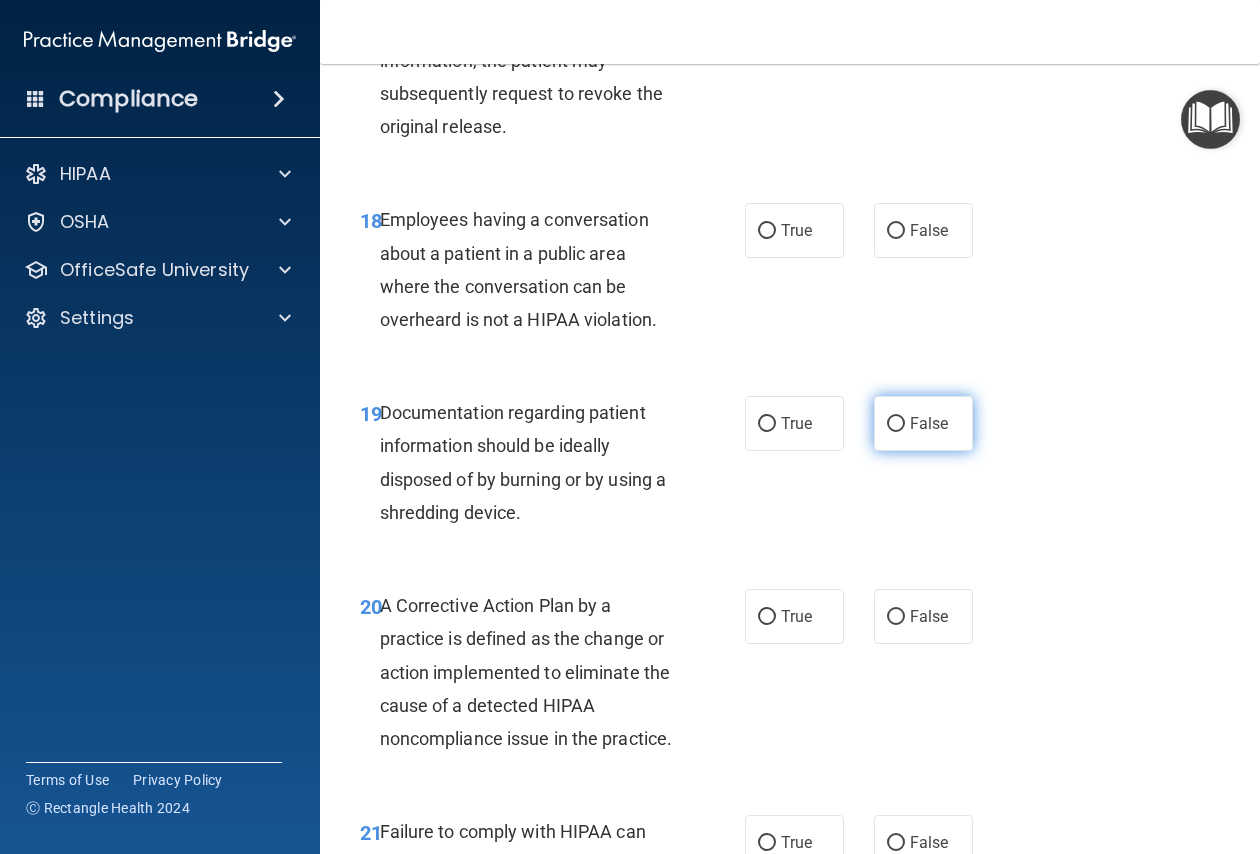 click on "False" at bounding box center (896, 424) 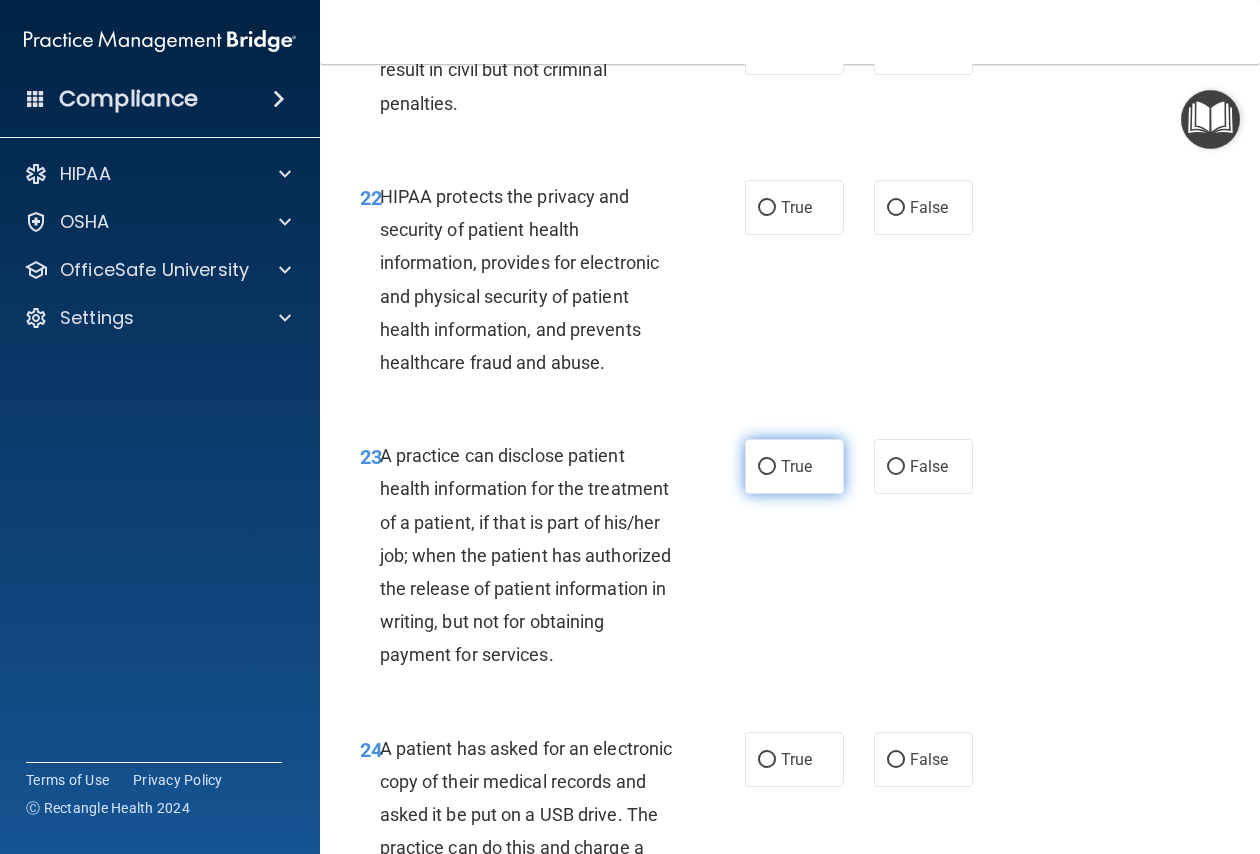 scroll, scrollTop: 4200, scrollLeft: 0, axis: vertical 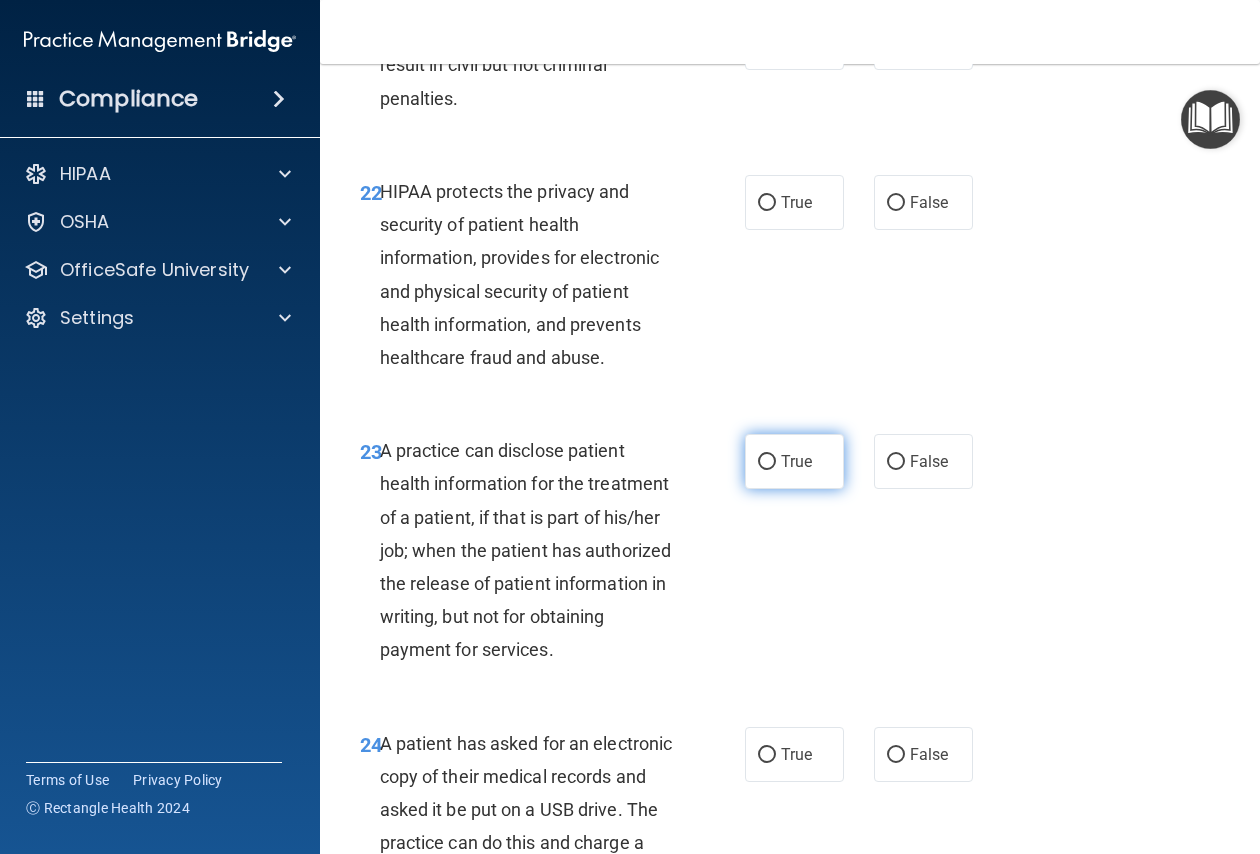 click on "True" at bounding box center (796, 461) 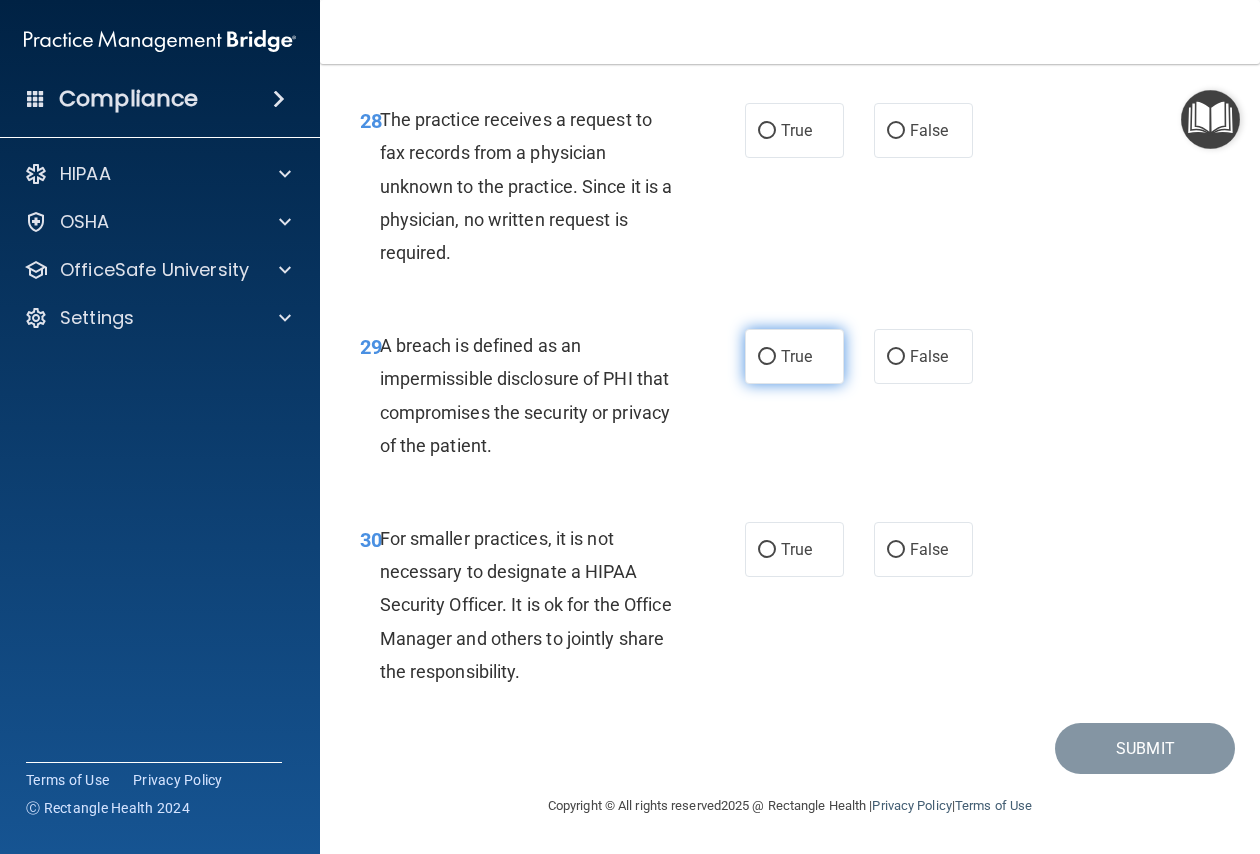 scroll, scrollTop: 5727, scrollLeft: 0, axis: vertical 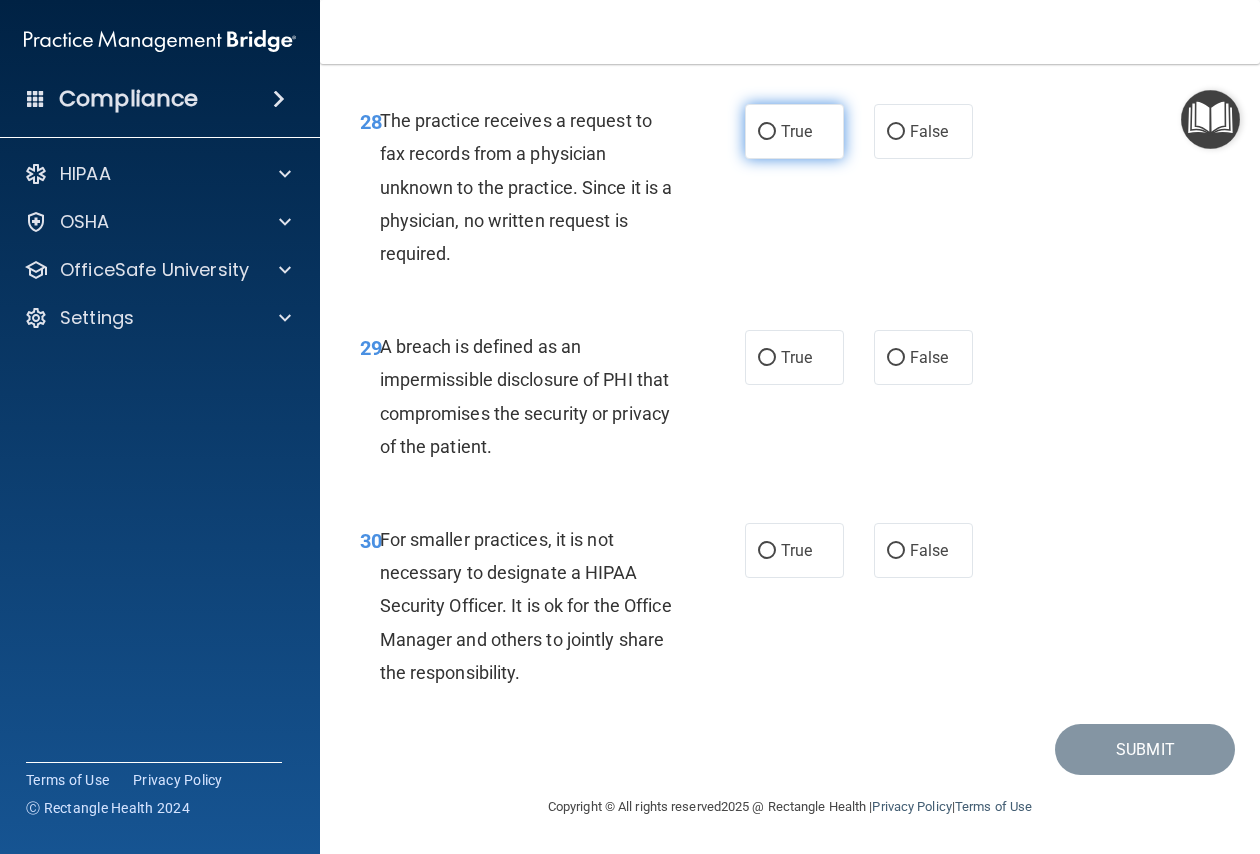 click on "True" at bounding box center (796, 131) 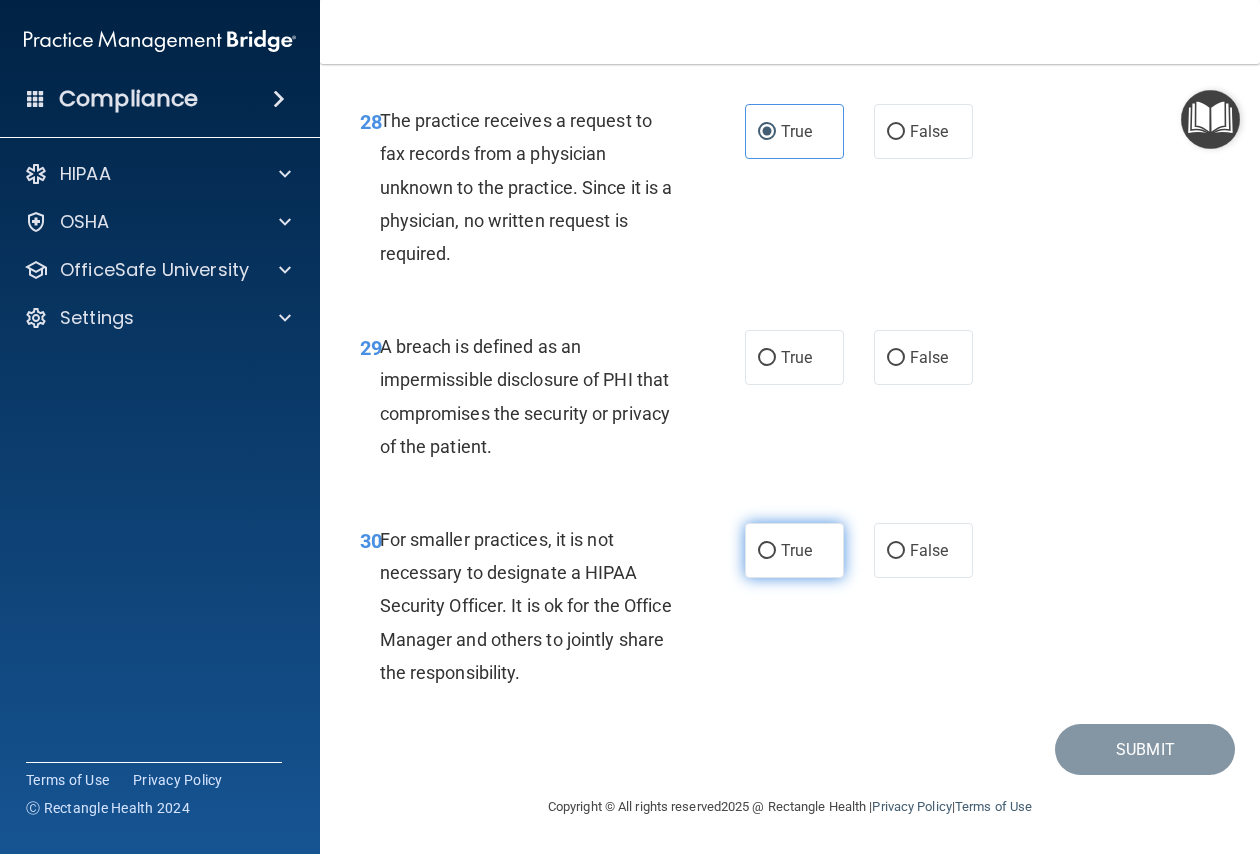 click on "True" at bounding box center [794, 550] 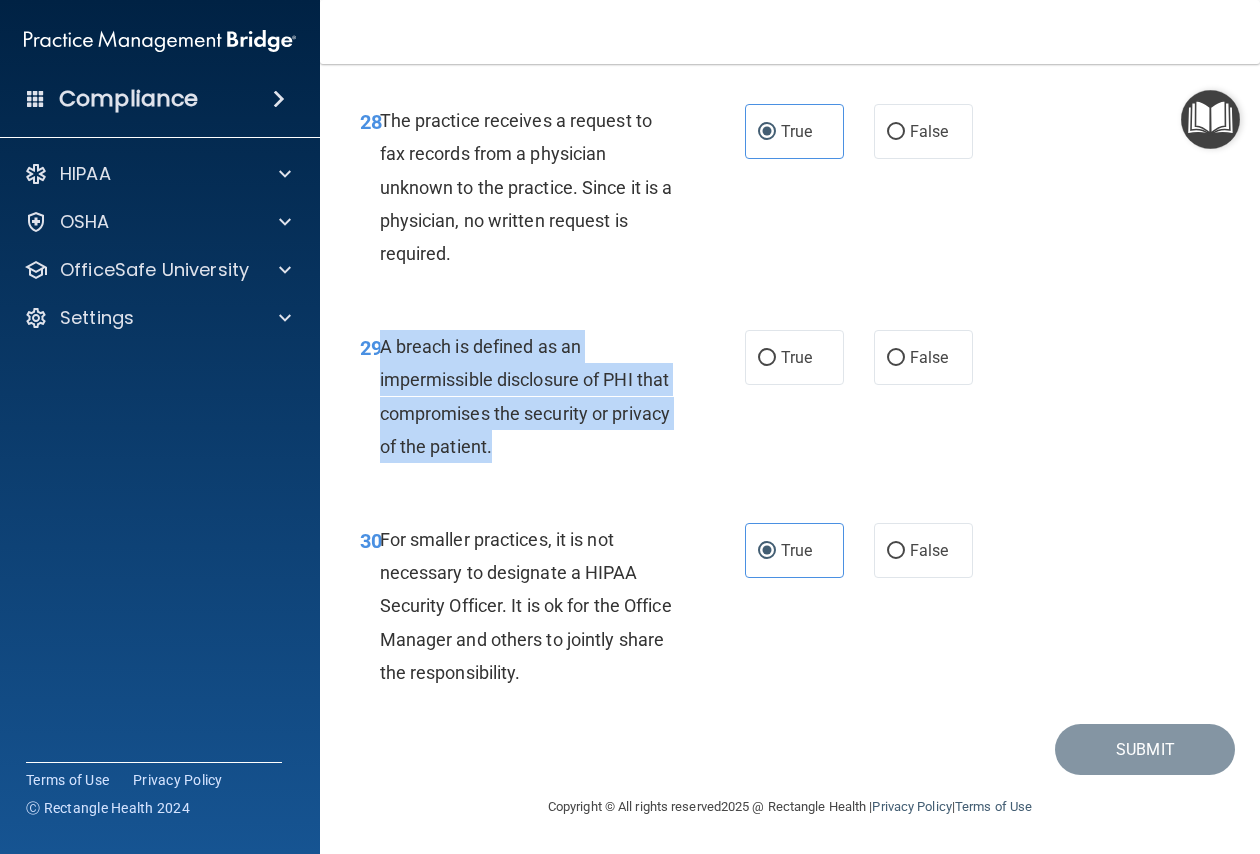 drag, startPoint x: 379, startPoint y: 440, endPoint x: 559, endPoint y: 546, distance: 208.89232 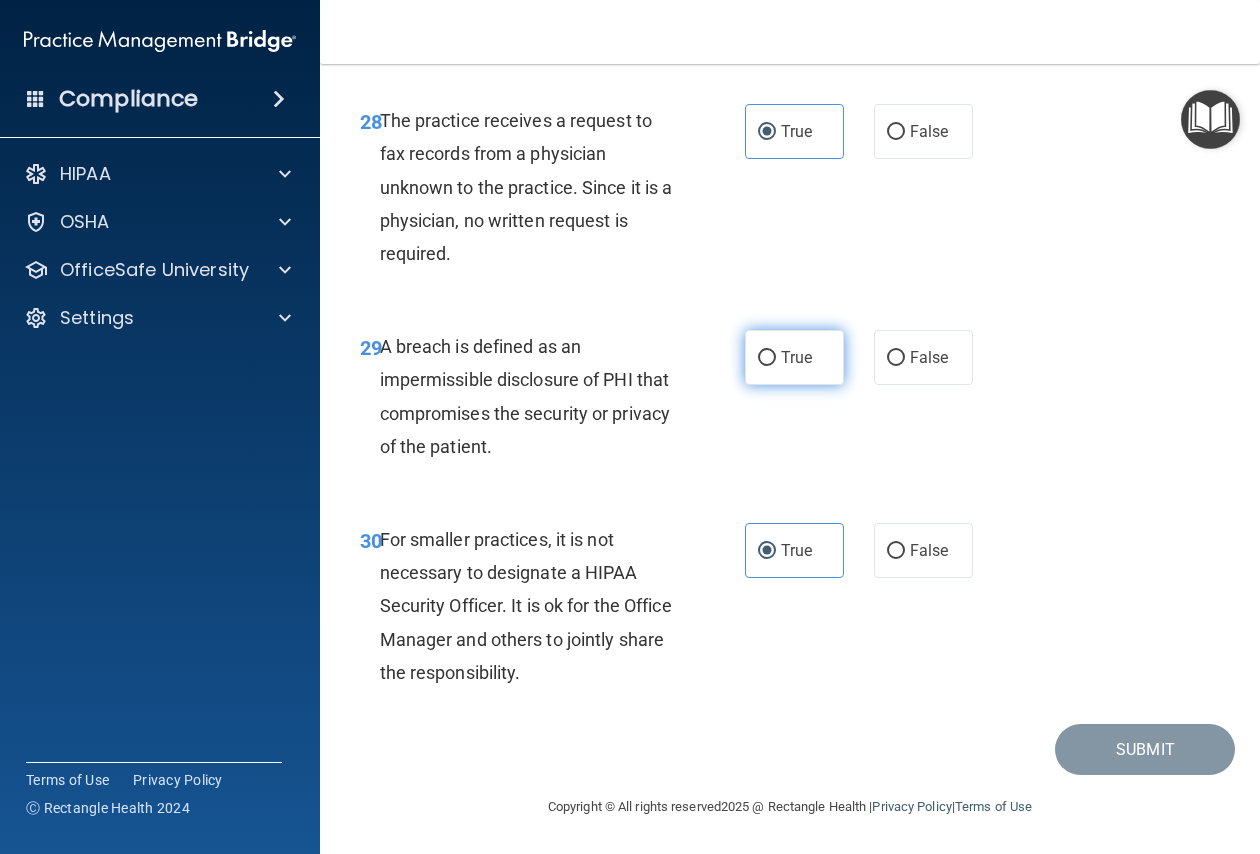 click on "True" at bounding box center [796, 357] 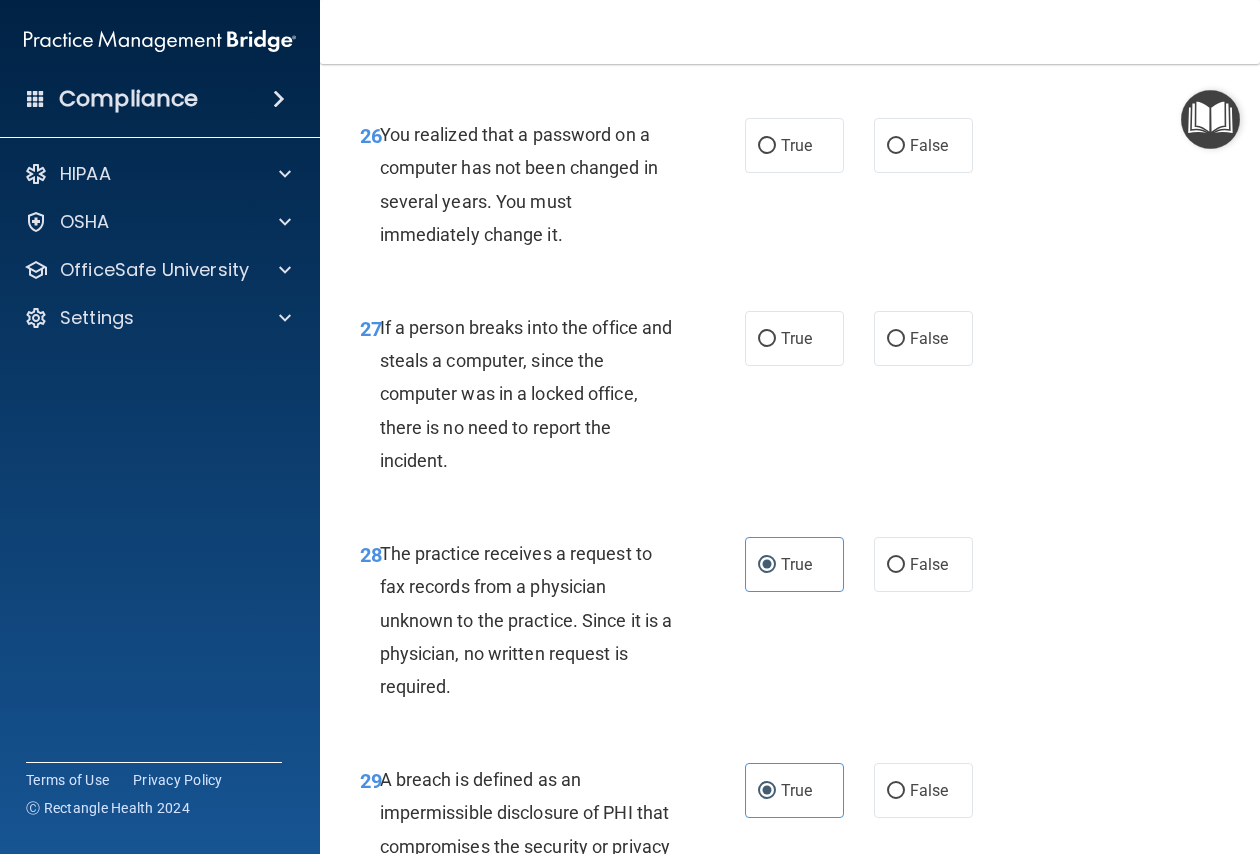scroll, scrollTop: 5227, scrollLeft: 0, axis: vertical 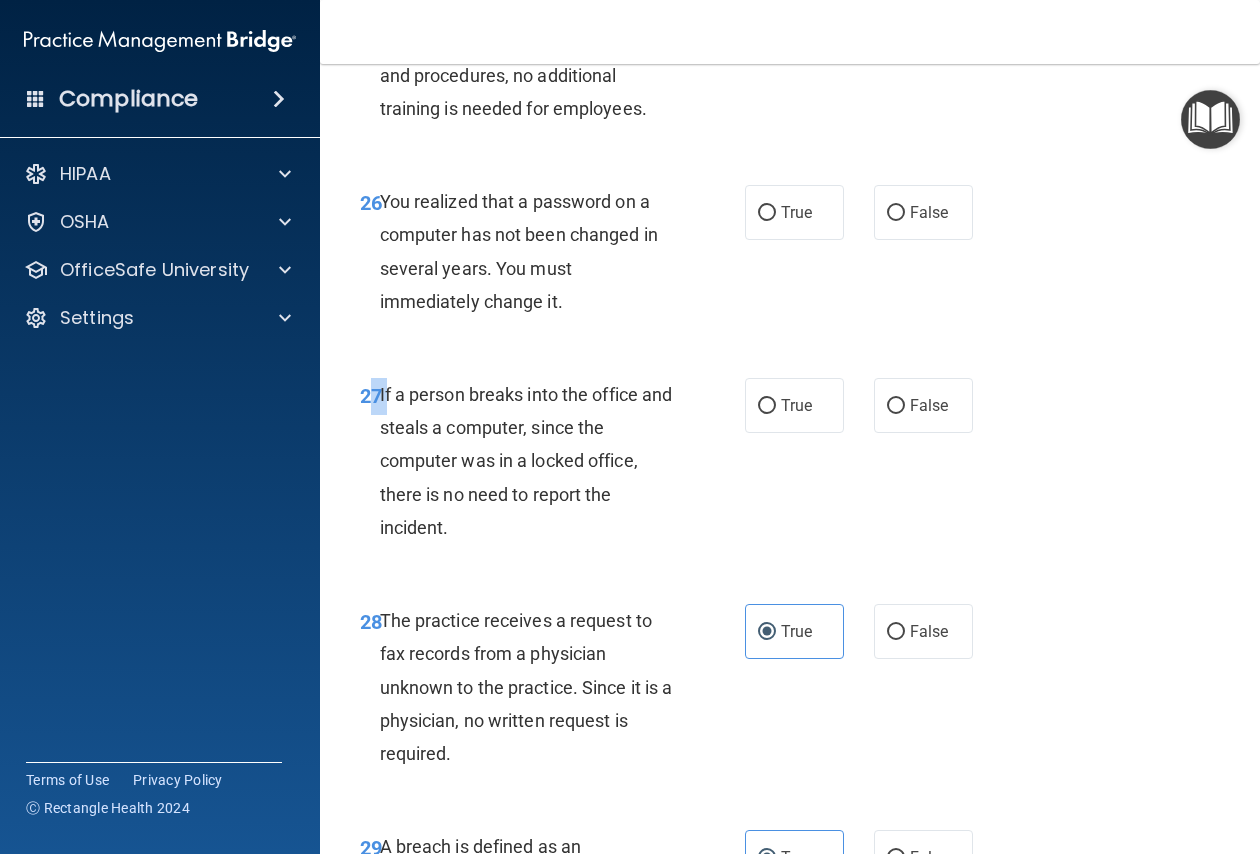 click on "27       If a person breaks into the office and steals a computer, since the computer was in a locked office, there is no need to report the incident." at bounding box center (552, 466) 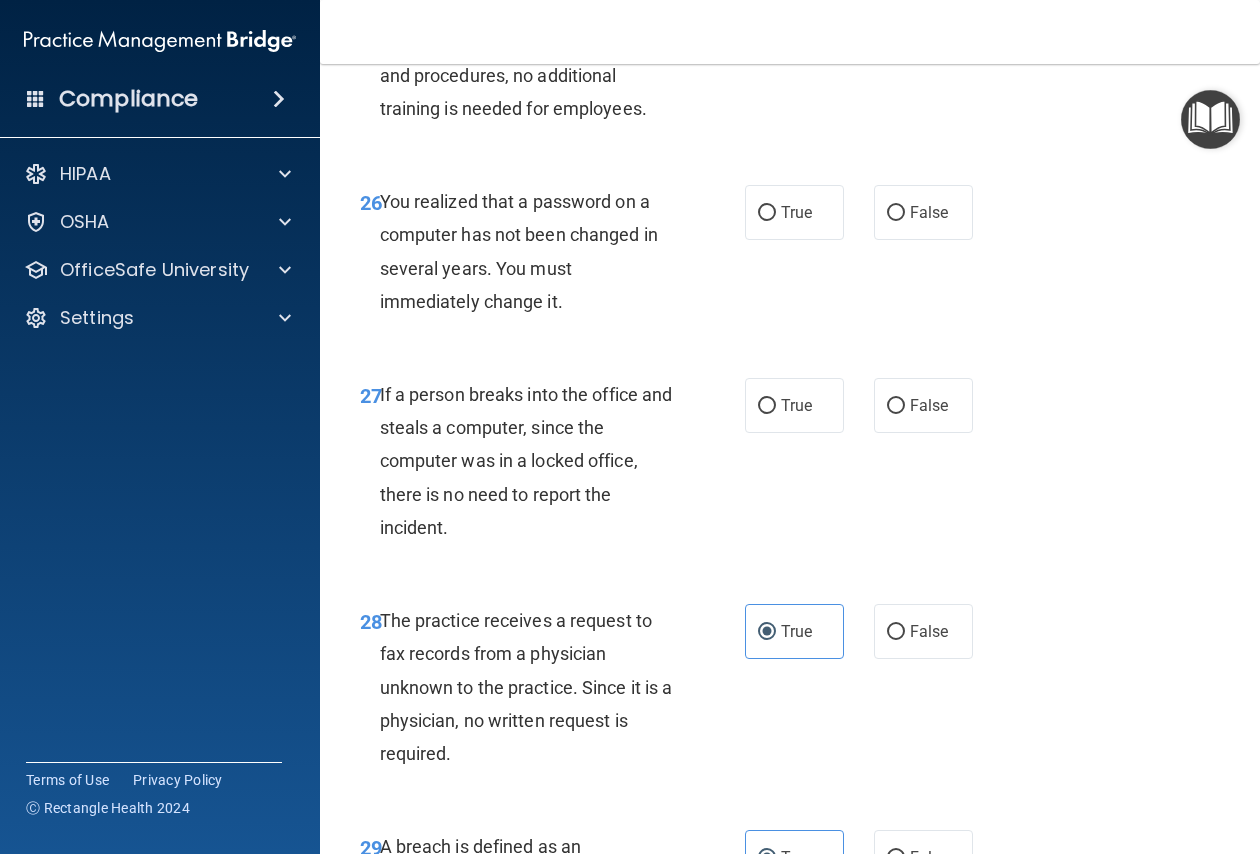 click on "If a person breaks into the office and steals a computer, since the computer was in a locked office, there is no need to report the incident." at bounding box center [526, 461] 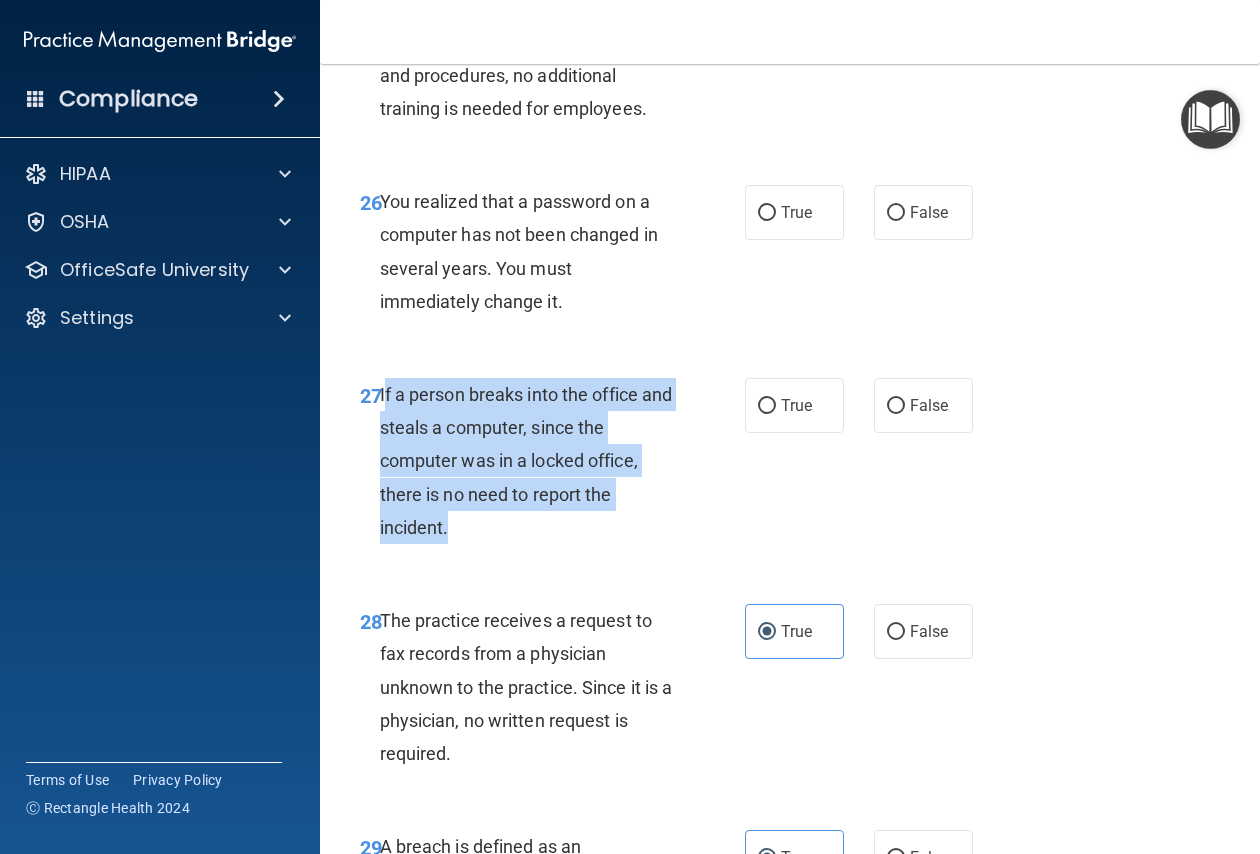 drag, startPoint x: 383, startPoint y: 491, endPoint x: 594, endPoint y: 626, distance: 250.49152 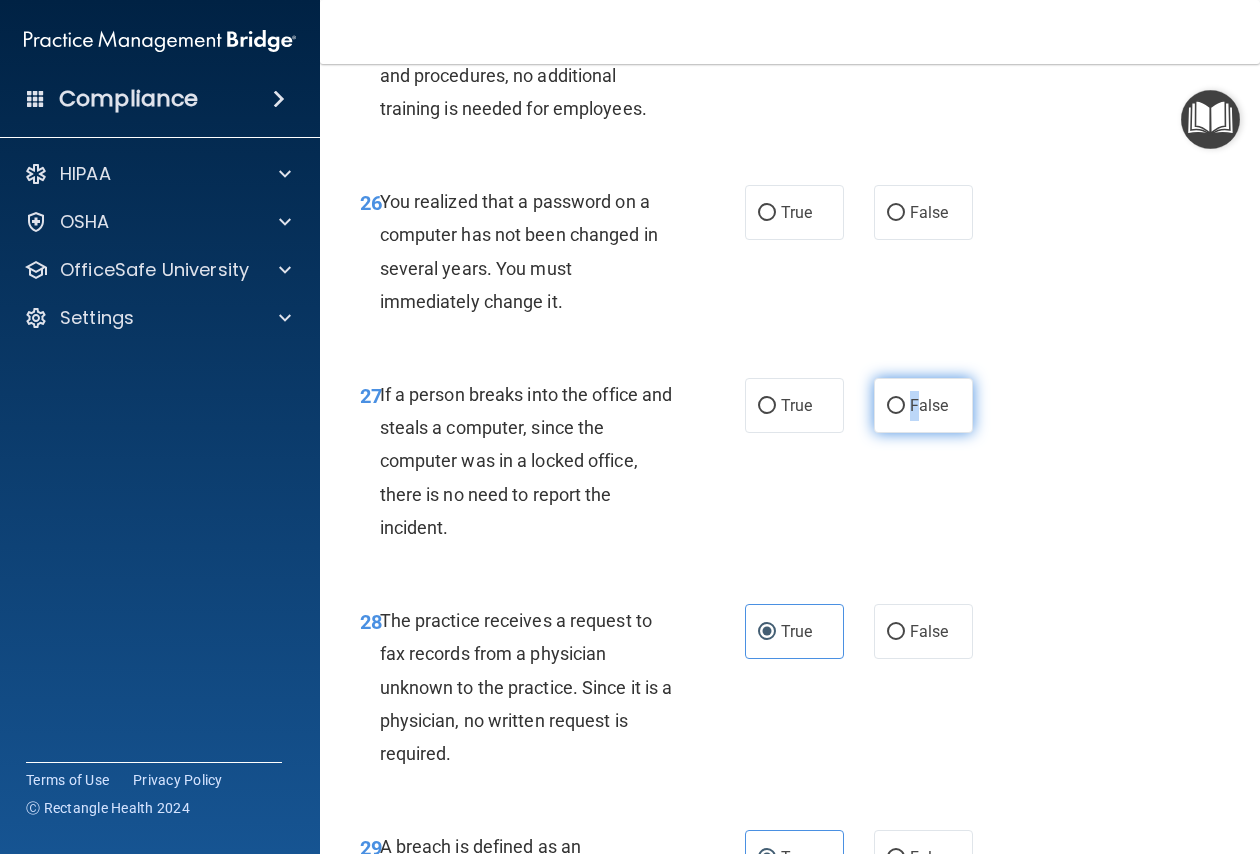click on "False" at bounding box center (929, 405) 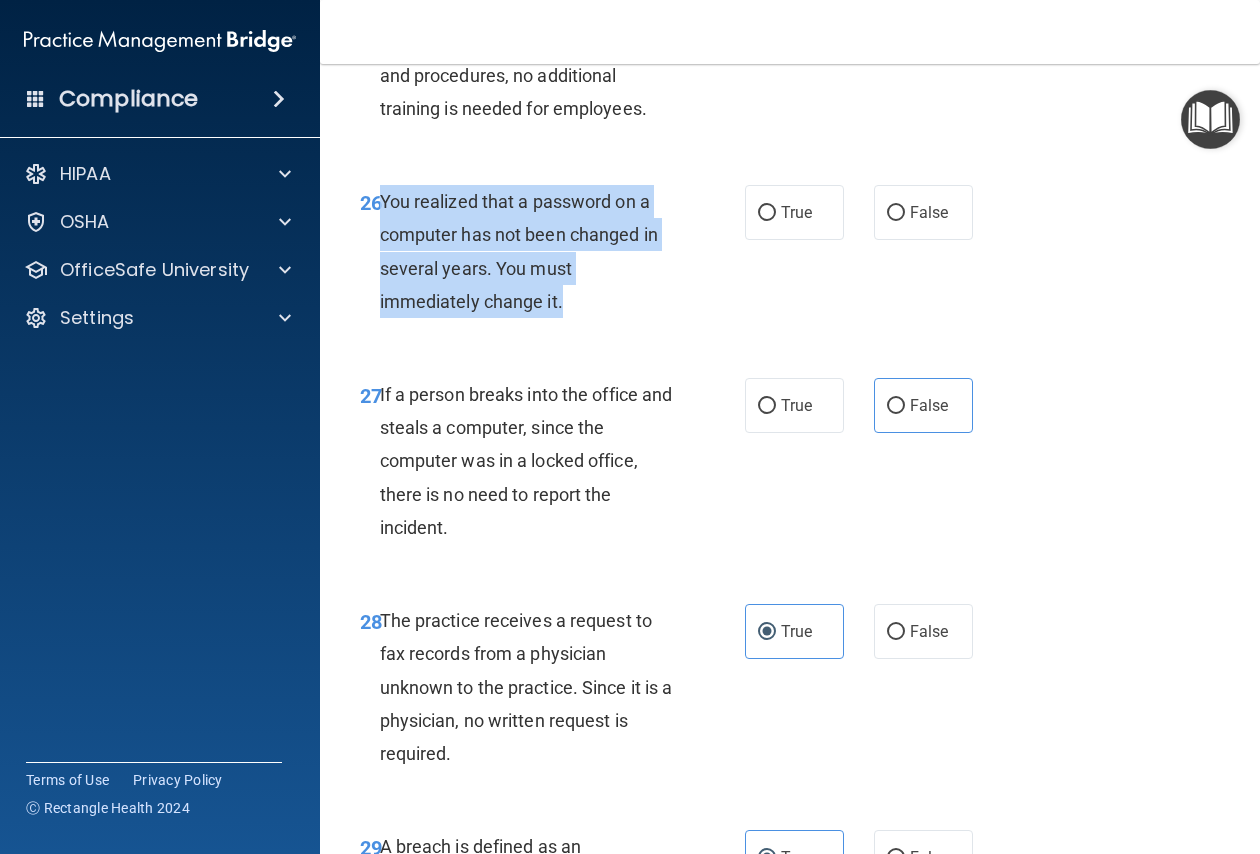 drag, startPoint x: 382, startPoint y: 296, endPoint x: 562, endPoint y: 405, distance: 210.43051 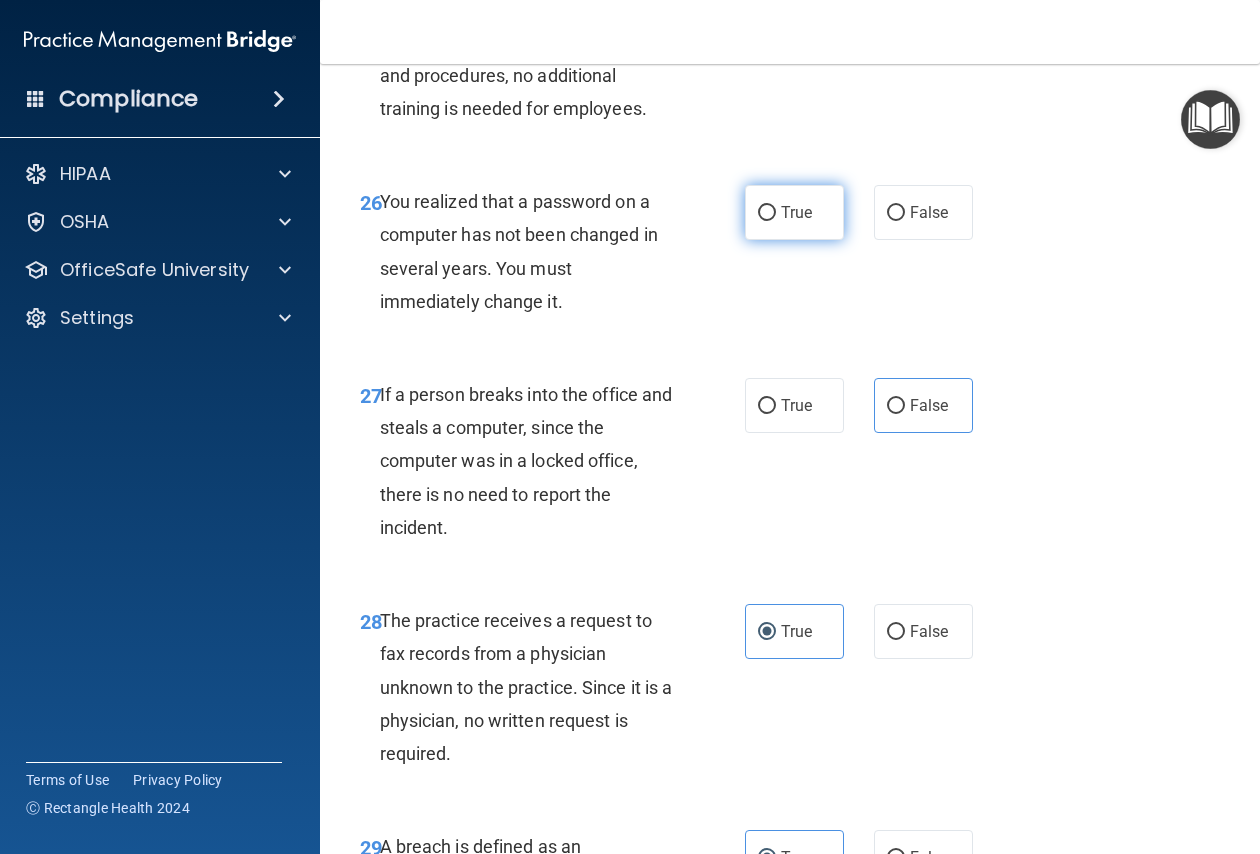 click on "True" at bounding box center [796, 212] 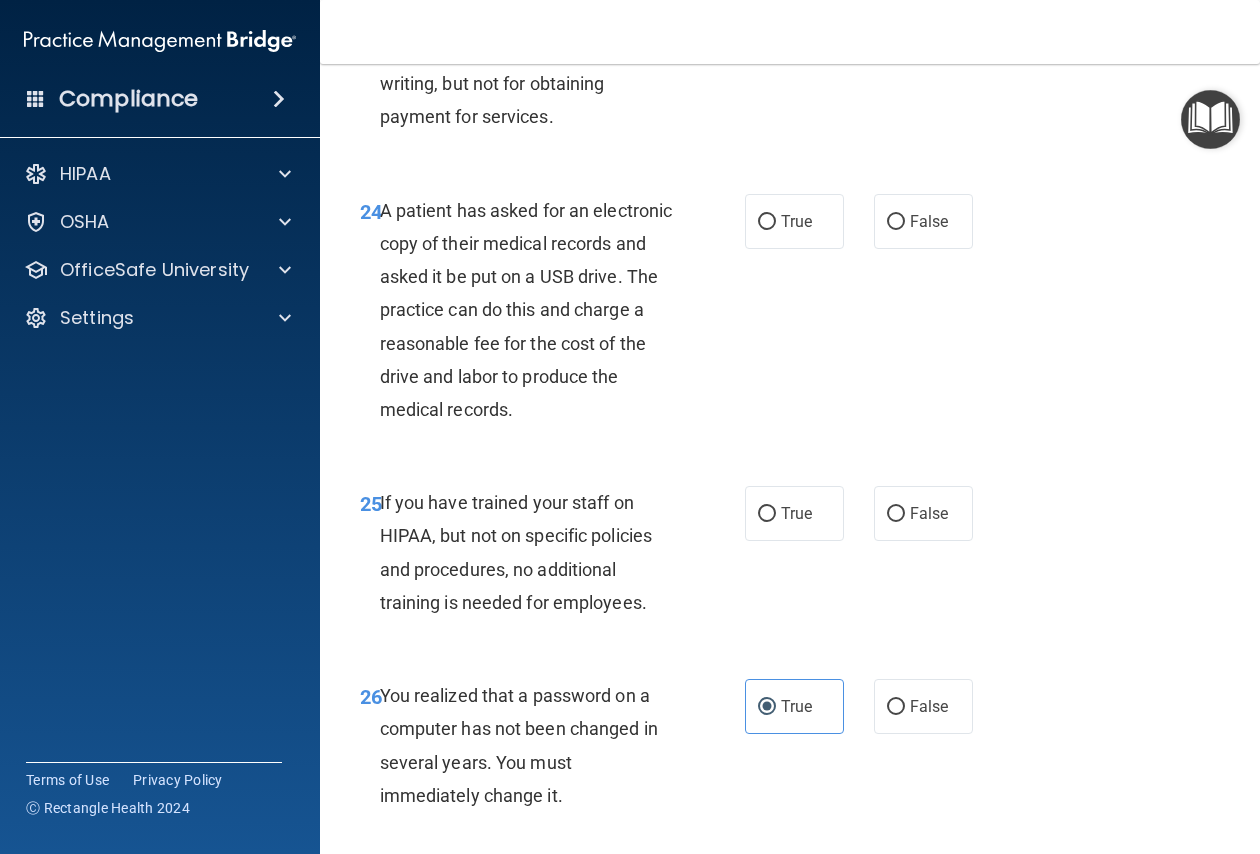 scroll, scrollTop: 4727, scrollLeft: 0, axis: vertical 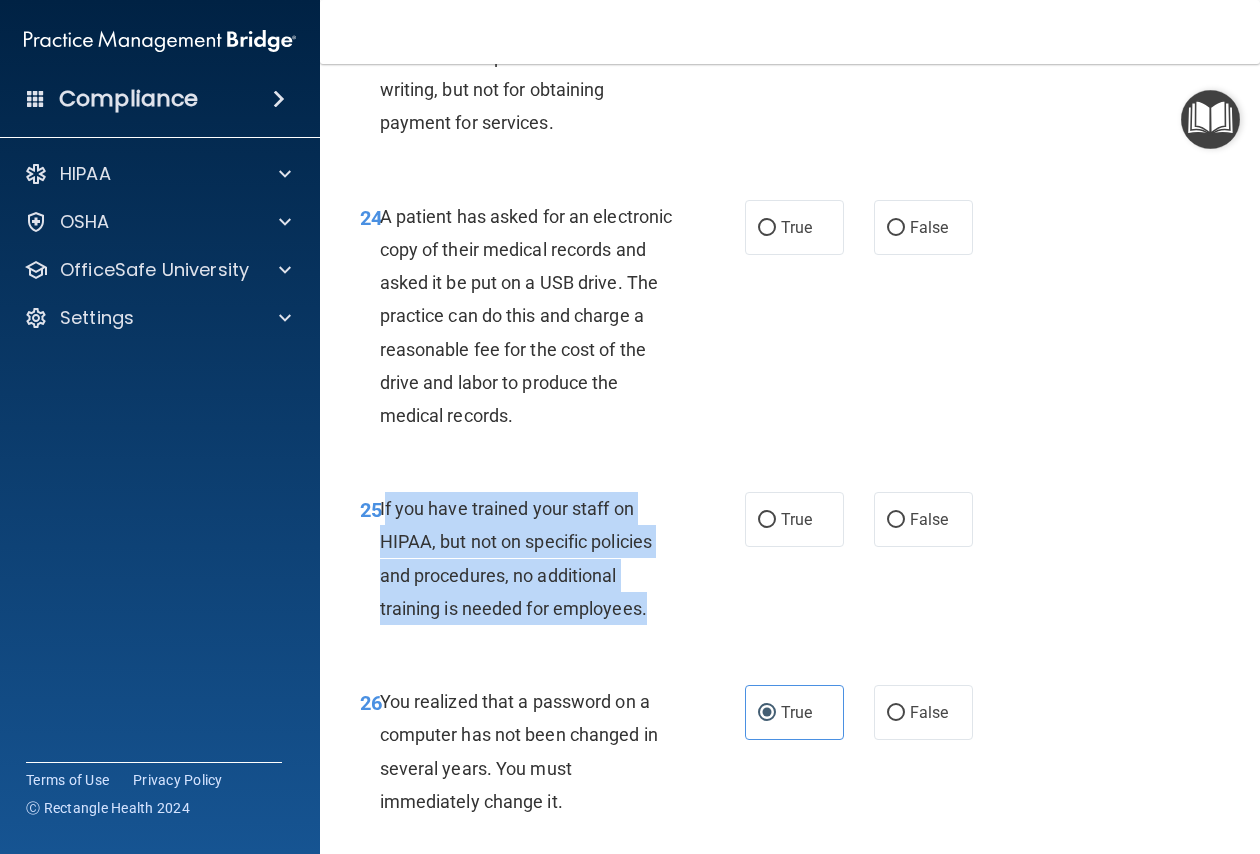 drag, startPoint x: 382, startPoint y: 606, endPoint x: 654, endPoint y: 707, distance: 290.1465 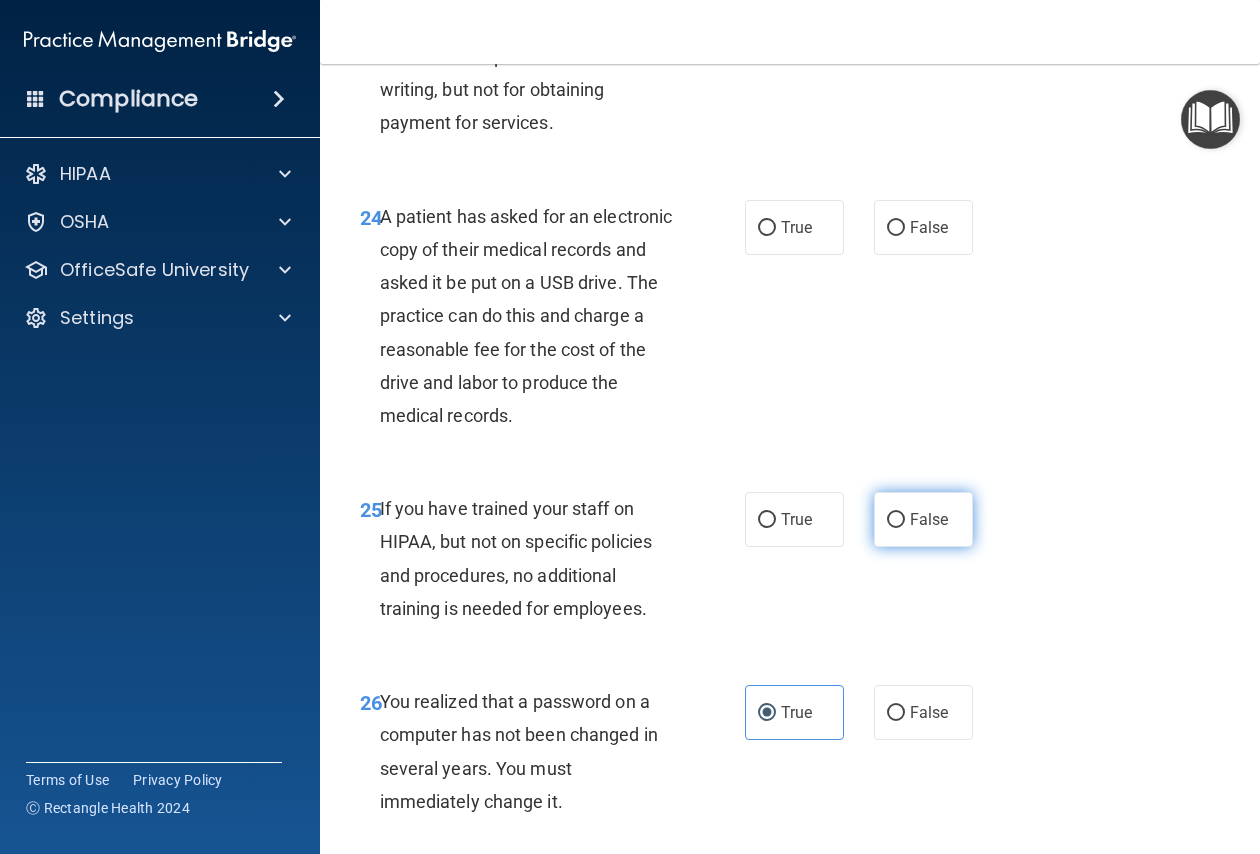 click on "False" at bounding box center (923, 519) 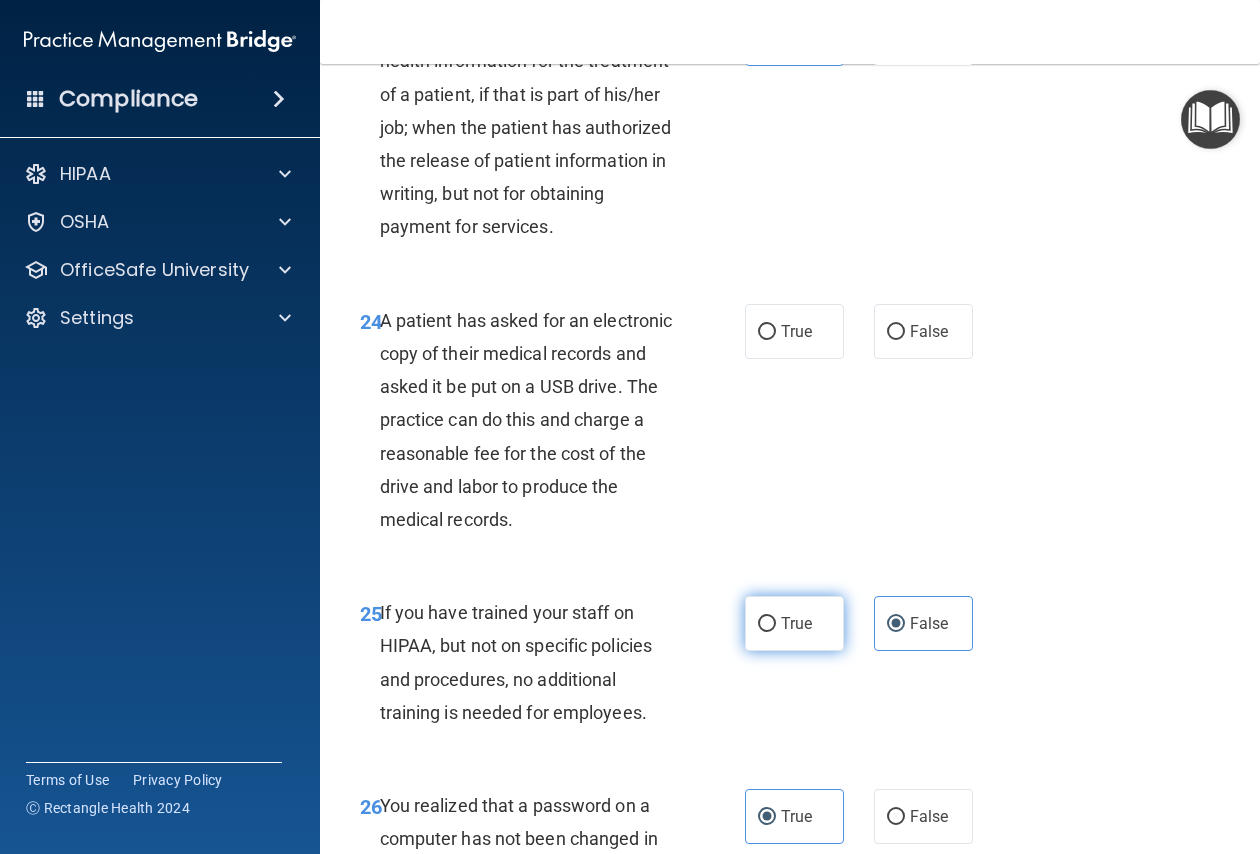 scroll, scrollTop: 4527, scrollLeft: 0, axis: vertical 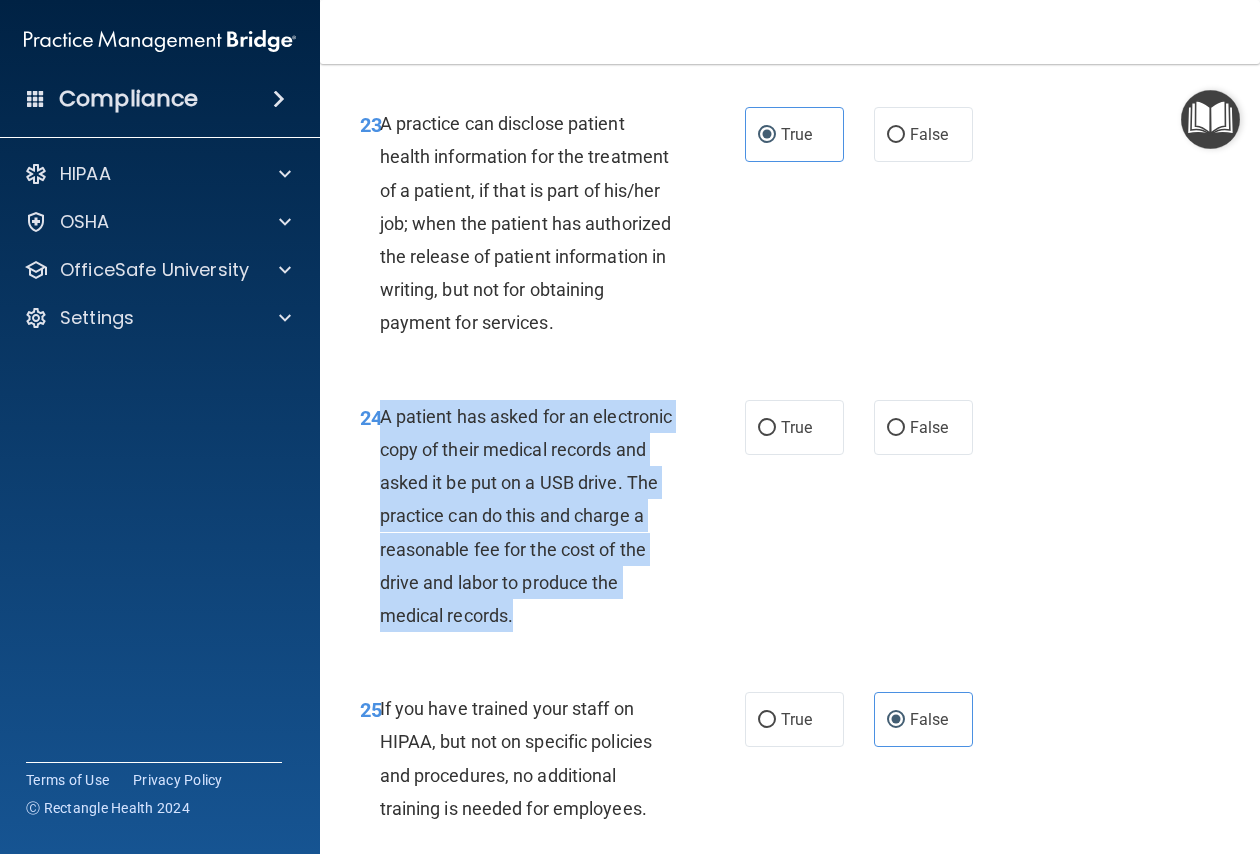 drag, startPoint x: 380, startPoint y: 515, endPoint x: 619, endPoint y: 712, distance: 309.72568 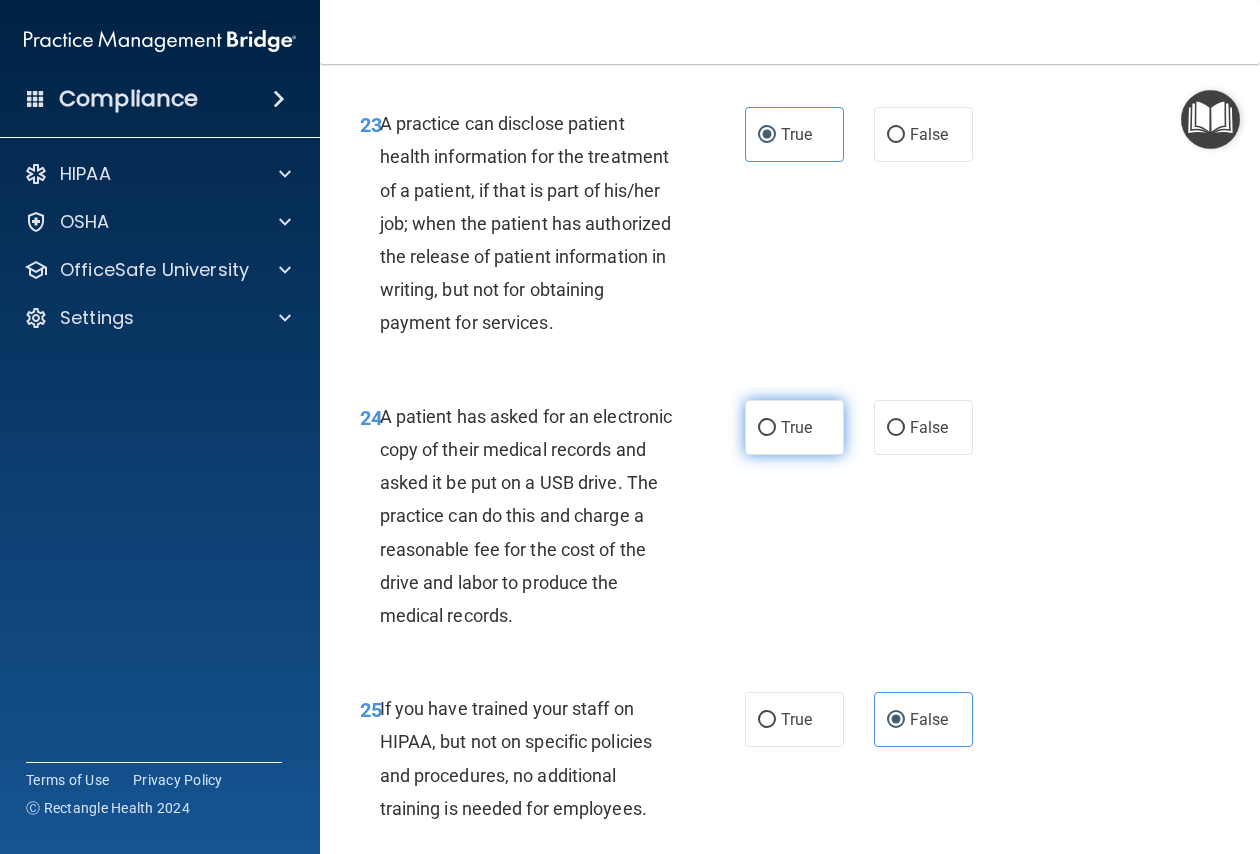 click on "True" at bounding box center (796, 427) 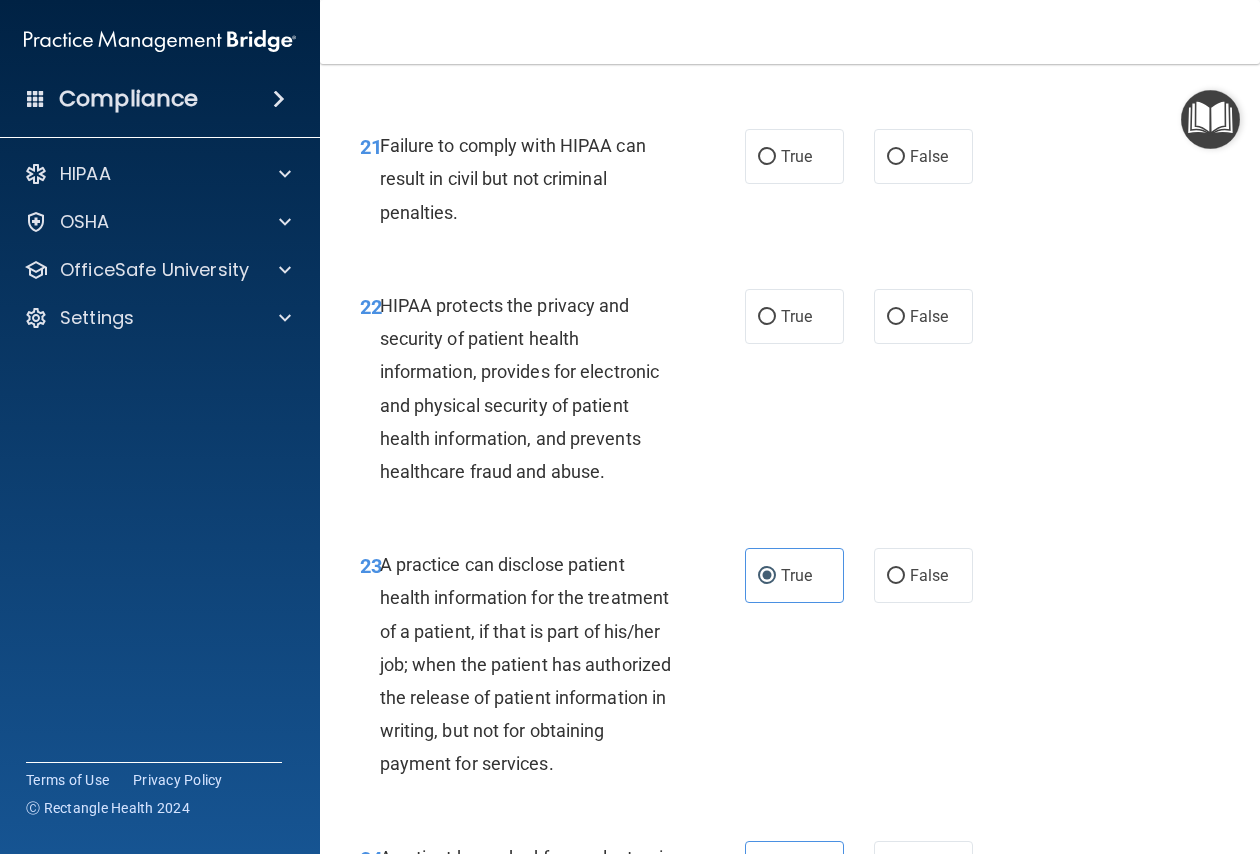 scroll, scrollTop: 4027, scrollLeft: 0, axis: vertical 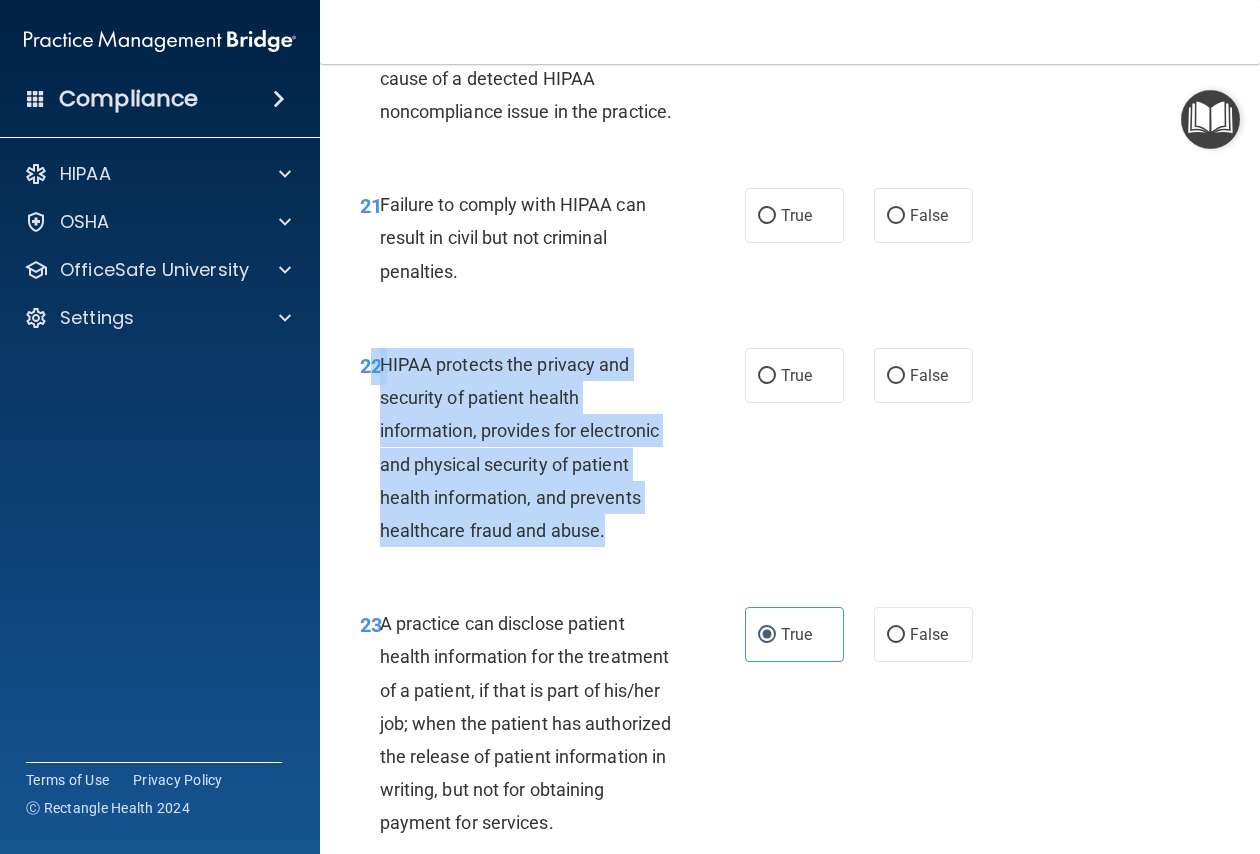 drag, startPoint x: 377, startPoint y: 459, endPoint x: 635, endPoint y: 628, distance: 308.4234 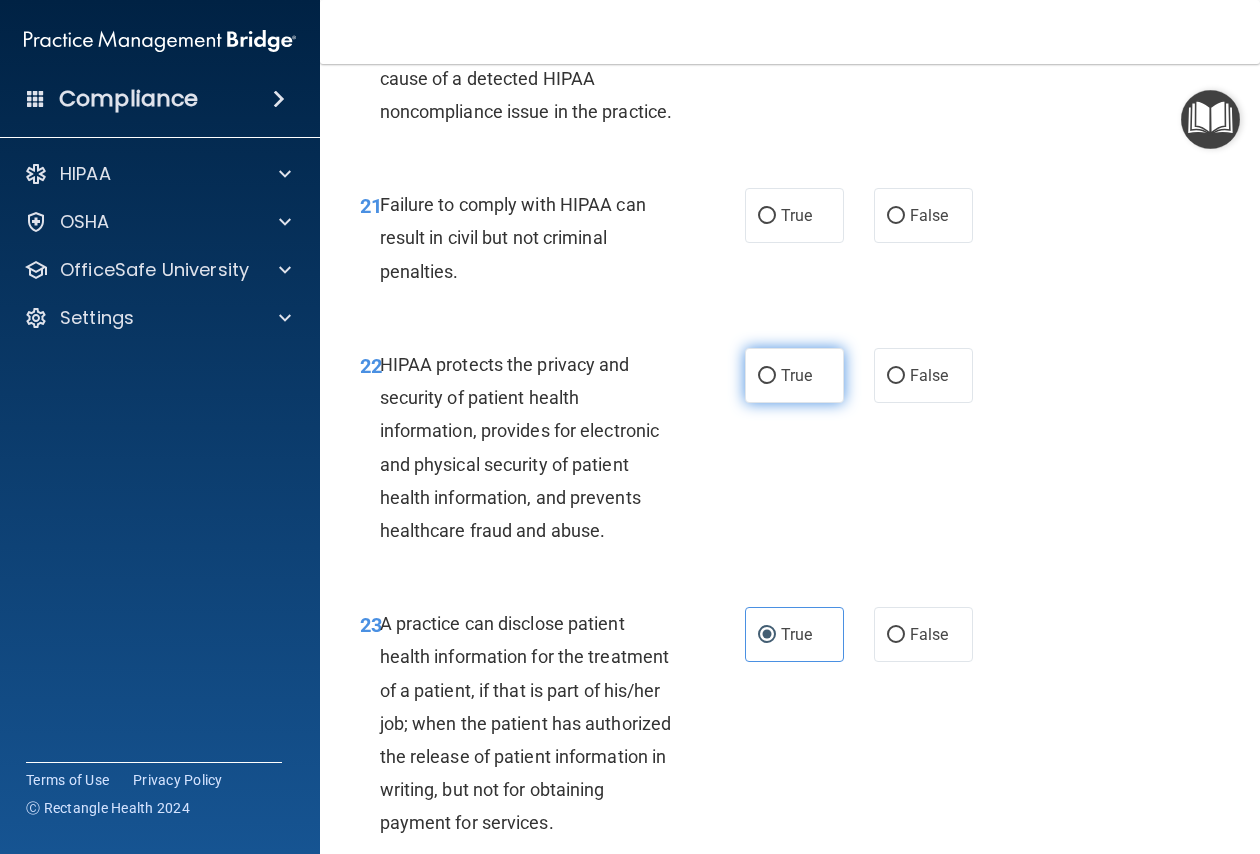 click on "True" at bounding box center (794, 375) 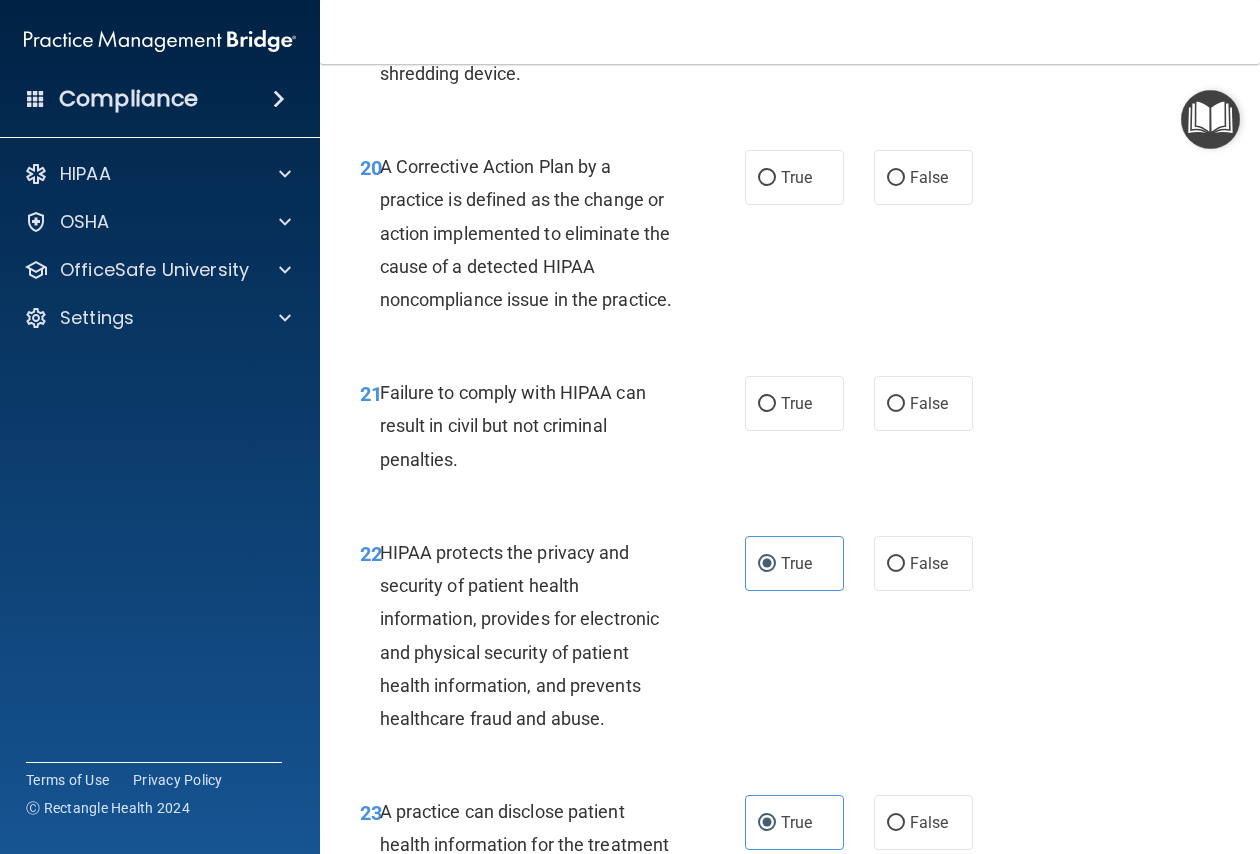 scroll, scrollTop: 3827, scrollLeft: 0, axis: vertical 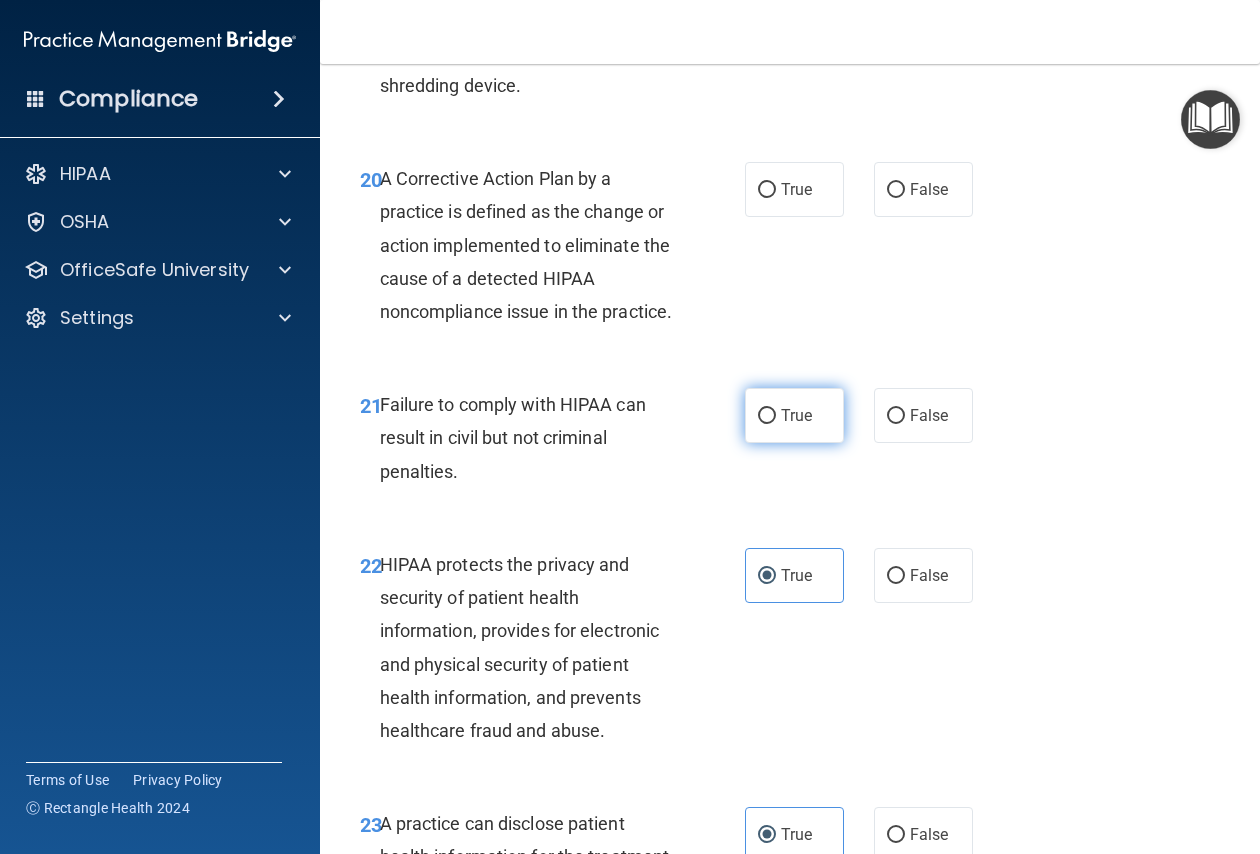 click on "True" at bounding box center (796, 415) 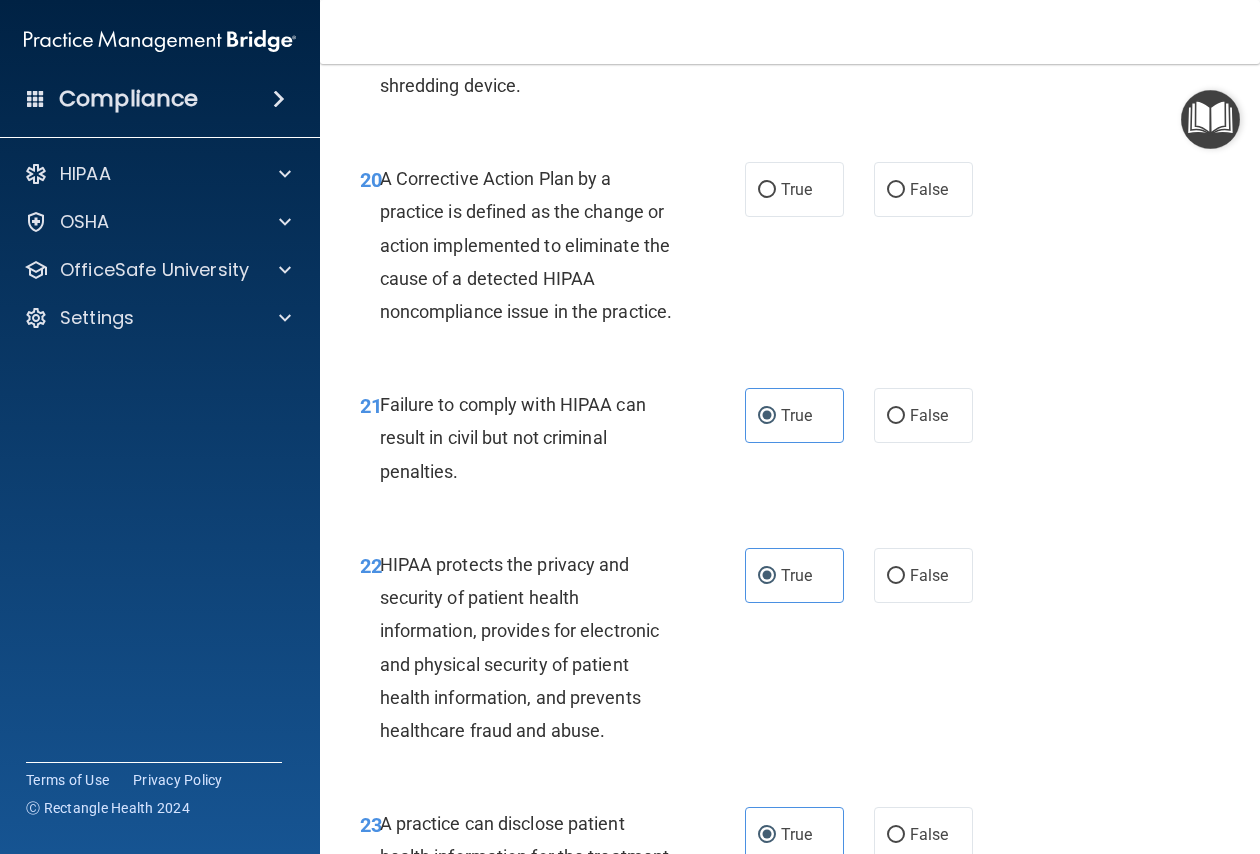 click on "Failure to comply with HIPAA can result in civil but not criminal penalties." at bounding box center (513, 437) 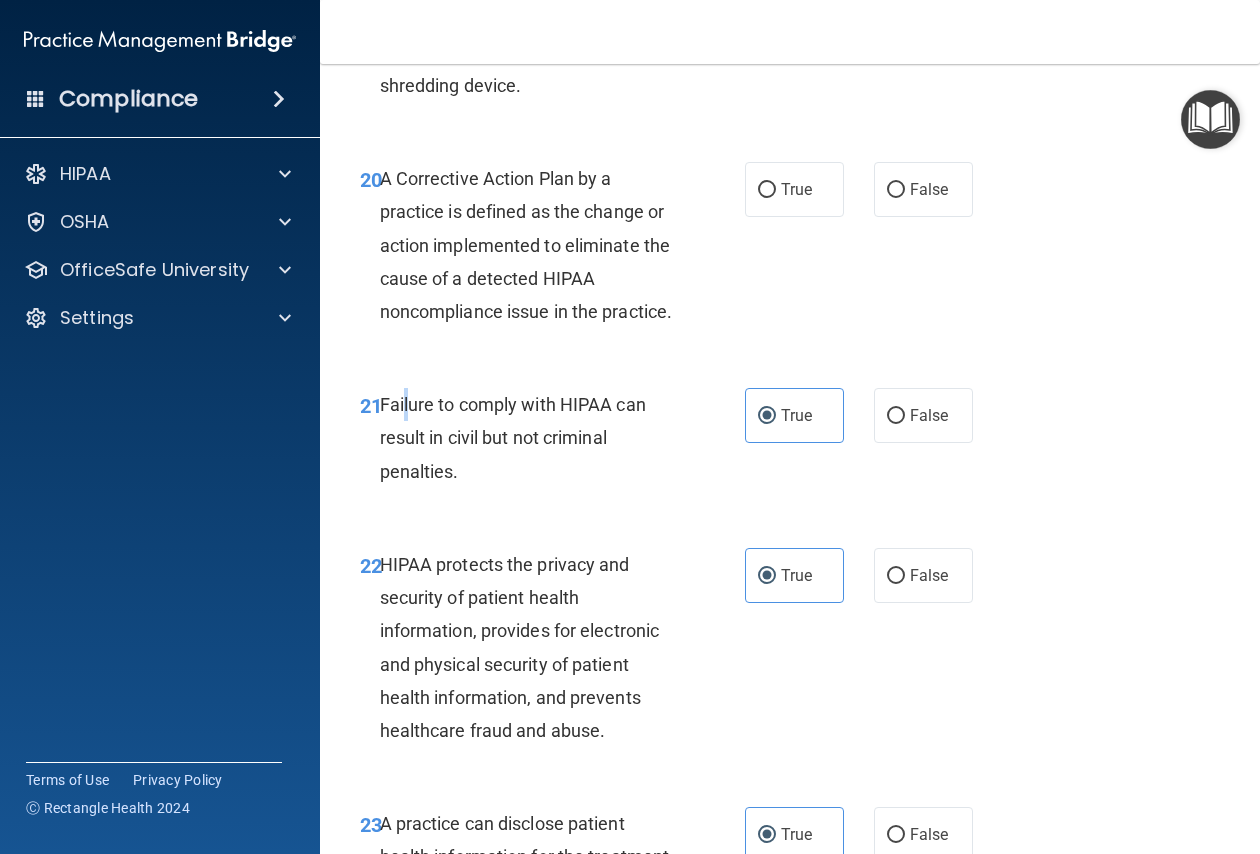 click on "Failure to comply with HIPAA can result in civil but not criminal penalties." at bounding box center [535, 438] 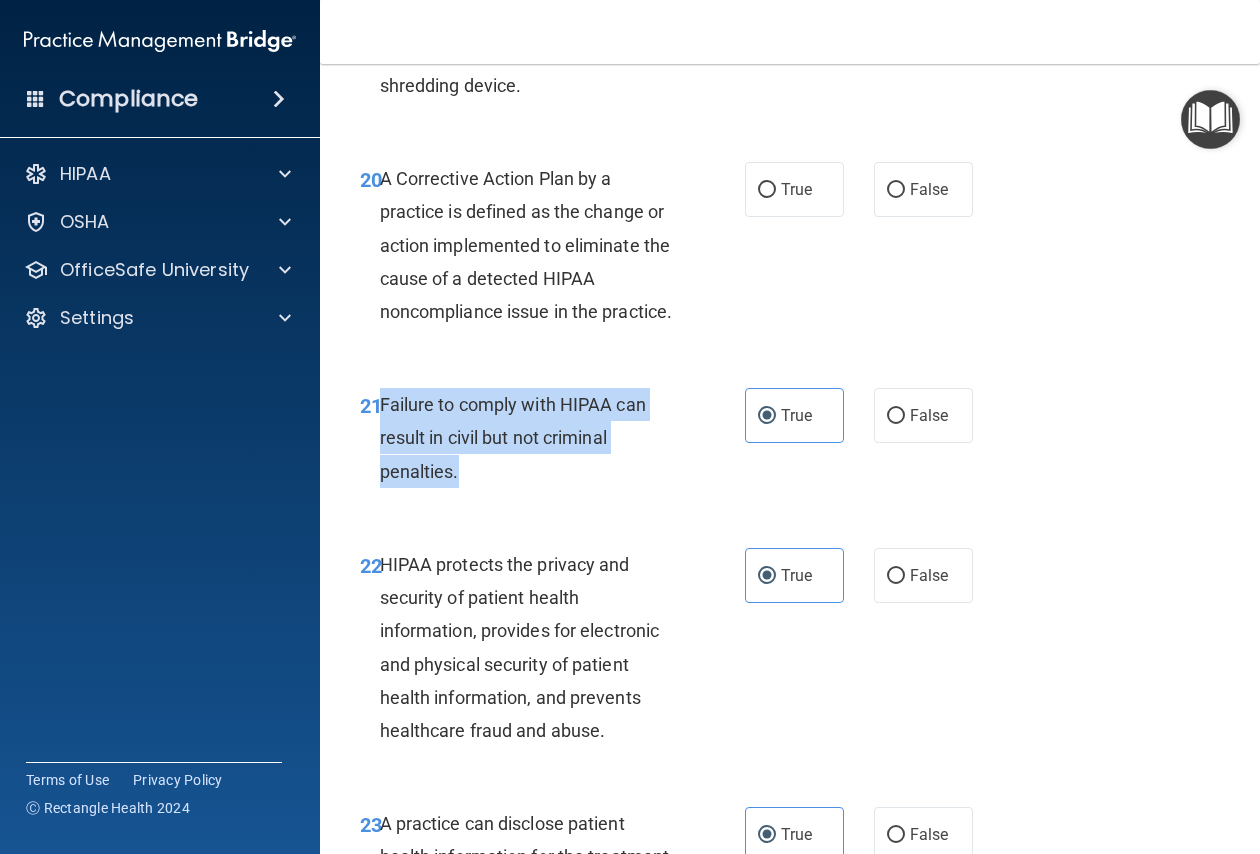 drag, startPoint x: 379, startPoint y: 497, endPoint x: 501, endPoint y: 562, distance: 138.2353 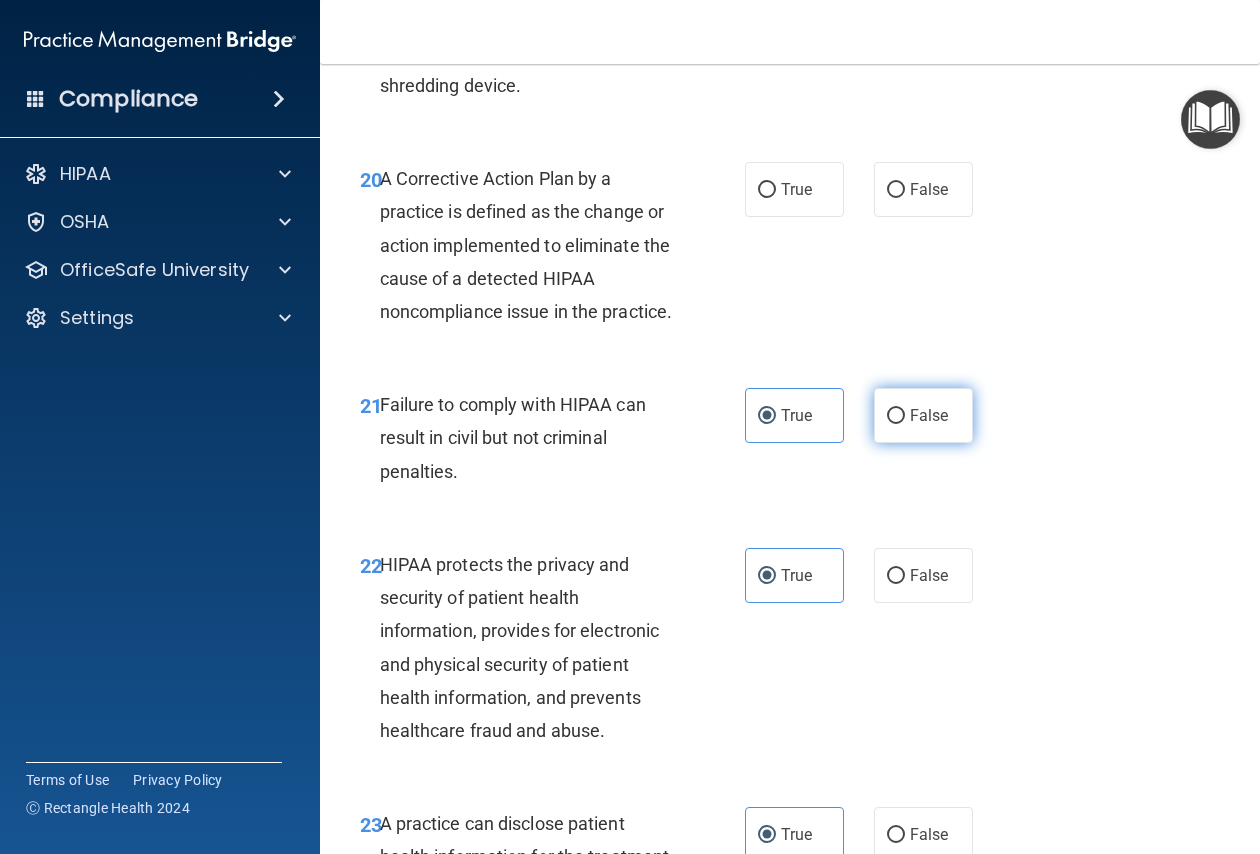 click on "False" at bounding box center (923, 415) 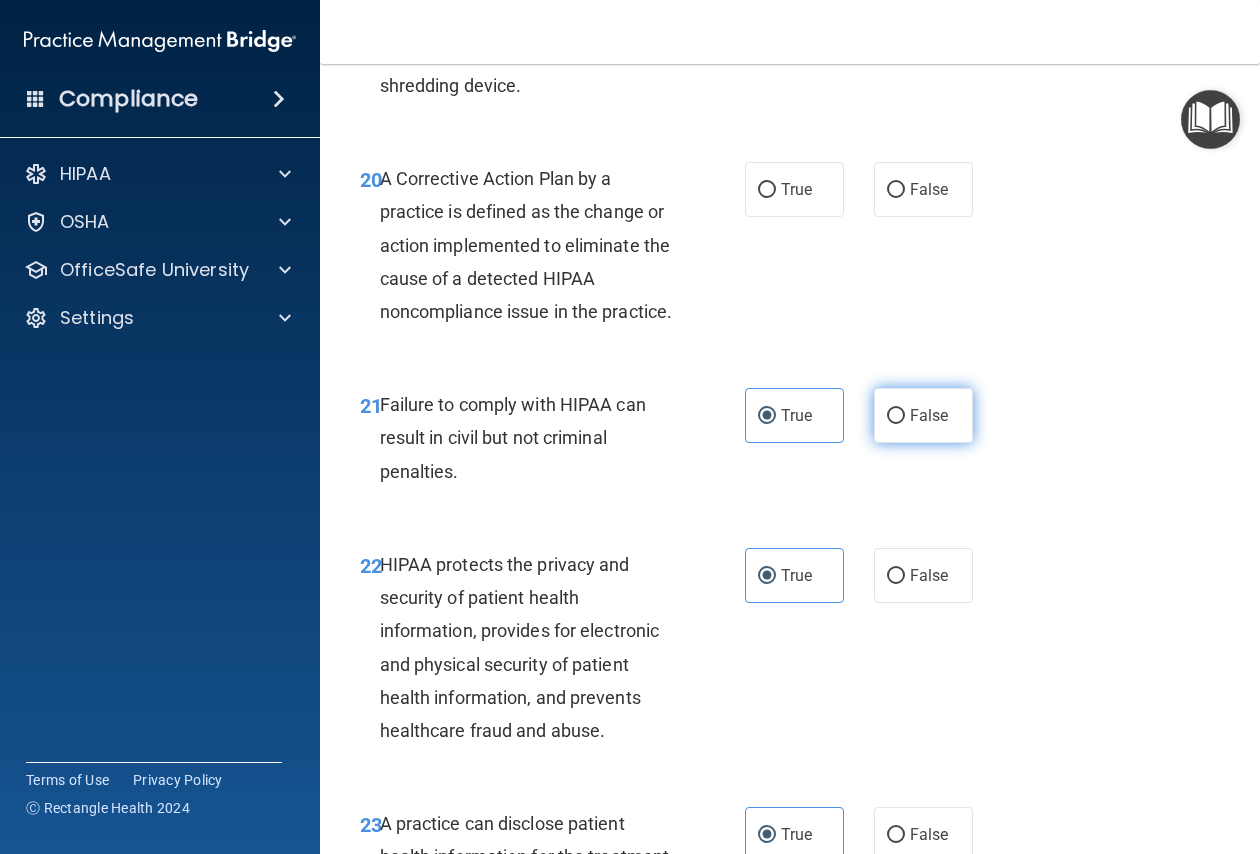 radio on "true" 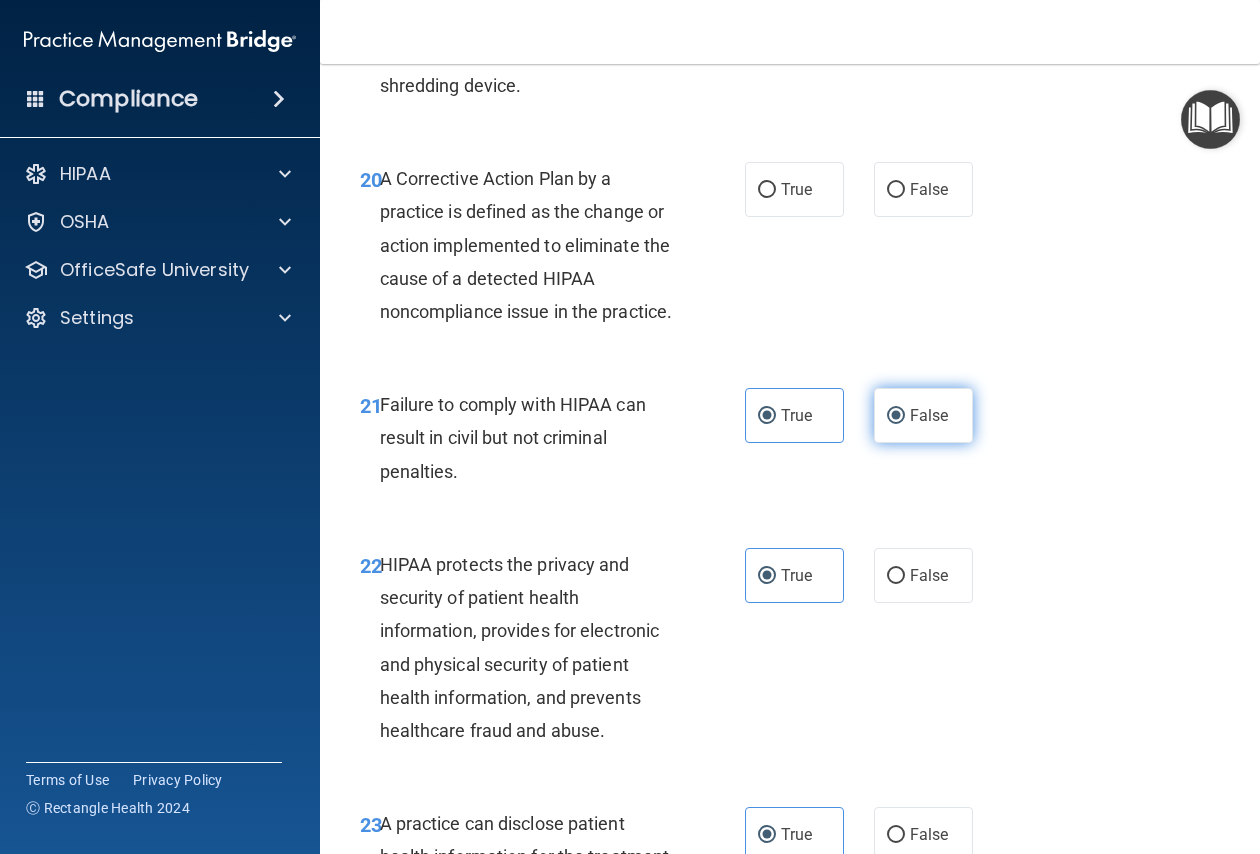 radio on "false" 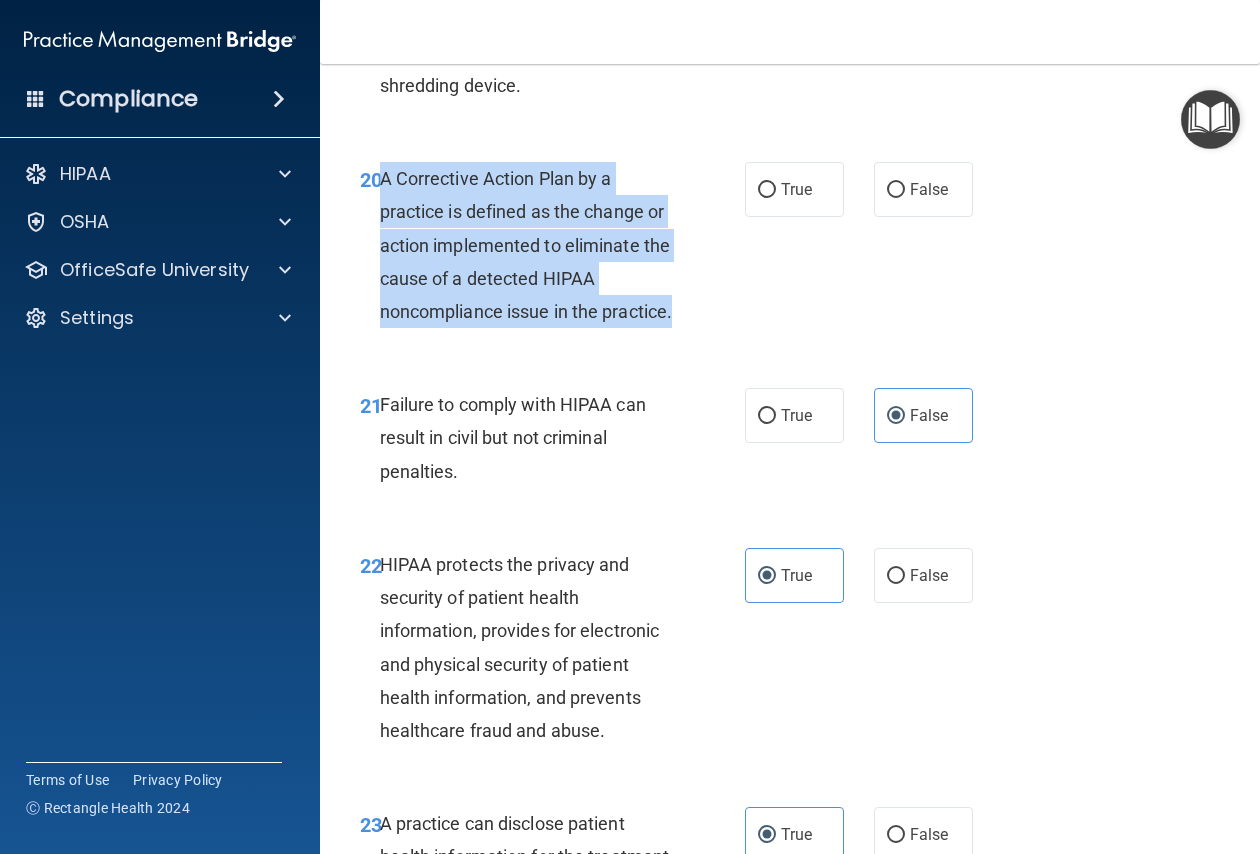 drag, startPoint x: 381, startPoint y: 236, endPoint x: 569, endPoint y: 396, distance: 246.8684 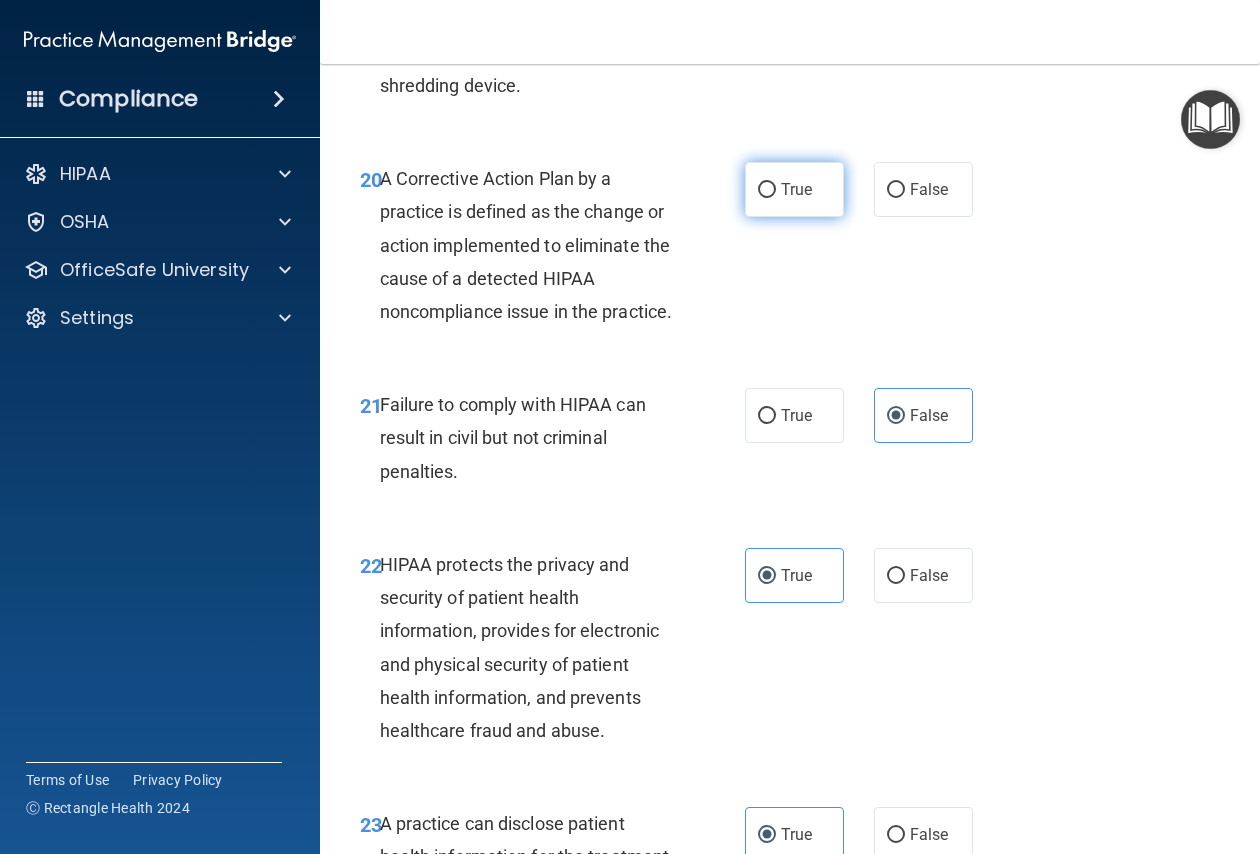 click on "True" at bounding box center [796, 189] 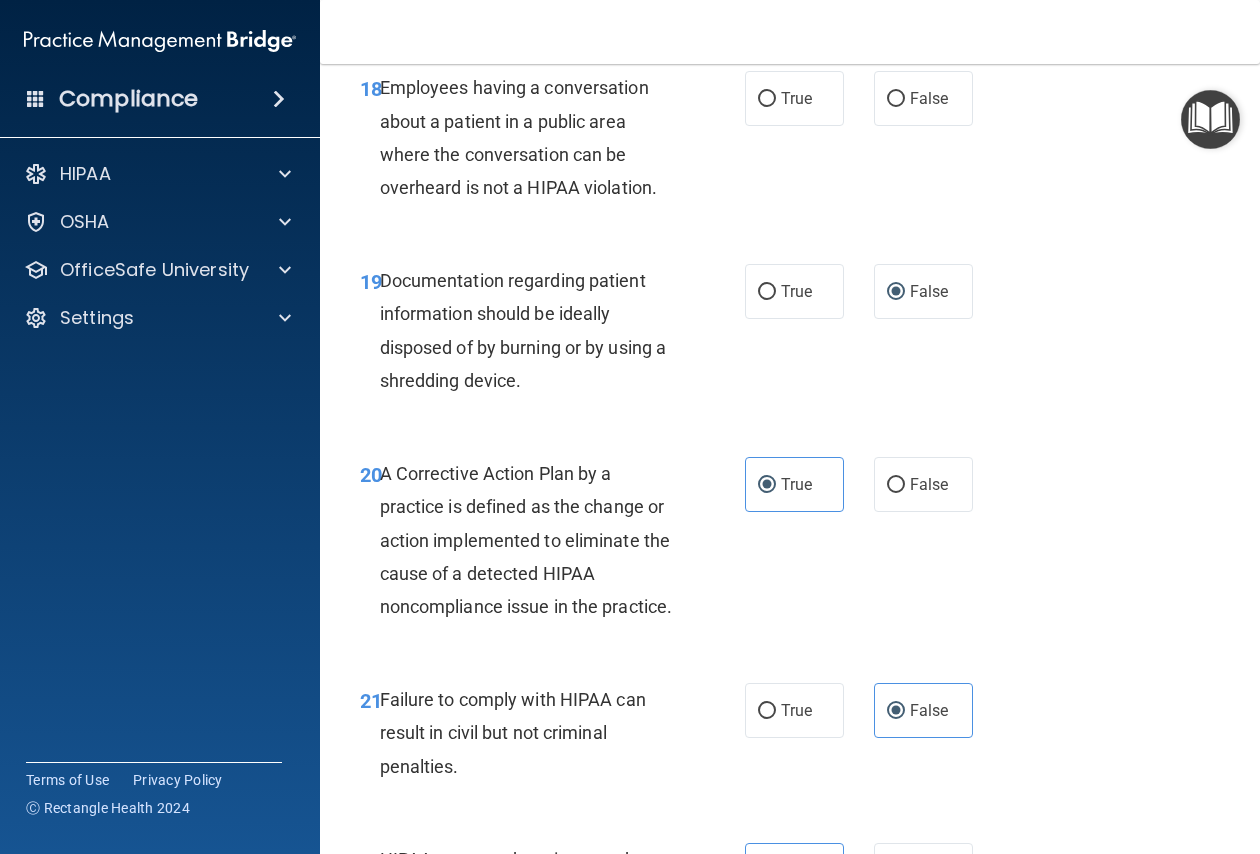 scroll, scrollTop: 3527, scrollLeft: 0, axis: vertical 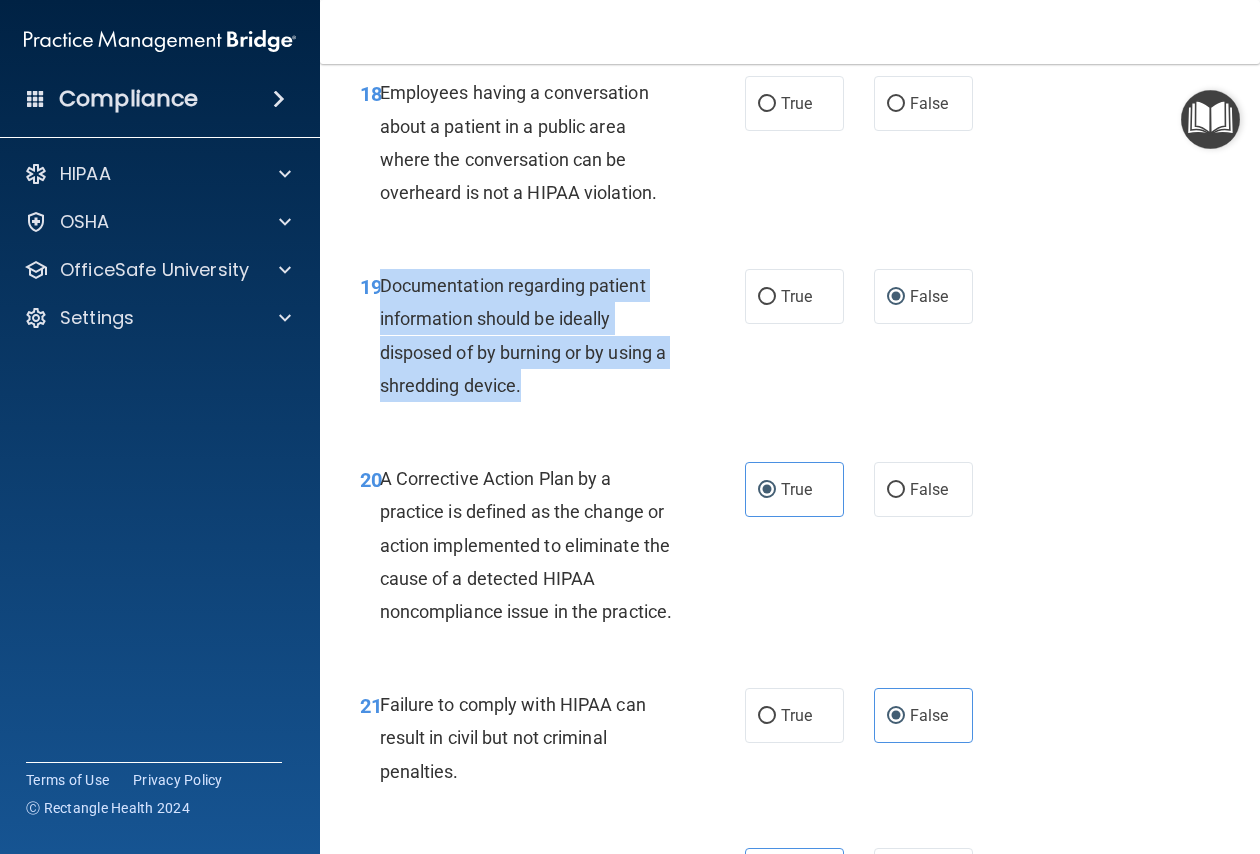 drag, startPoint x: 379, startPoint y: 345, endPoint x: 553, endPoint y: 459, distance: 208.01923 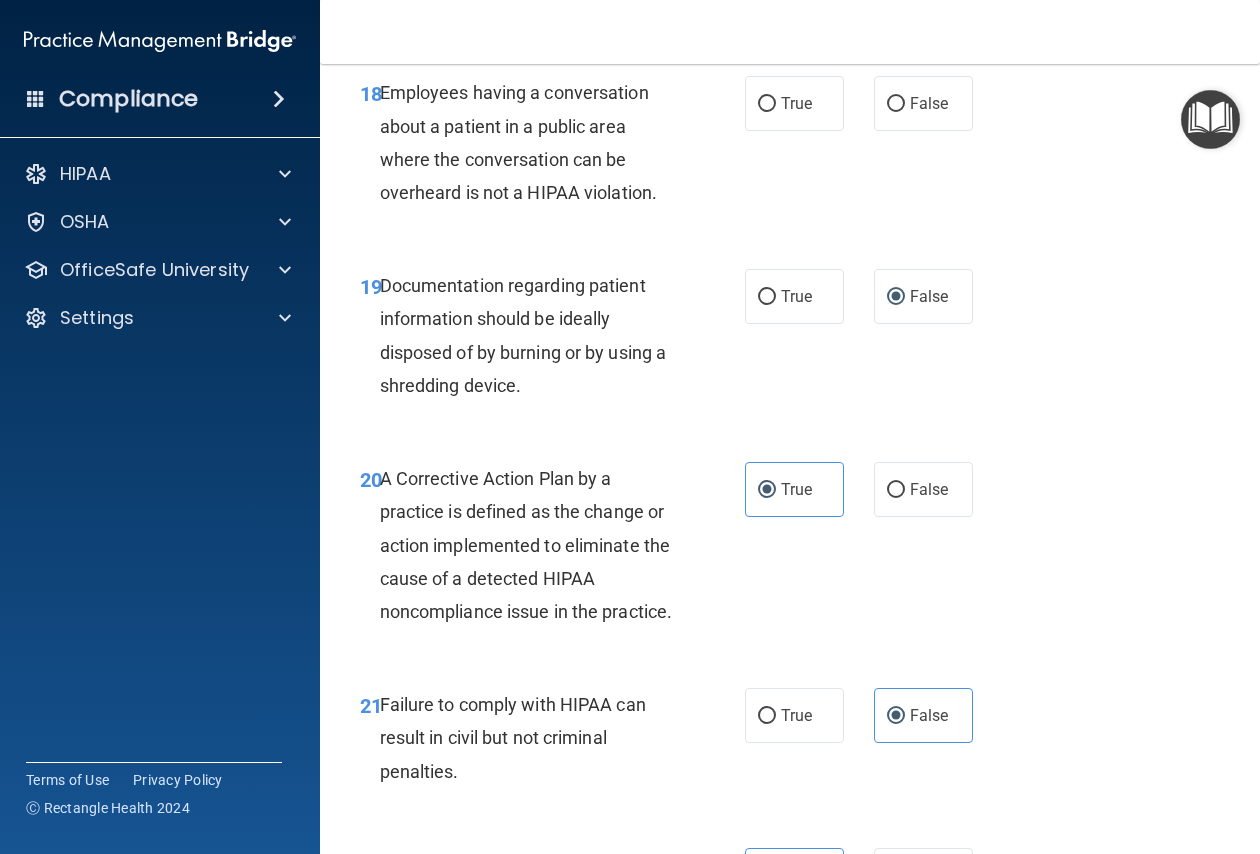 click on "18       Employees having a conversation about a patient in a public area where the conversation can be overheard is not a HIPAA violation." at bounding box center (552, 147) 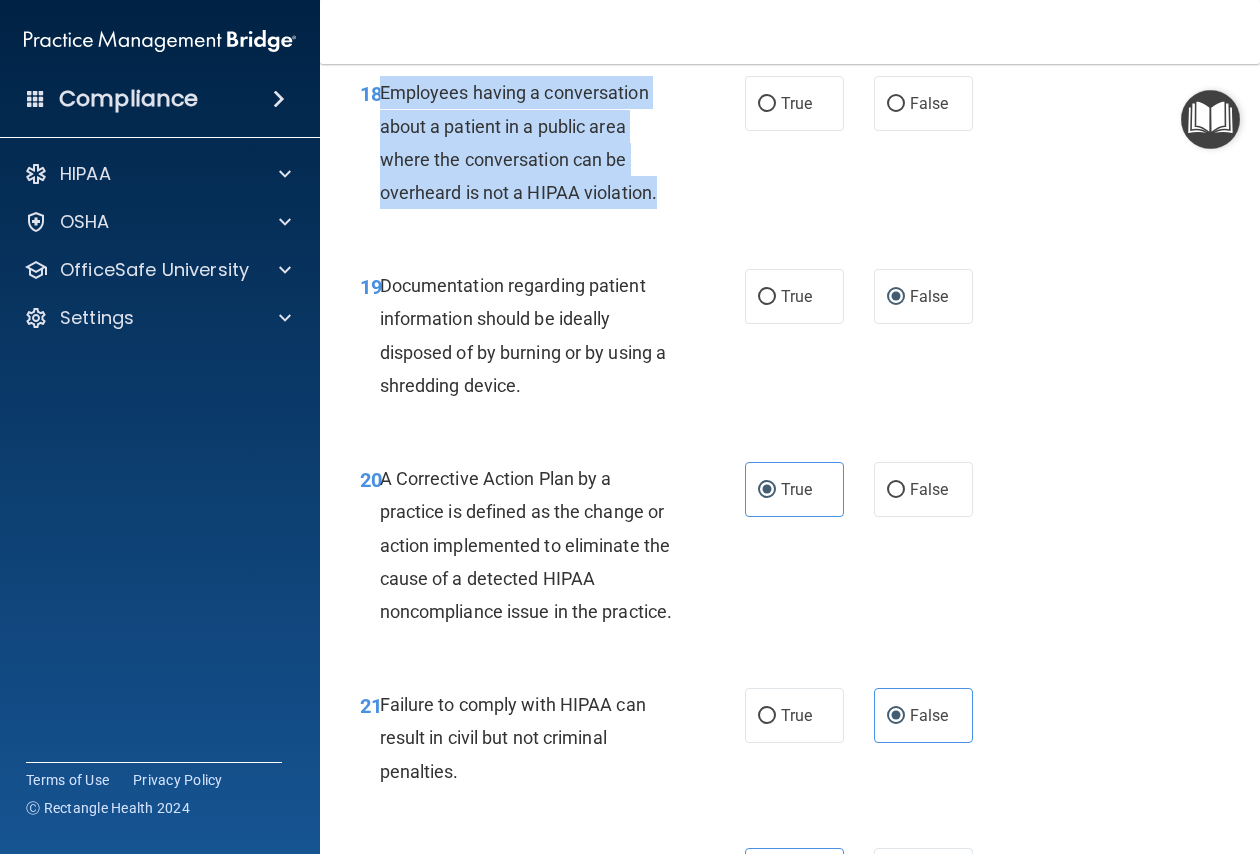 drag, startPoint x: 381, startPoint y: 155, endPoint x: 656, endPoint y: 249, distance: 290.62173 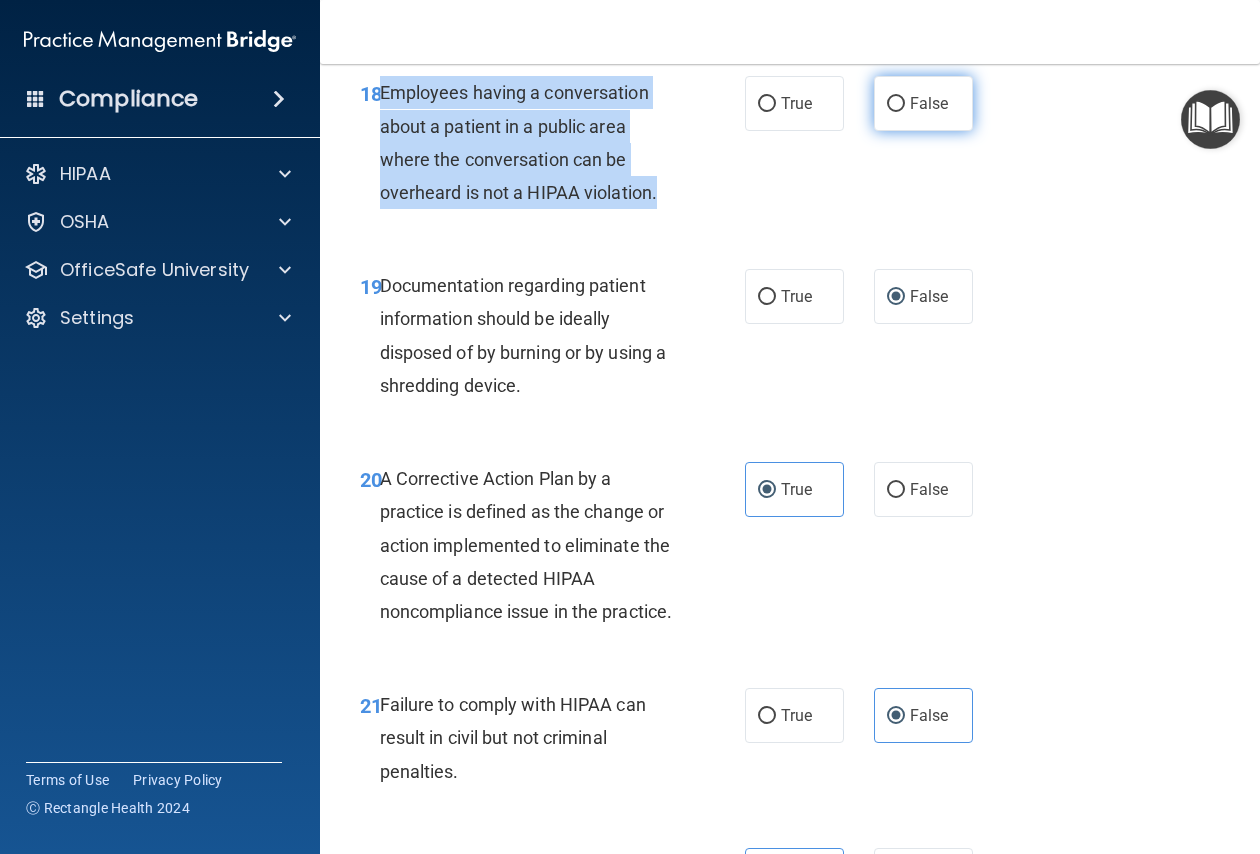 click on "False" at bounding box center [896, 104] 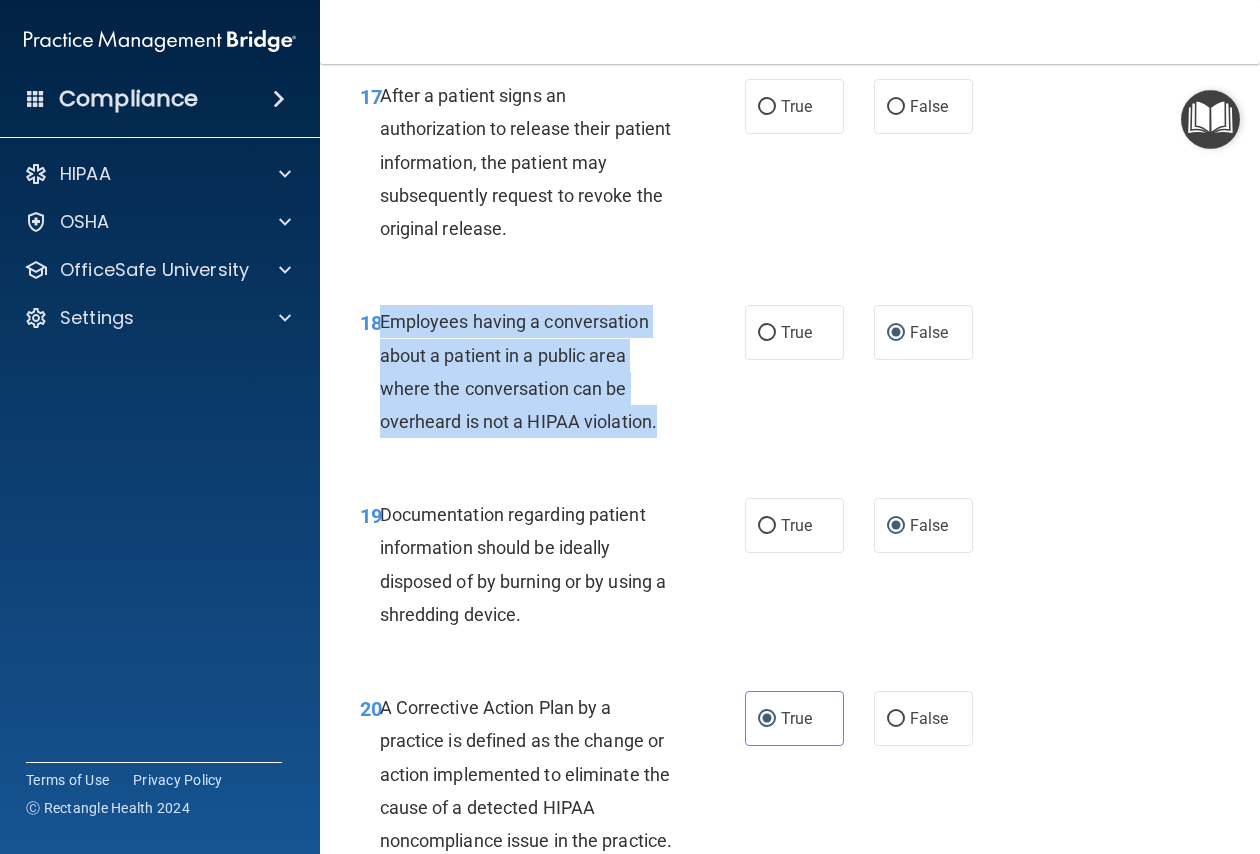 scroll, scrollTop: 3227, scrollLeft: 0, axis: vertical 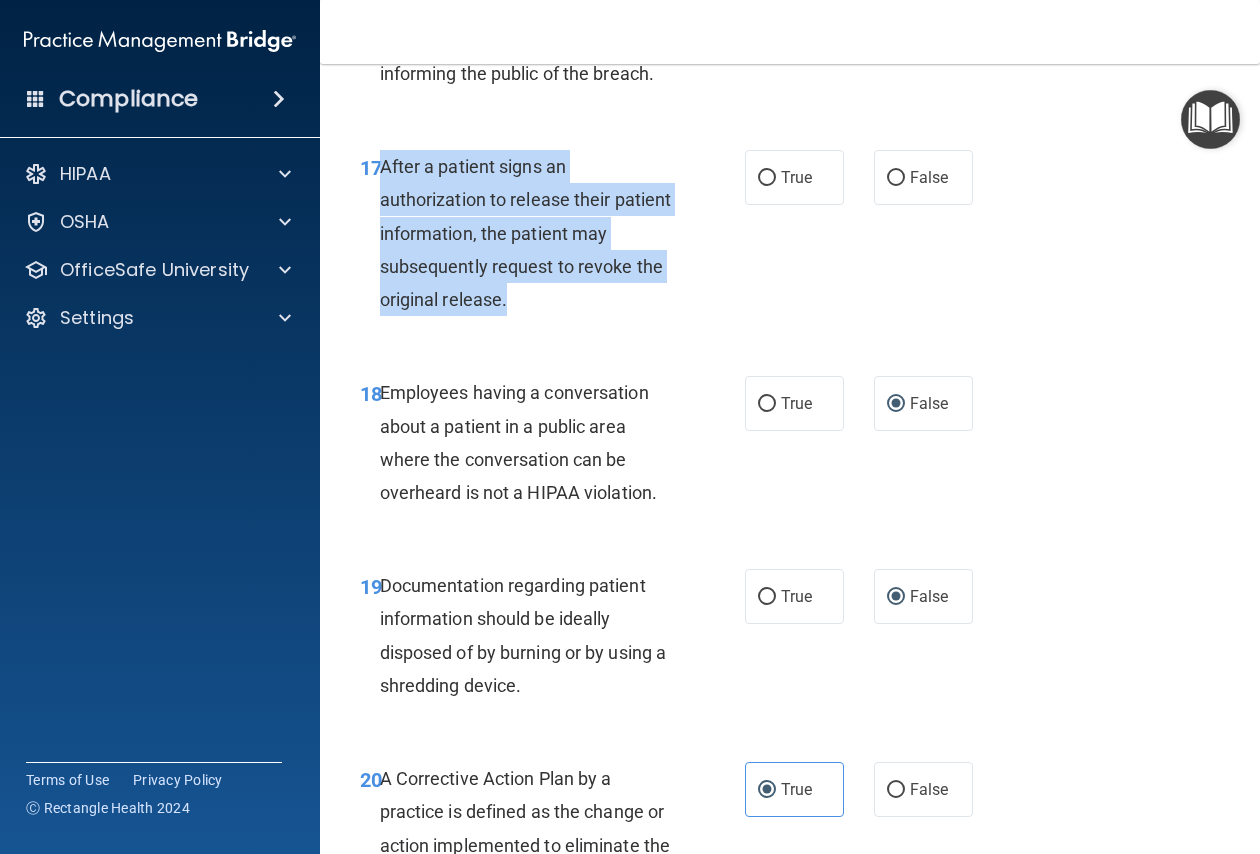 drag, startPoint x: 382, startPoint y: 229, endPoint x: 628, endPoint y: 361, distance: 279.17737 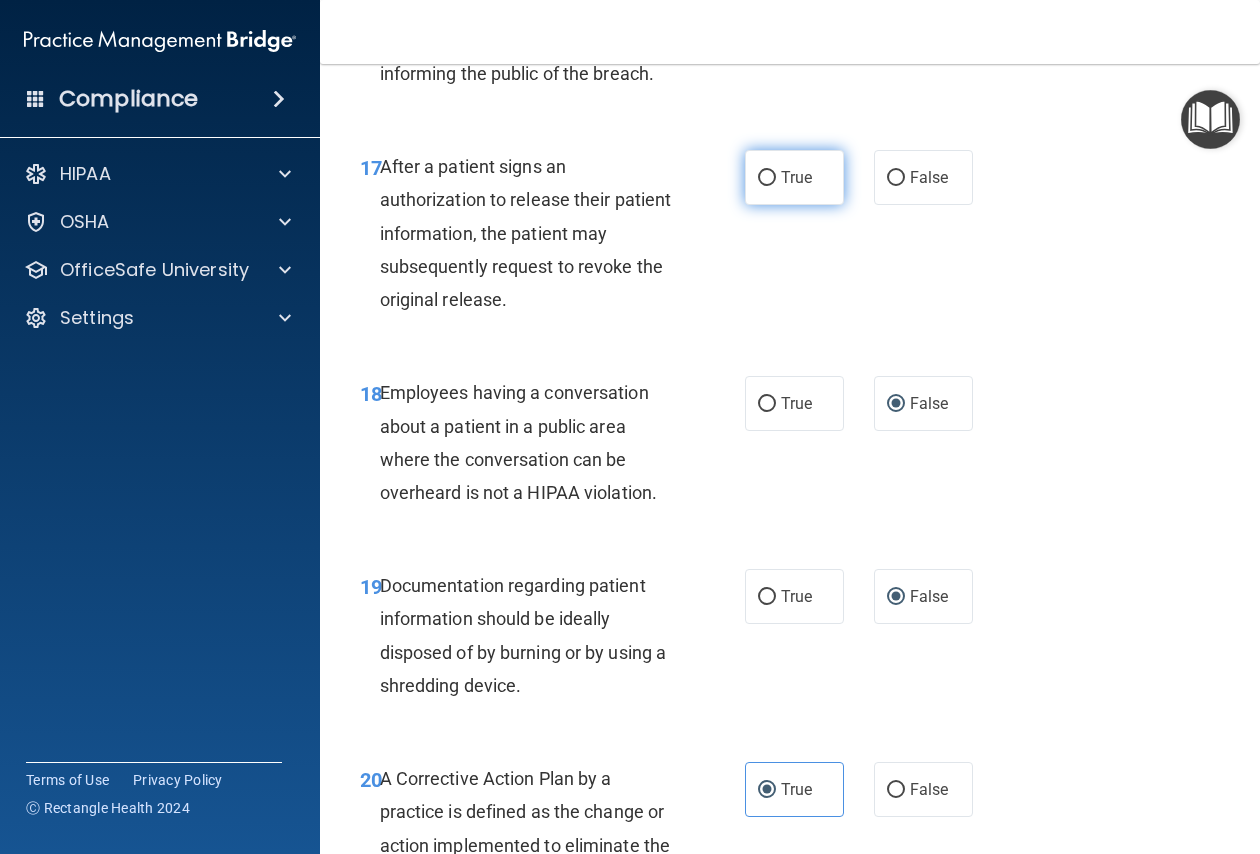 click on "True" at bounding box center (794, 177) 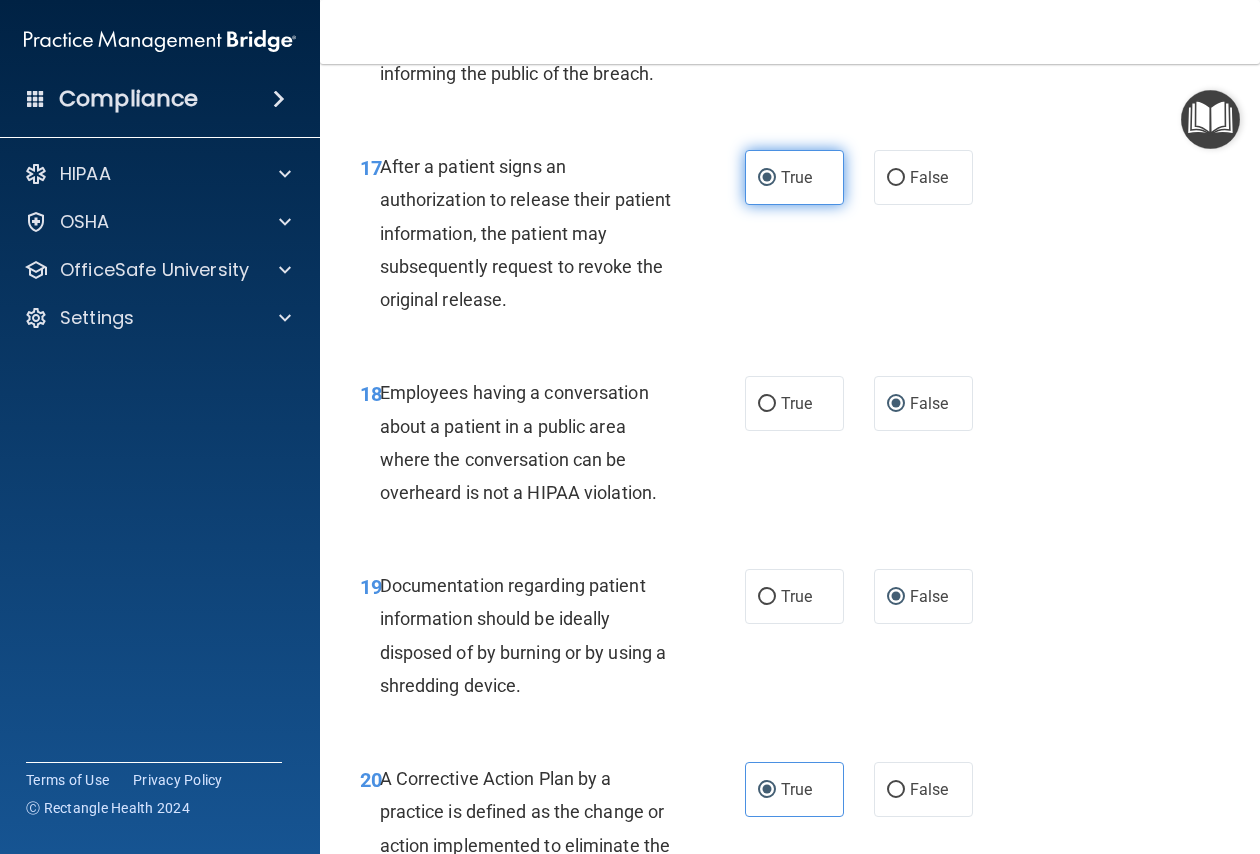 click on "True" at bounding box center (796, 177) 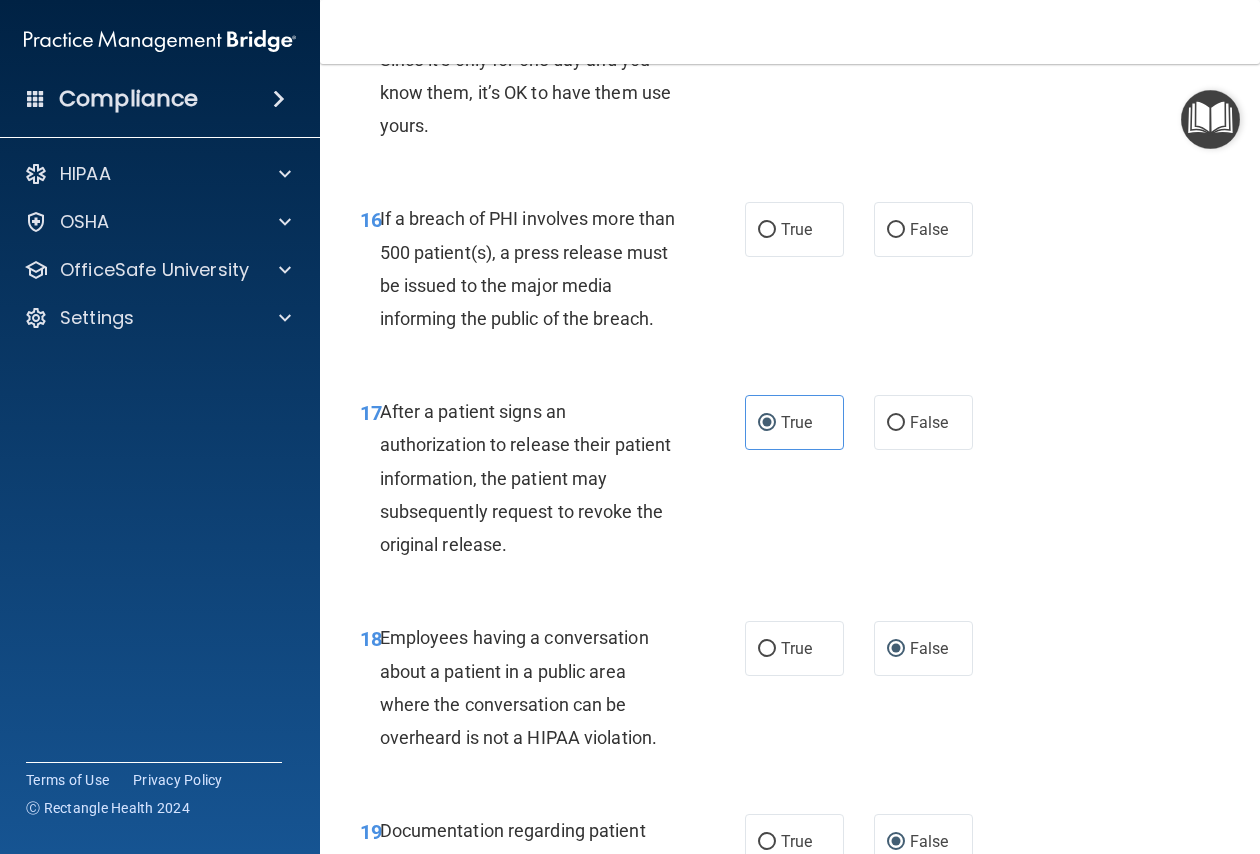 scroll, scrollTop: 2927, scrollLeft: 0, axis: vertical 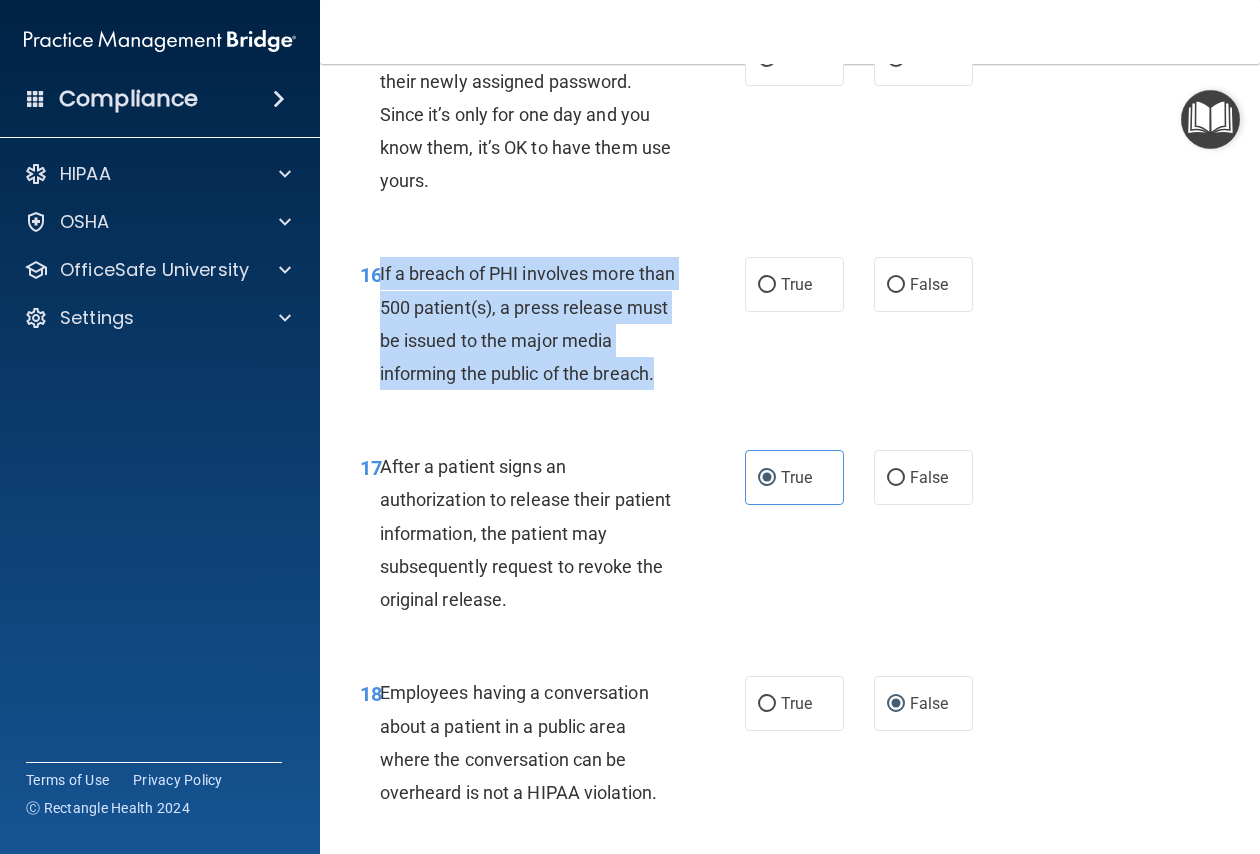 drag, startPoint x: 381, startPoint y: 340, endPoint x: 665, endPoint y: 450, distance: 304.5587 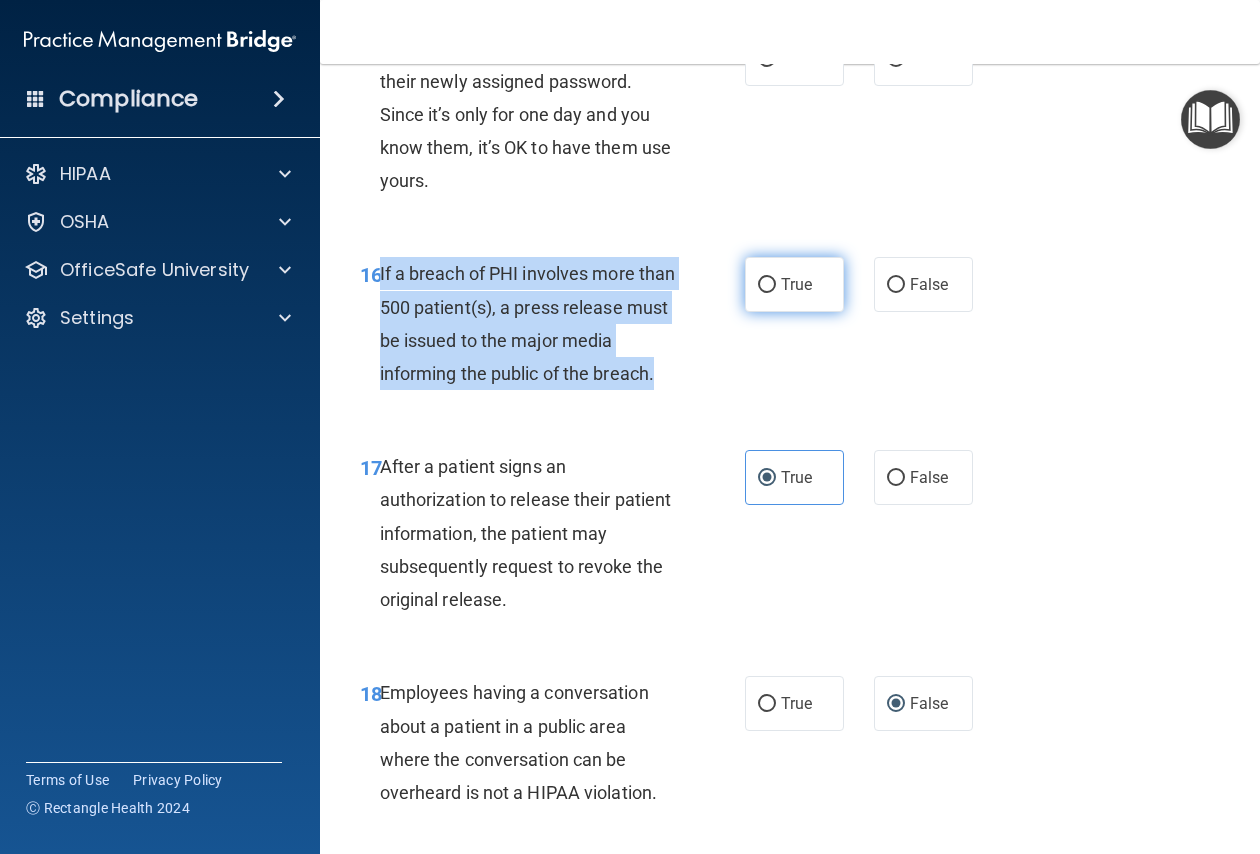 click on "True" at bounding box center (767, 285) 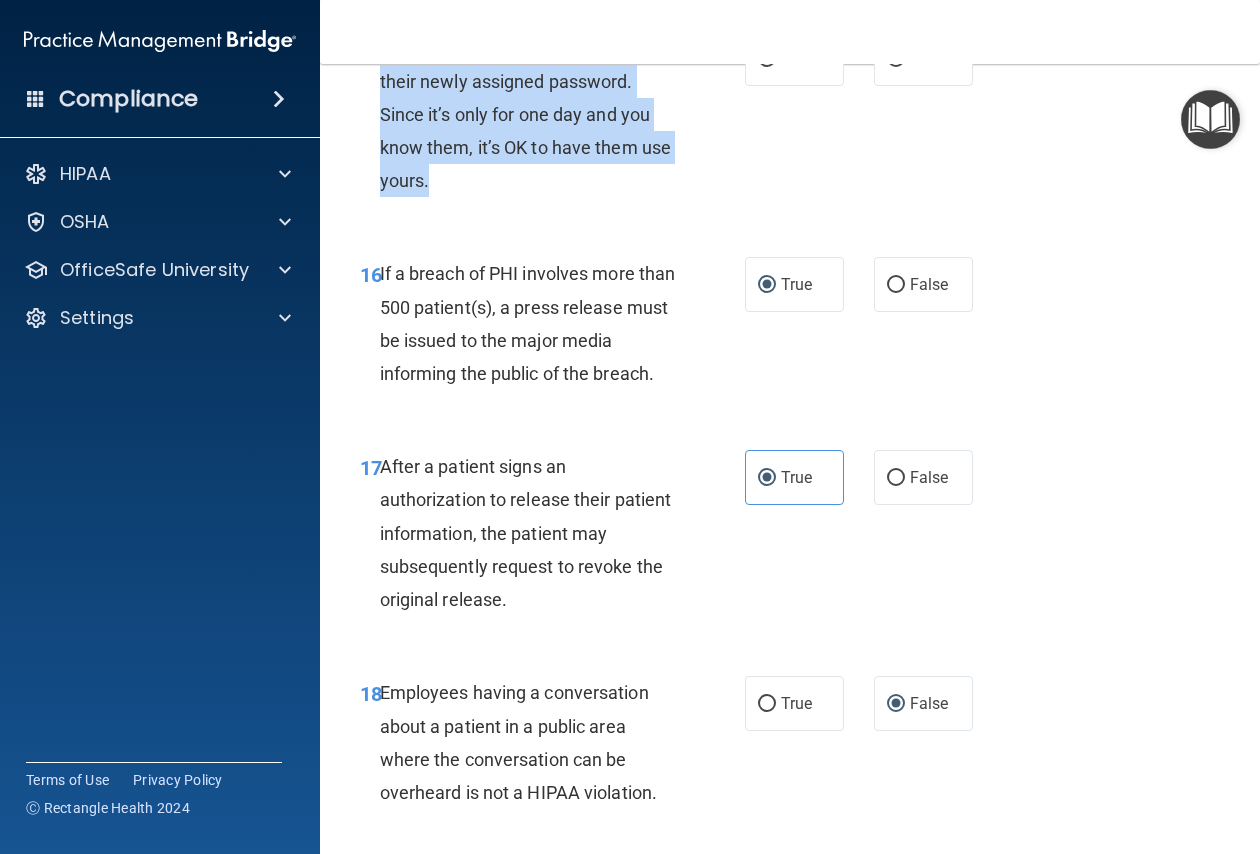 drag, startPoint x: 381, startPoint y: 116, endPoint x: 570, endPoint y: 238, distance: 224.95555 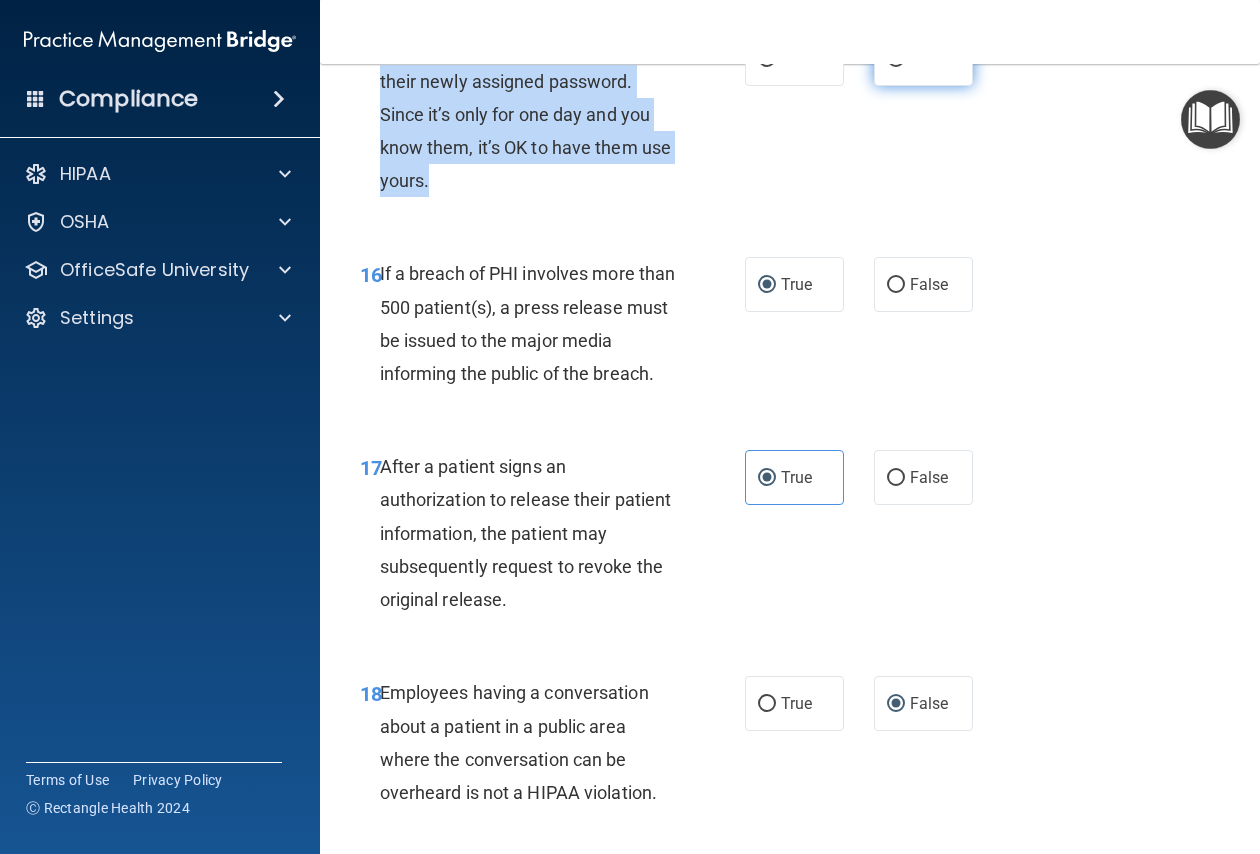 click on "False" at bounding box center (896, 59) 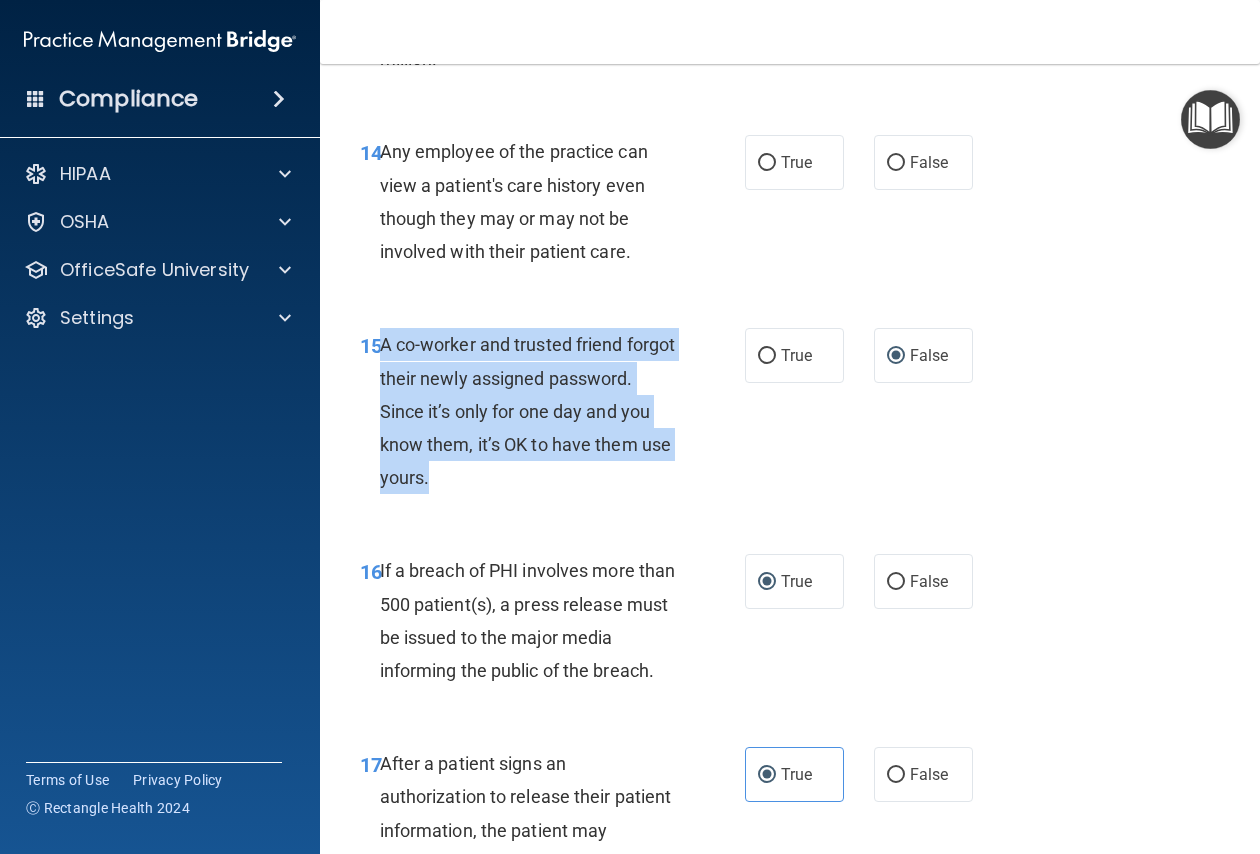 scroll, scrollTop: 2527, scrollLeft: 0, axis: vertical 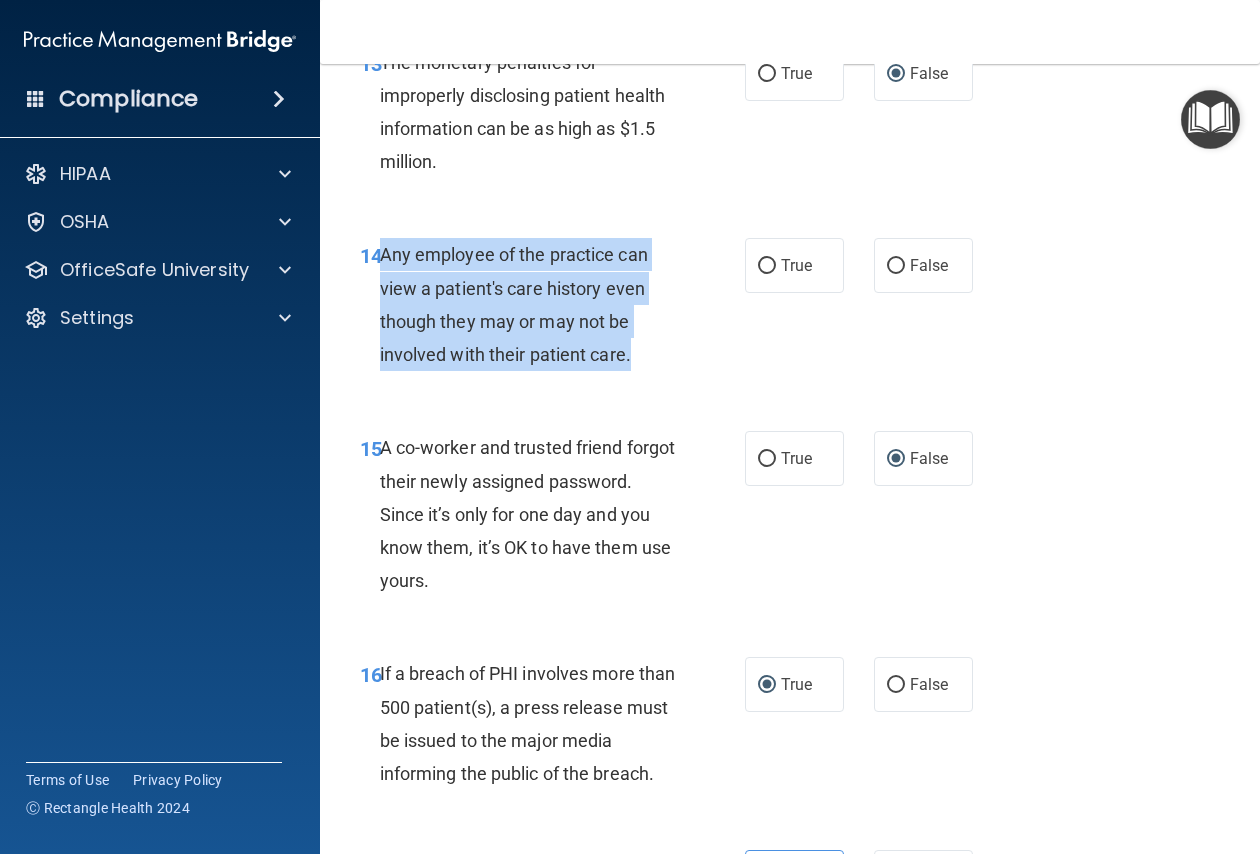 drag, startPoint x: 382, startPoint y: 321, endPoint x: 636, endPoint y: 426, distance: 274.84723 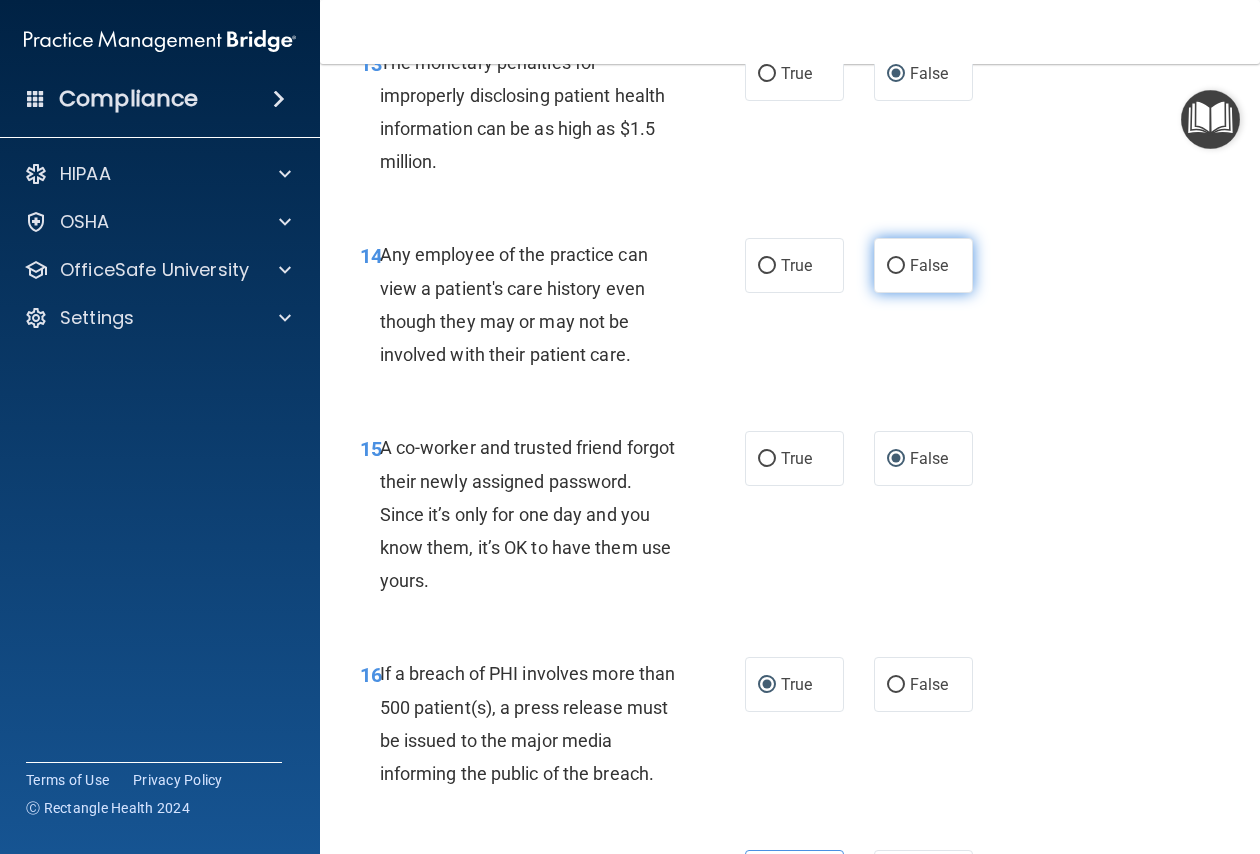 click on "False" at bounding box center (923, 265) 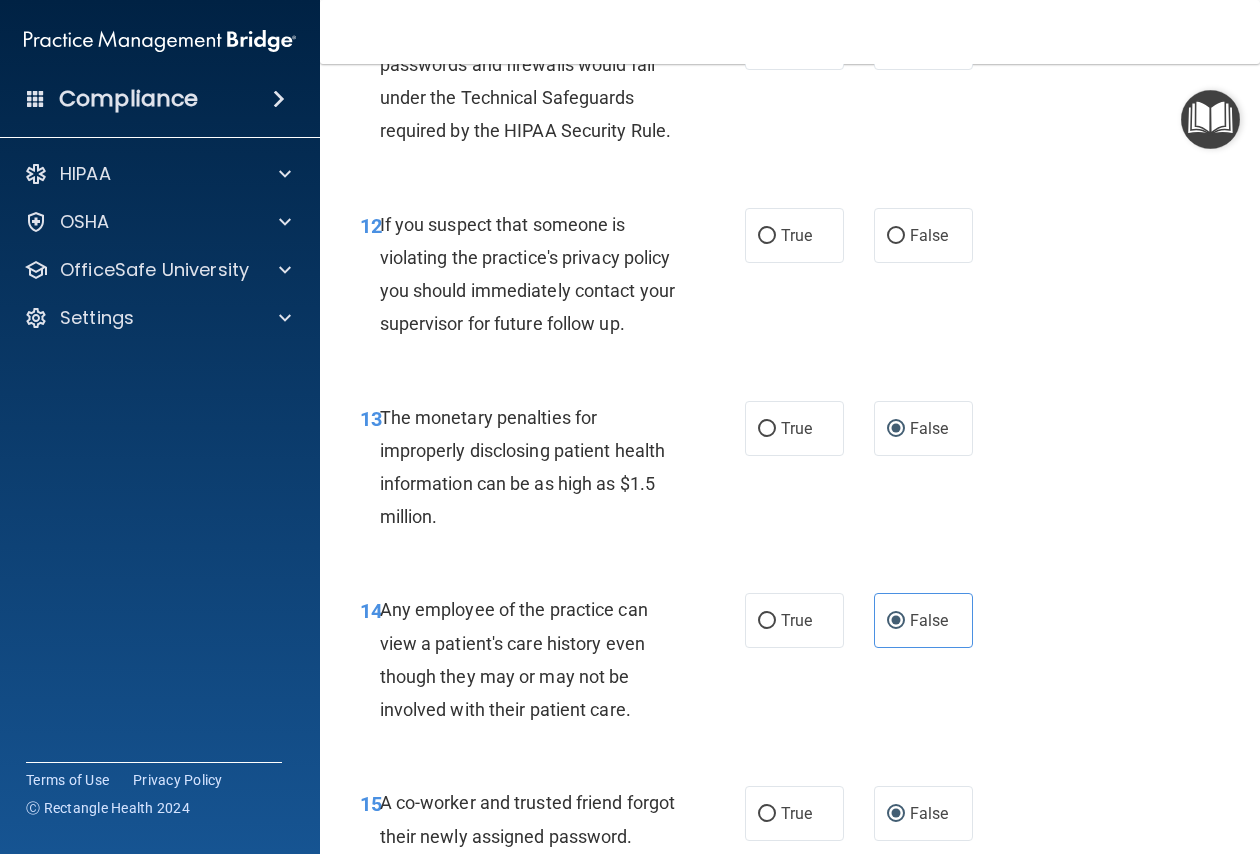 scroll, scrollTop: 2127, scrollLeft: 0, axis: vertical 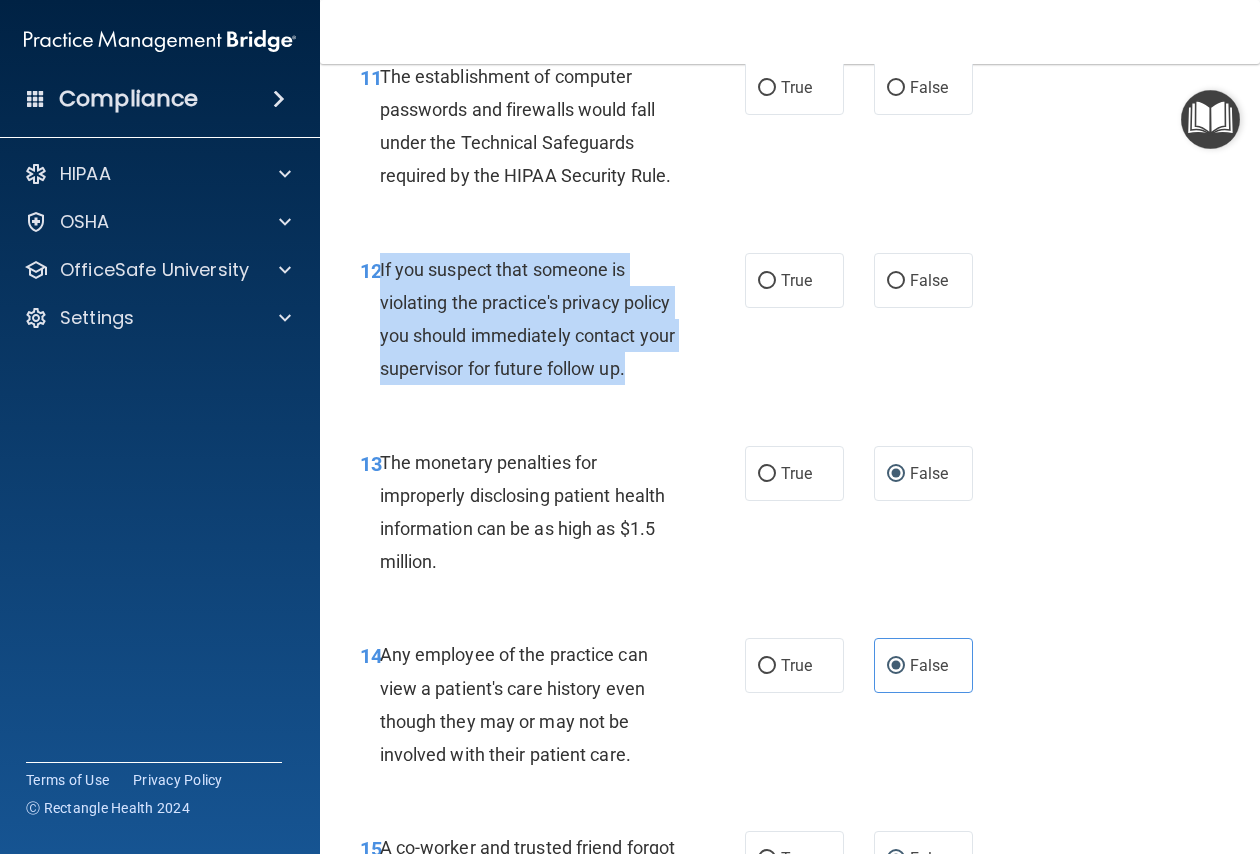 drag, startPoint x: 380, startPoint y: 297, endPoint x: 629, endPoint y: 438, distance: 286.1503 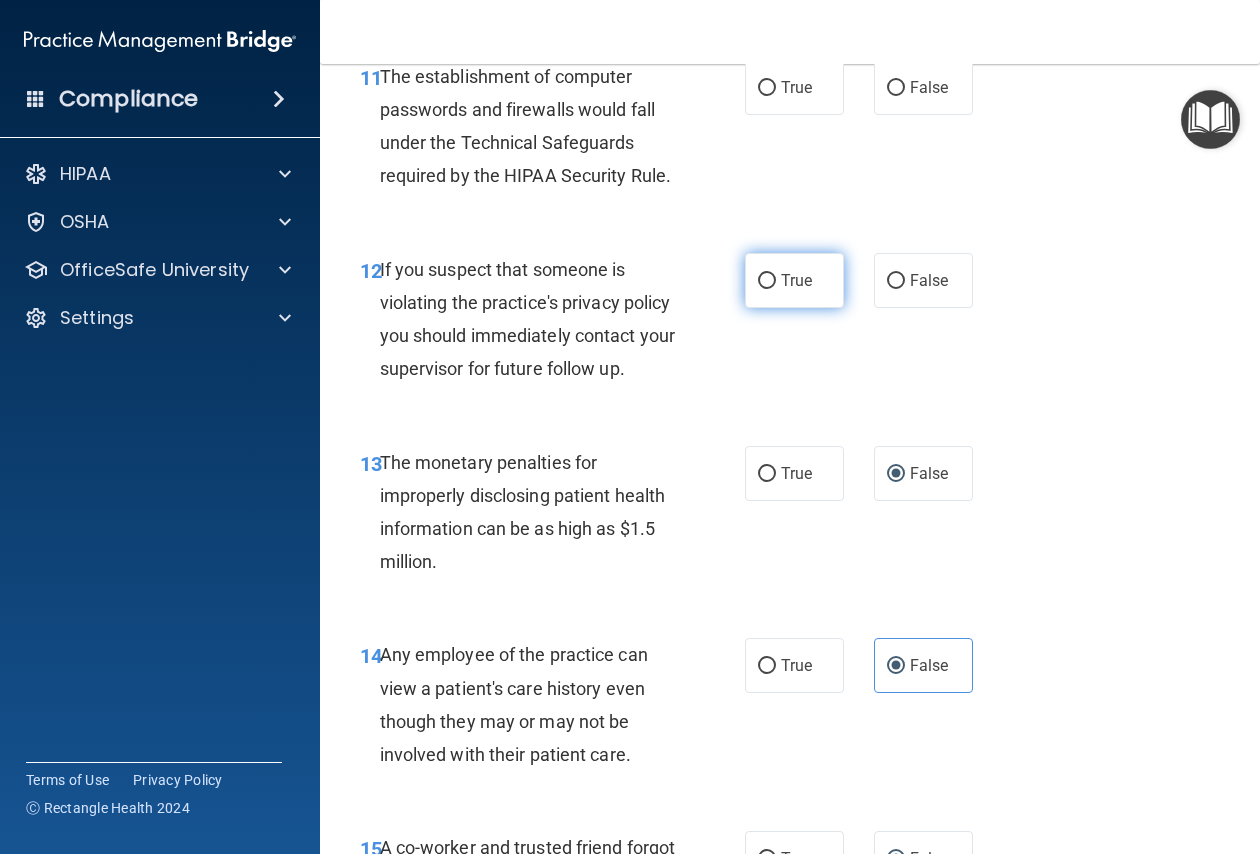 click on "True" at bounding box center [796, 280] 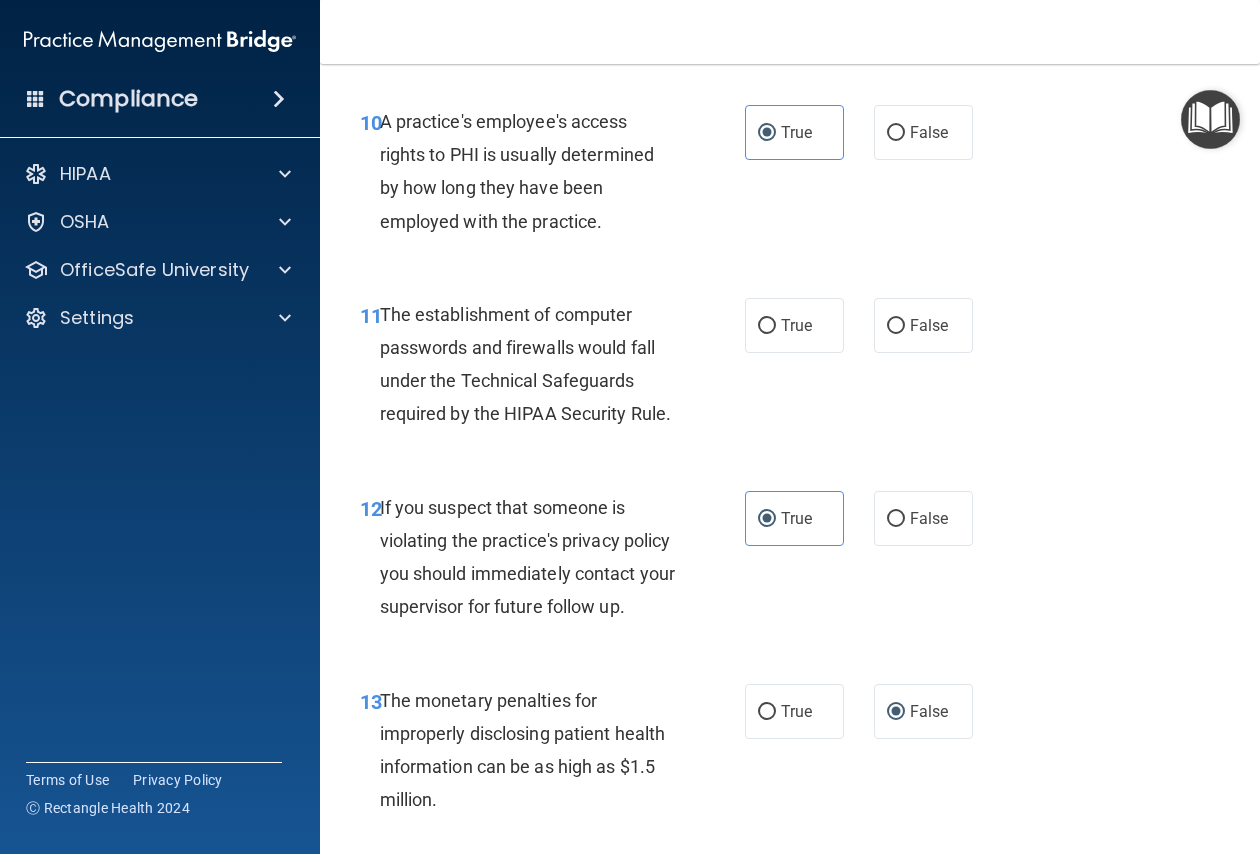 scroll, scrollTop: 1827, scrollLeft: 0, axis: vertical 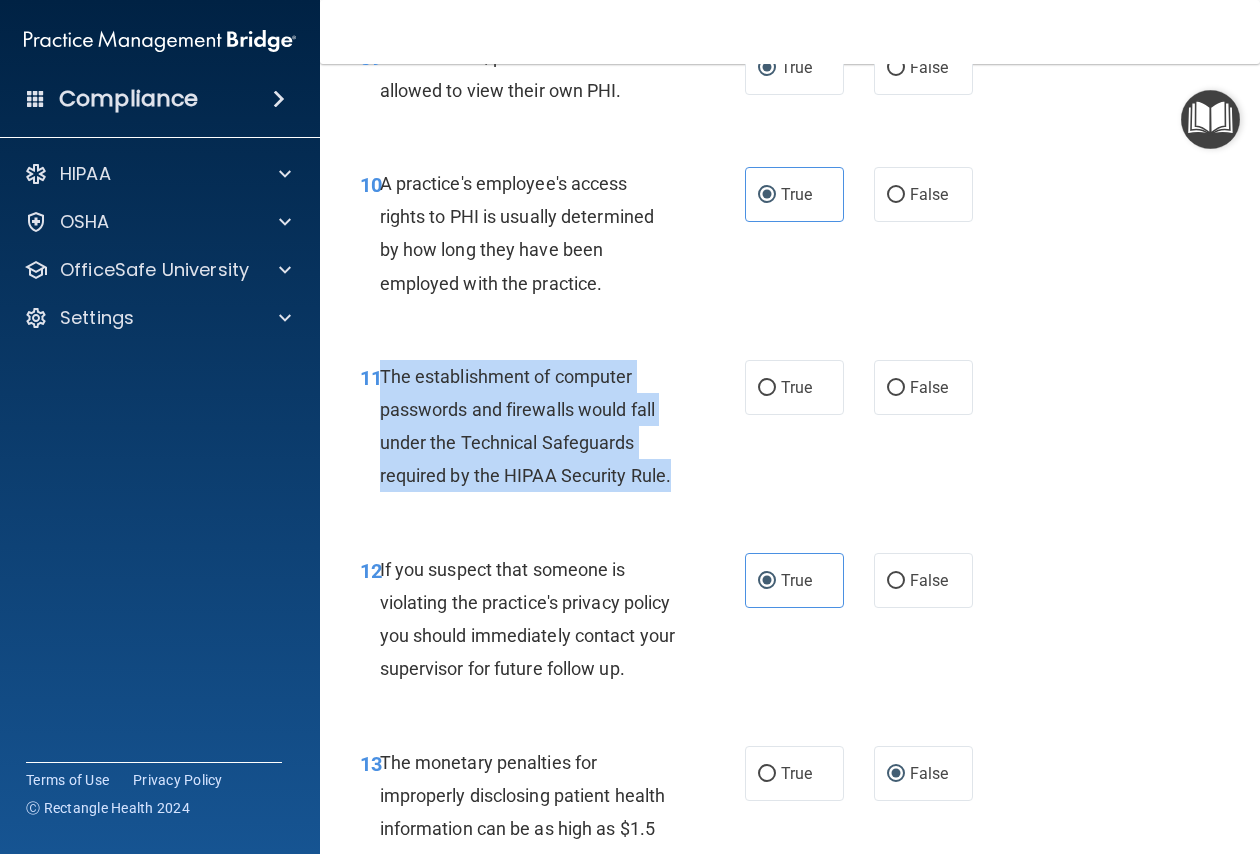 drag, startPoint x: 386, startPoint y: 371, endPoint x: 521, endPoint y: 508, distance: 192.33824 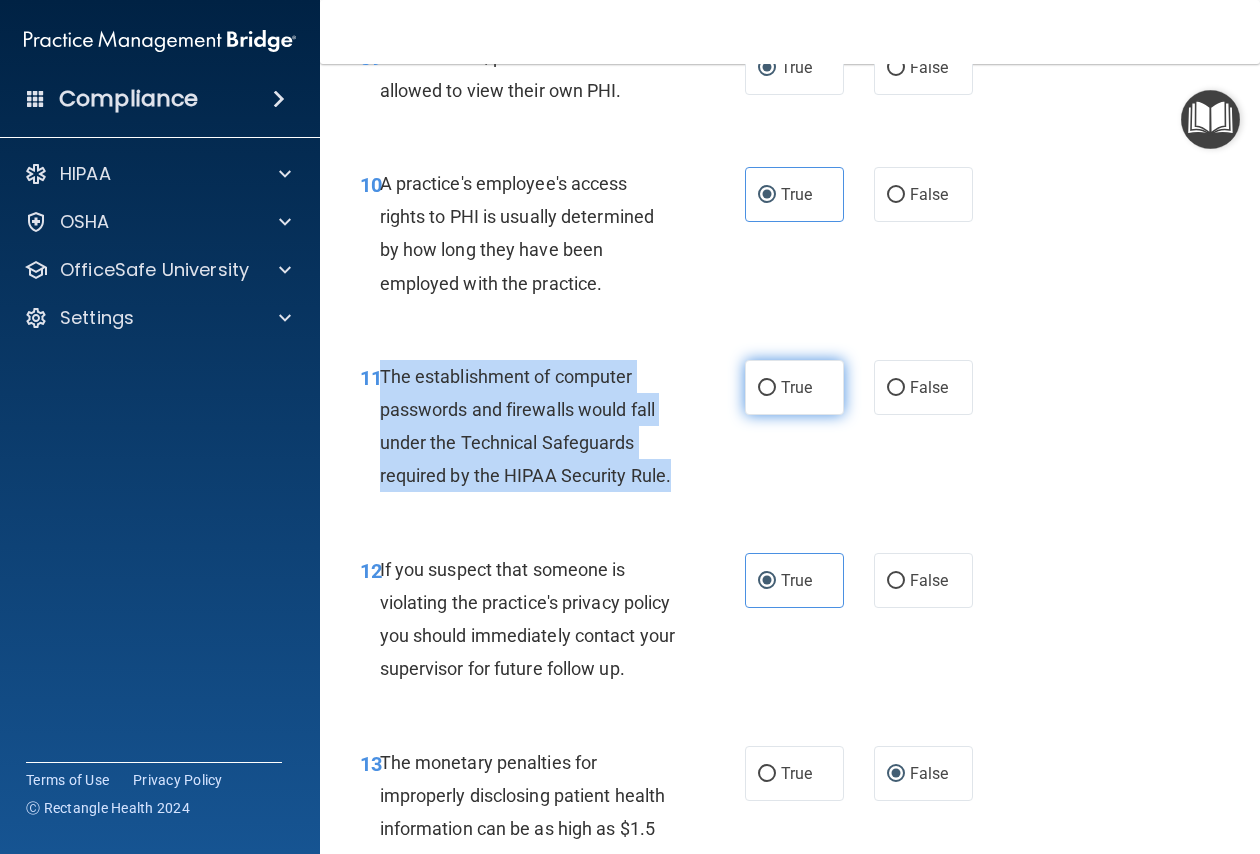 click on "True" at bounding box center [767, 388] 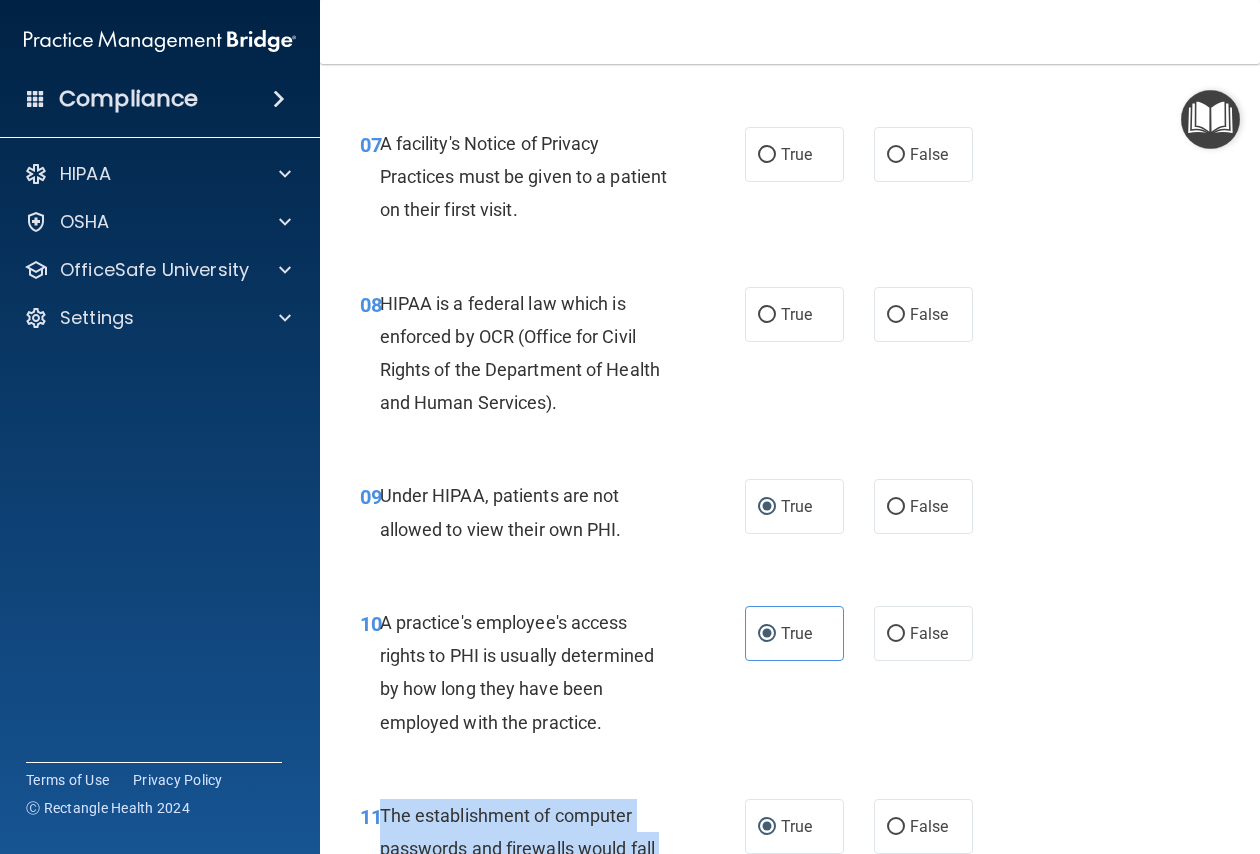 scroll, scrollTop: 1327, scrollLeft: 0, axis: vertical 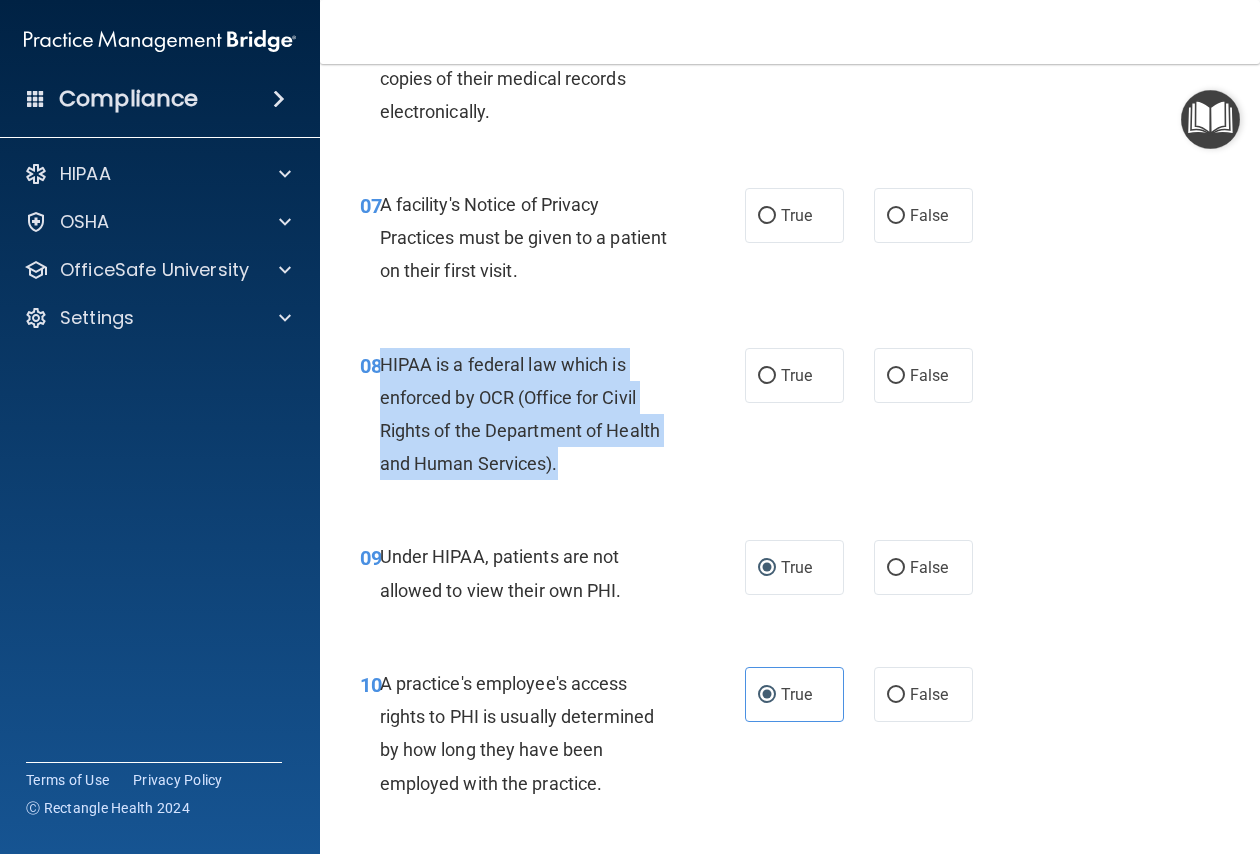 drag, startPoint x: 378, startPoint y: 361, endPoint x: 575, endPoint y: 487, distance: 233.84824 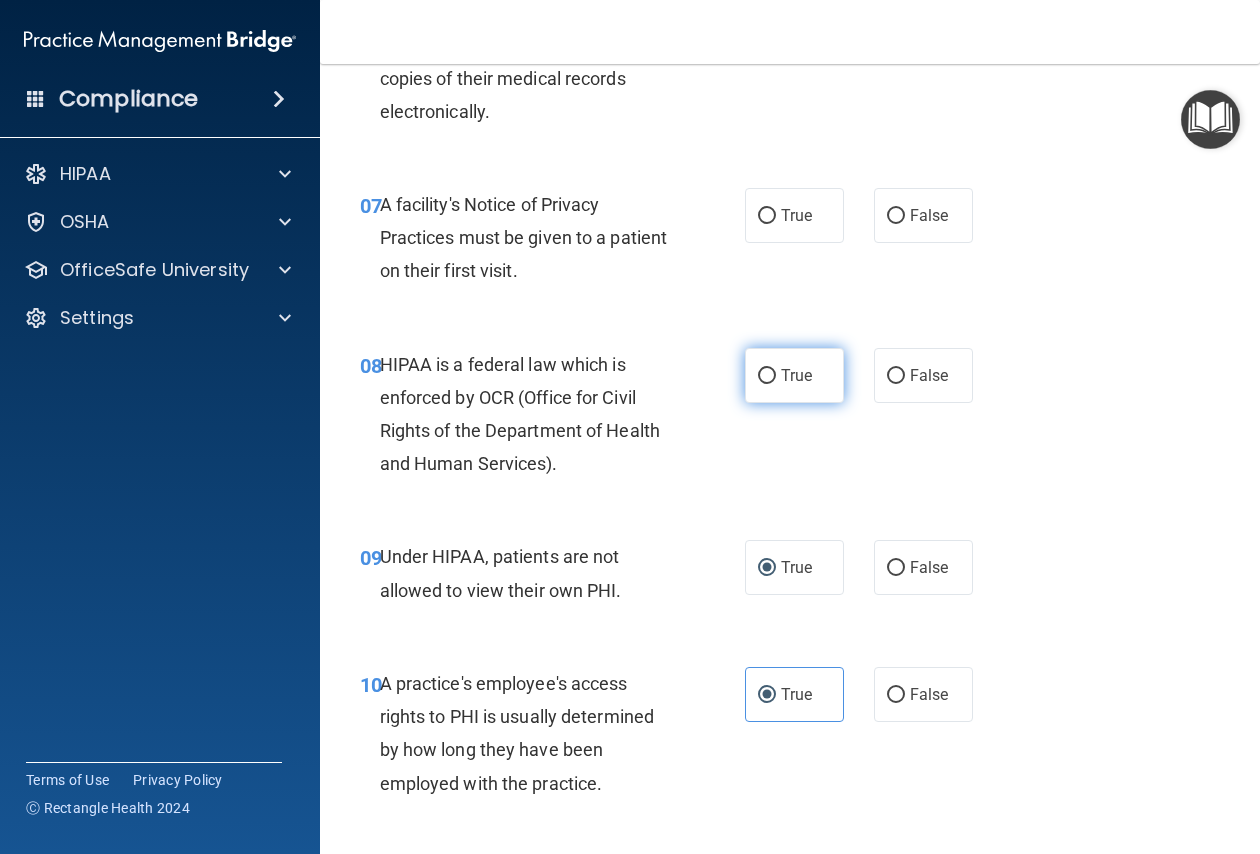 click on "True" at bounding box center (796, 375) 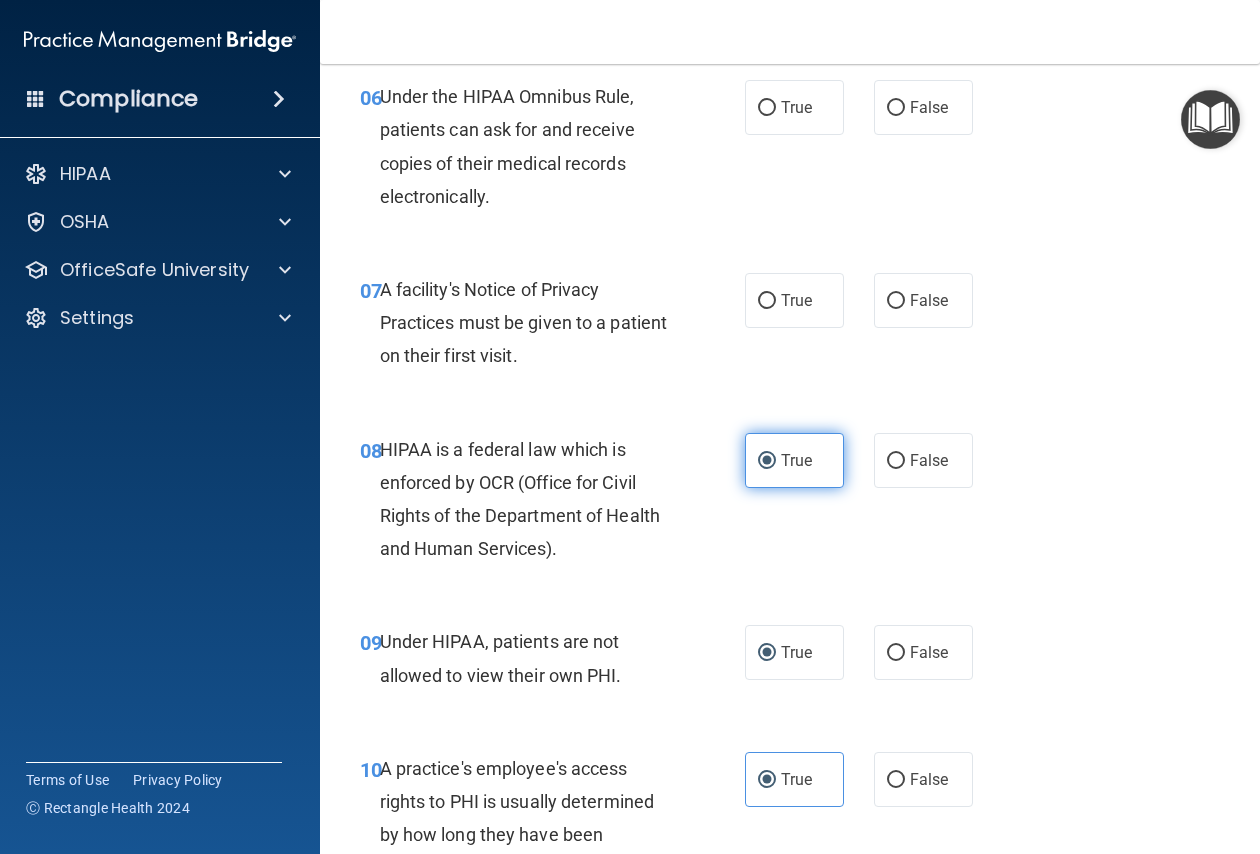 scroll, scrollTop: 1027, scrollLeft: 0, axis: vertical 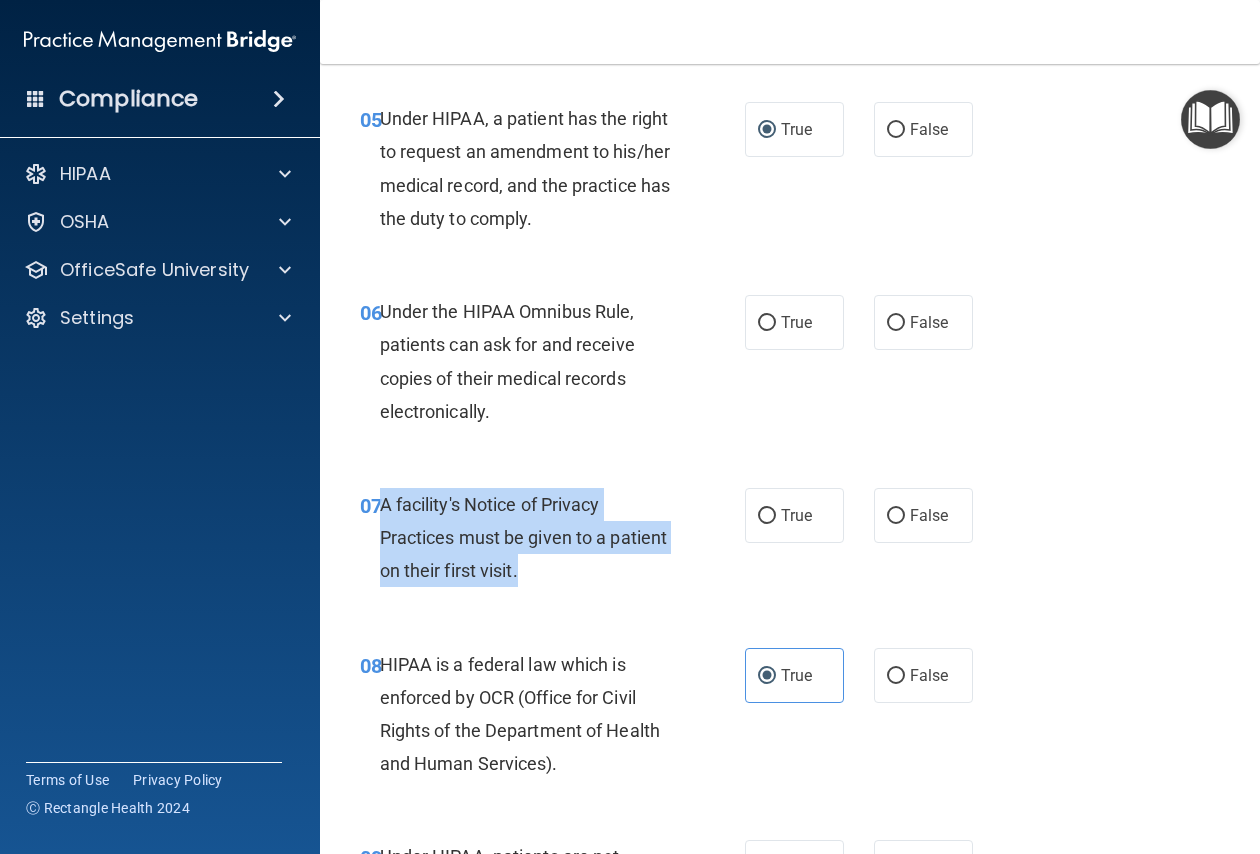 drag, startPoint x: 380, startPoint y: 503, endPoint x: 546, endPoint y: 566, distance: 177.55281 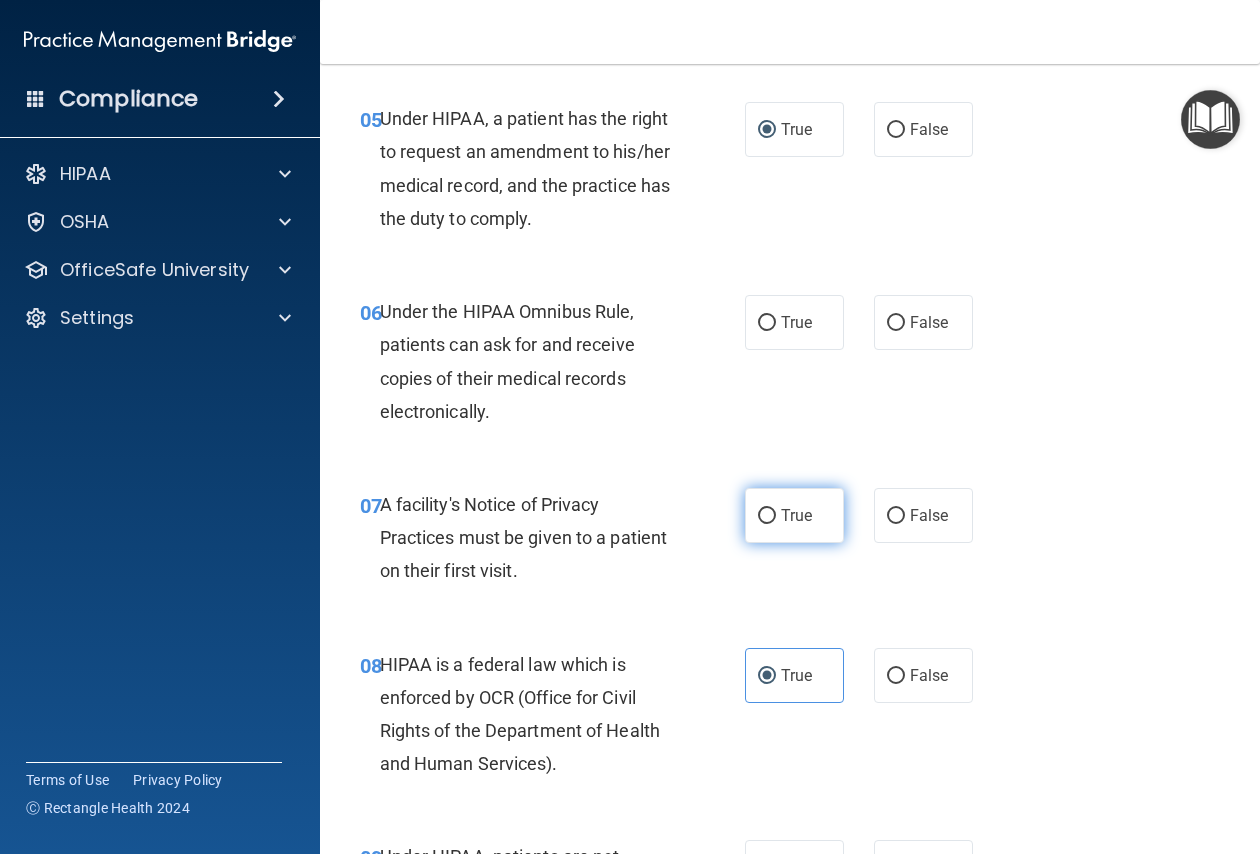click on "True" at bounding box center (794, 515) 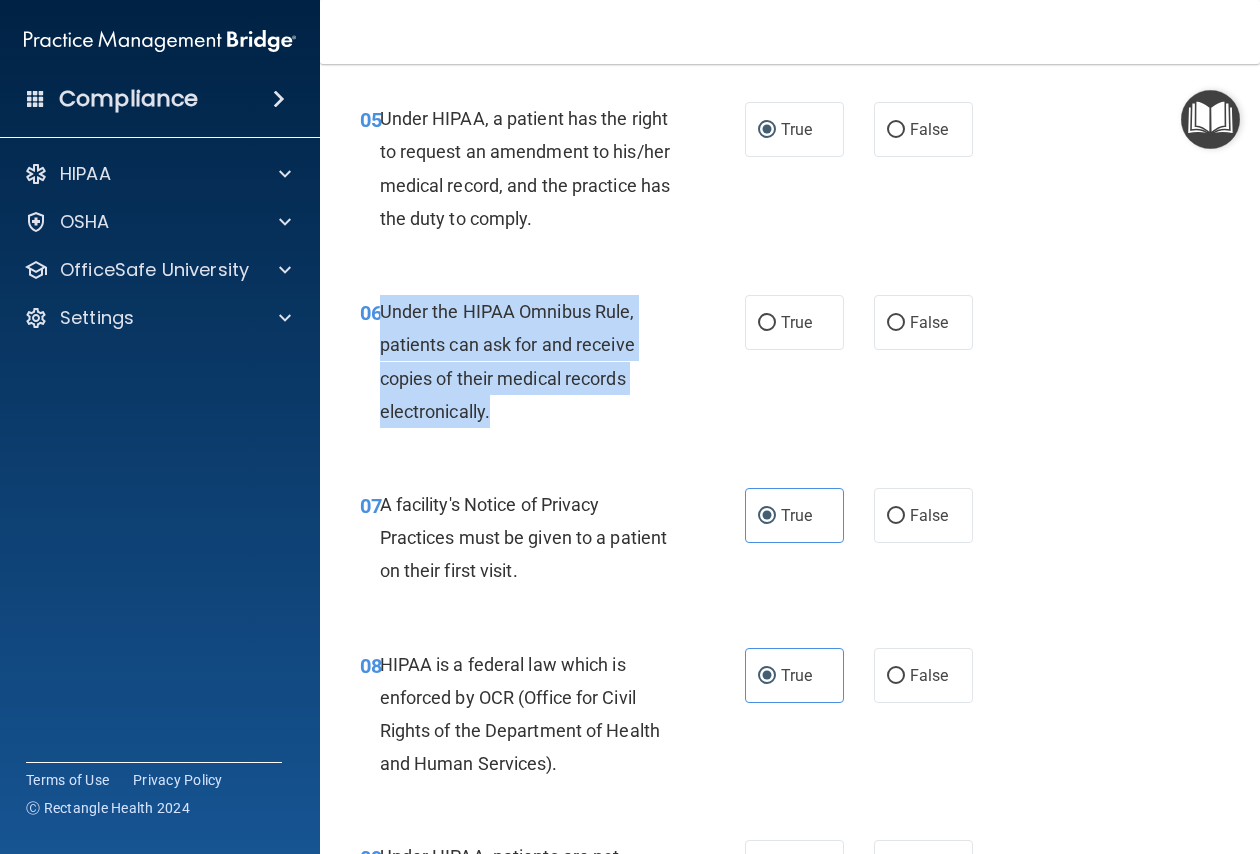 drag, startPoint x: 382, startPoint y: 310, endPoint x: 569, endPoint y: 411, distance: 212.53235 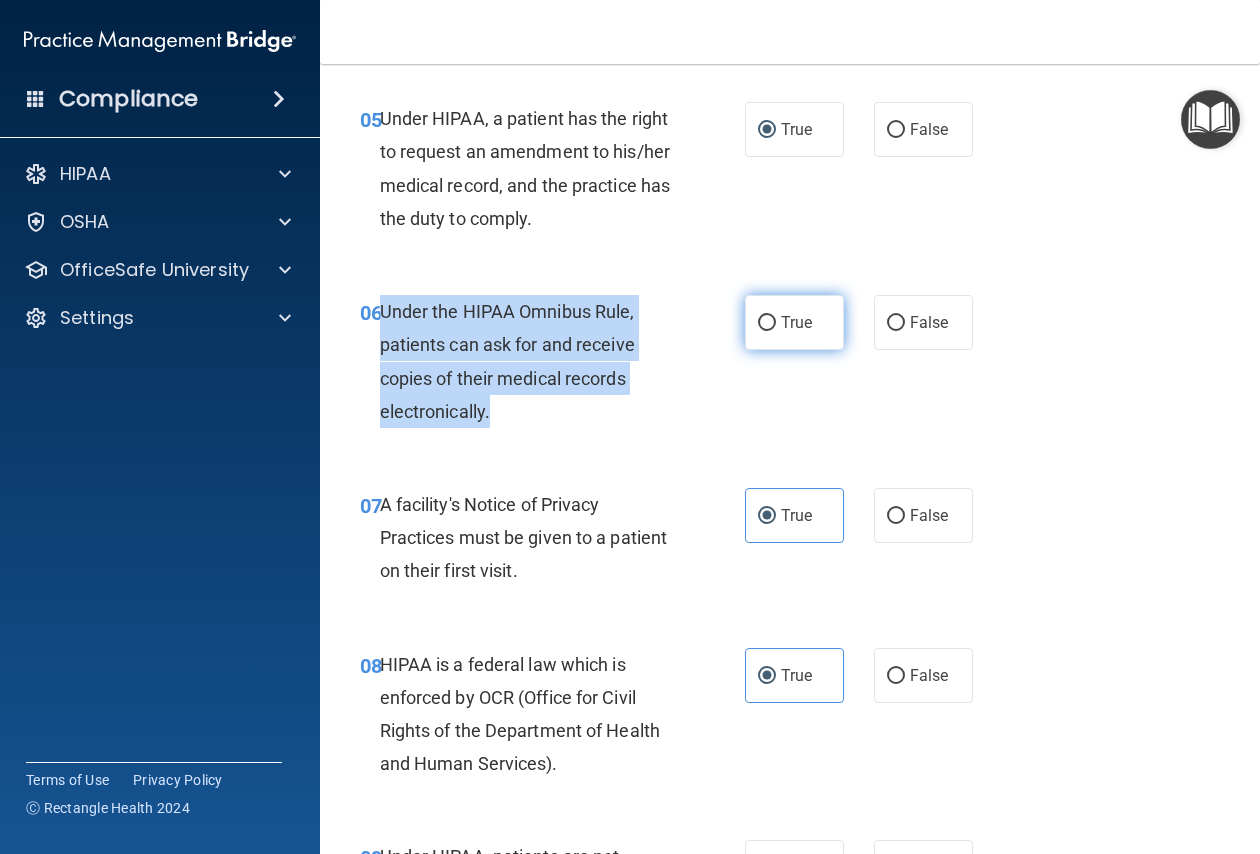 click on "True" at bounding box center [767, 323] 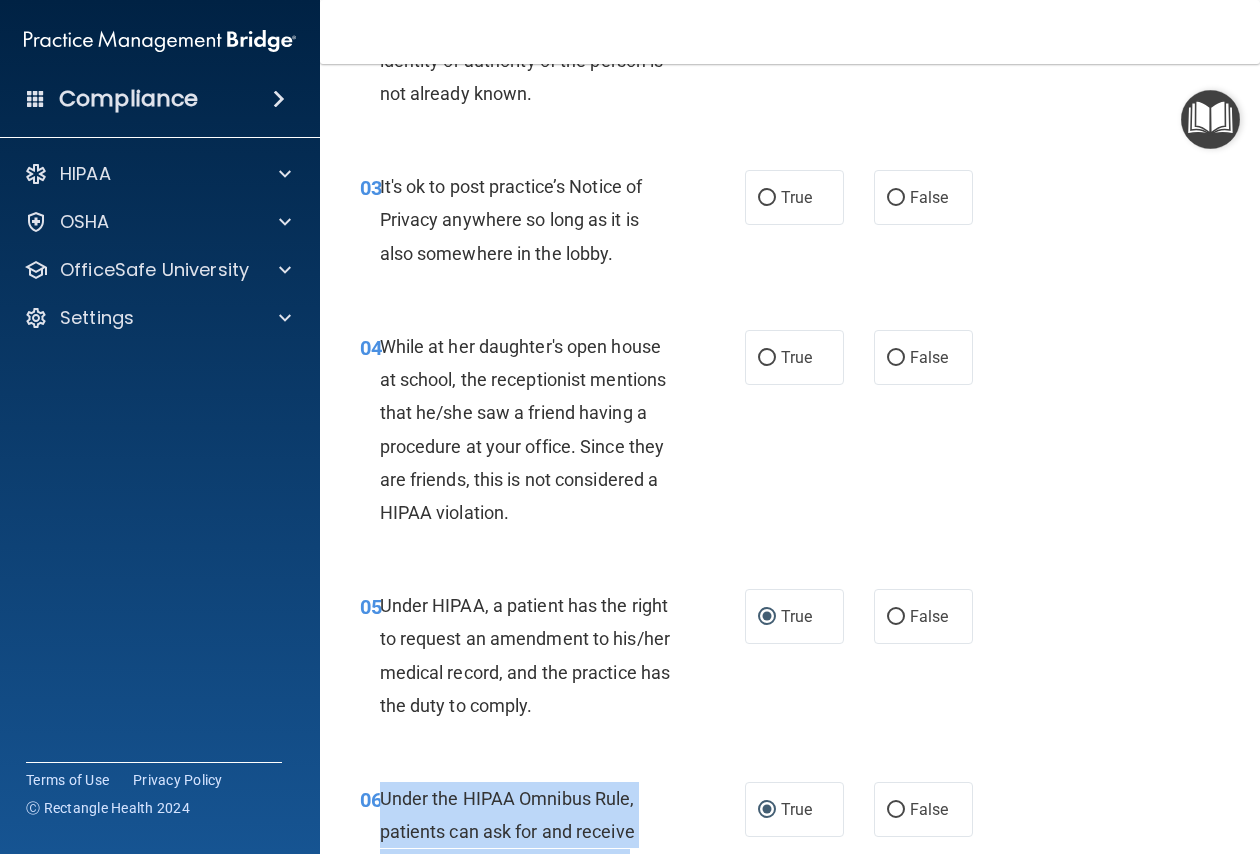 scroll, scrollTop: 527, scrollLeft: 0, axis: vertical 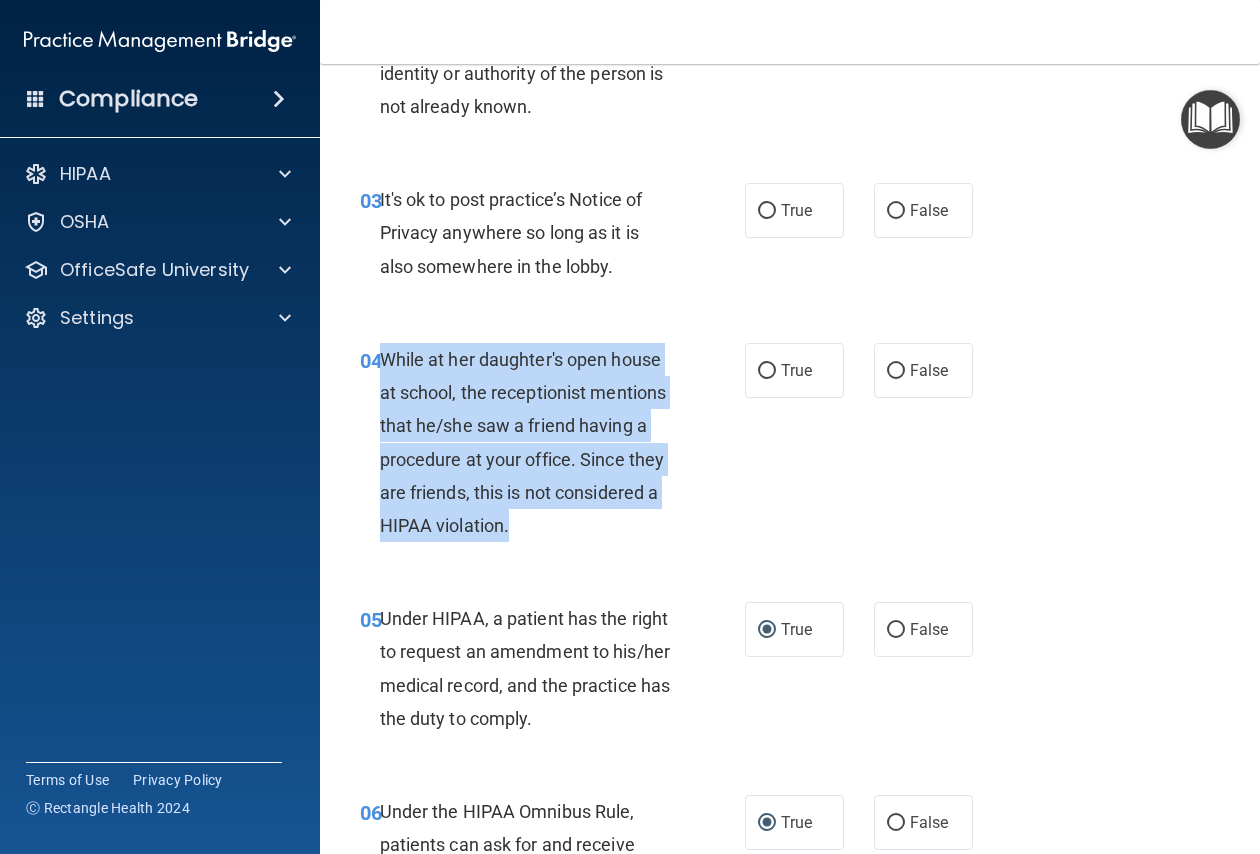 drag, startPoint x: 380, startPoint y: 353, endPoint x: 614, endPoint y: 517, distance: 285.74814 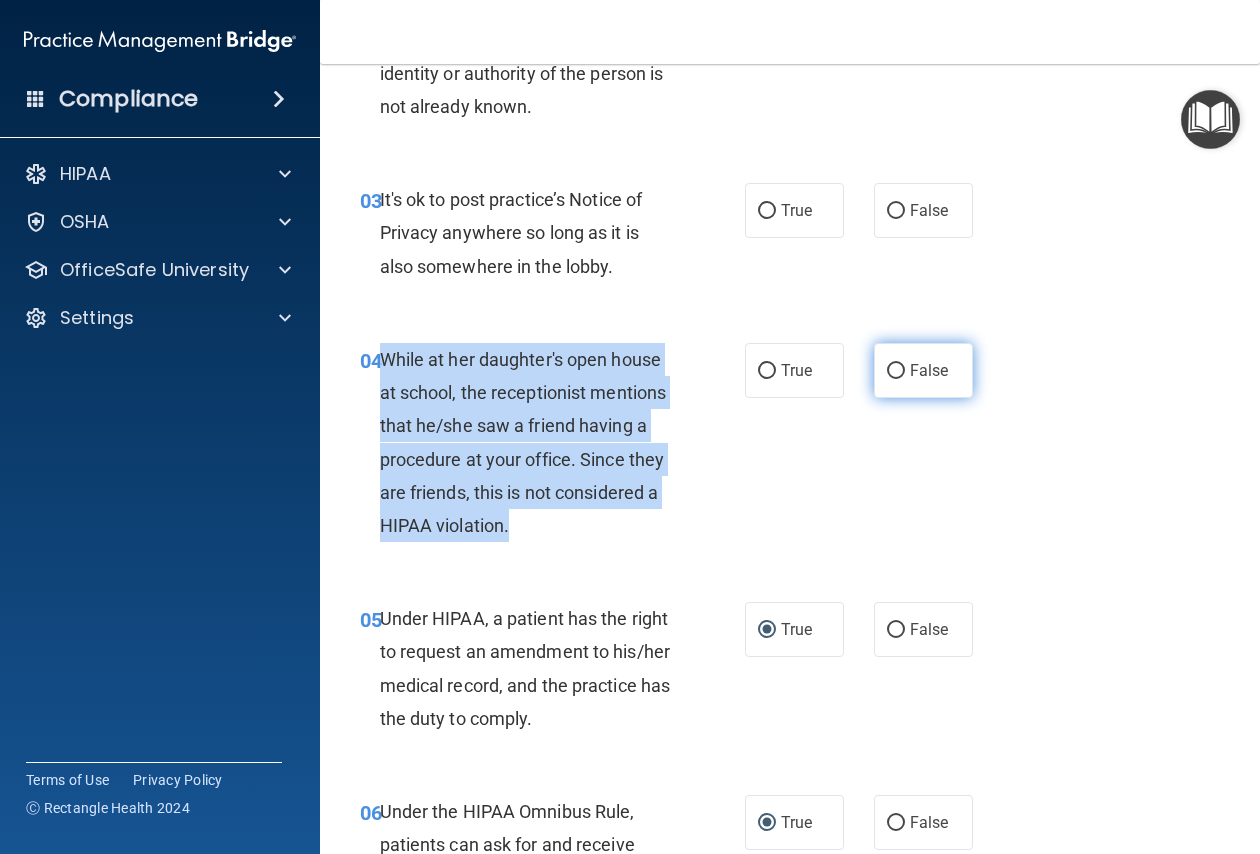 click on "False" at bounding box center (896, 371) 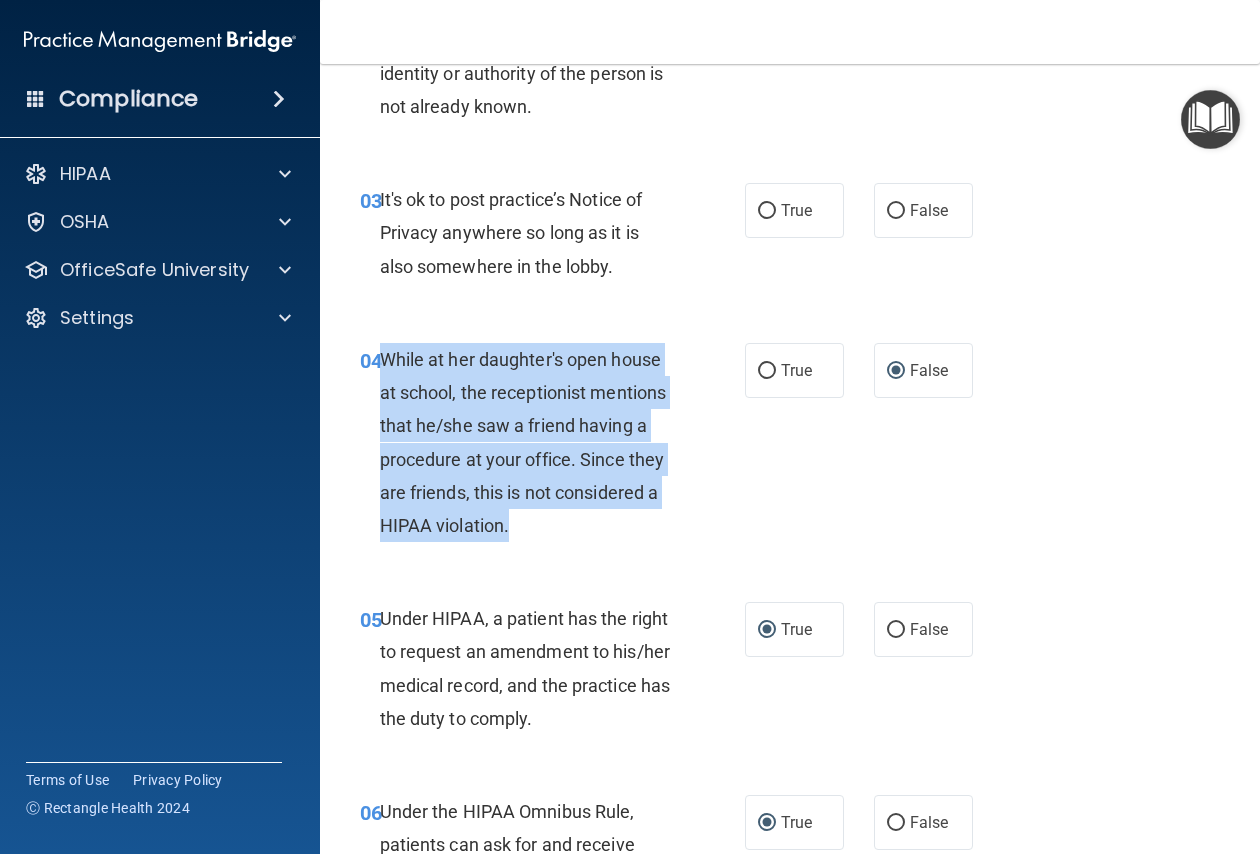 click on "04       While at her daughter's open house at school, the receptionist mentions that he/she saw a friend having a procedure at your office.  Since they are friends, this is not considered a HIPAA violation." at bounding box center [552, 447] 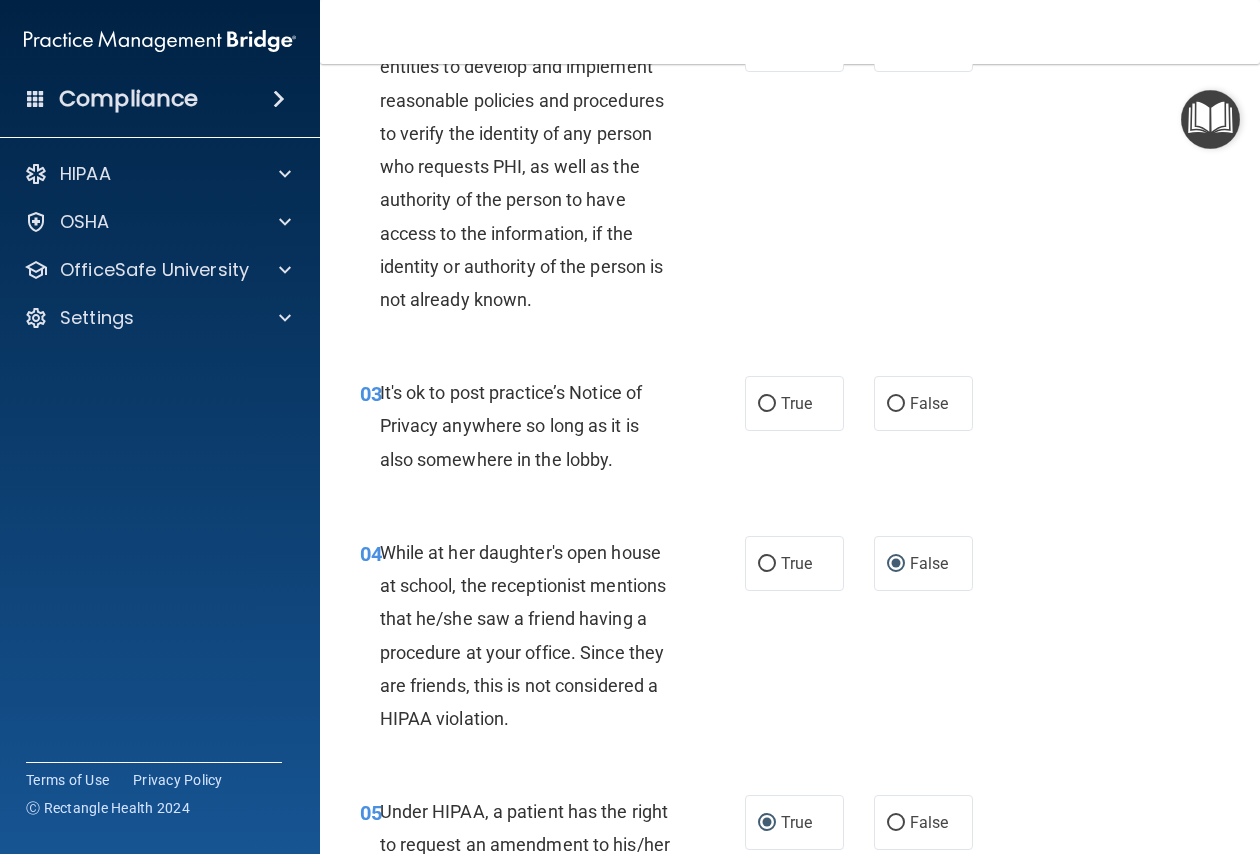 scroll, scrollTop: 327, scrollLeft: 0, axis: vertical 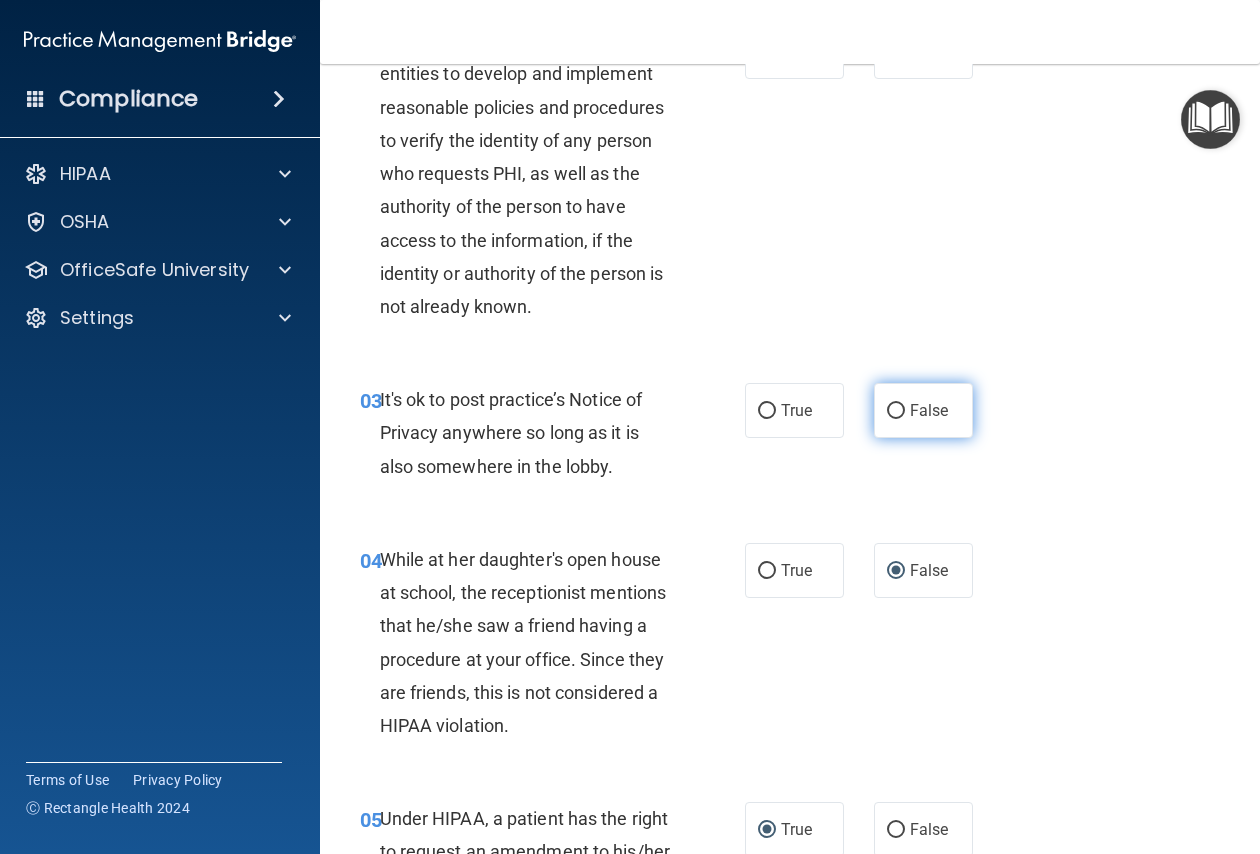 click on "False" at bounding box center [896, 411] 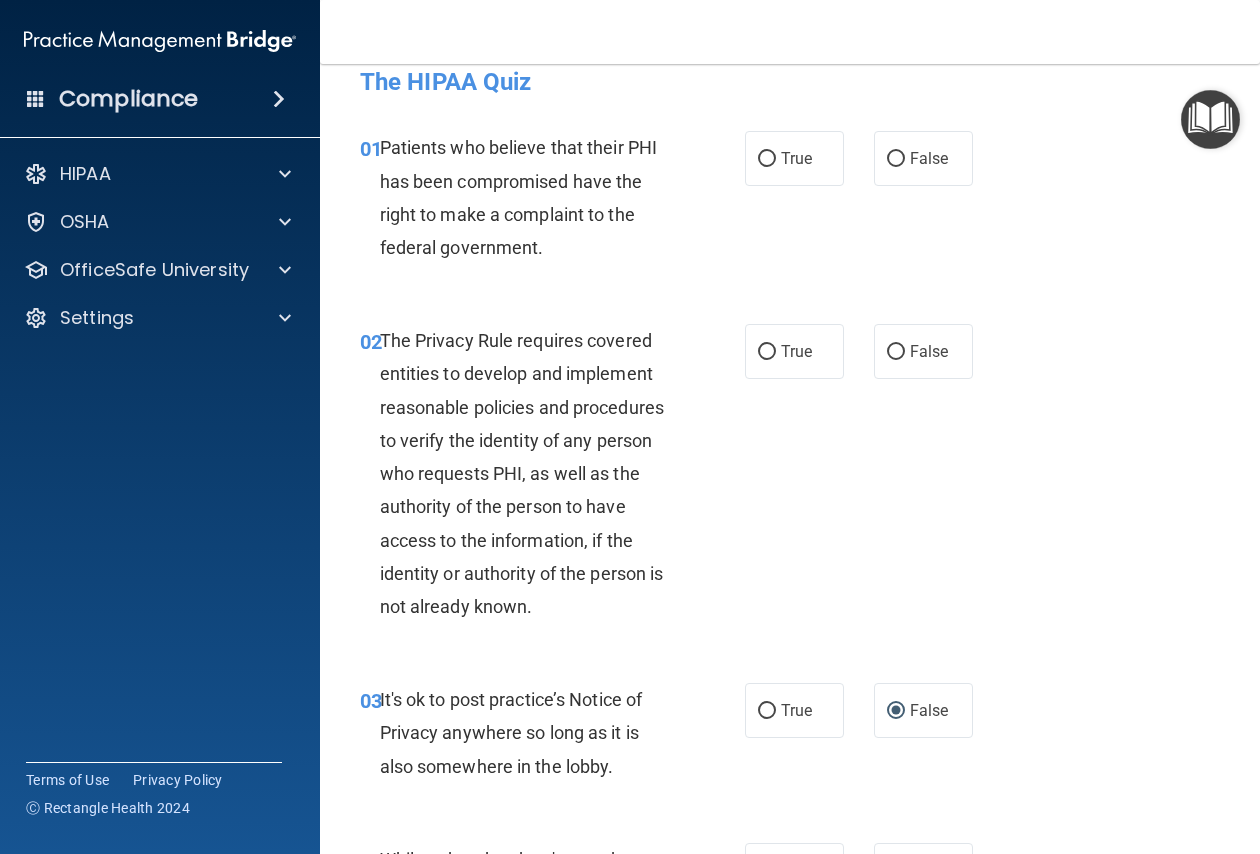 scroll, scrollTop: 0, scrollLeft: 0, axis: both 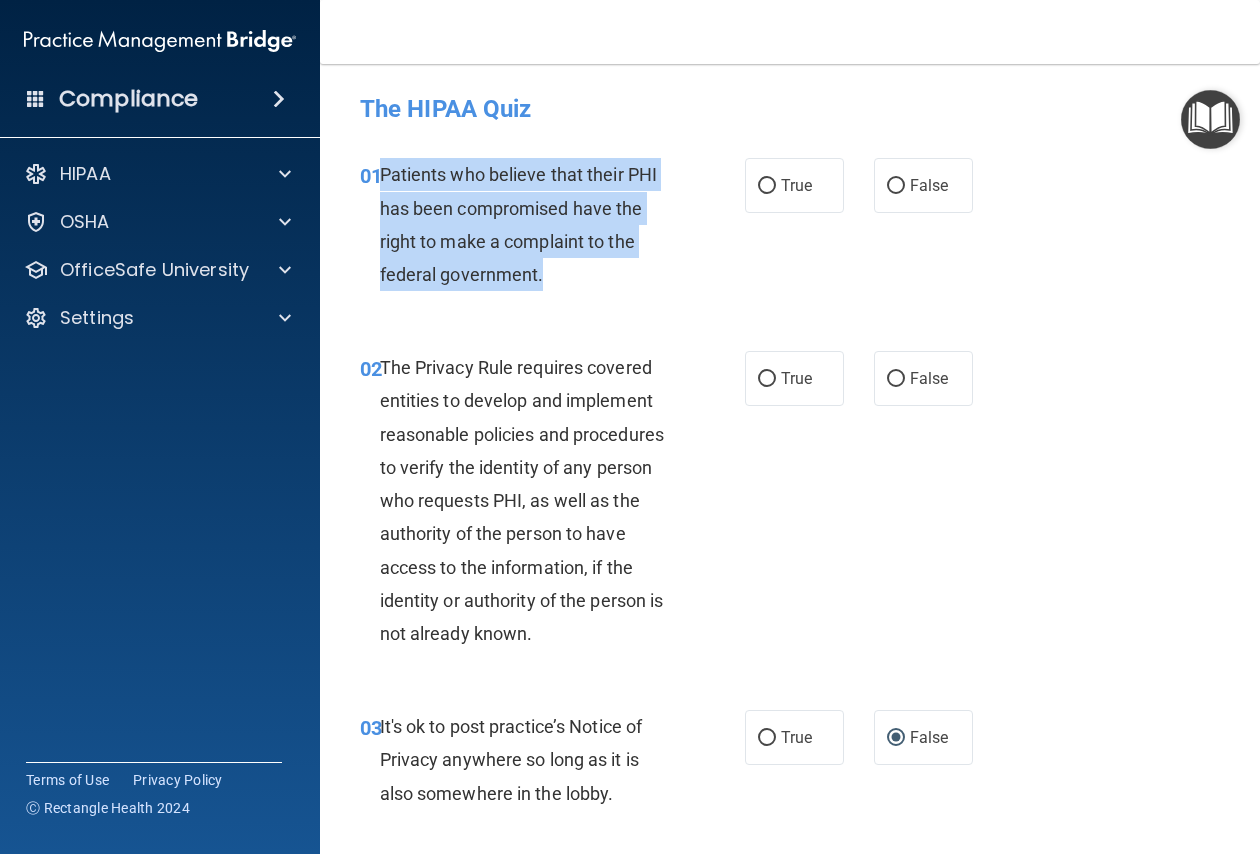 drag, startPoint x: 382, startPoint y: 168, endPoint x: 594, endPoint y: 276, distance: 237.92436 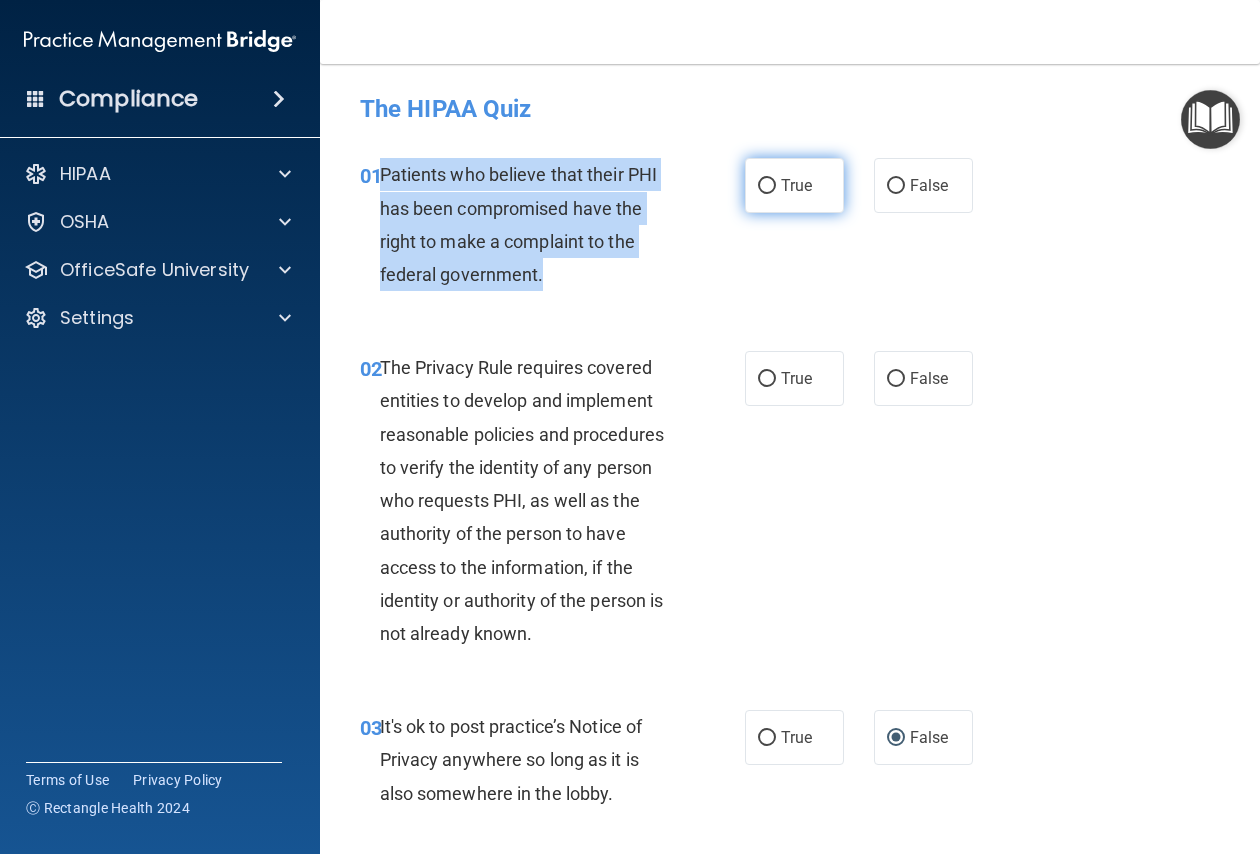 drag, startPoint x: 765, startPoint y: 191, endPoint x: 749, endPoint y: 202, distance: 19.416489 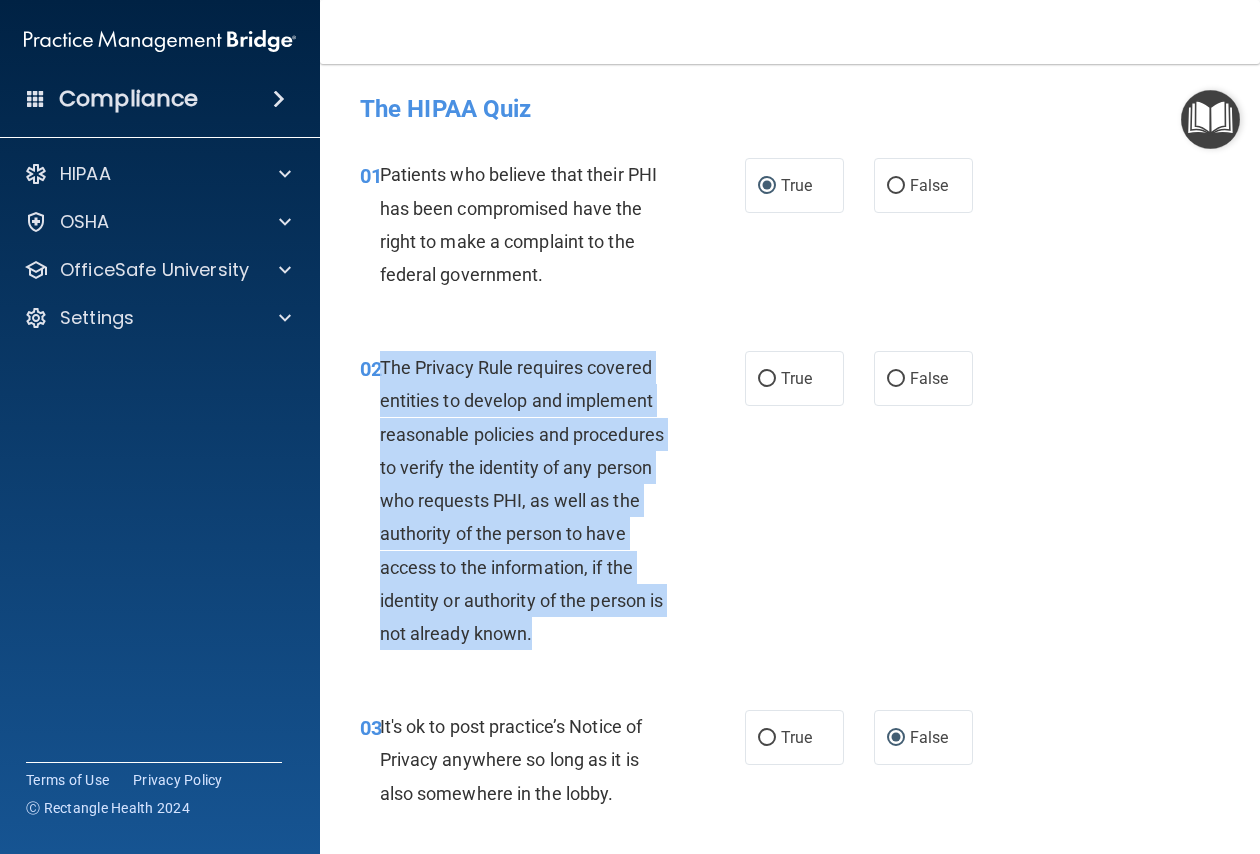 drag, startPoint x: 381, startPoint y: 358, endPoint x: 626, endPoint y: 634, distance: 369.0542 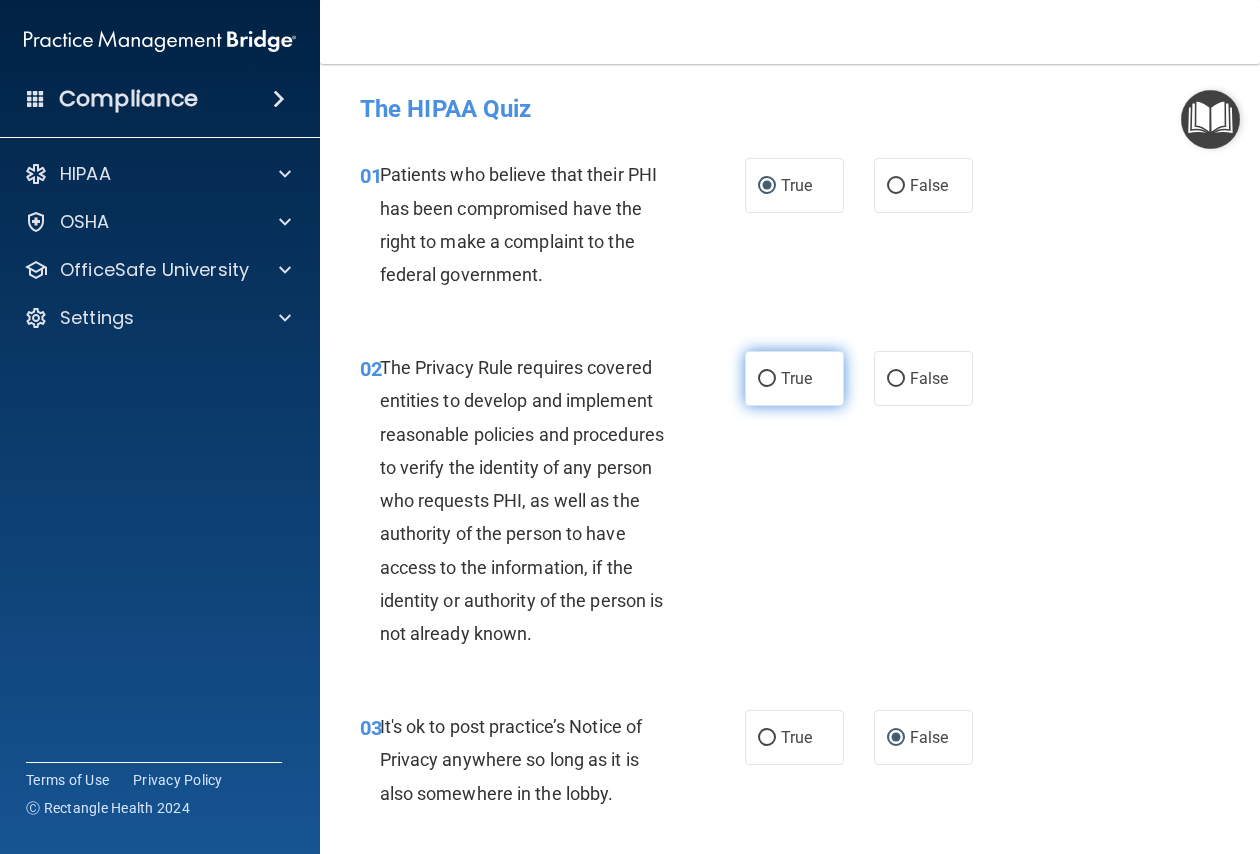 click on "True" at bounding box center [794, 378] 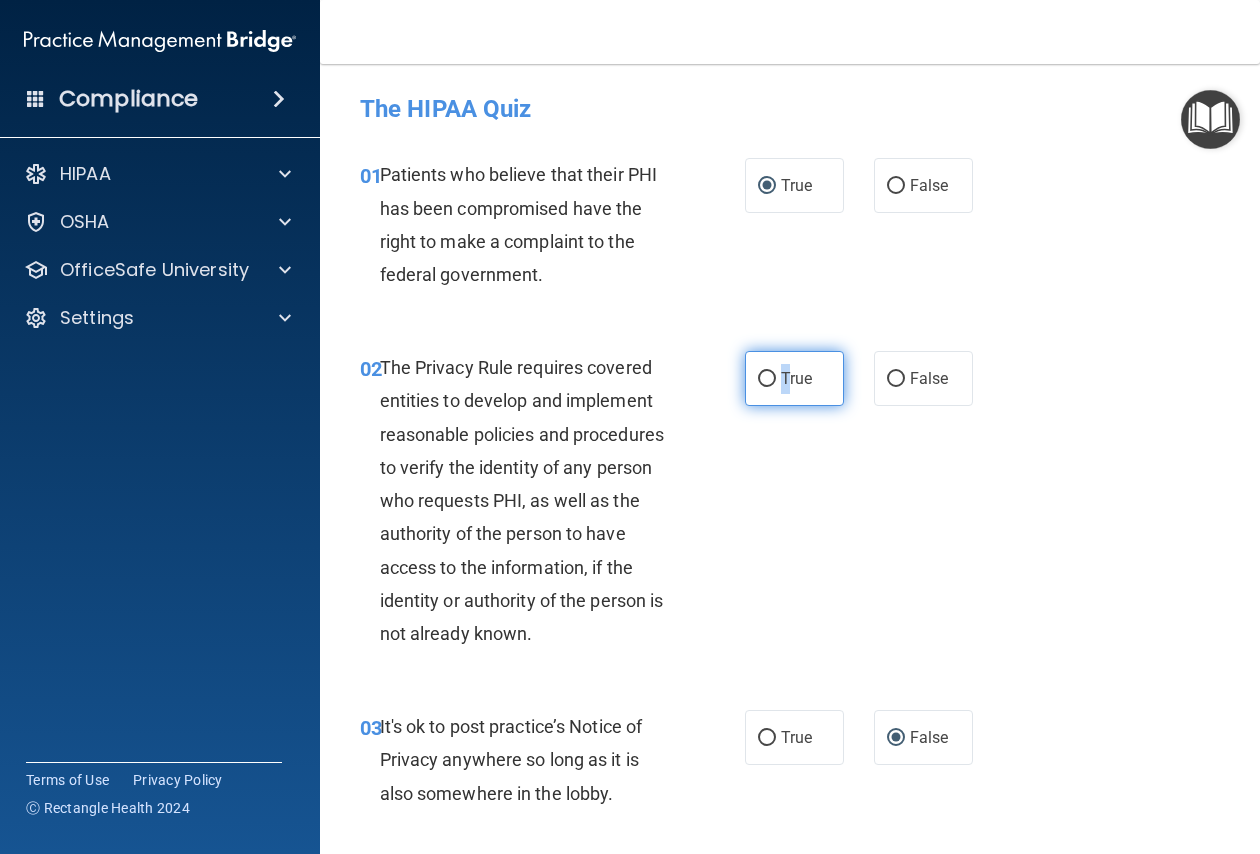 drag, startPoint x: 757, startPoint y: 378, endPoint x: 797, endPoint y: 383, distance: 40.311287 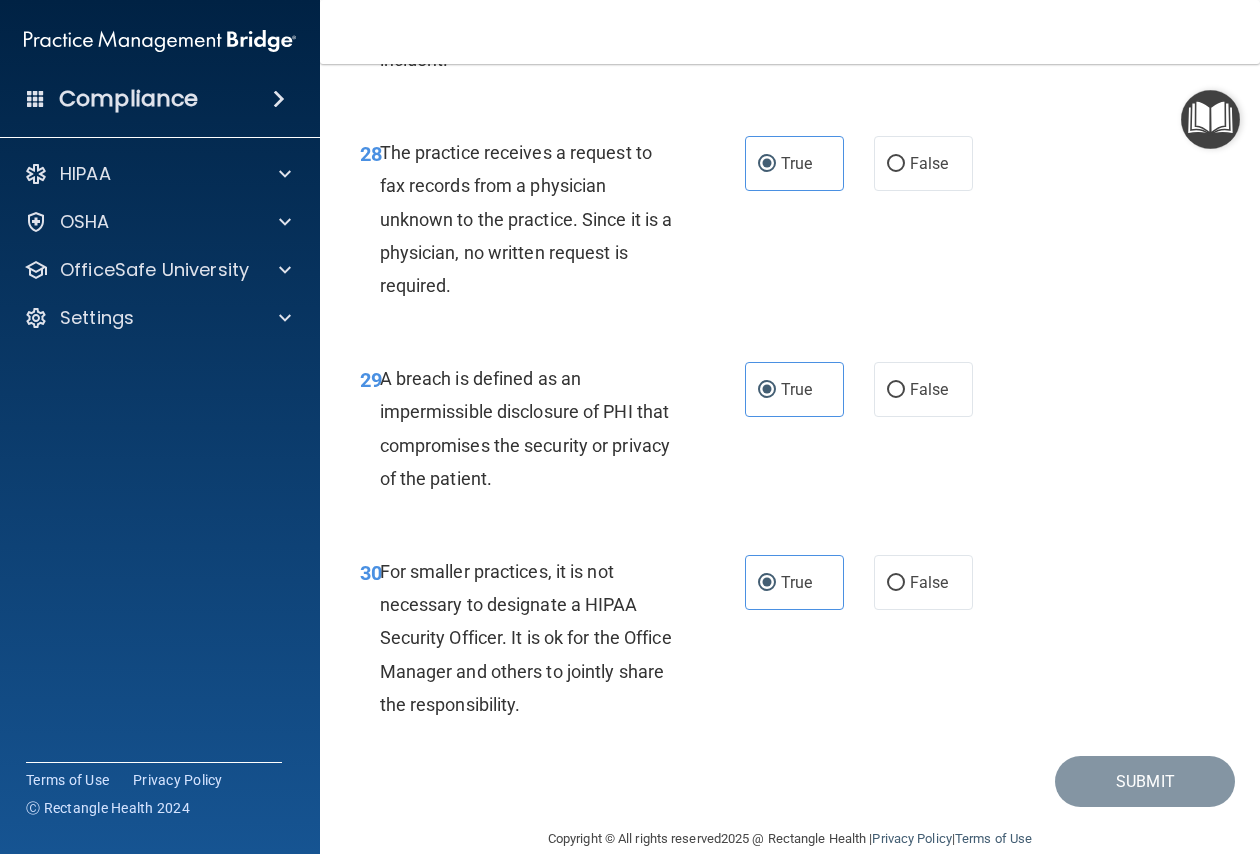 scroll, scrollTop: 5827, scrollLeft: 0, axis: vertical 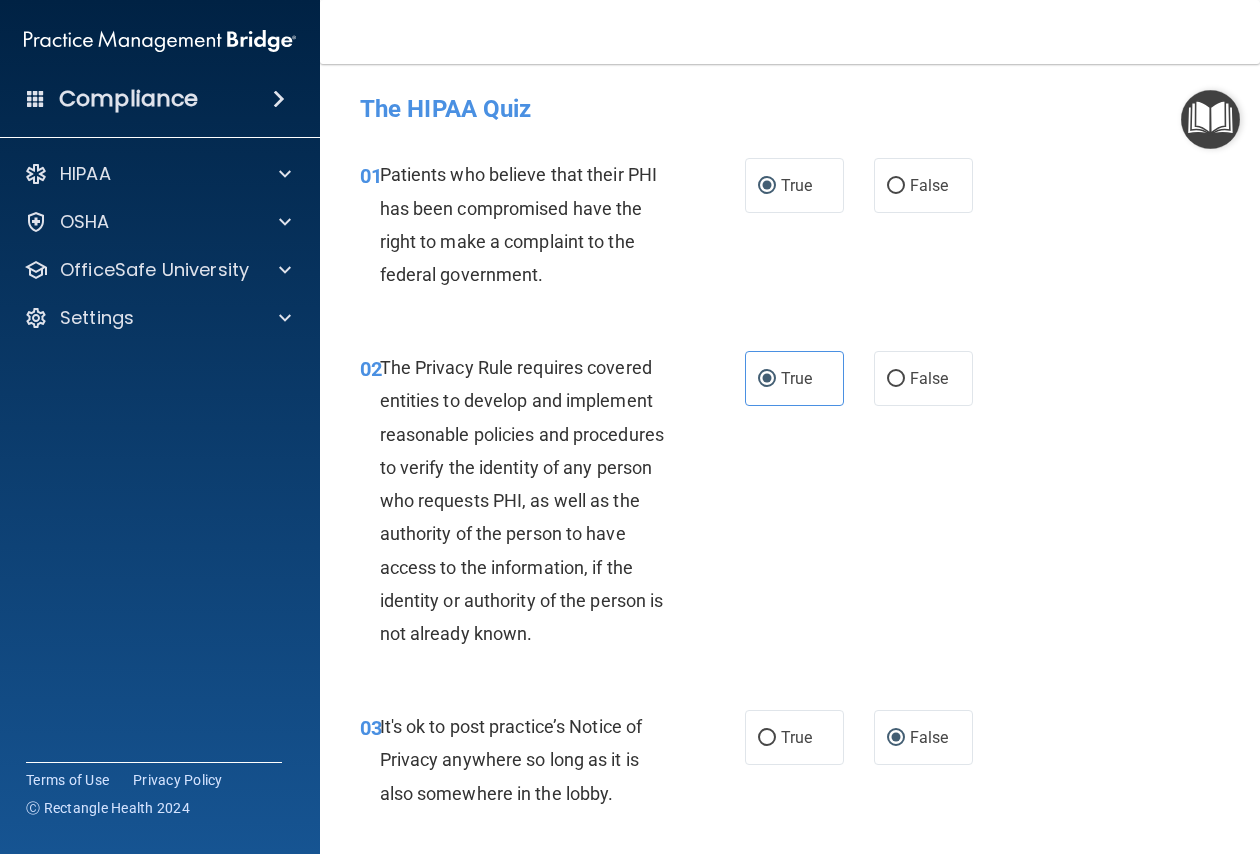 click on "02       The Privacy Rule requires covered entities to develop and implement reasonable policies and procedures to verify the identity of any person who requests PHI, as well as the authority of the person to have access to the information, if the identity or authority of the person is not already known.                 True           False" at bounding box center (790, 505) 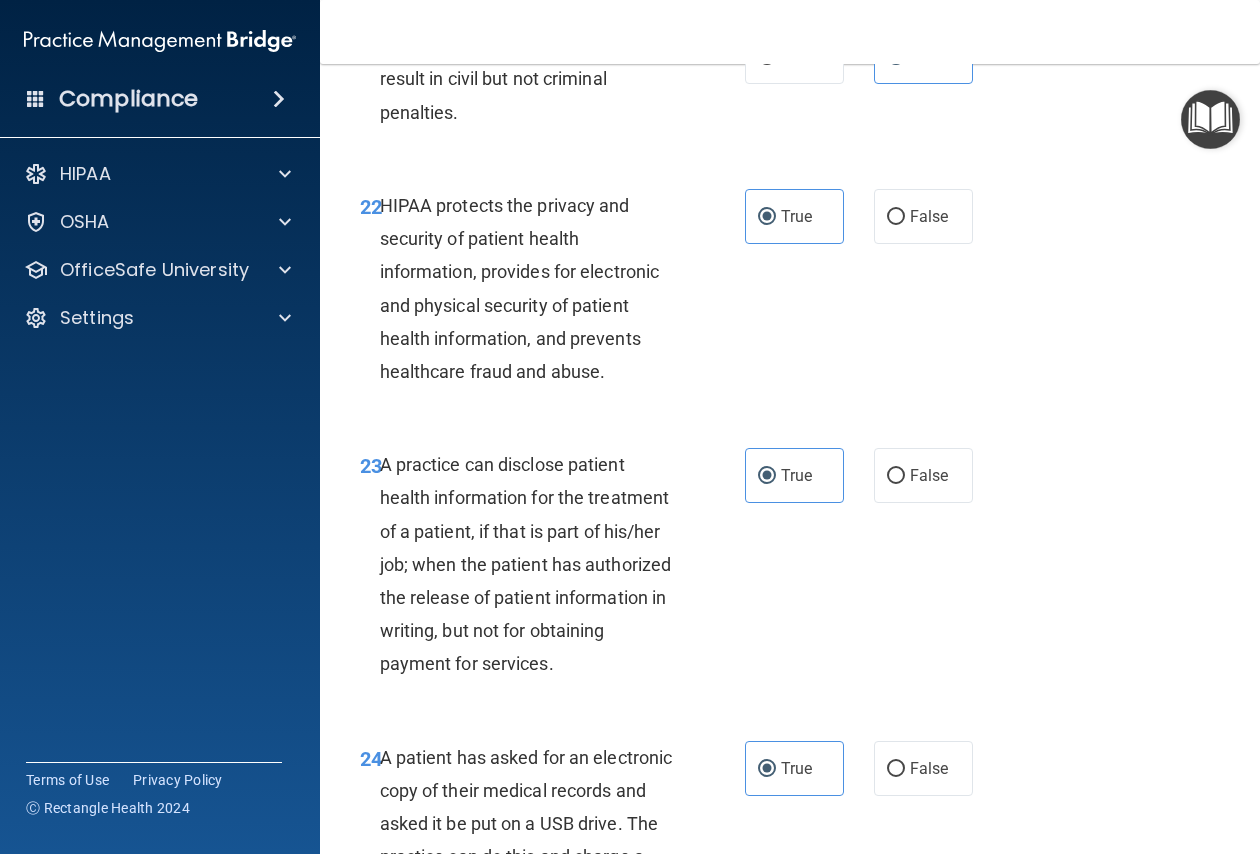 scroll, scrollTop: 5827, scrollLeft: 0, axis: vertical 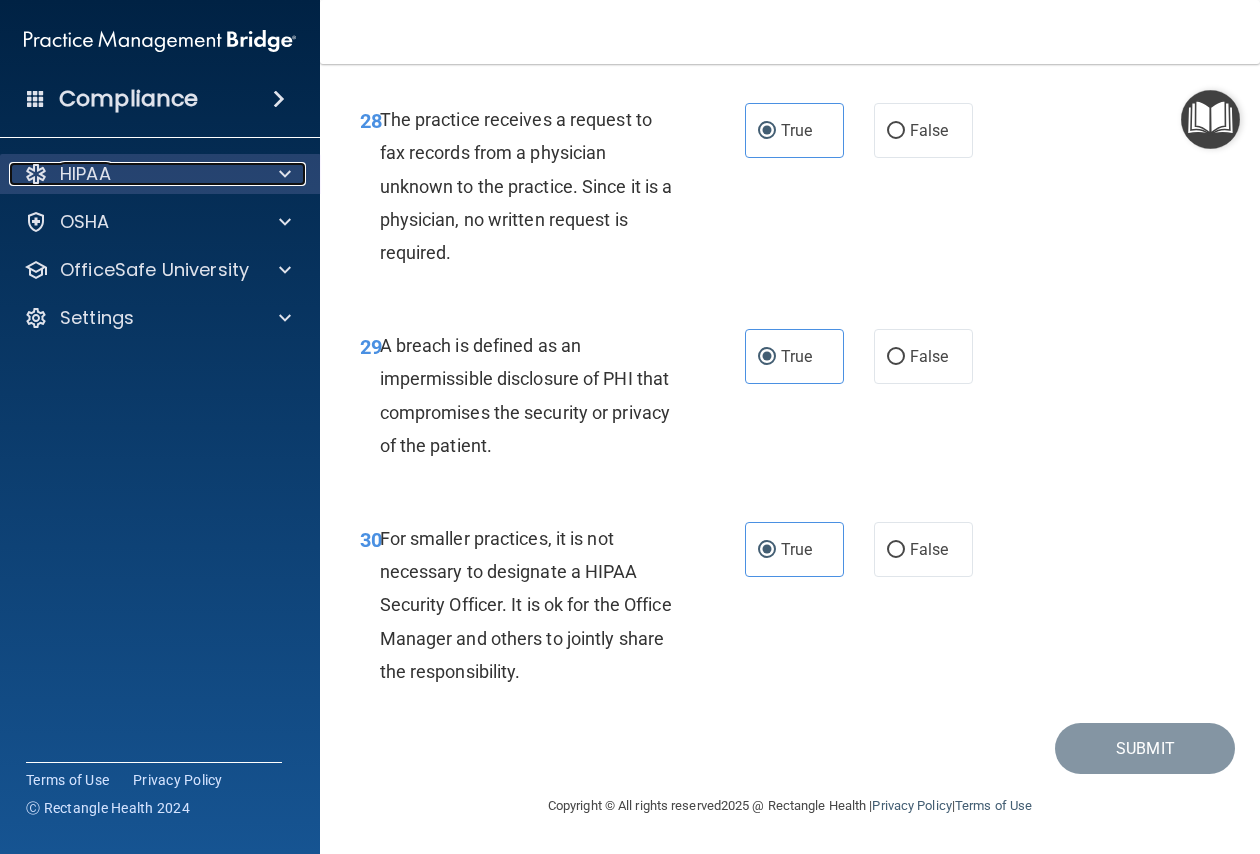 click on "HIPAA" at bounding box center [133, 174] 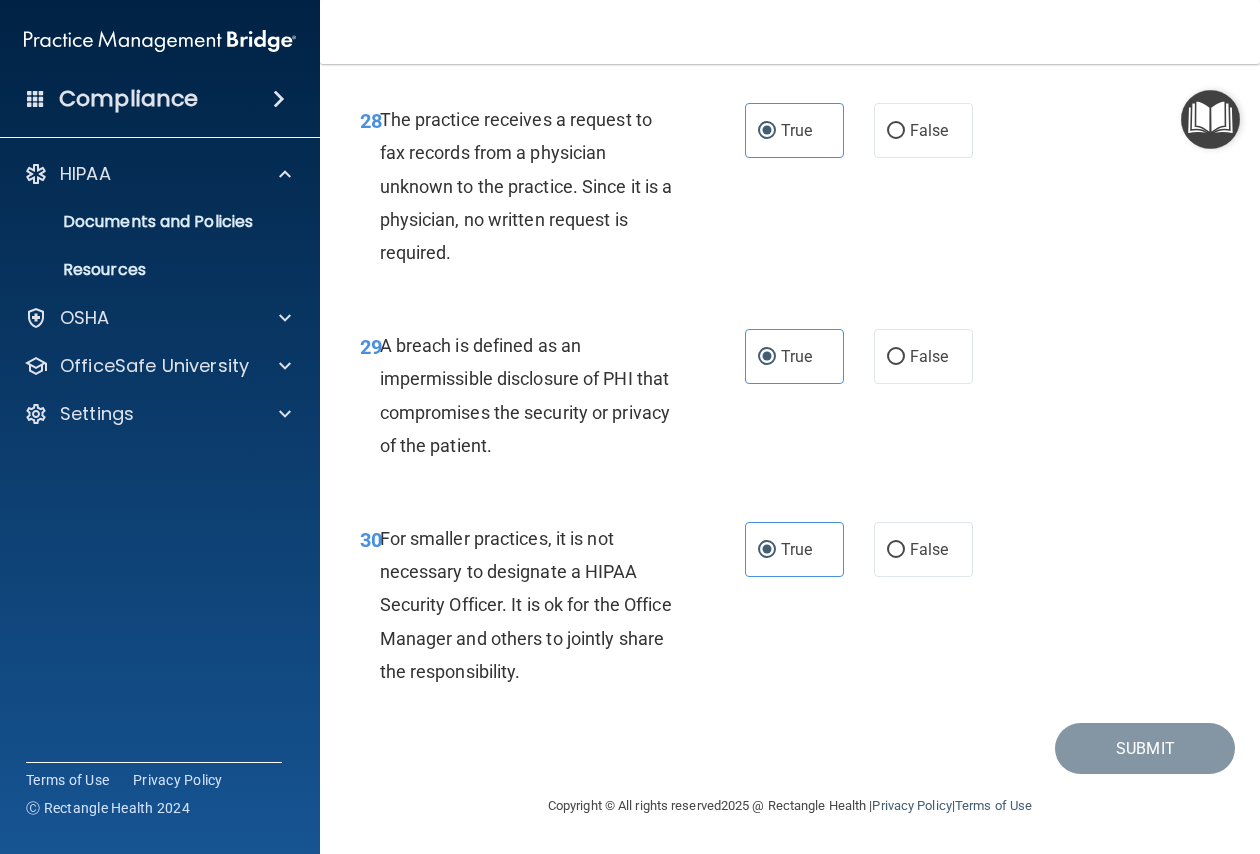 click on "Compliance" at bounding box center [160, 99] 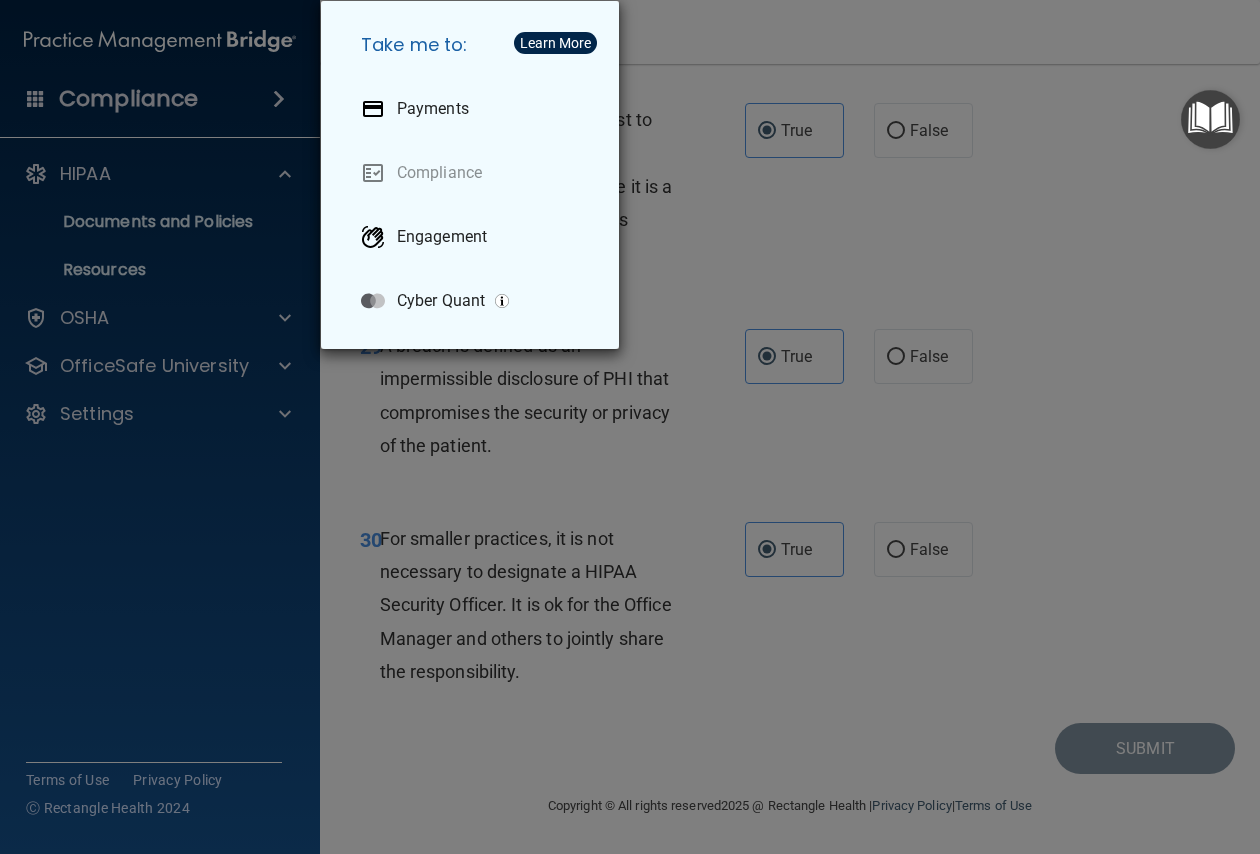 click on "Take me to:             Payments                   Compliance                     Engagement                     Cyber Quant" at bounding box center [630, 427] 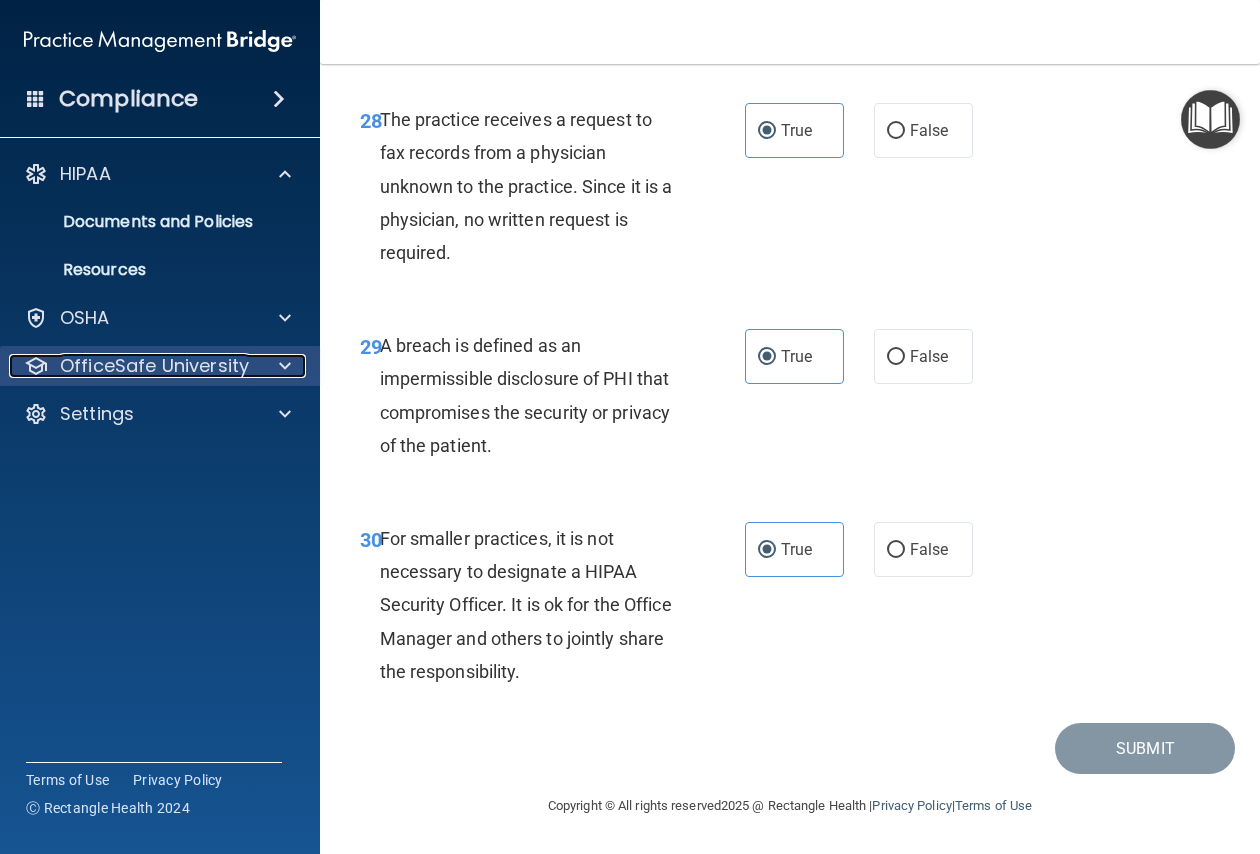 click on "OfficeSafe University" at bounding box center (154, 366) 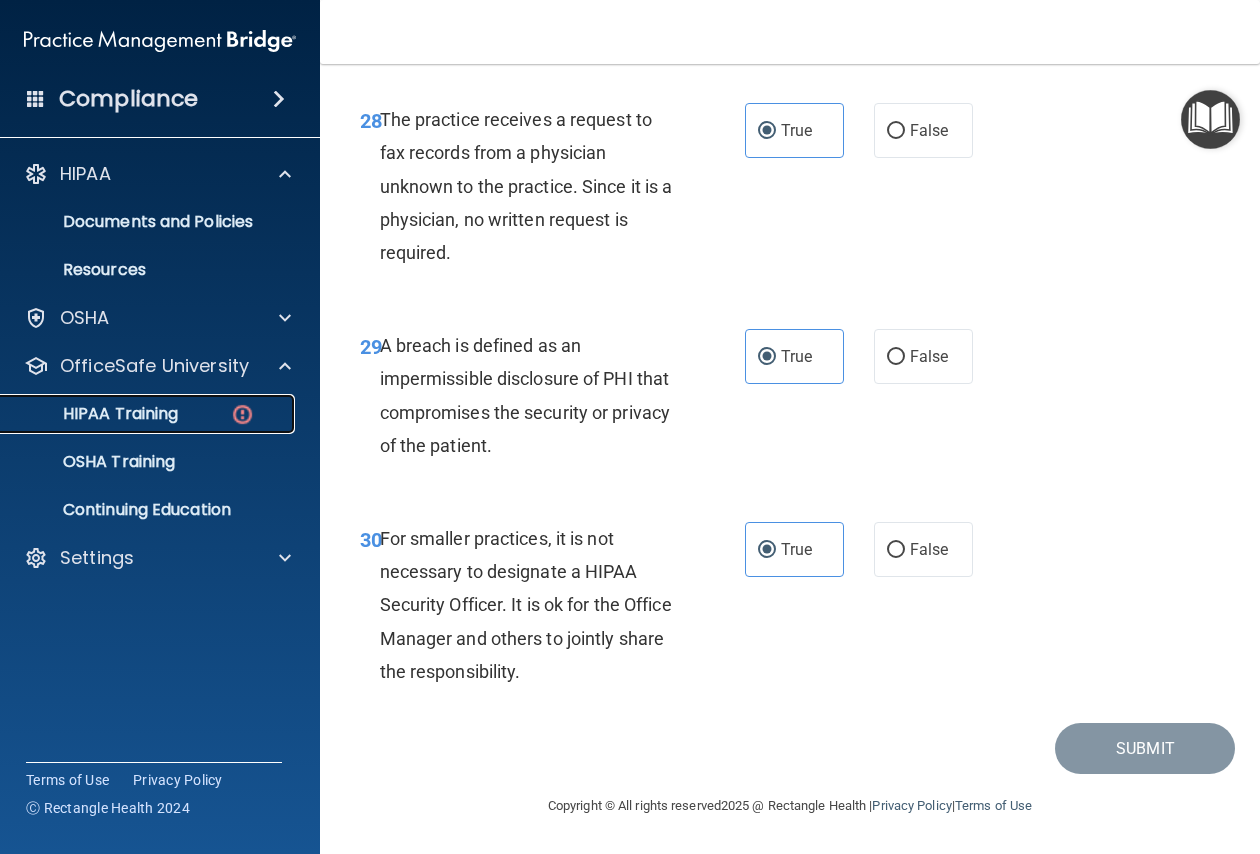 click on "HIPAA Training" at bounding box center [149, 414] 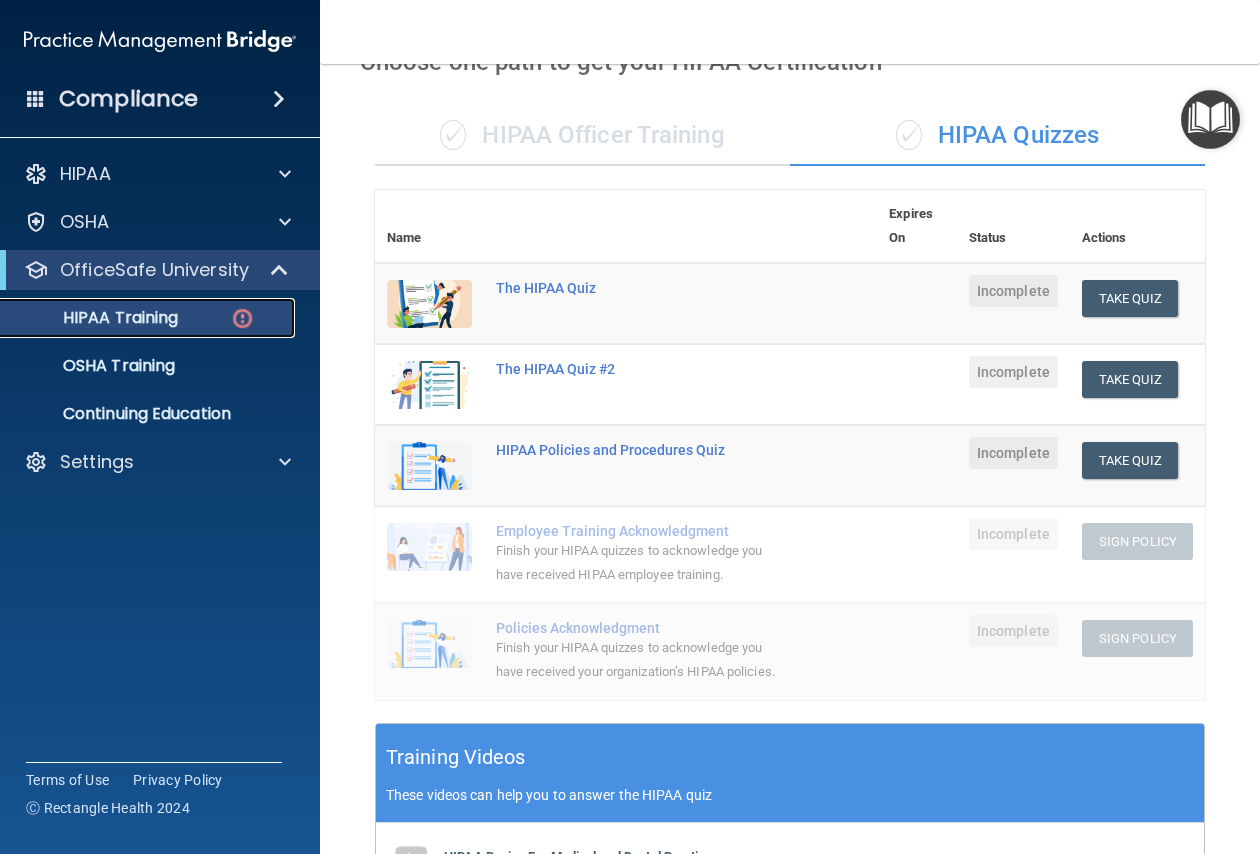 scroll, scrollTop: 0, scrollLeft: 0, axis: both 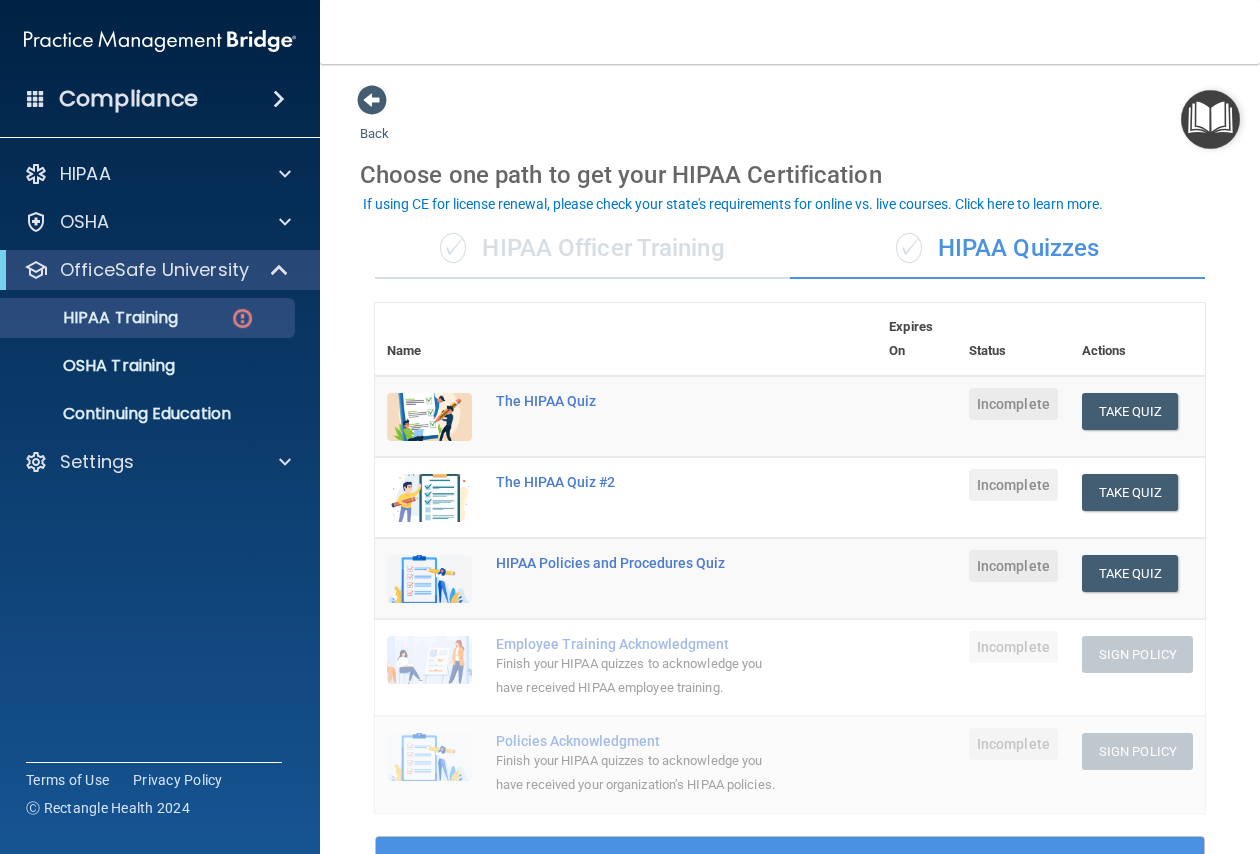 click on "✓   HIPAA Quizzes" at bounding box center [997, 249] 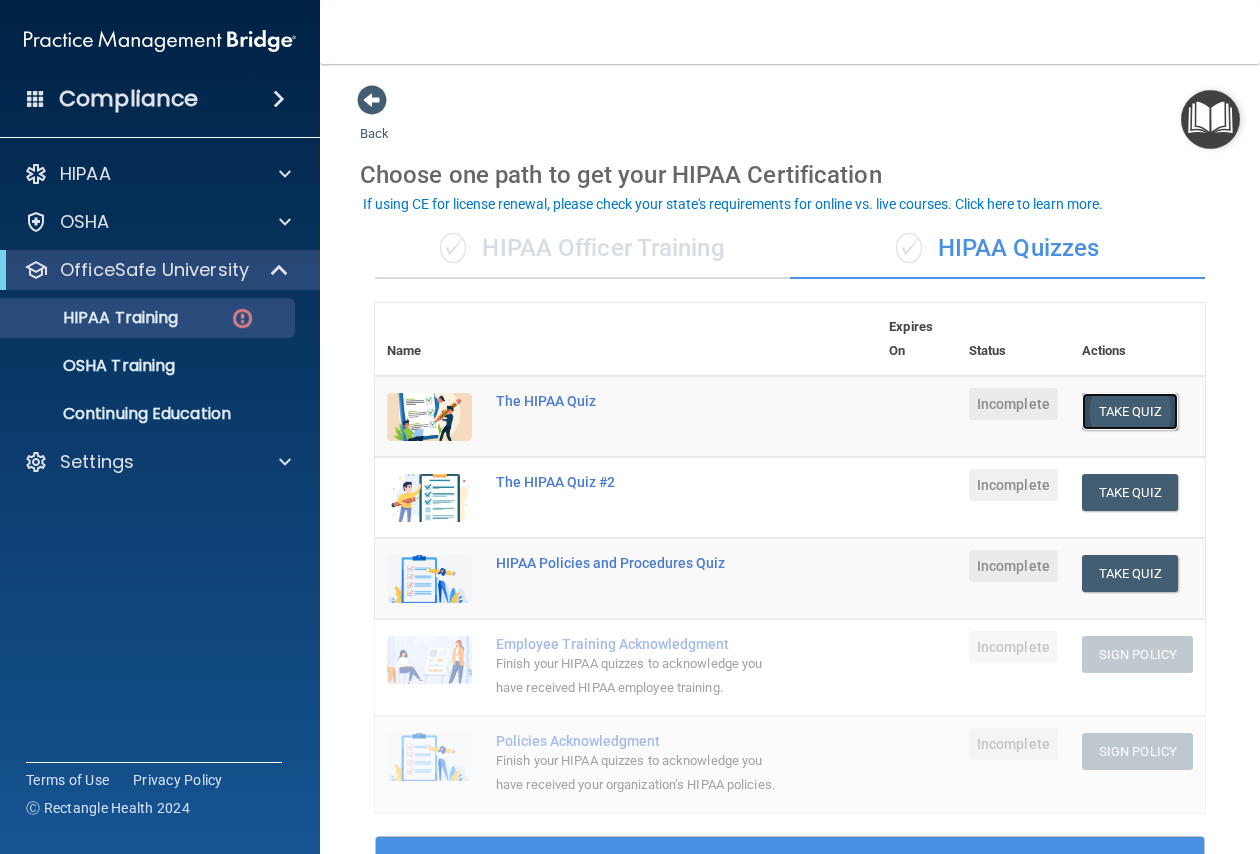 click on "Take Quiz" at bounding box center [1130, 411] 